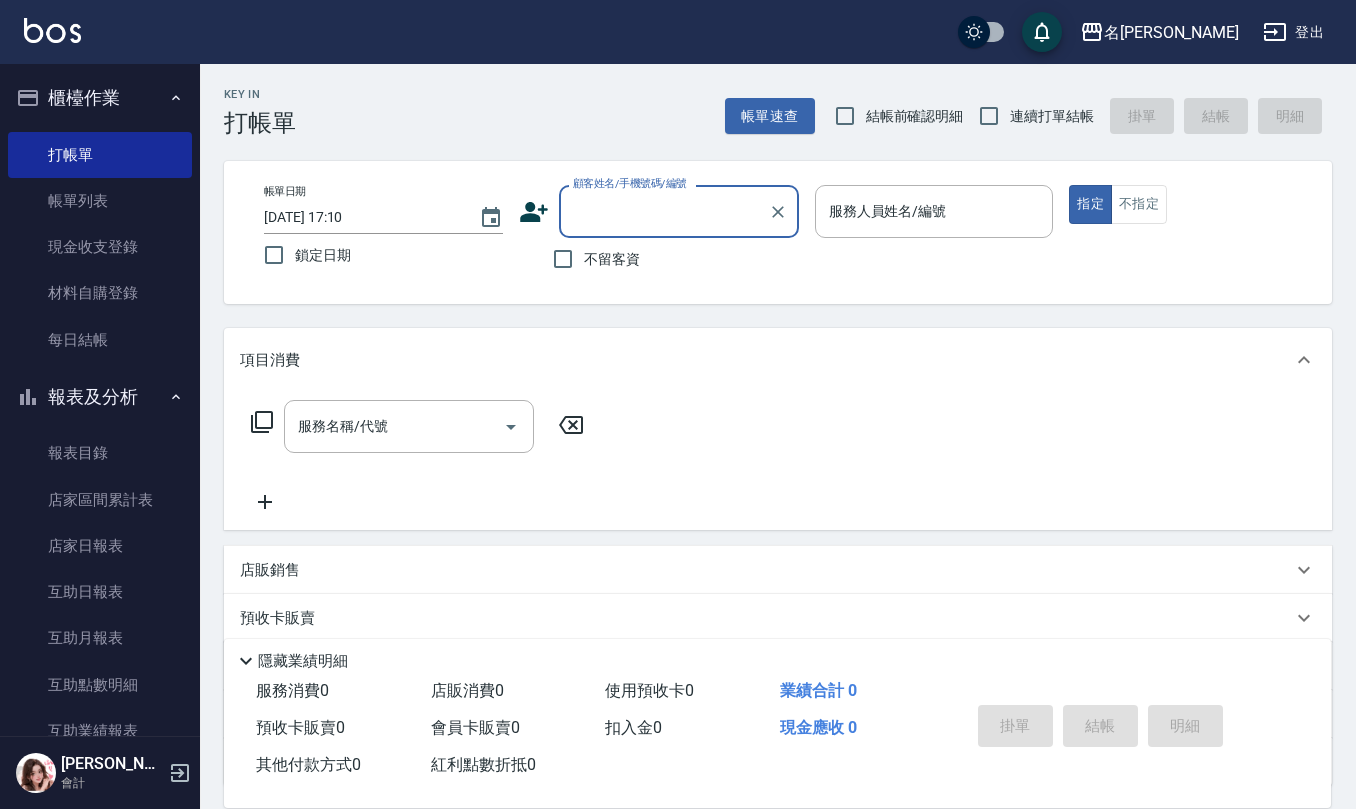 scroll, scrollTop: 0, scrollLeft: 0, axis: both 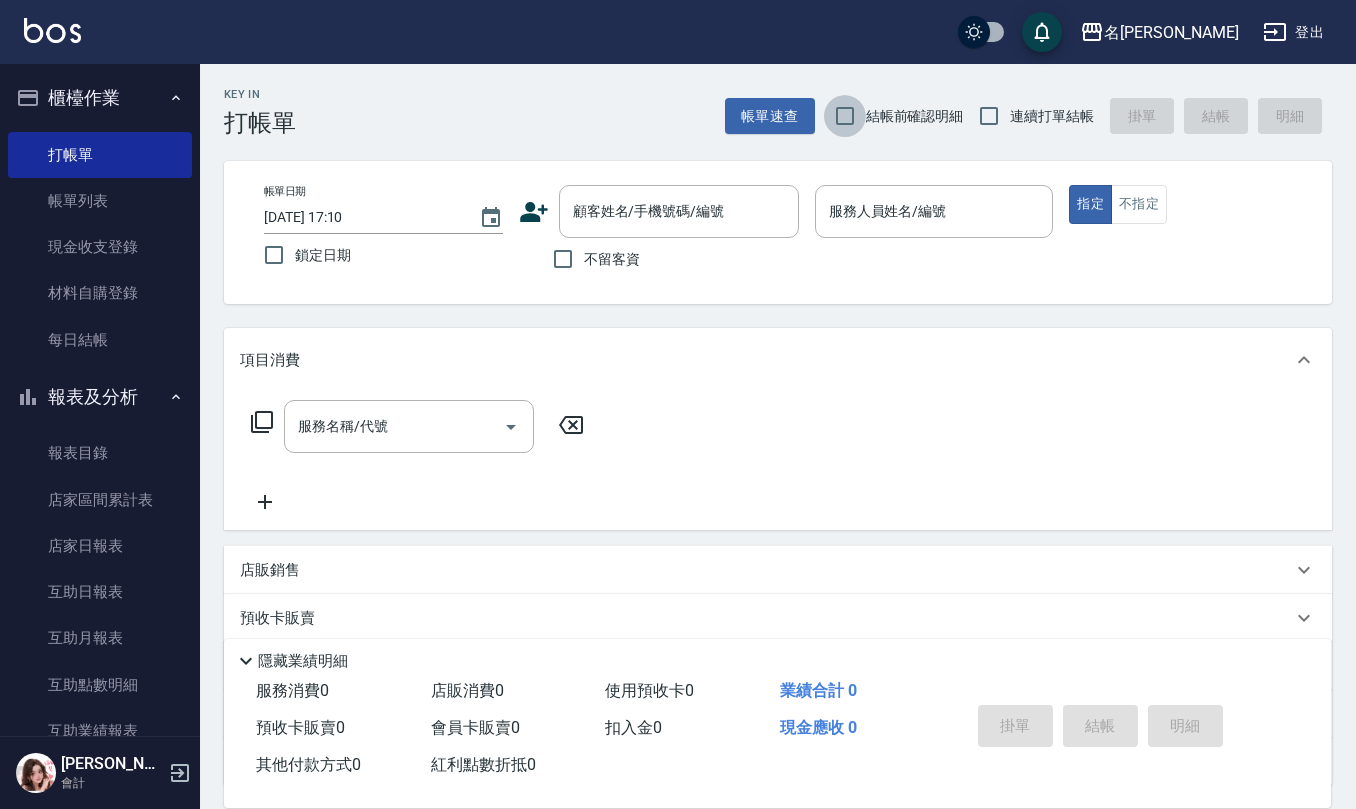 click on "結帳前確認明細" at bounding box center [845, 116] 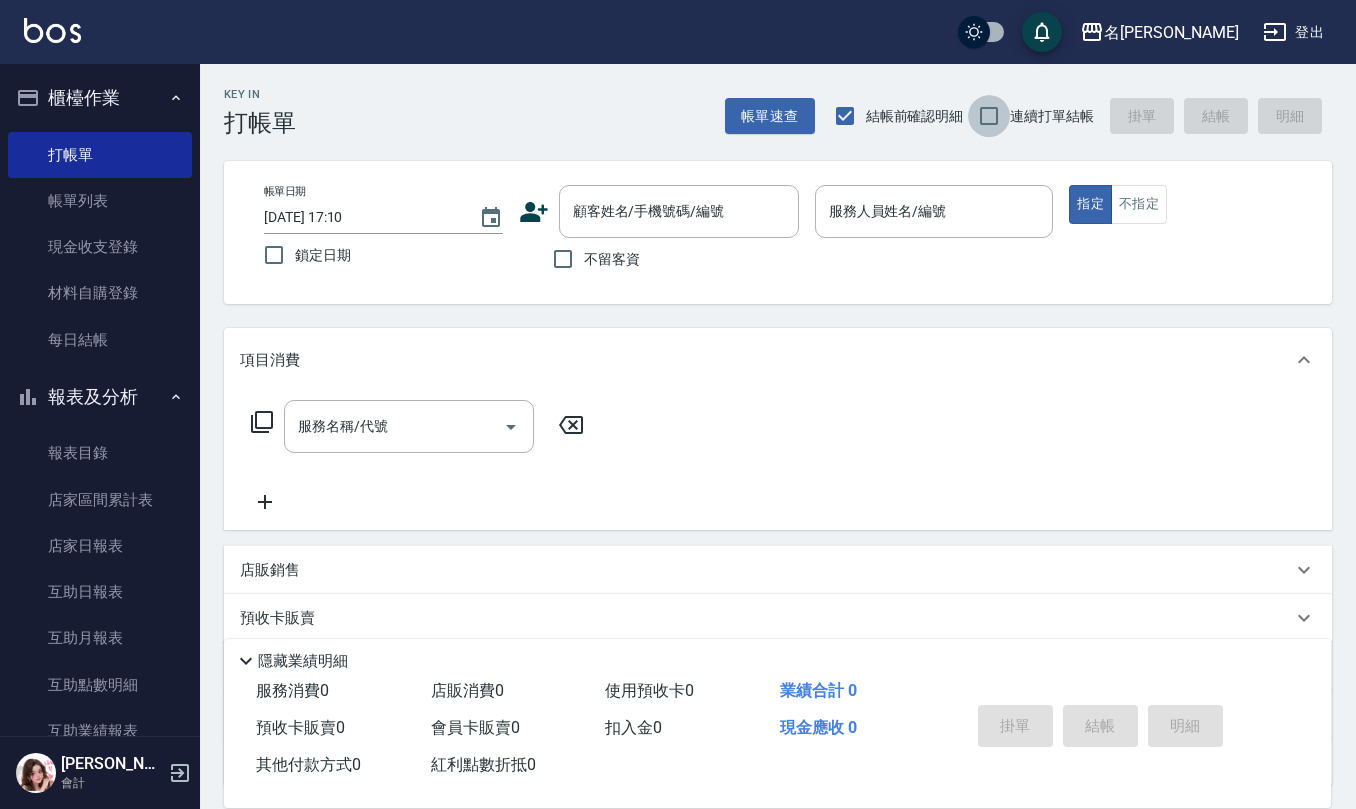drag, startPoint x: 998, startPoint y: 98, endPoint x: 881, endPoint y: 194, distance: 151.34398 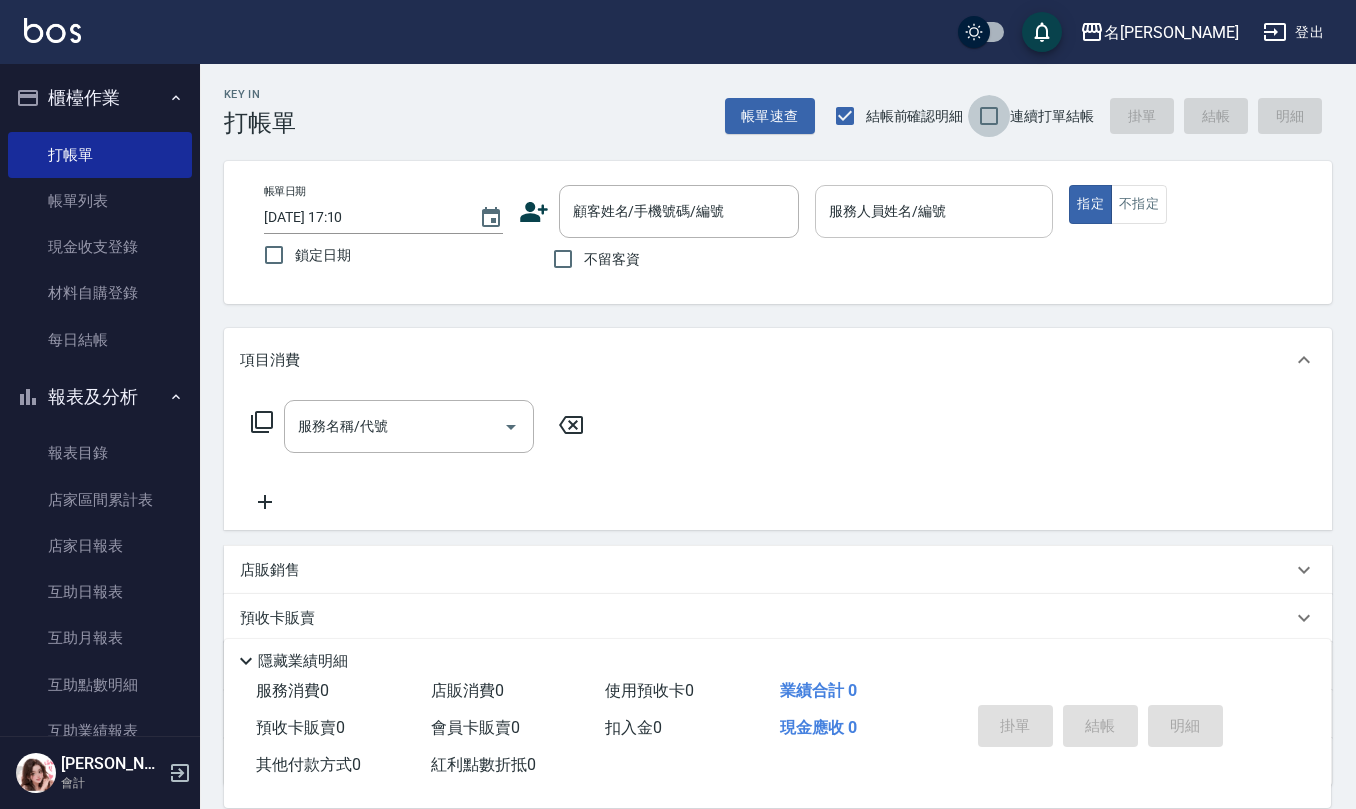click on "連續打單結帳" at bounding box center (989, 116) 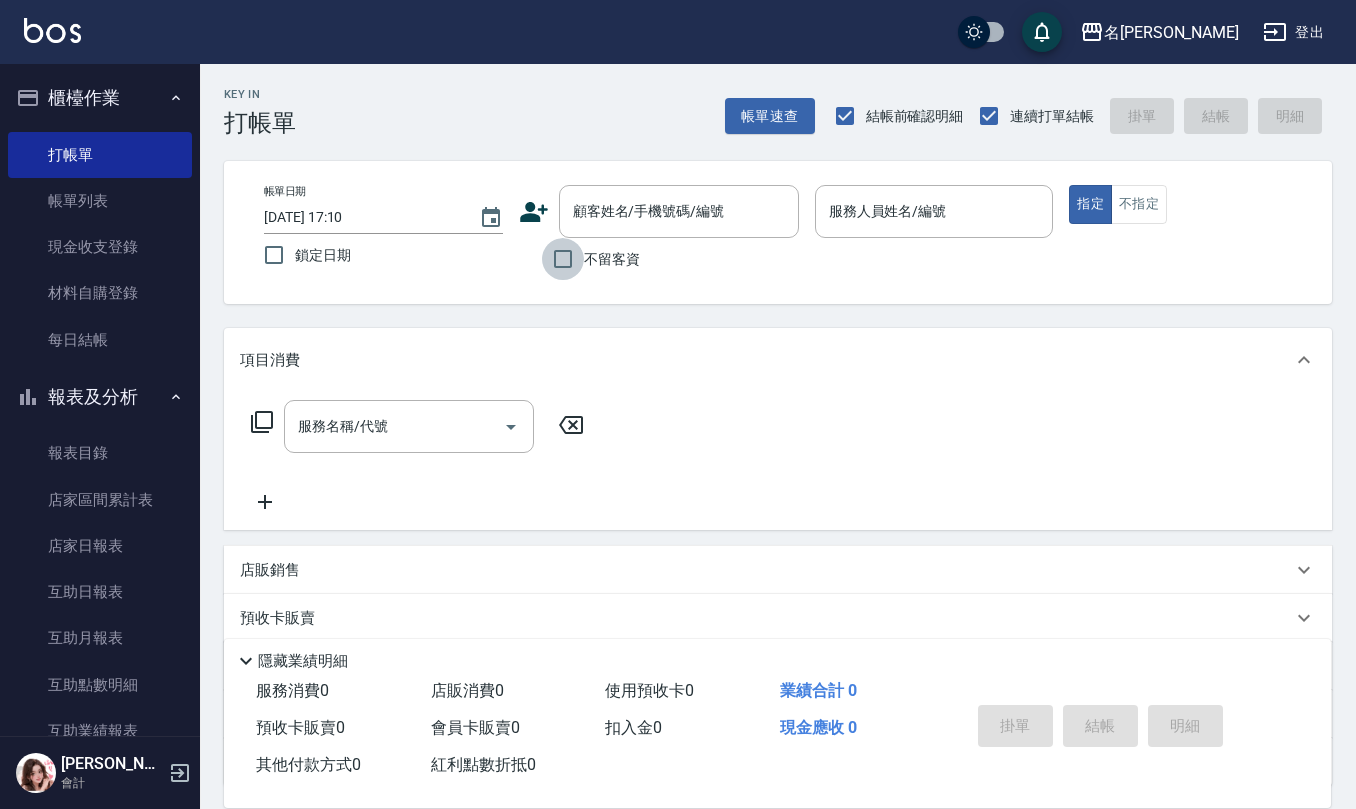 click on "不留客資" at bounding box center (563, 259) 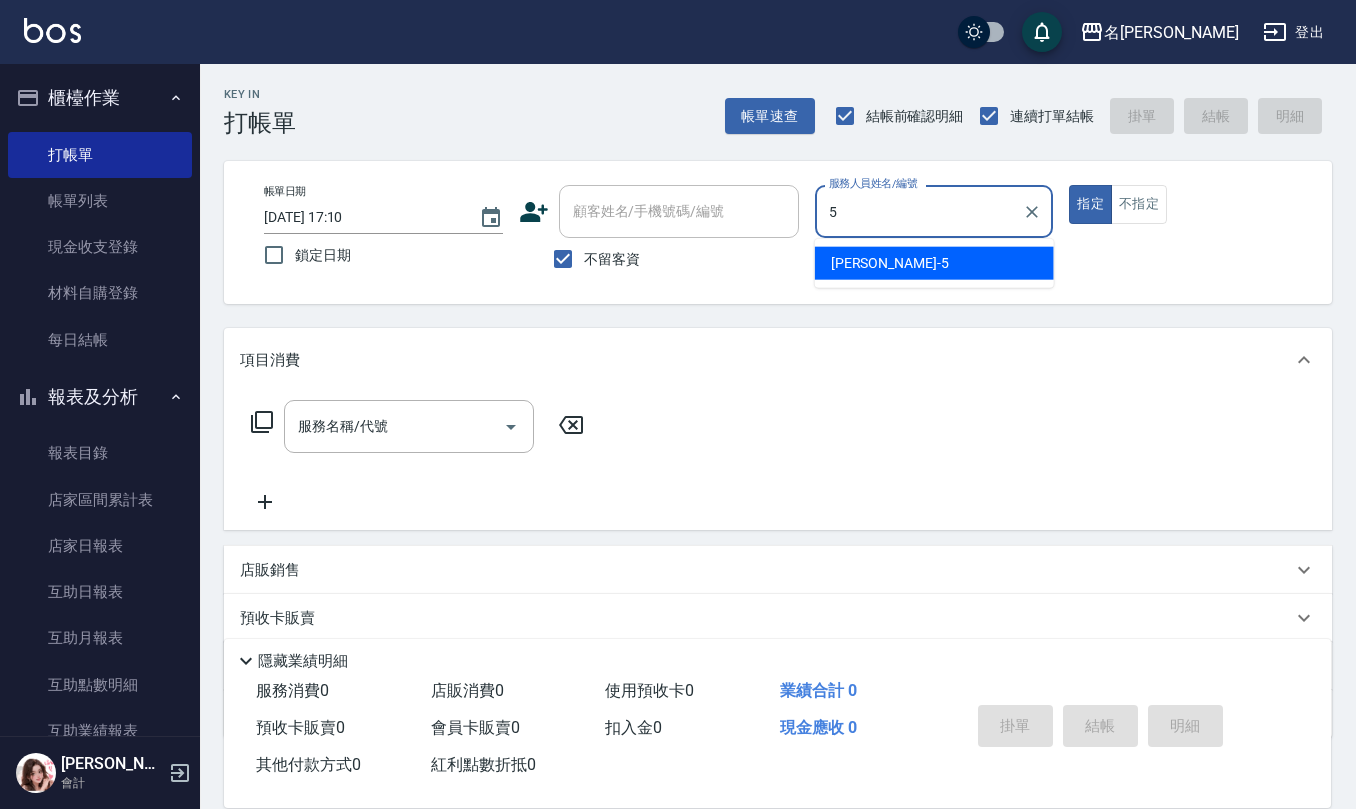 type on "[PERSON_NAME]5" 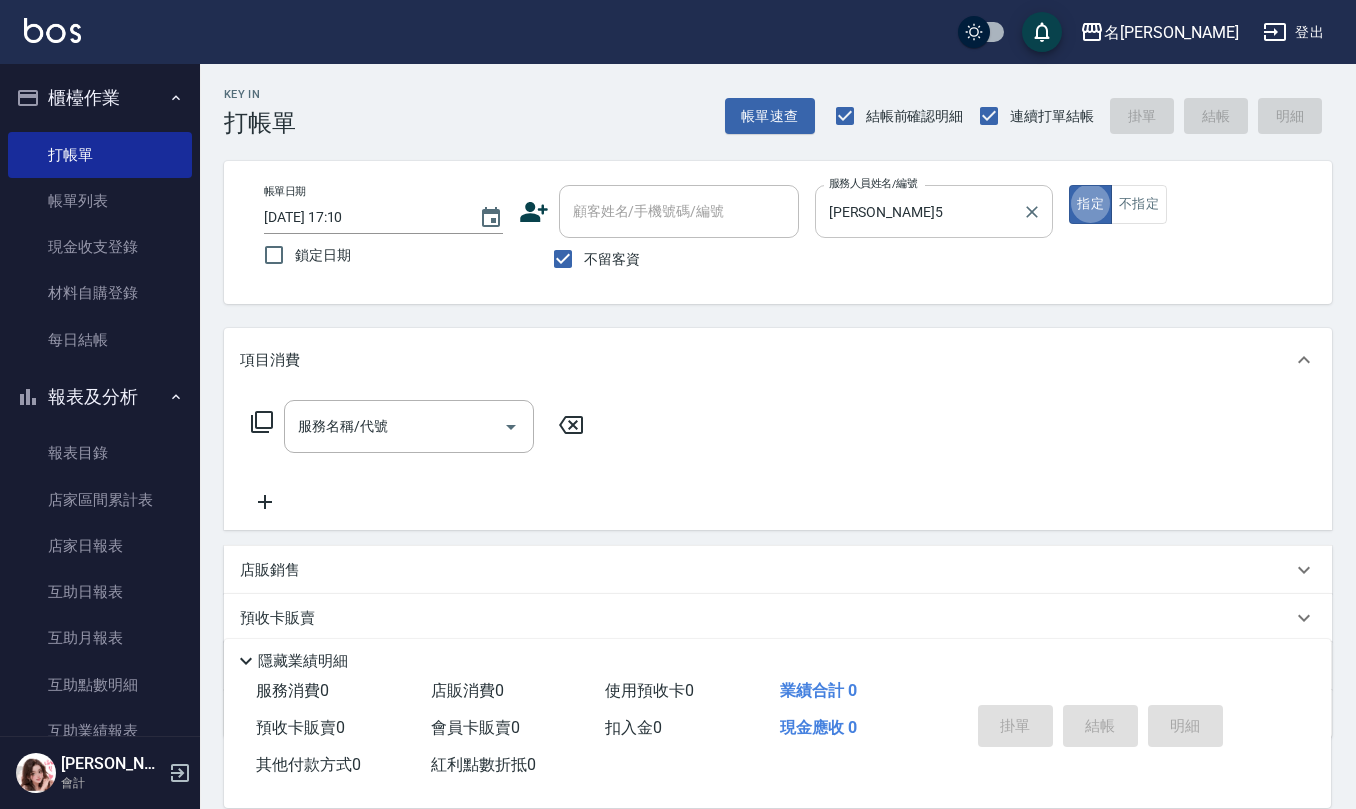 type on "true" 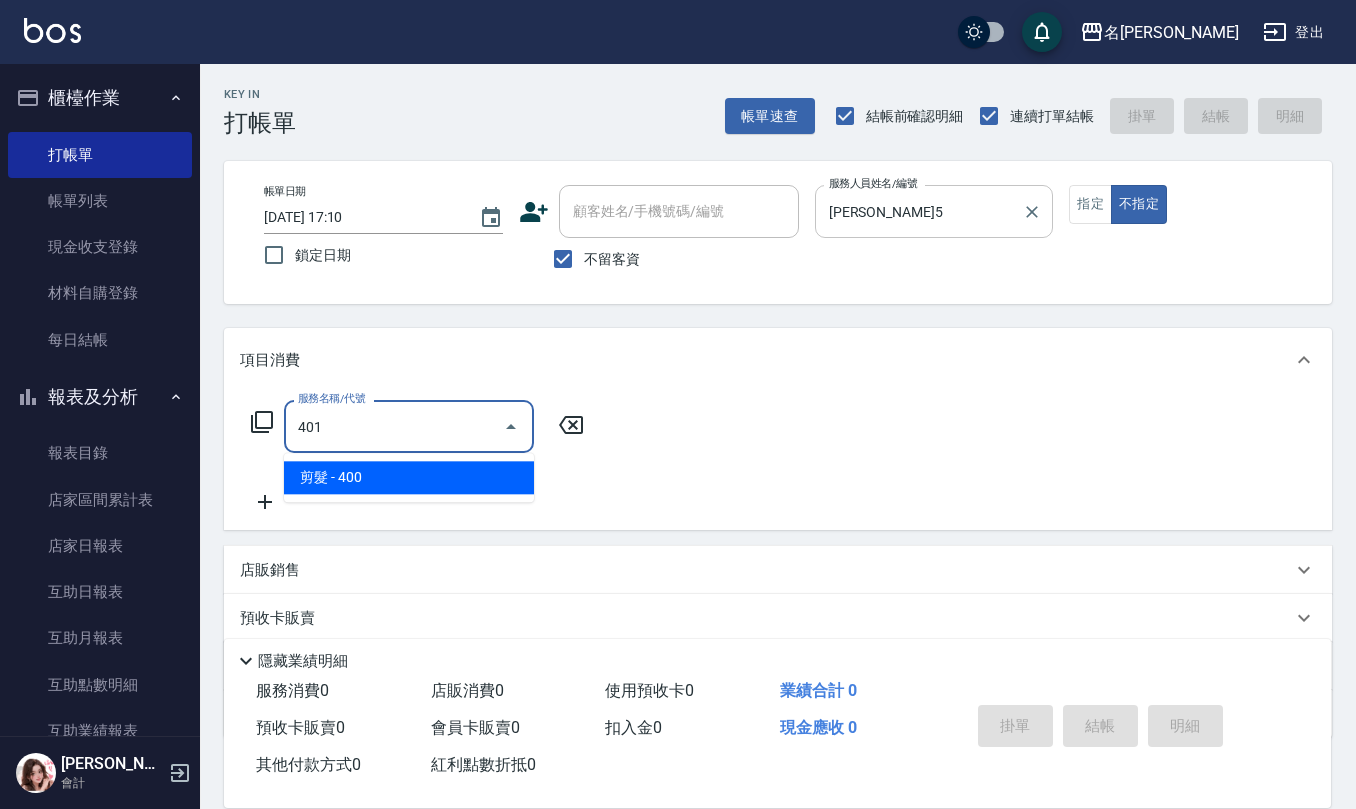 type on "剪髮(401)" 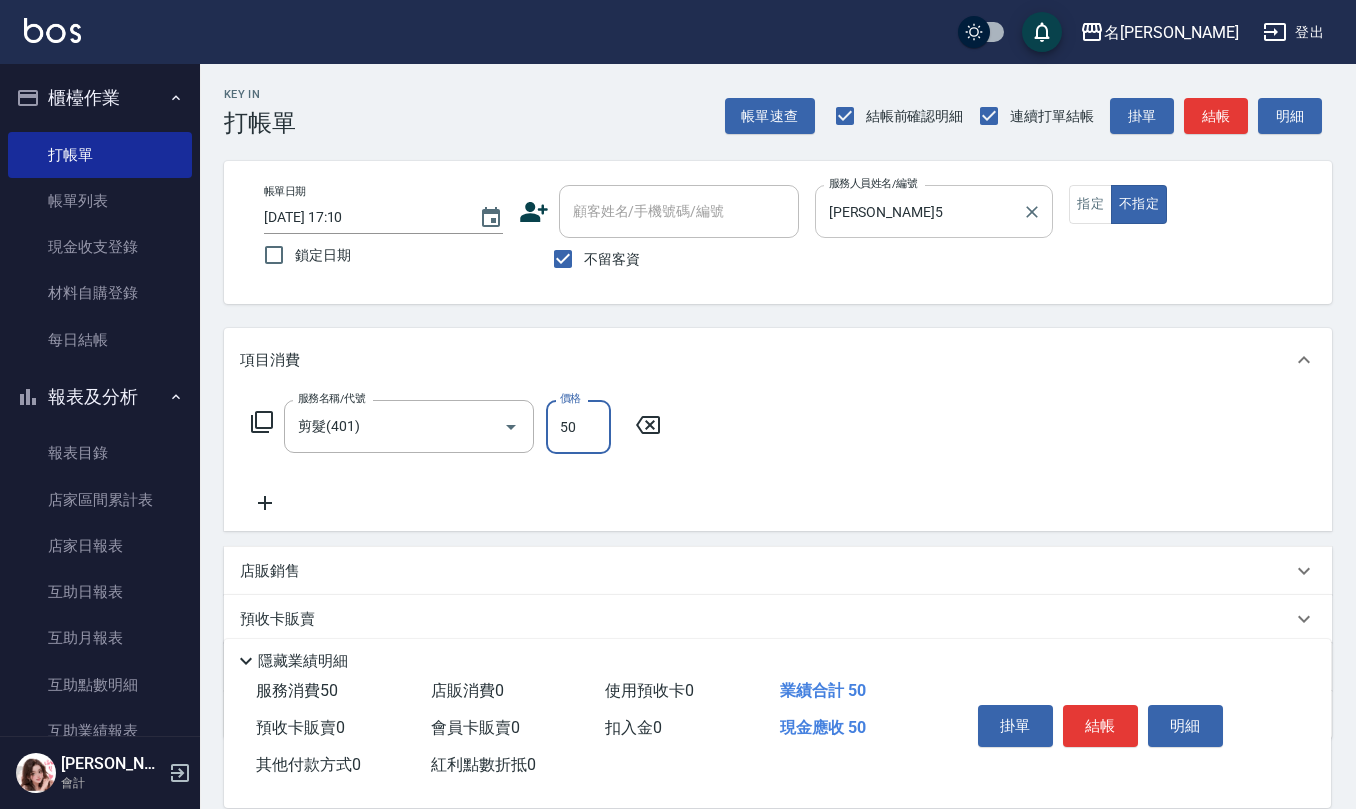 type on "50" 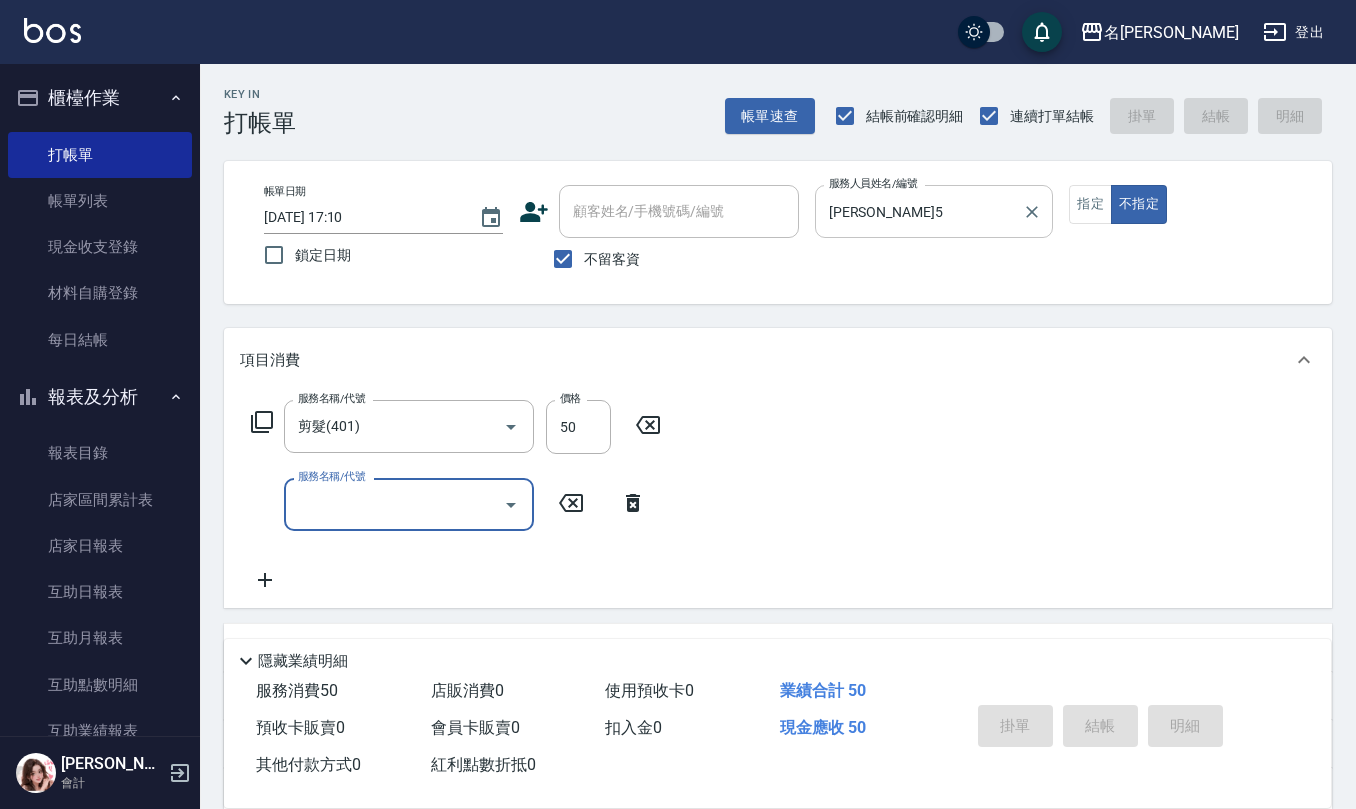 type on "[DATE] 18:35" 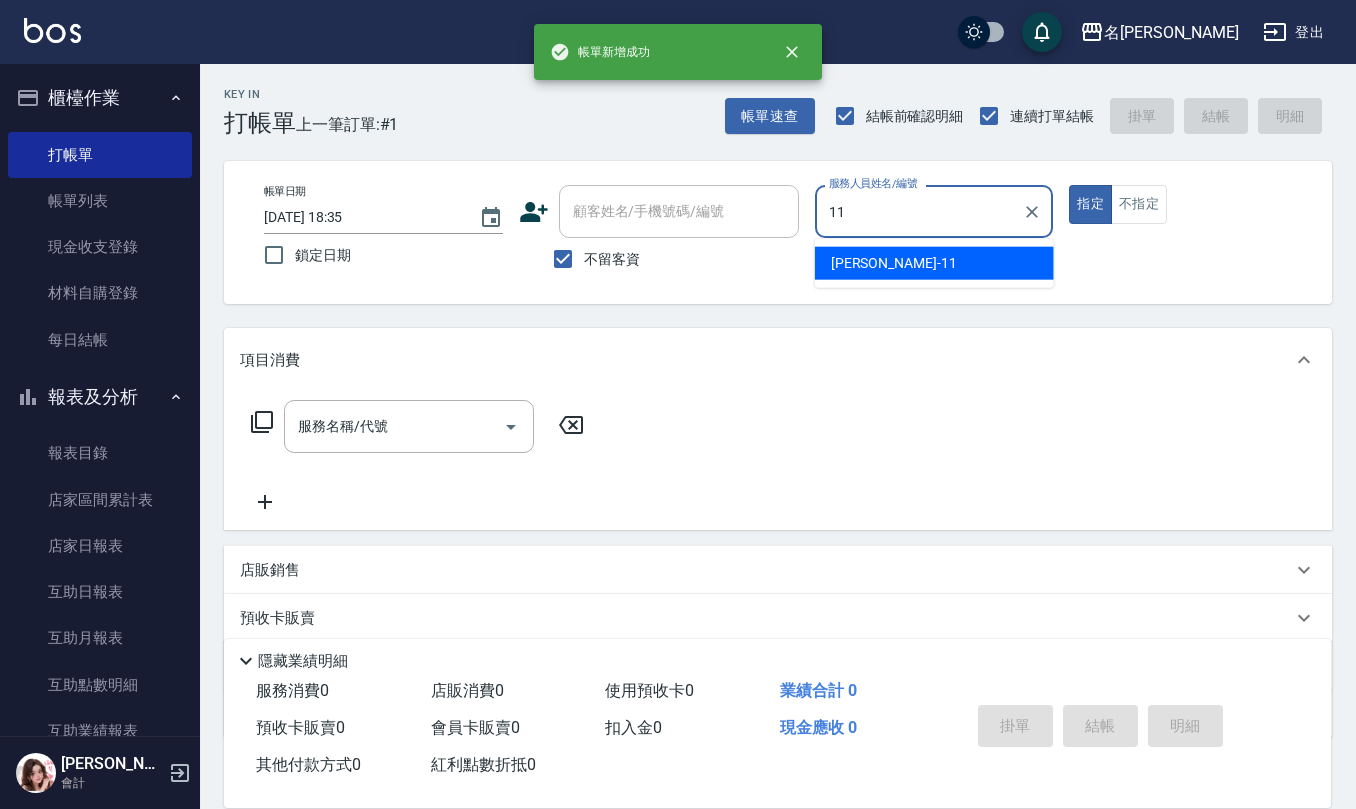 type on "[PERSON_NAME]橙-11" 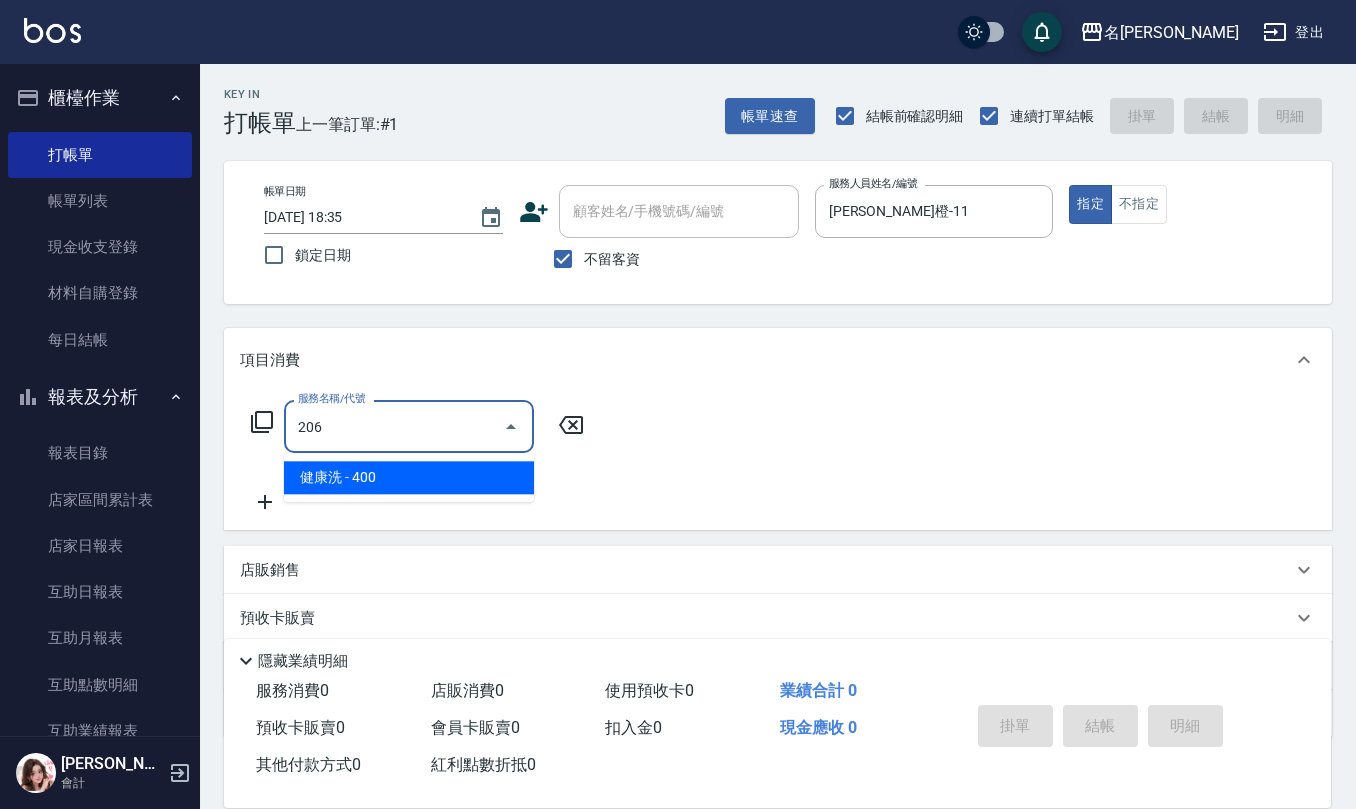 type on "健康洗(206)" 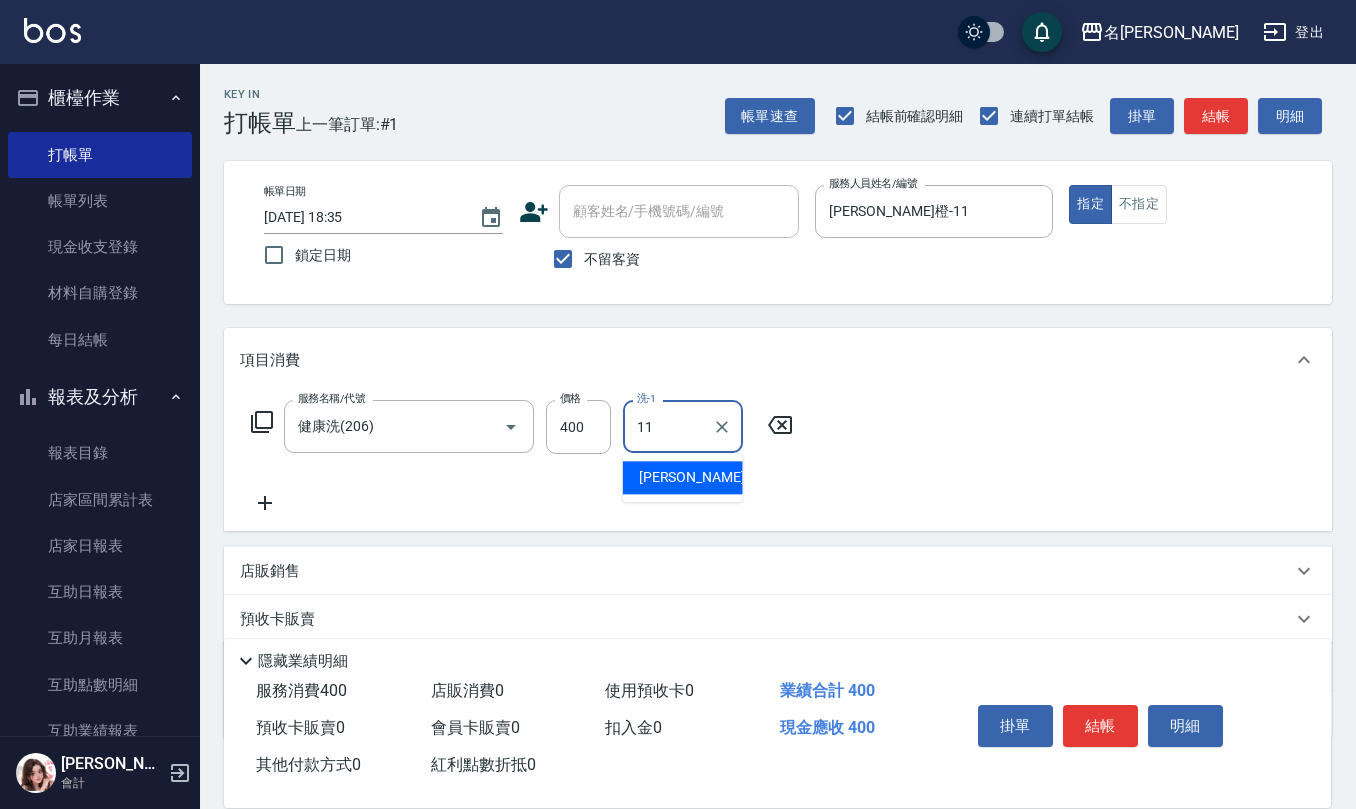 type on "[PERSON_NAME]橙-11" 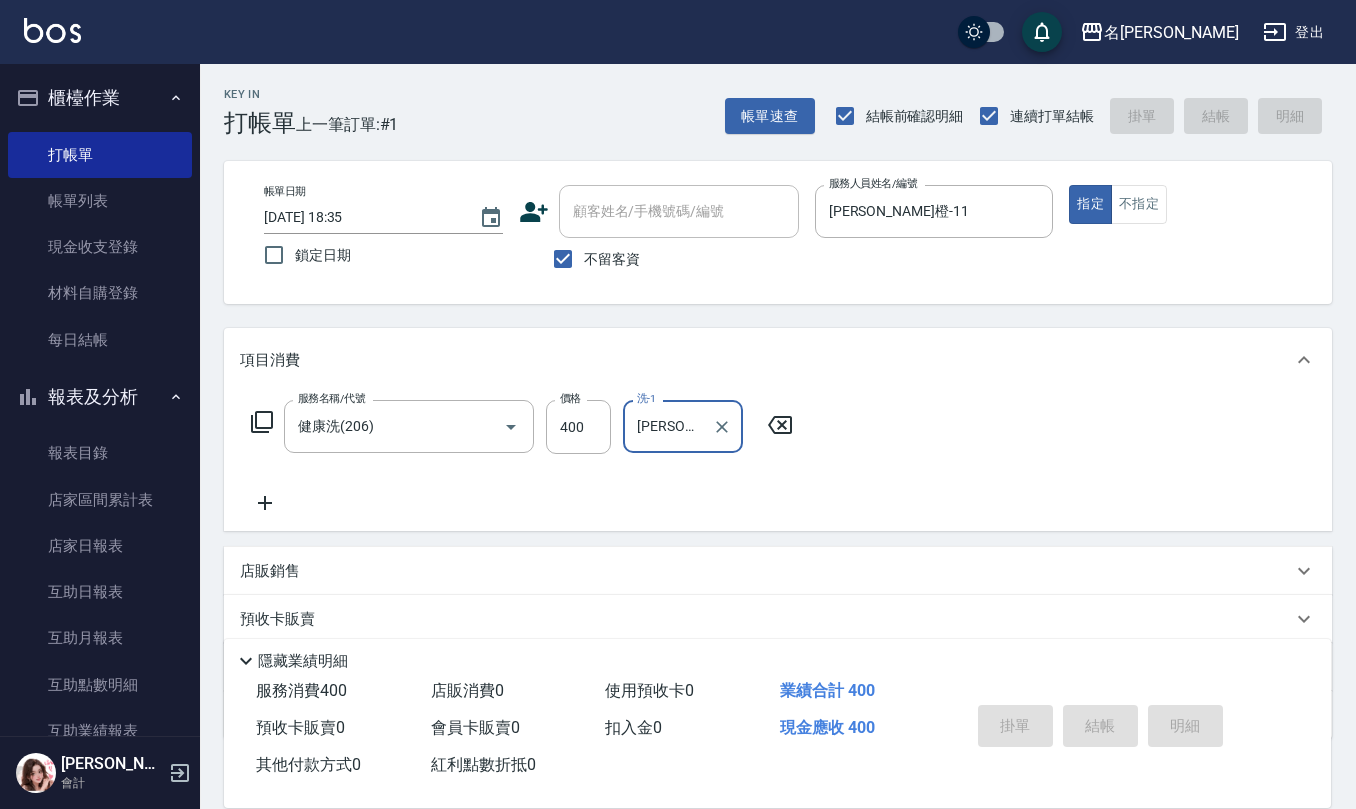 type on "[DATE] 18:36" 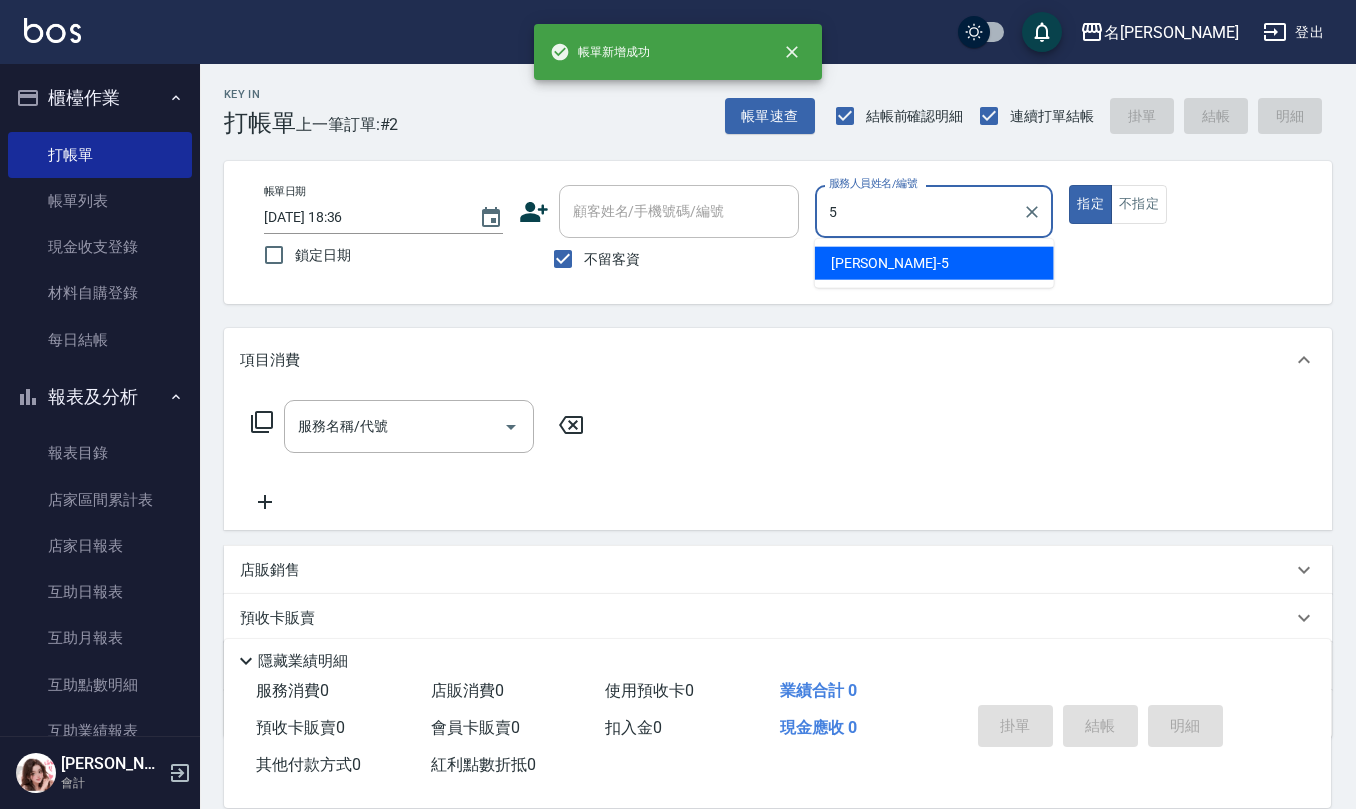 type on "[PERSON_NAME]5" 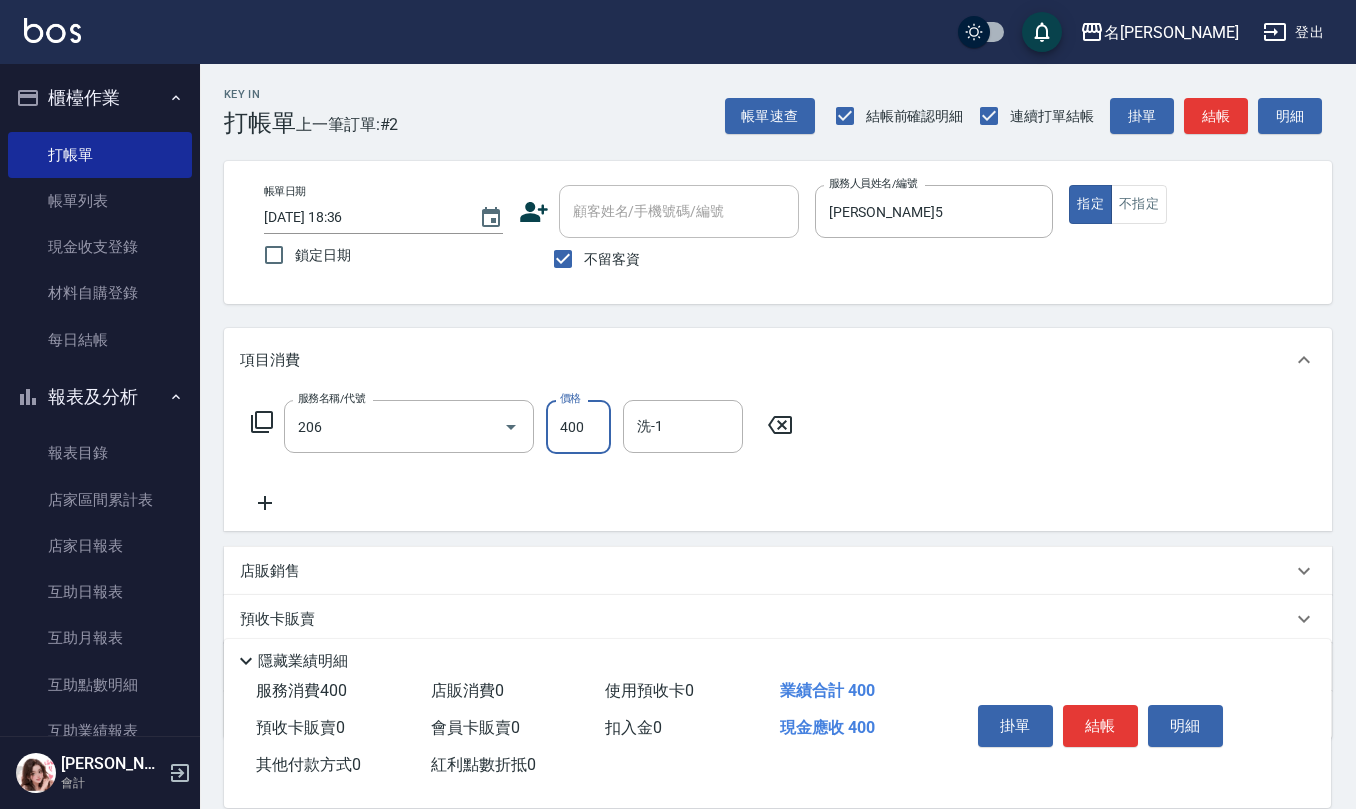 type on "健康洗(206)" 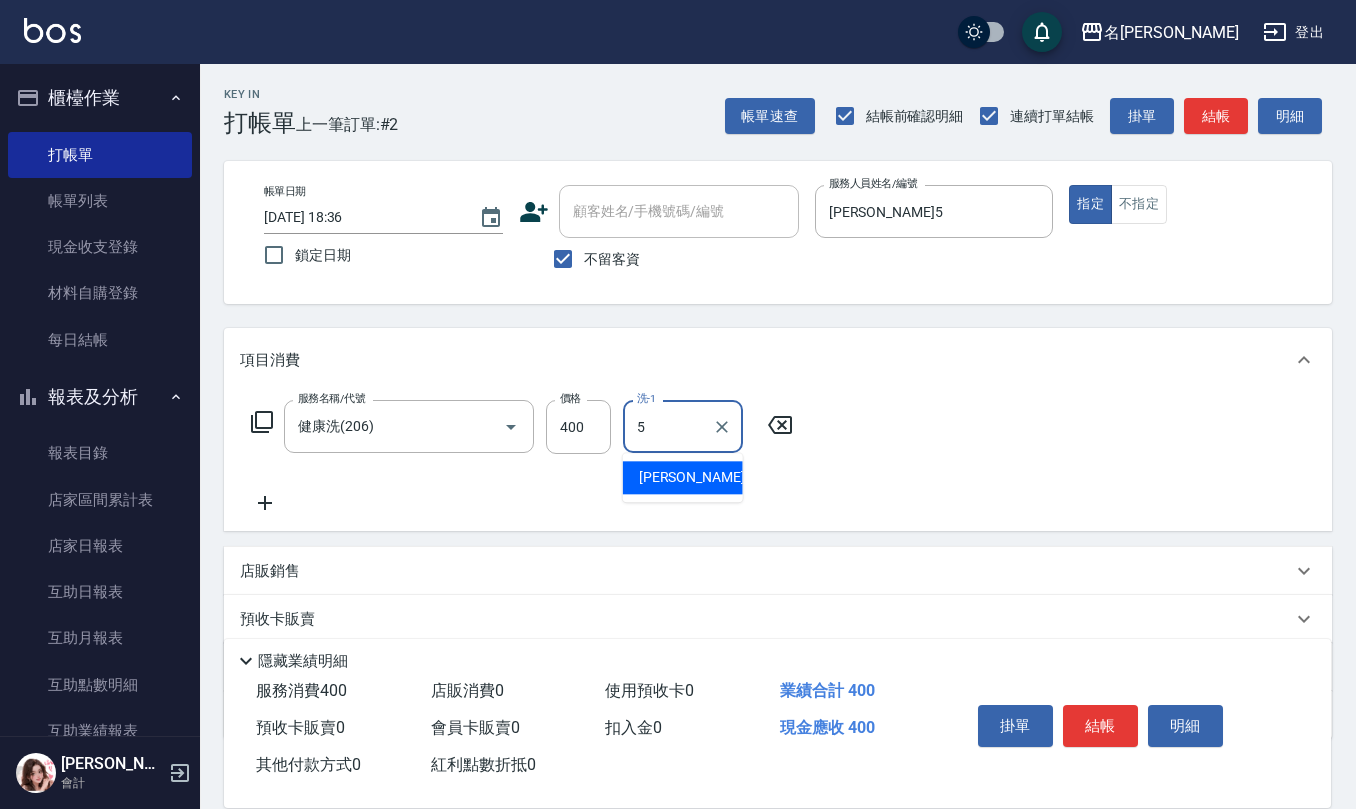 type on "[PERSON_NAME]5" 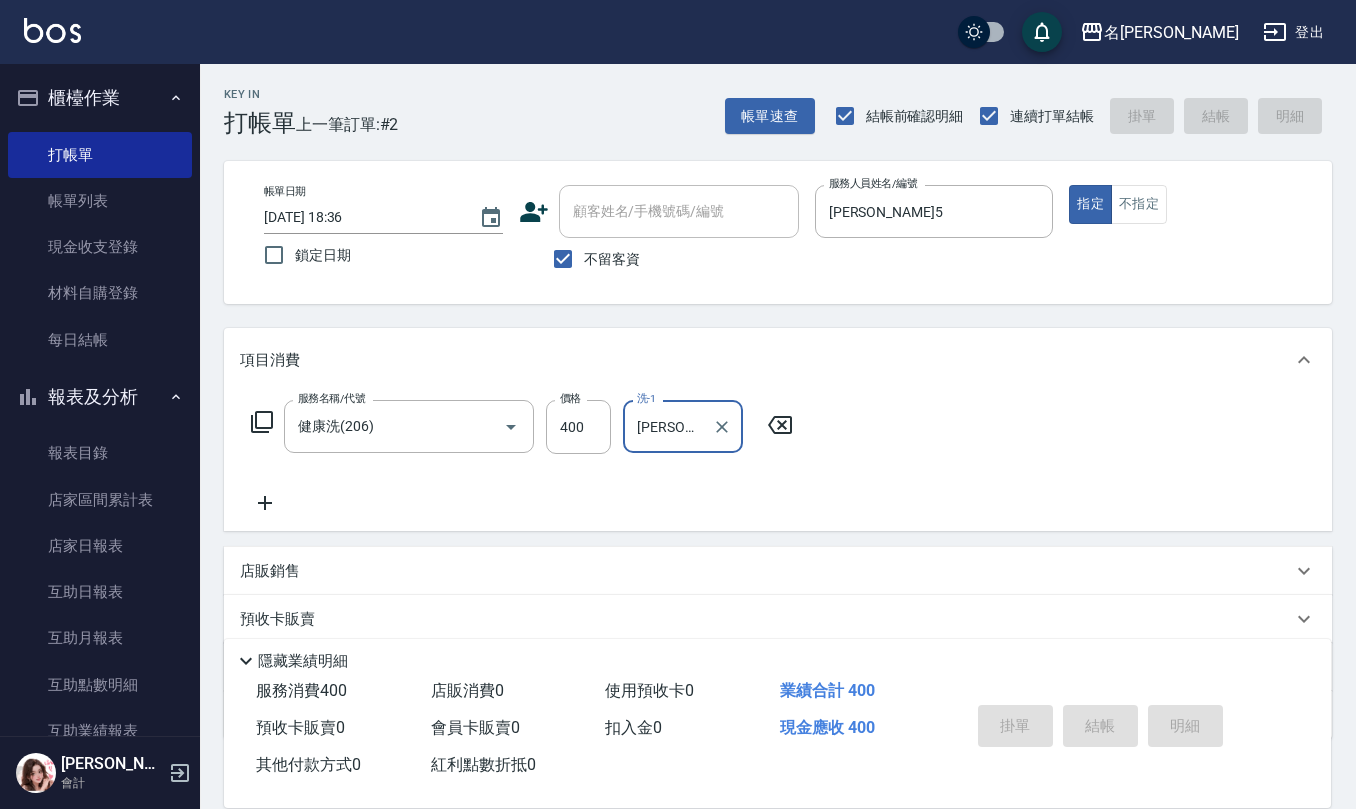 type 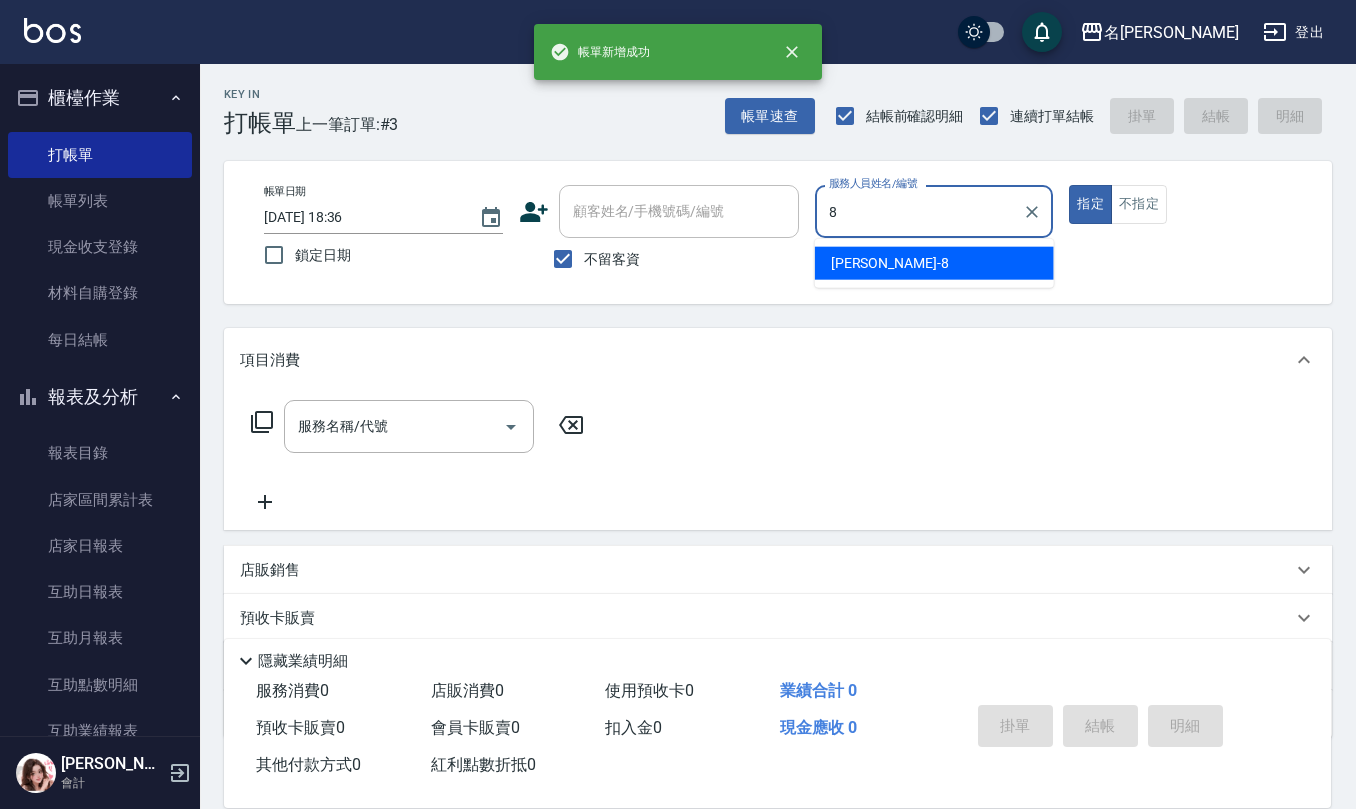 type on "[PERSON_NAME]-8" 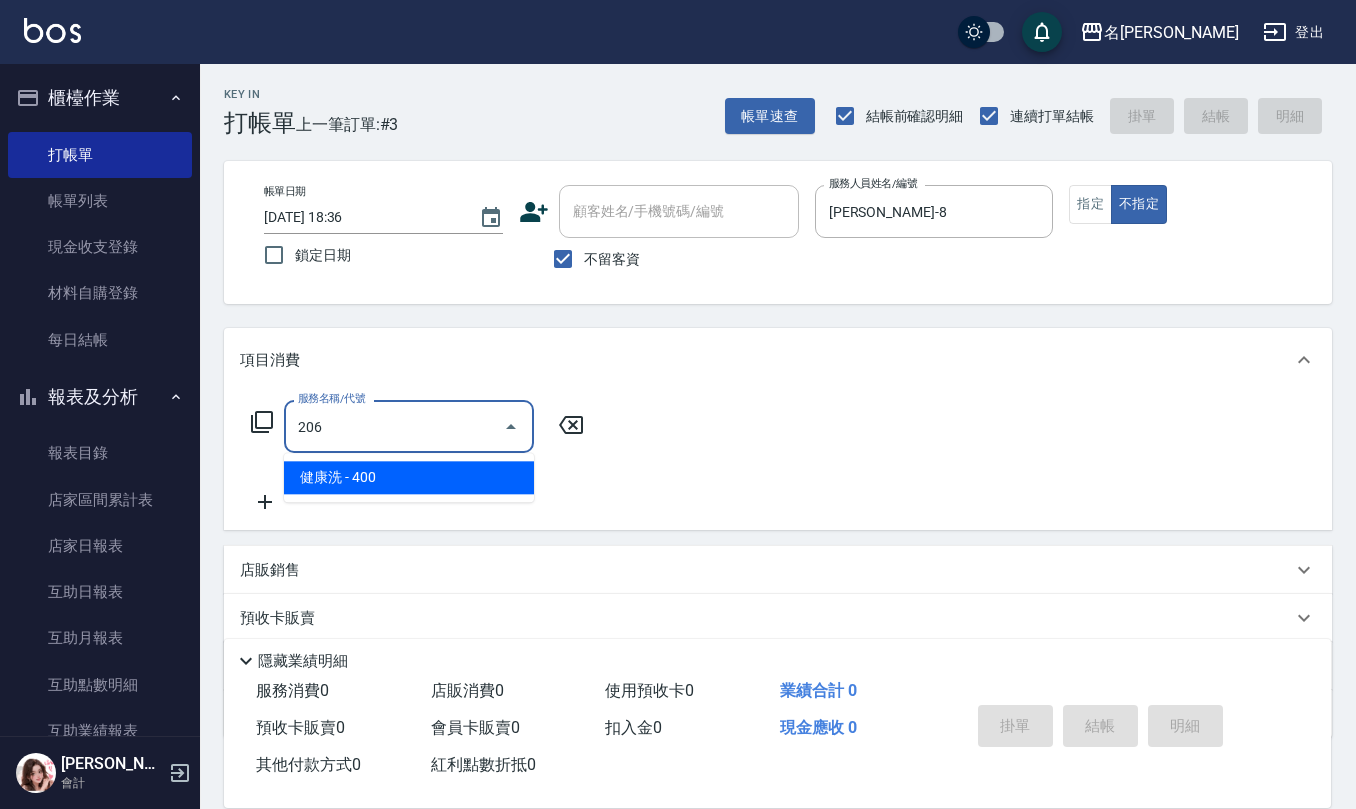 type on "健康洗(206)" 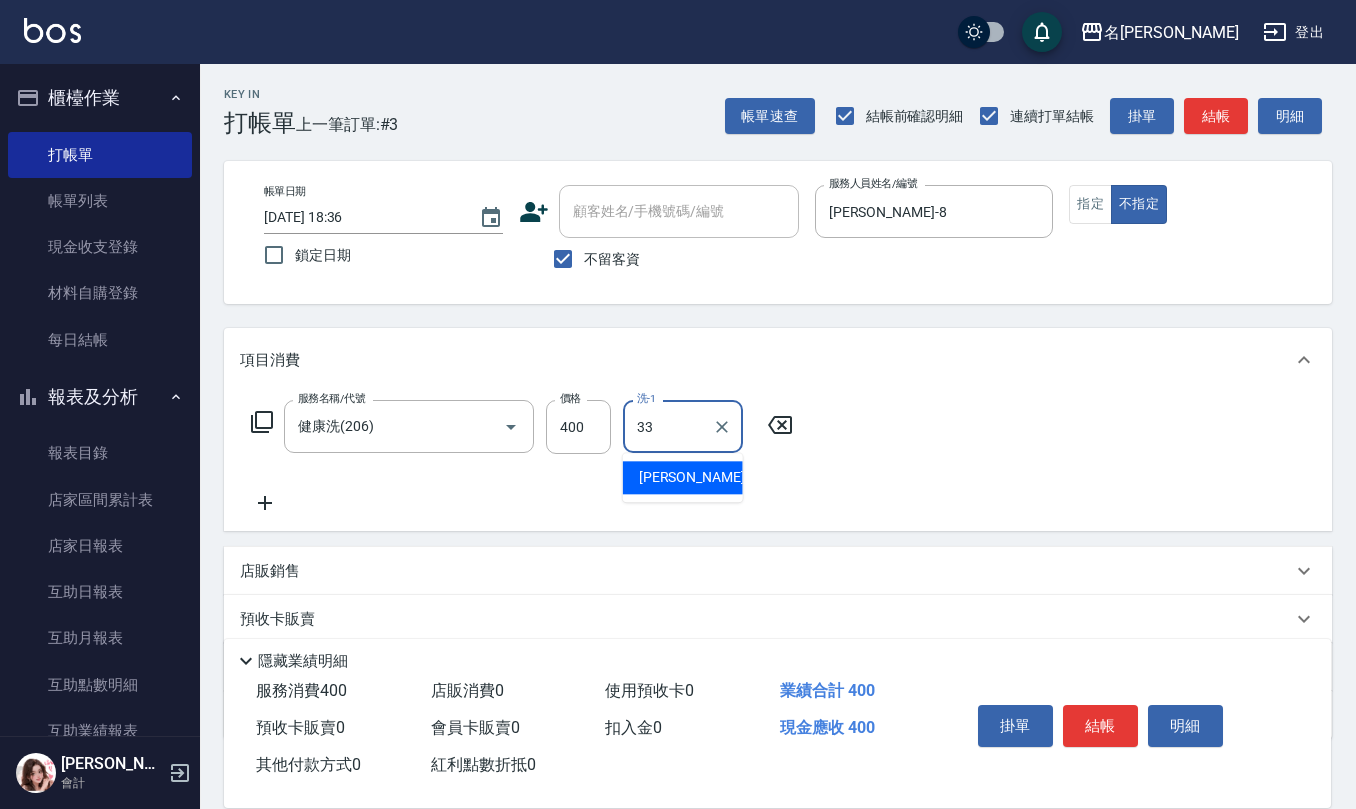 type on "[PERSON_NAME]-33" 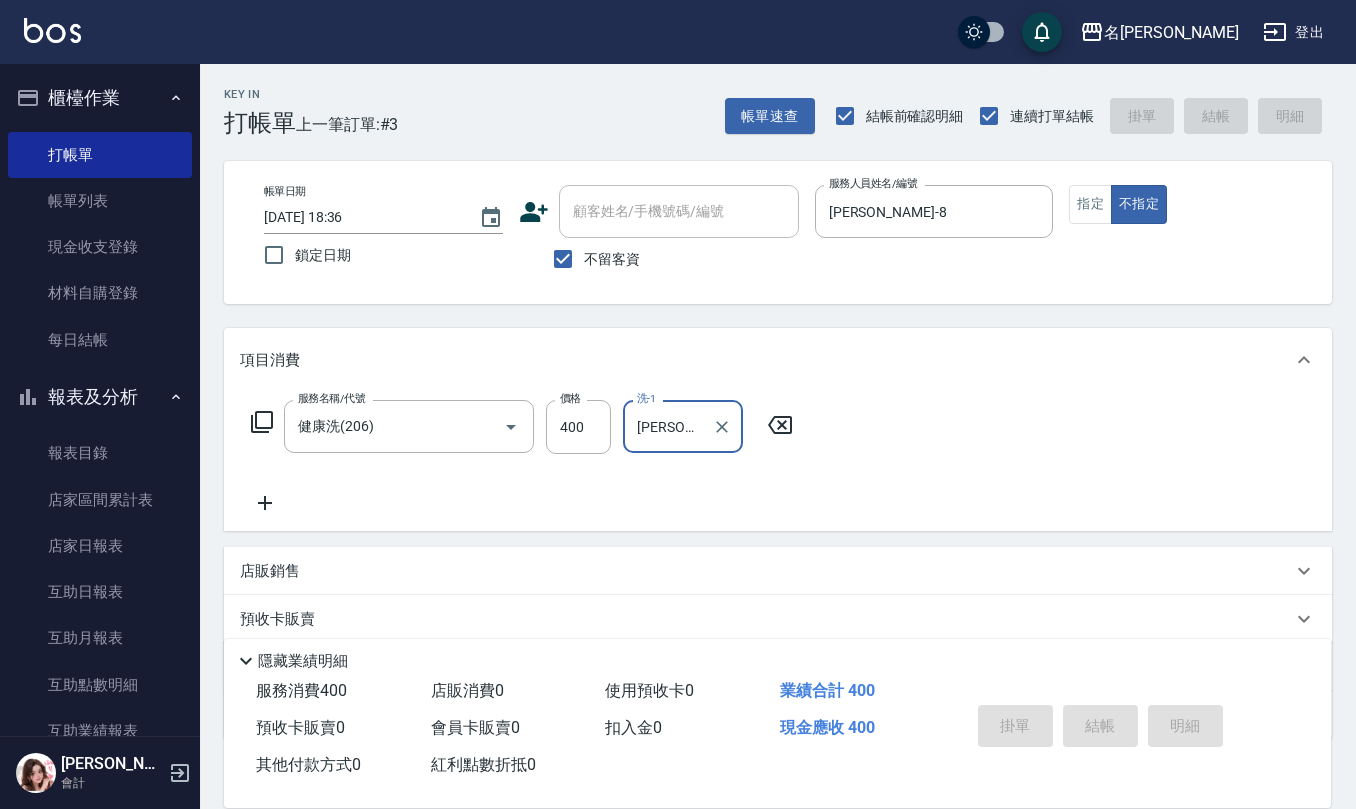 type 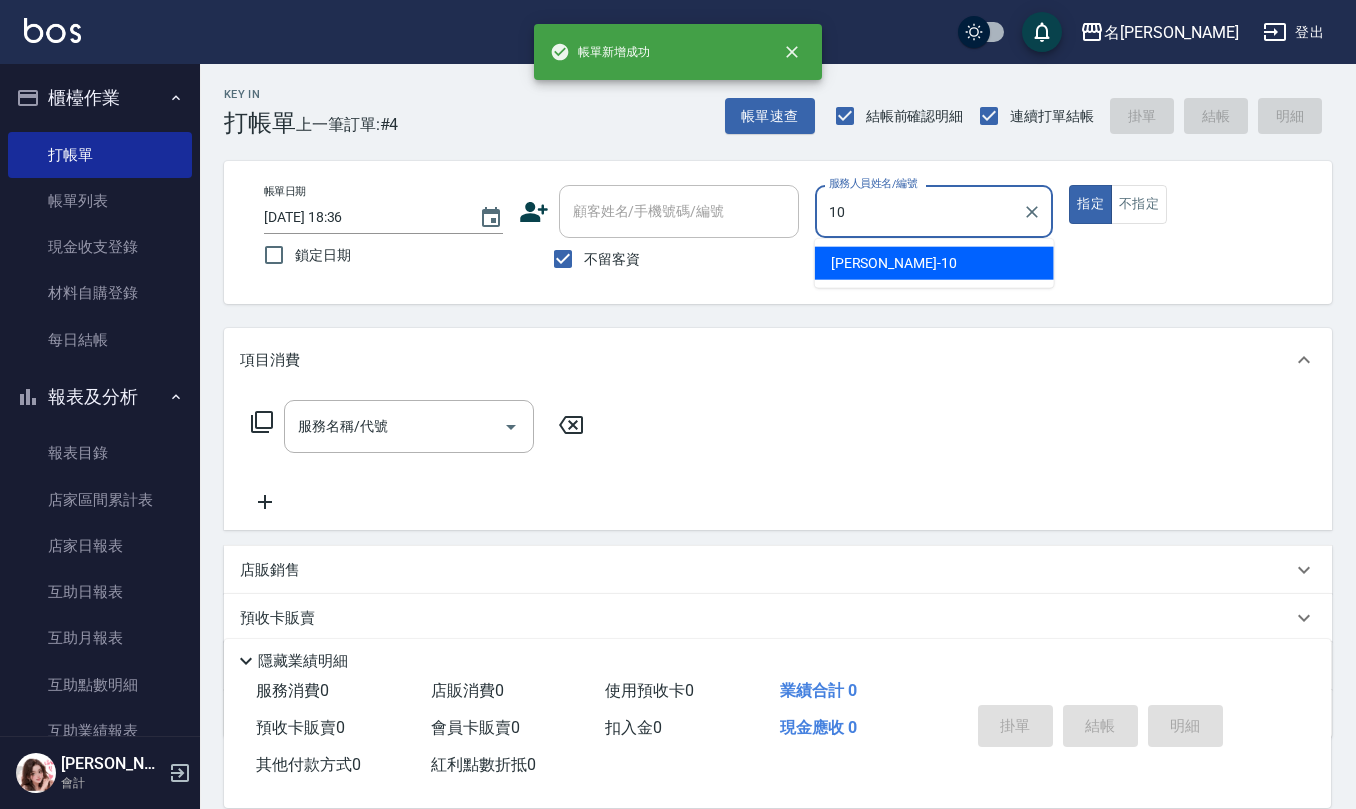 type on "[PERSON_NAME]-10" 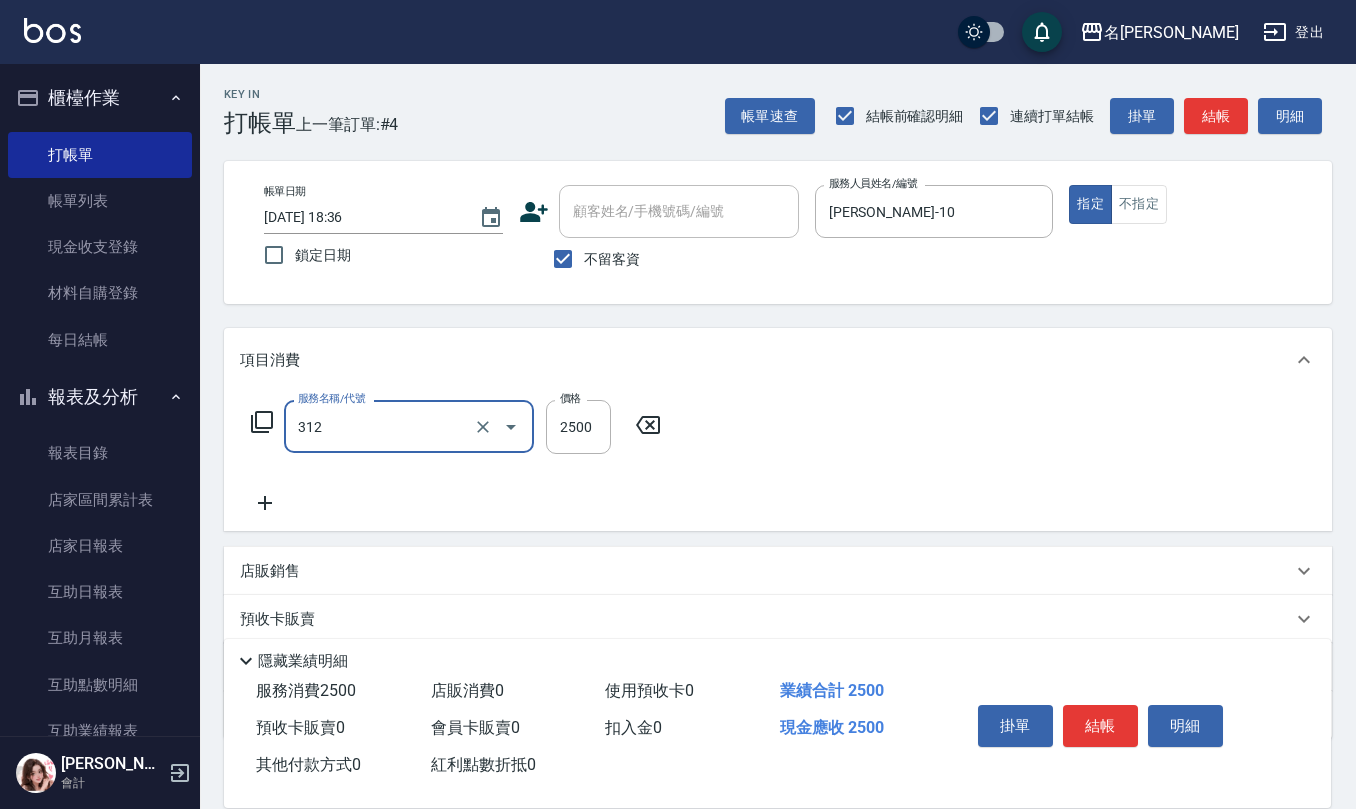 type on "有氧水離子燙2500(312)" 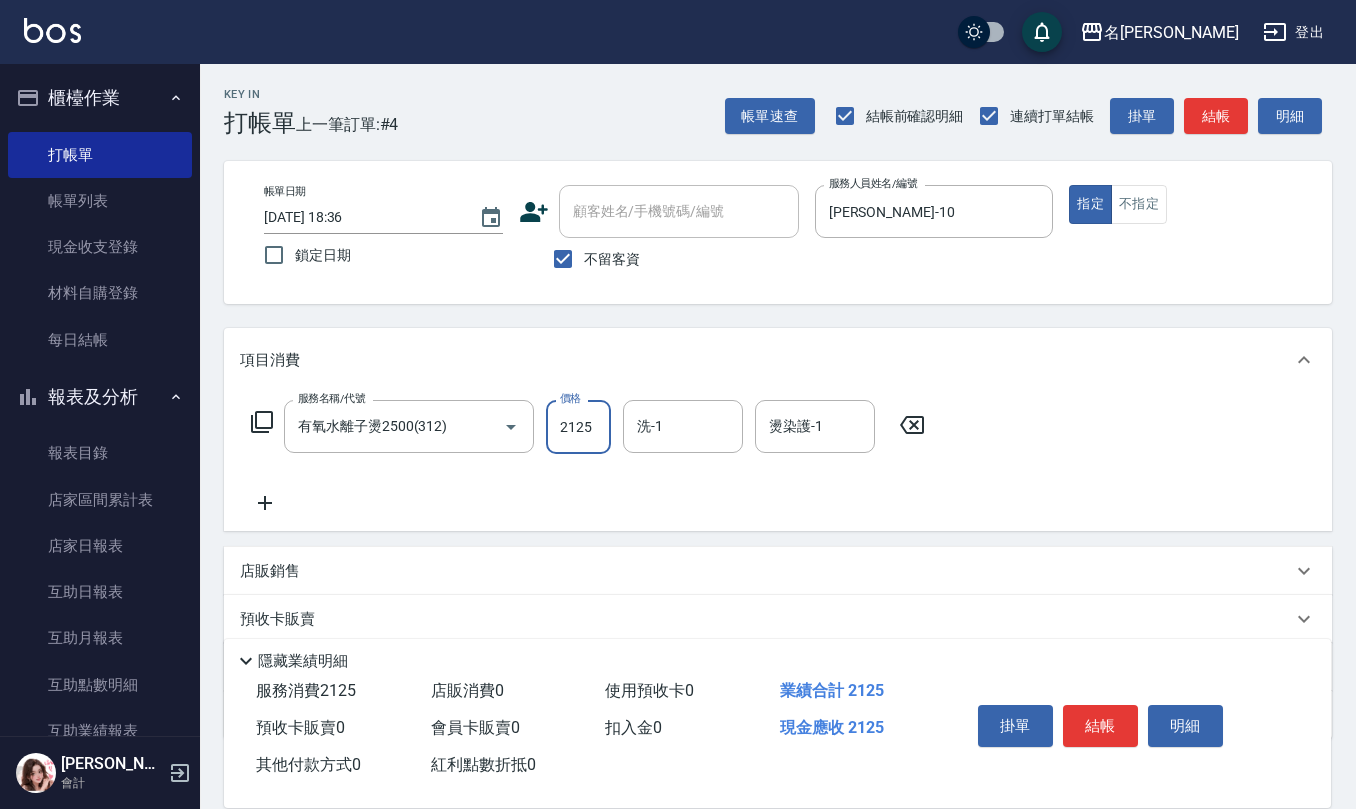 type on "2125" 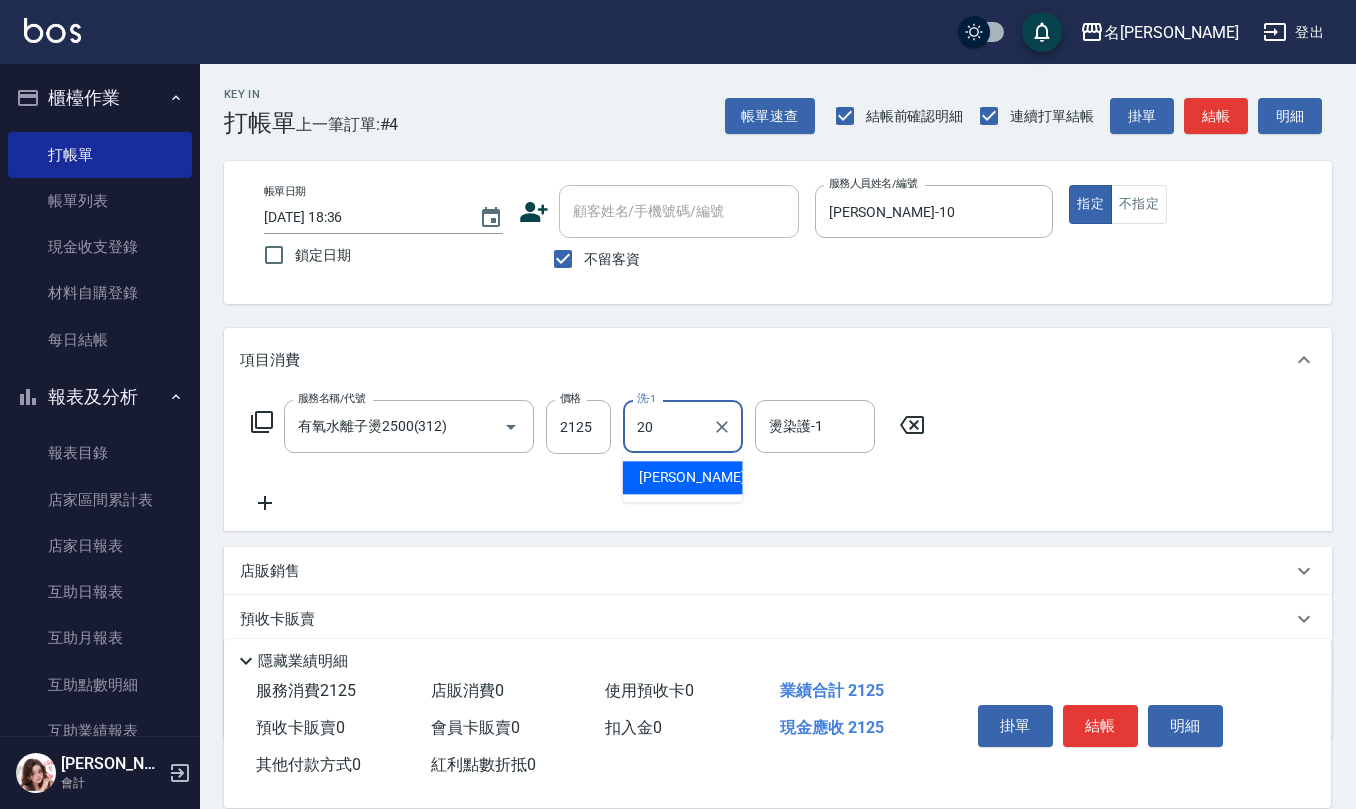 type on "[PERSON_NAME]-20" 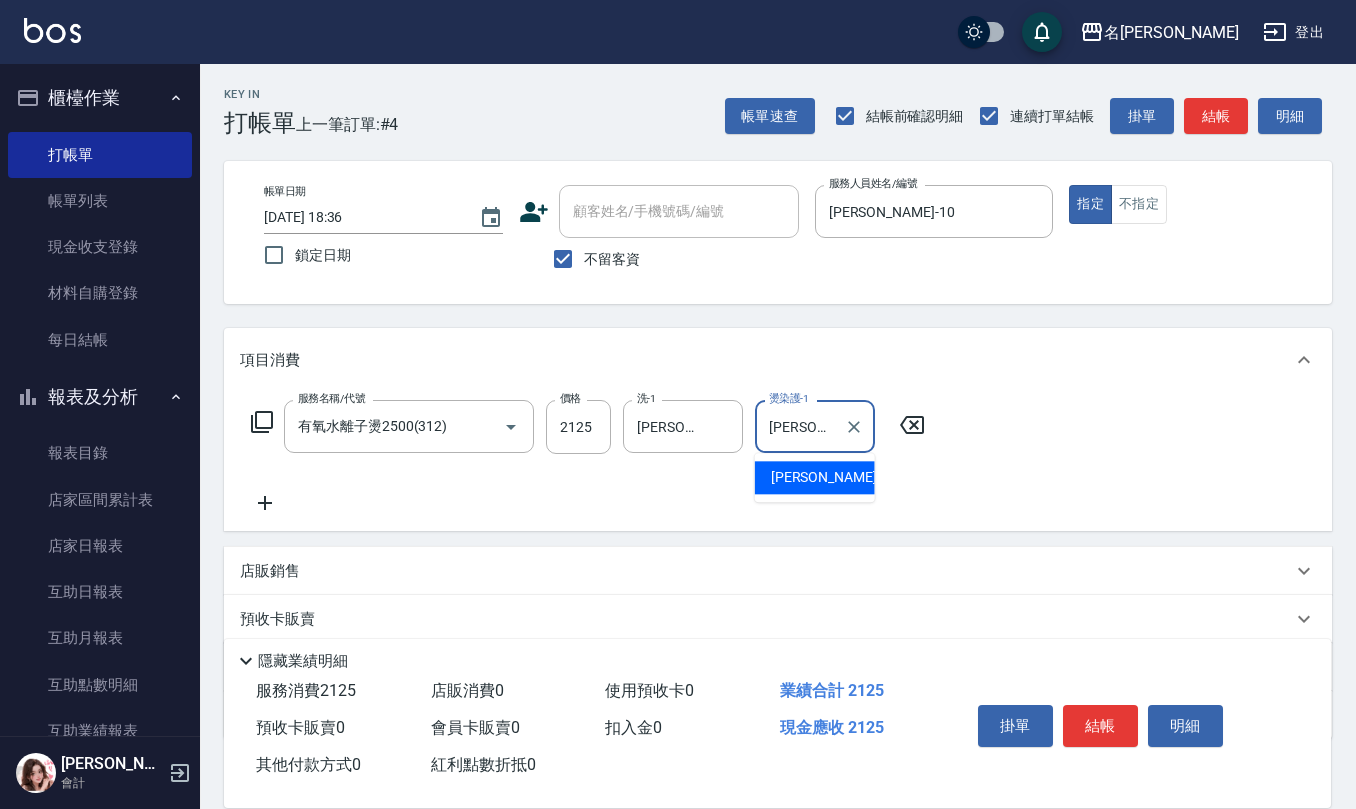 type on "[PERSON_NAME]-20" 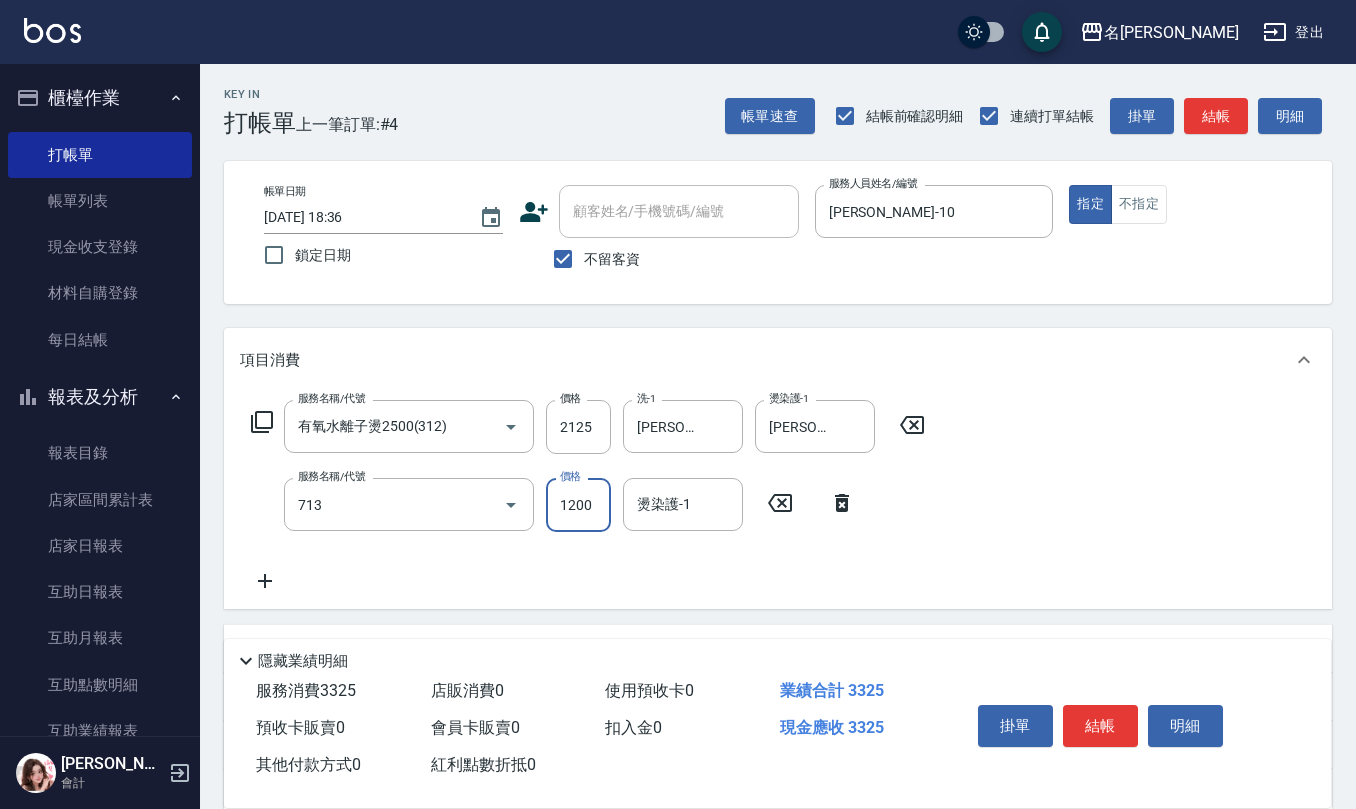 type on "水樣結構式1200(713)" 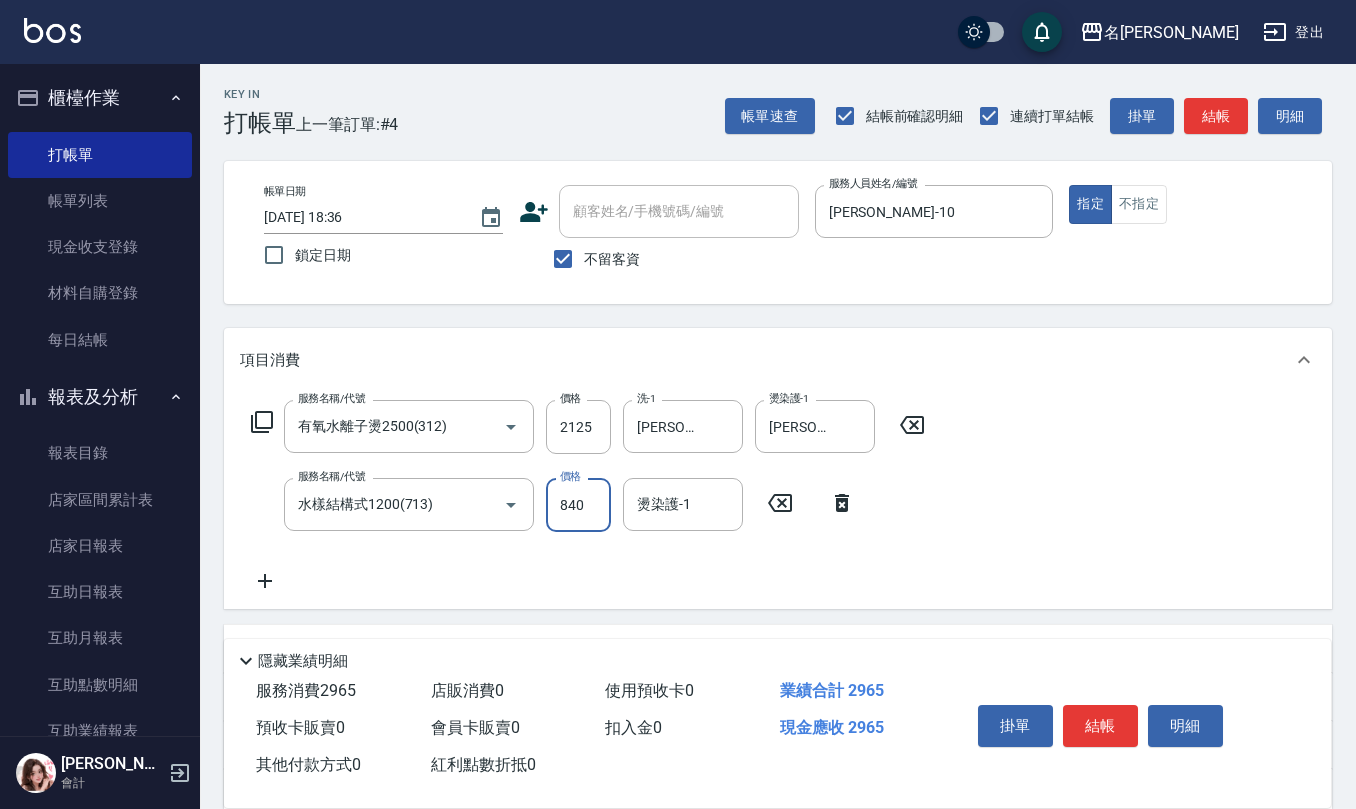 type on "840" 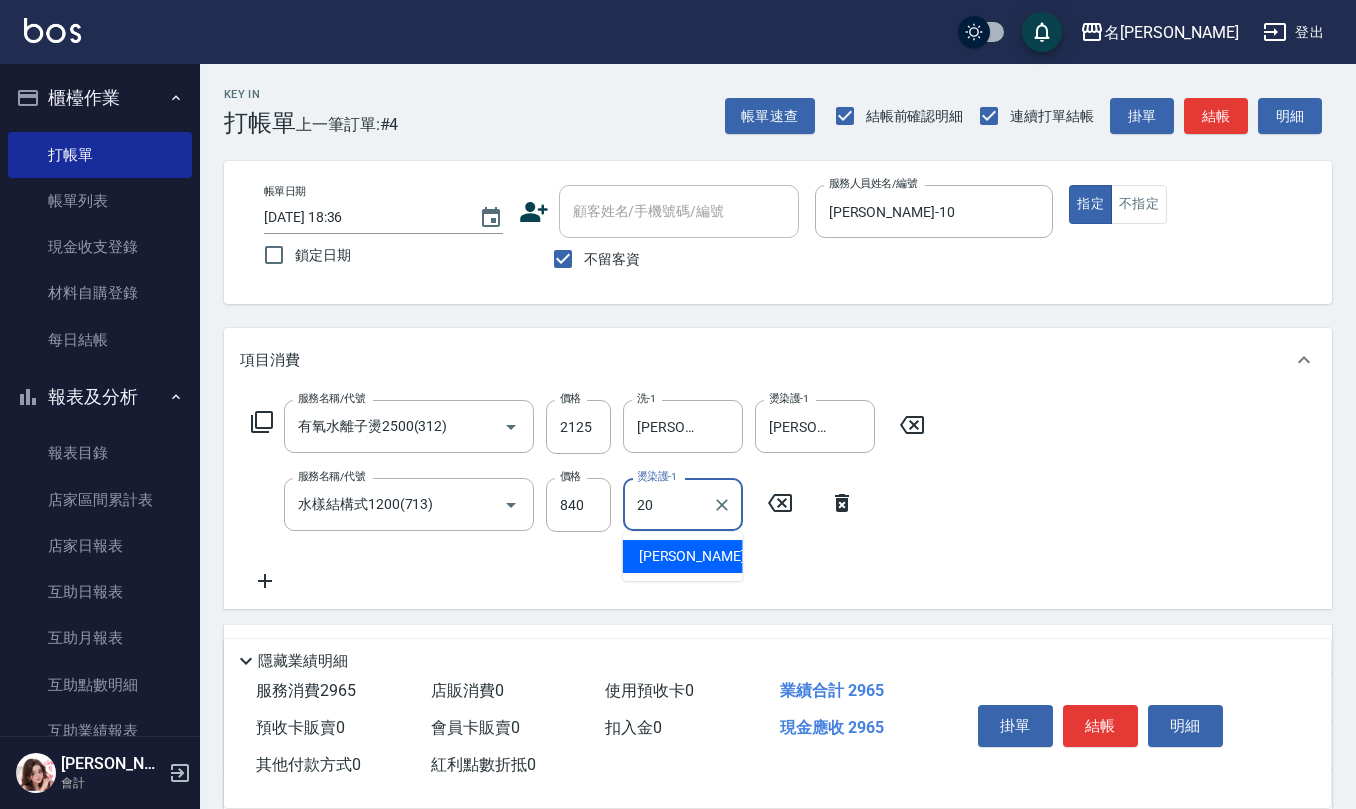 type on "[PERSON_NAME]-20" 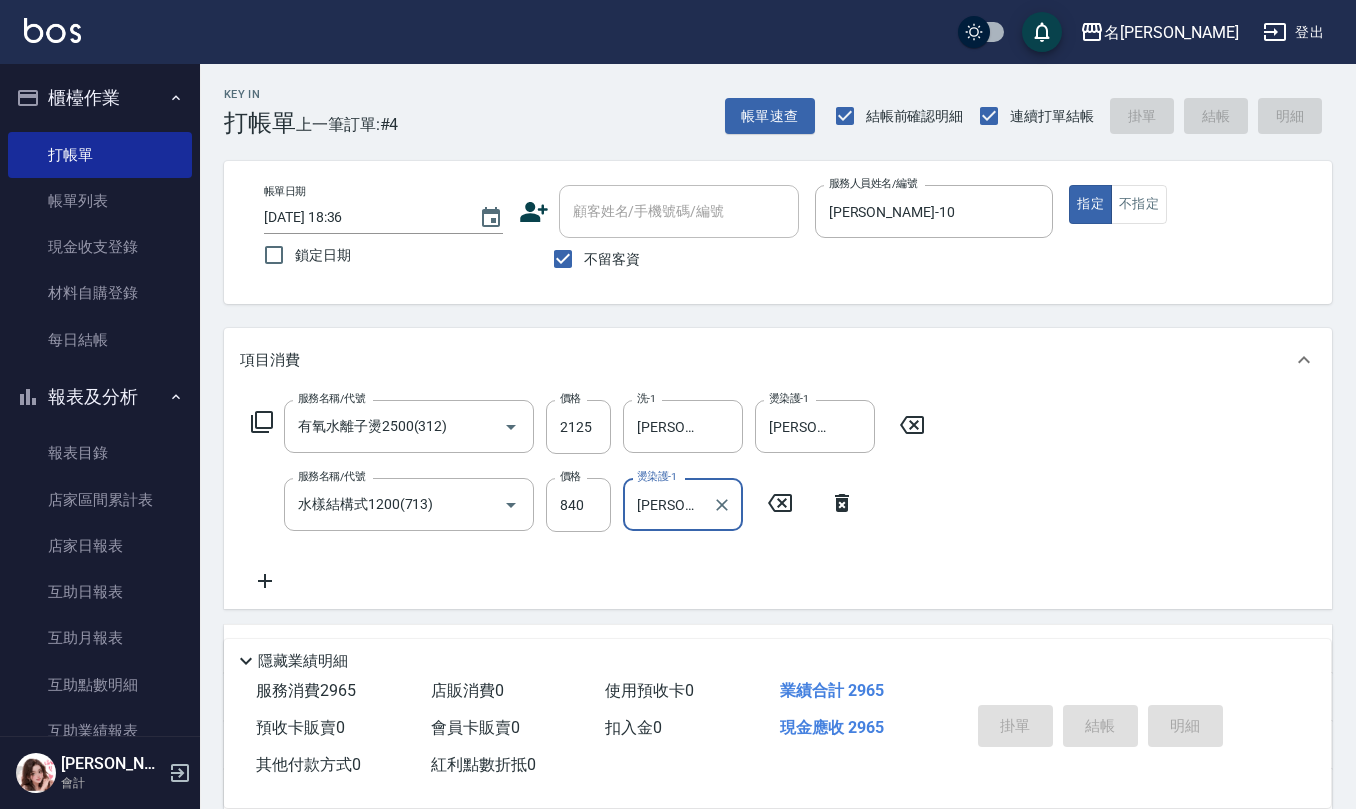 type 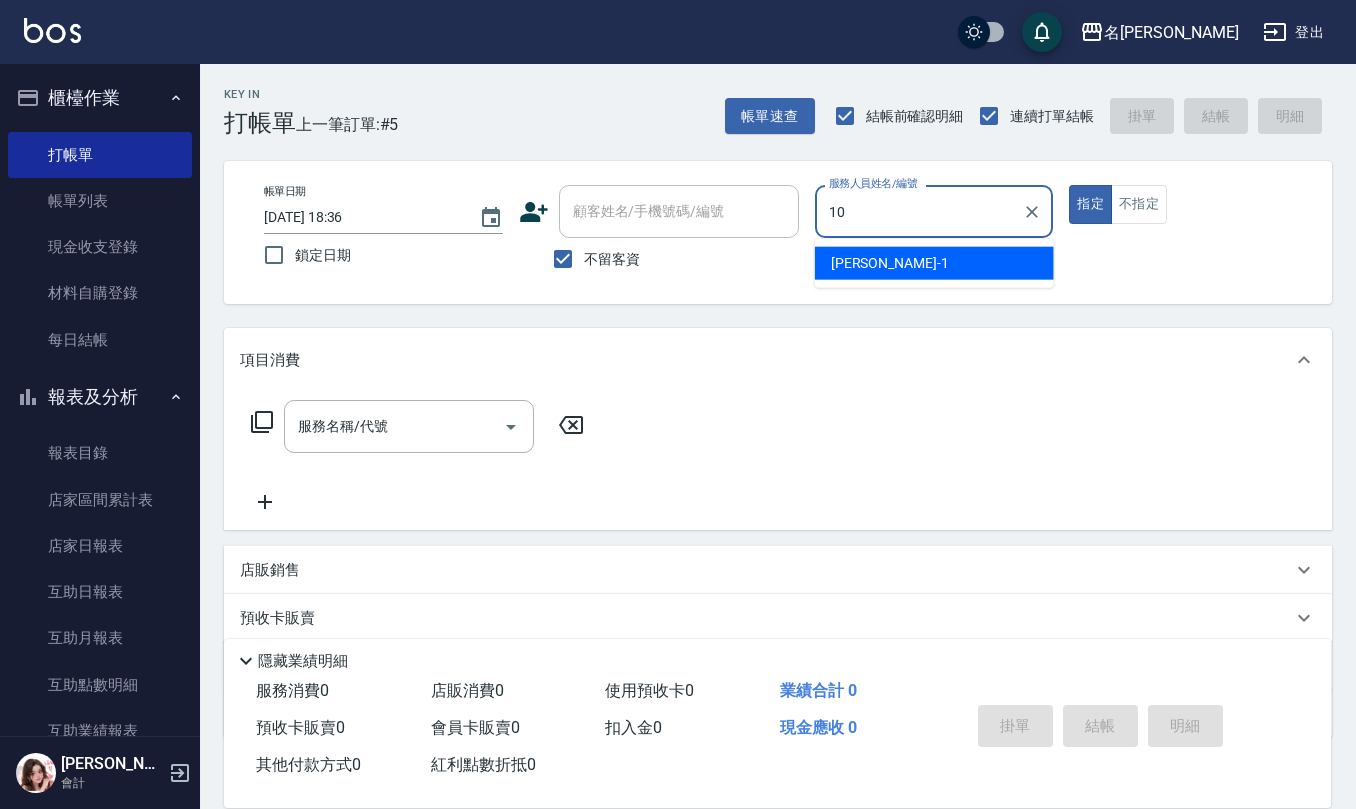 type on "[PERSON_NAME]-10" 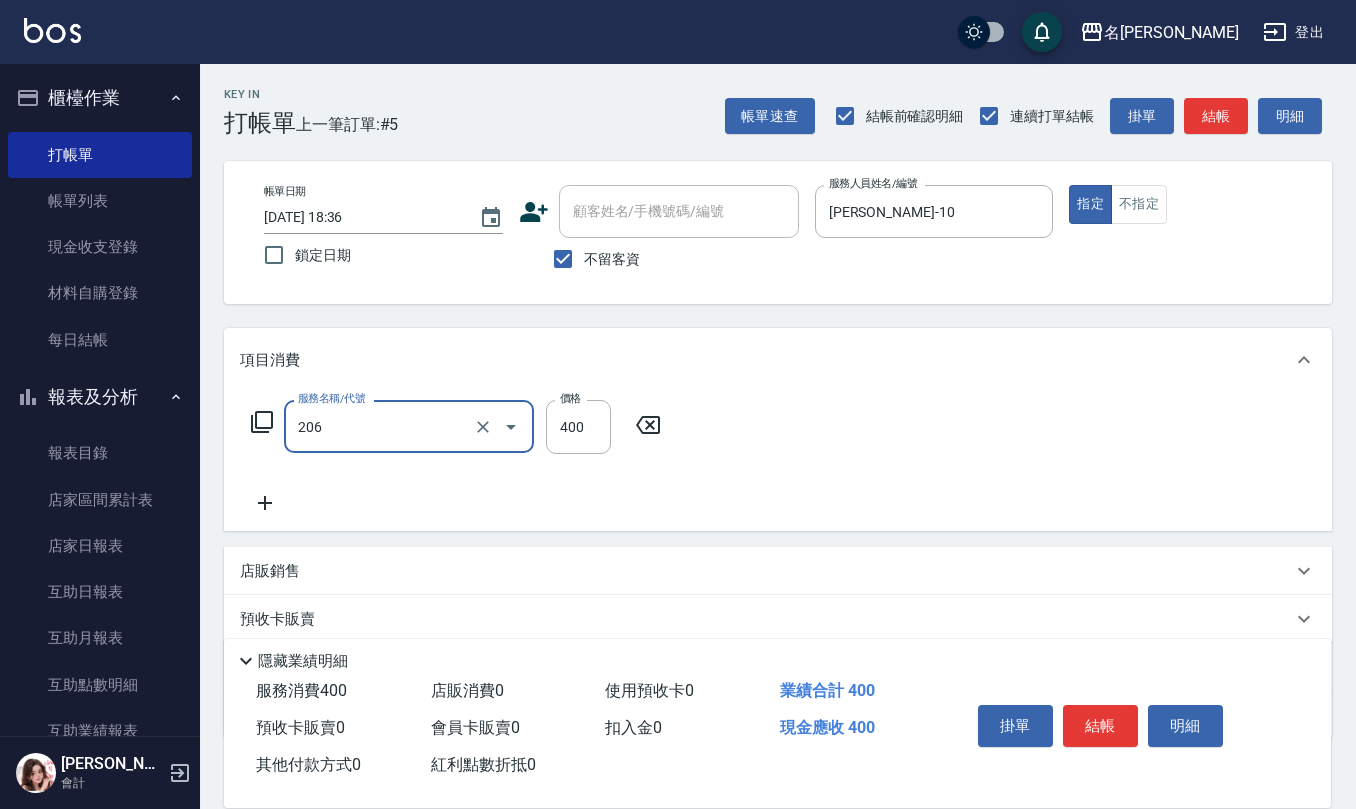 type on "健康洗(206)" 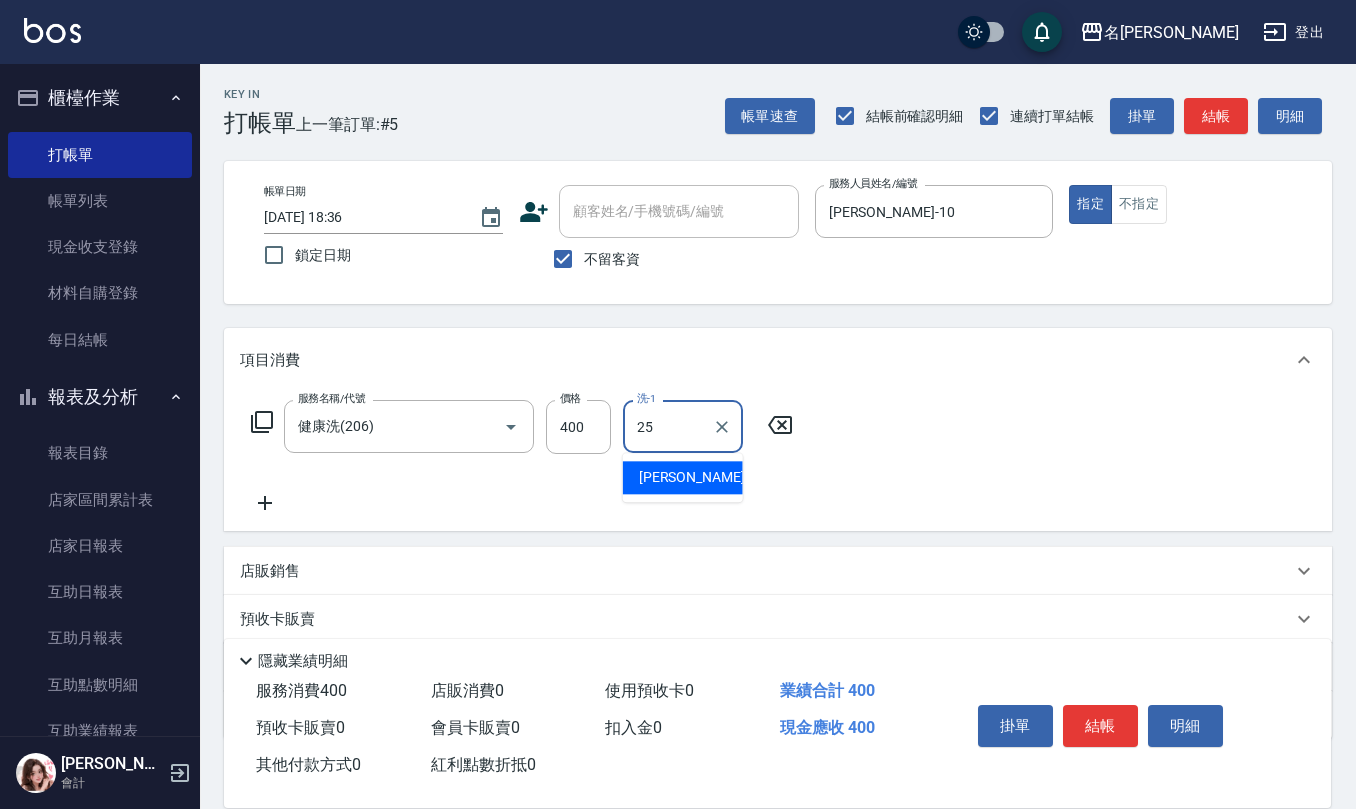 type on "[PERSON_NAME]-25" 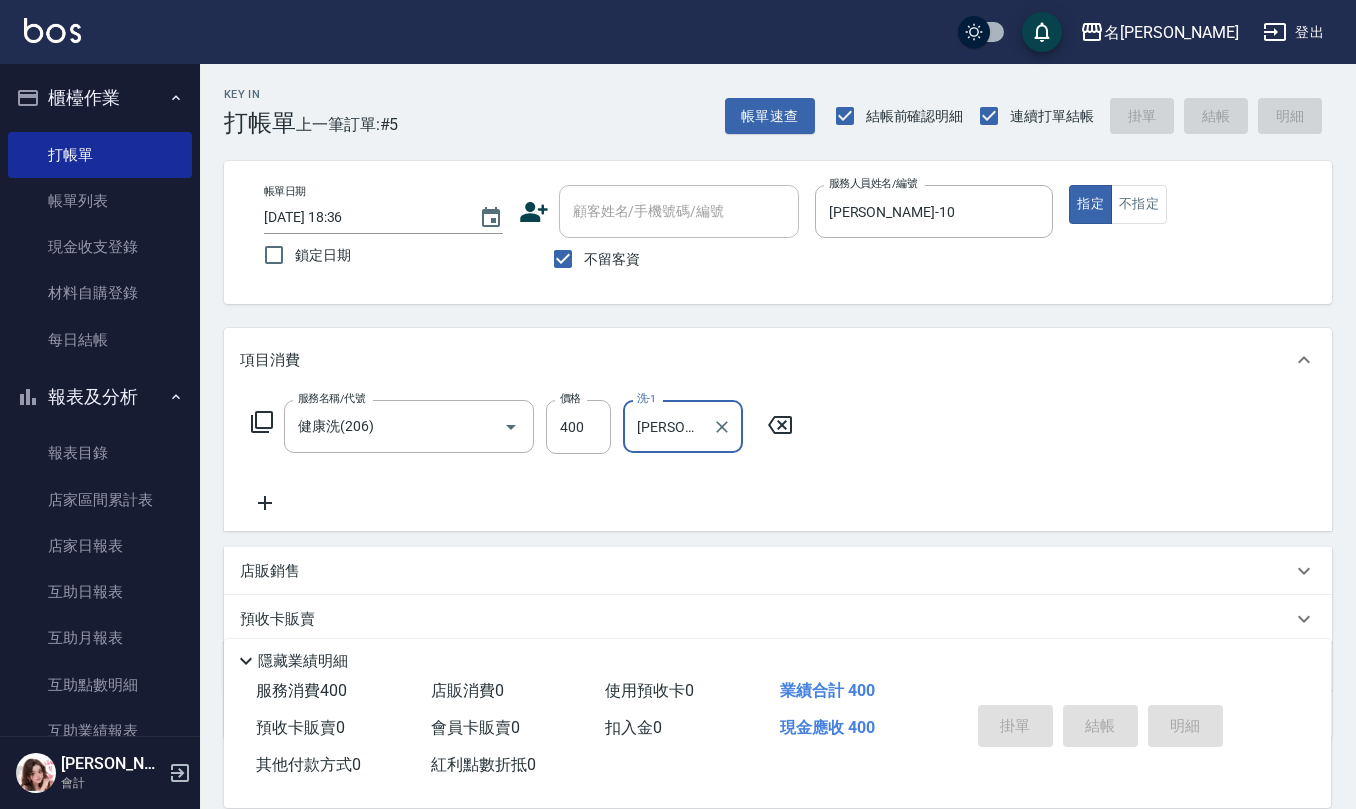 type 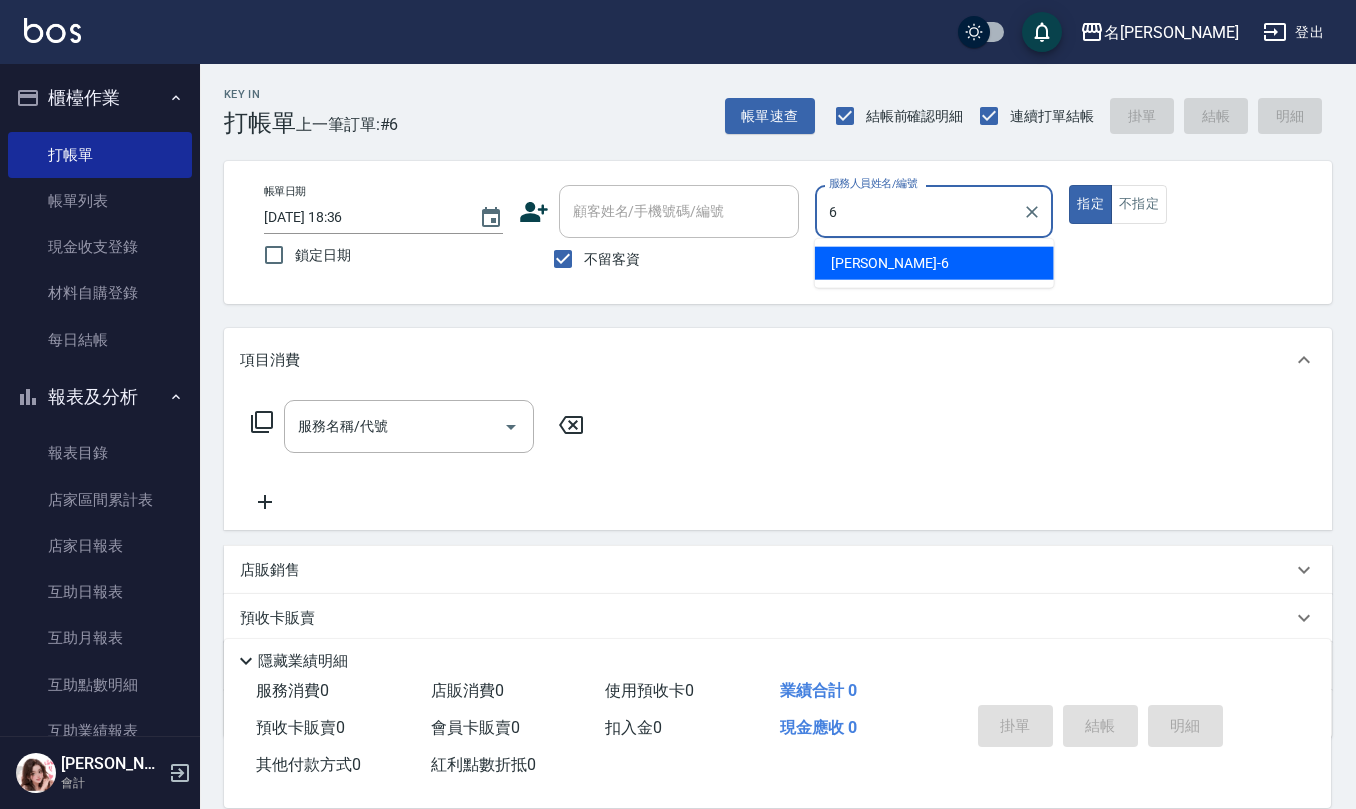 type on "[PERSON_NAME]-6" 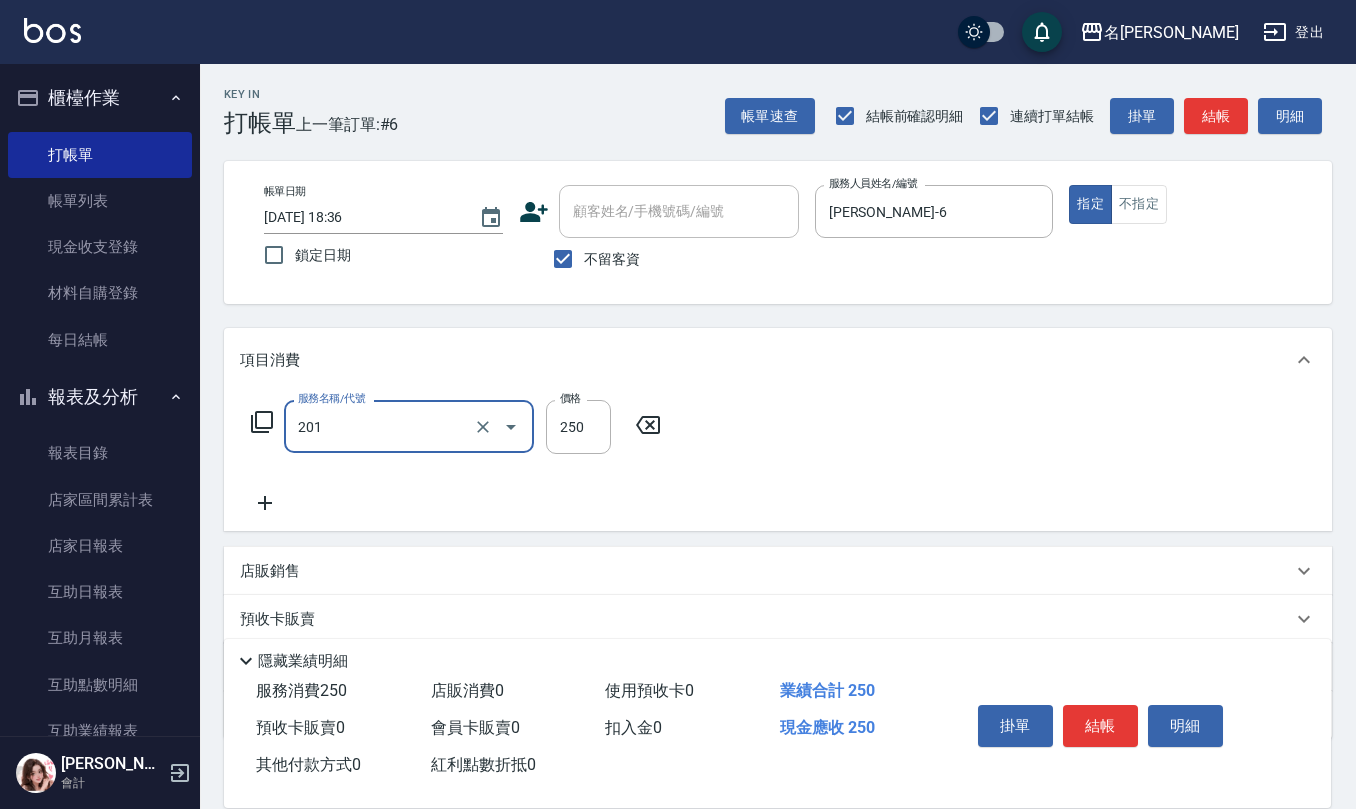 type on "洗髮(201)" 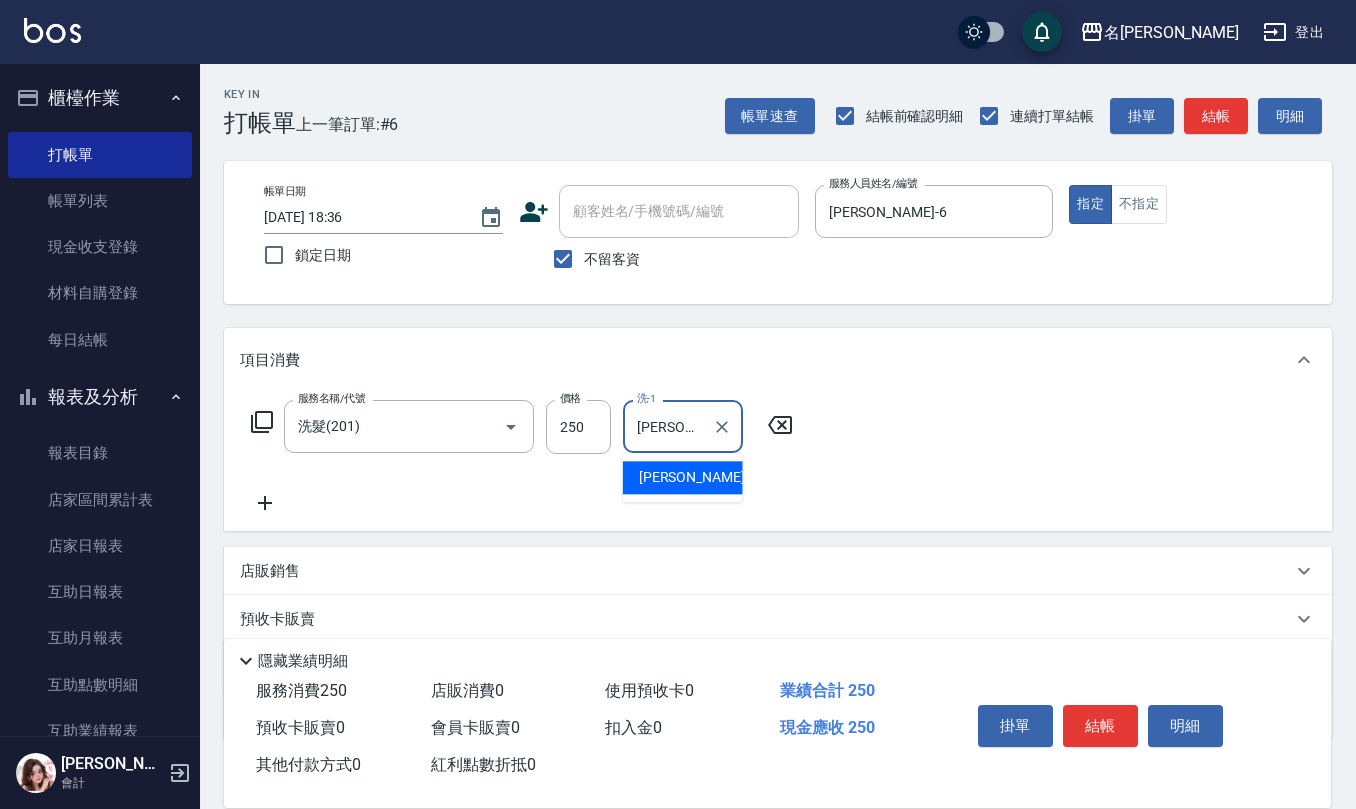 type on "[PERSON_NAME]-24" 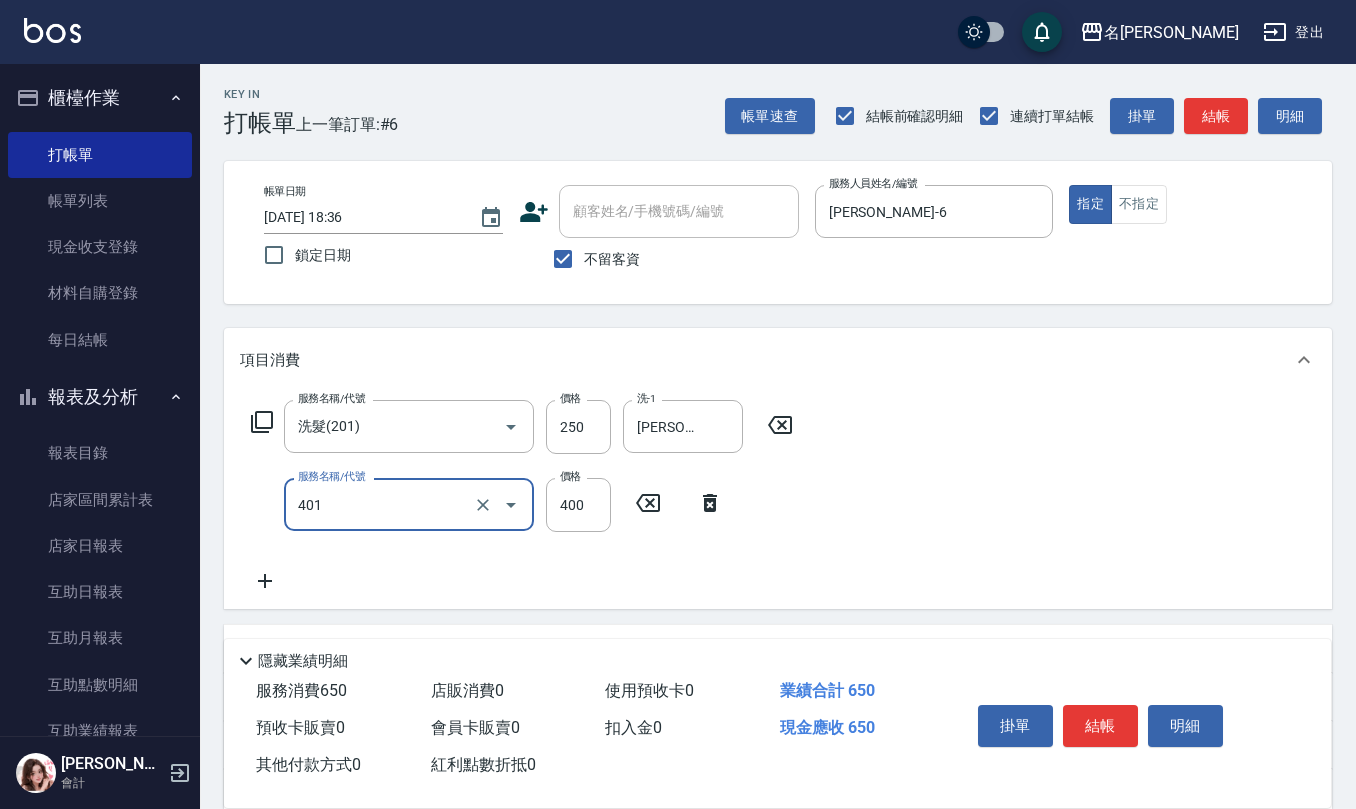 type on "剪髮(401)" 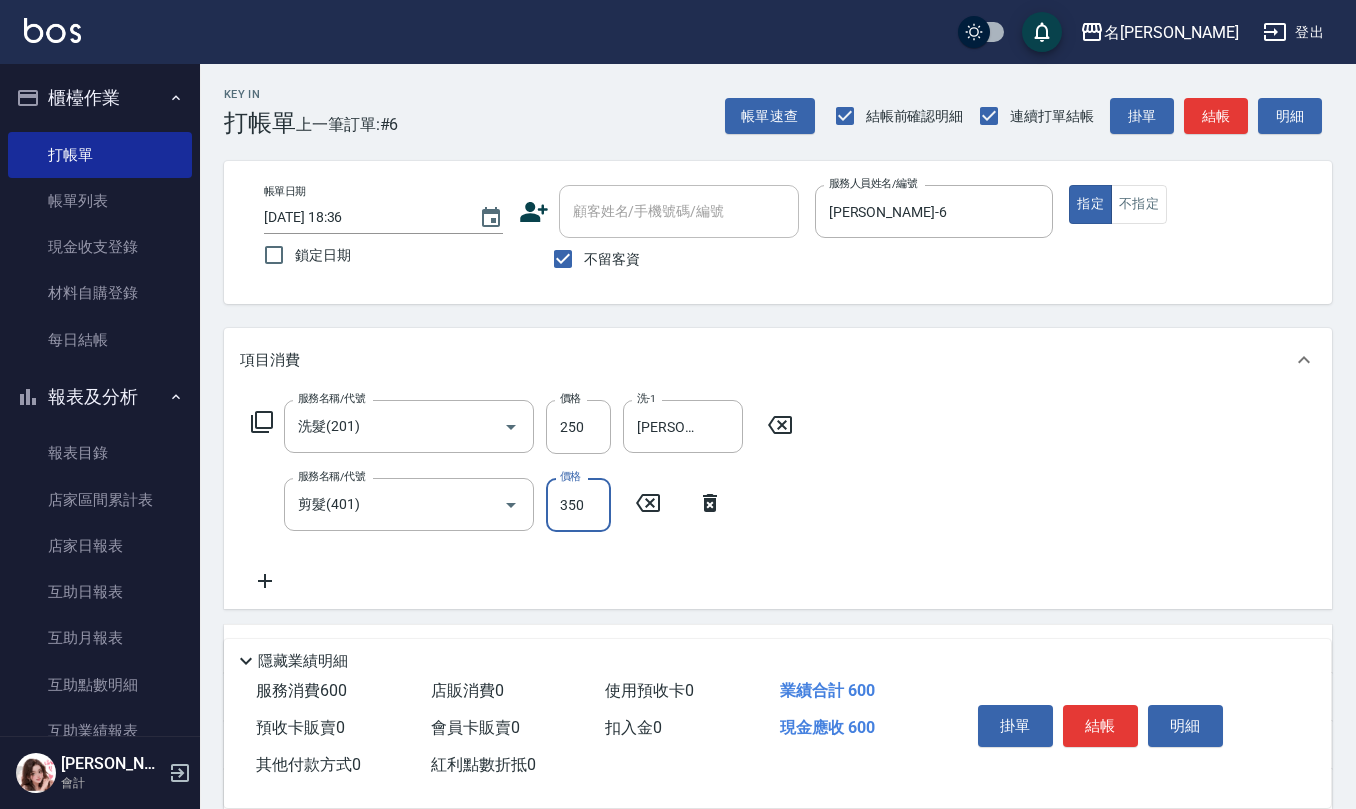 type on "350" 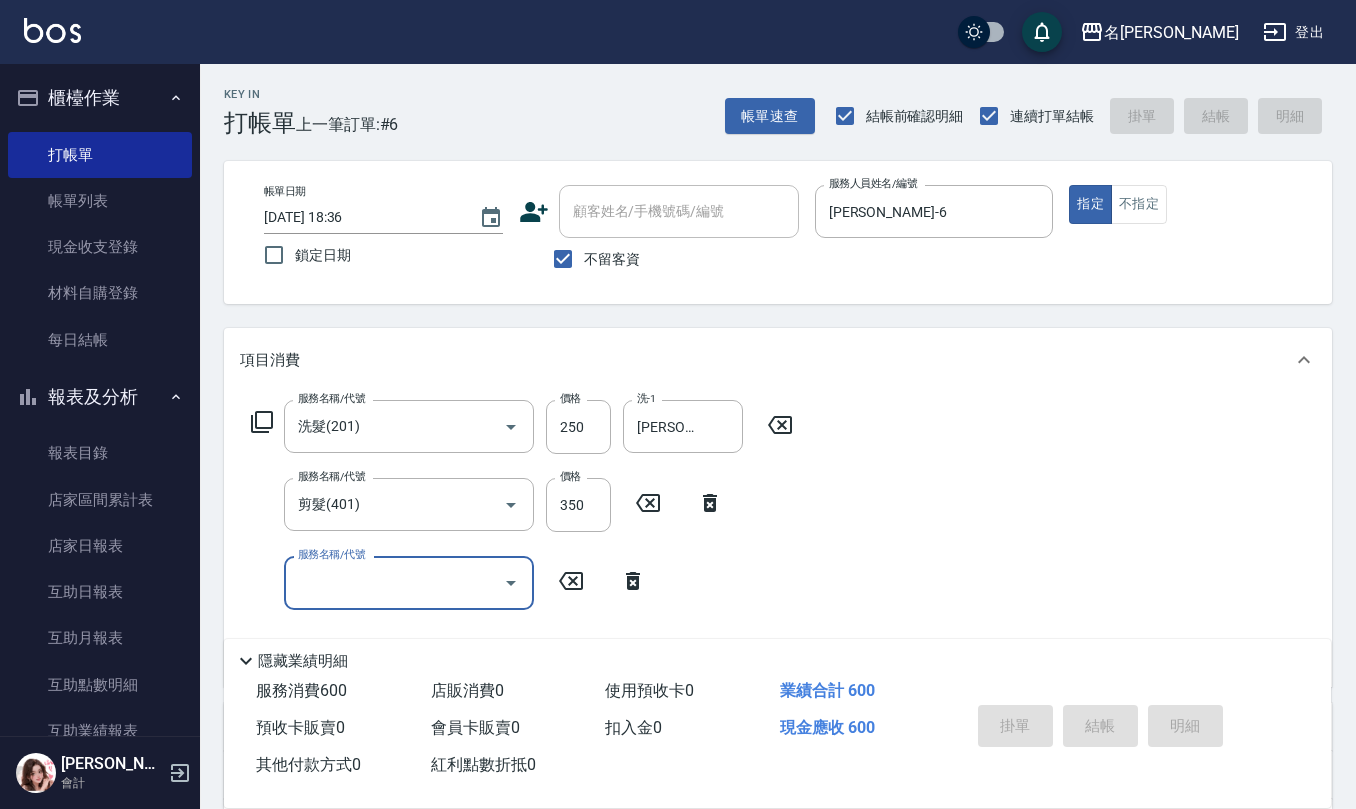 type 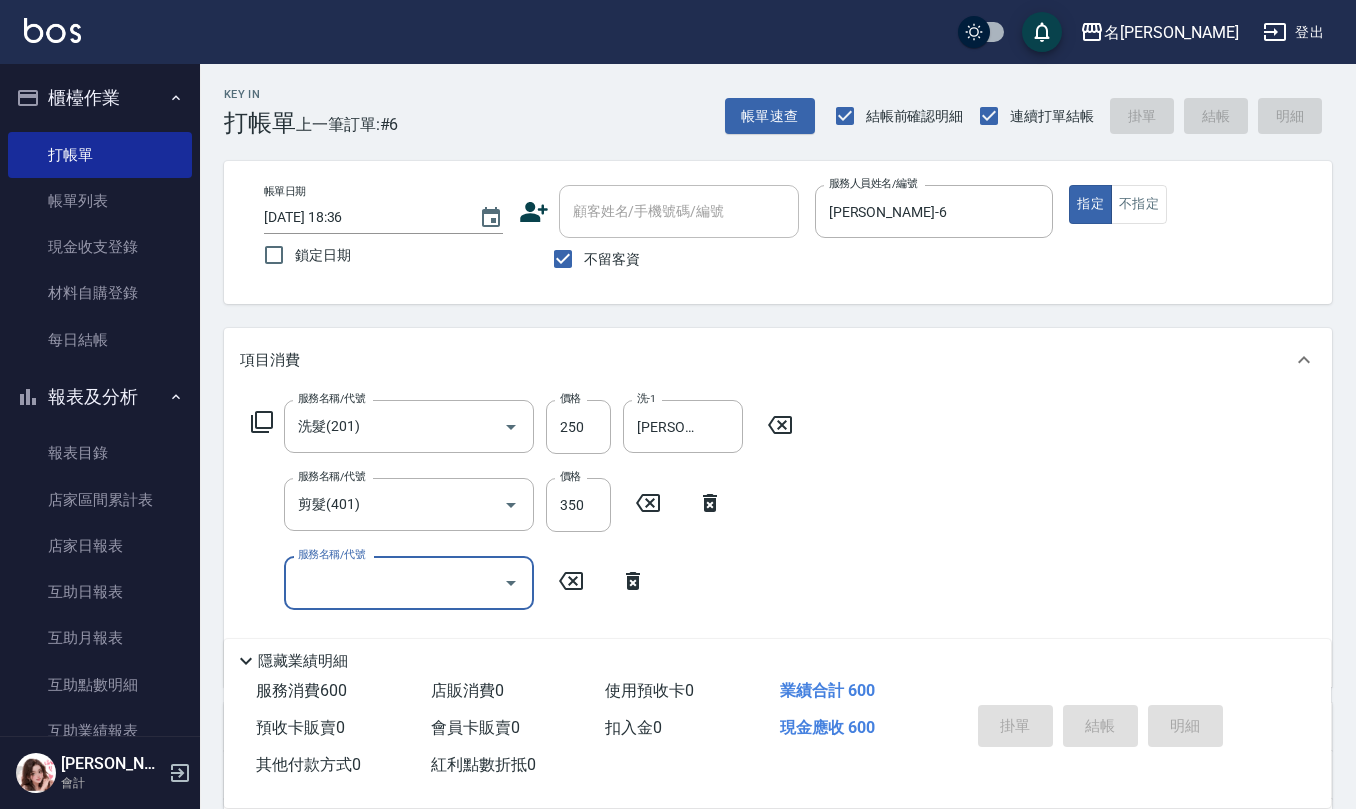 type 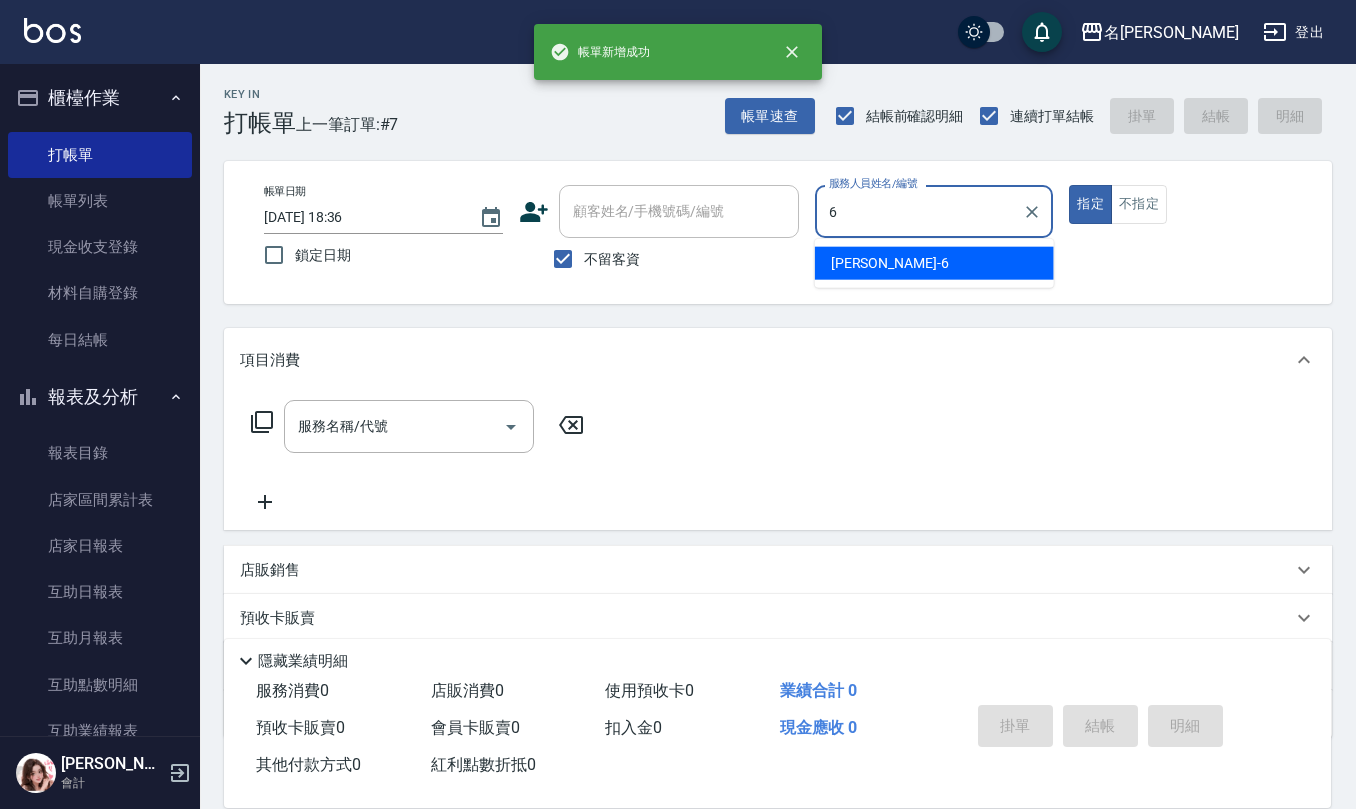 type on "[PERSON_NAME]-6" 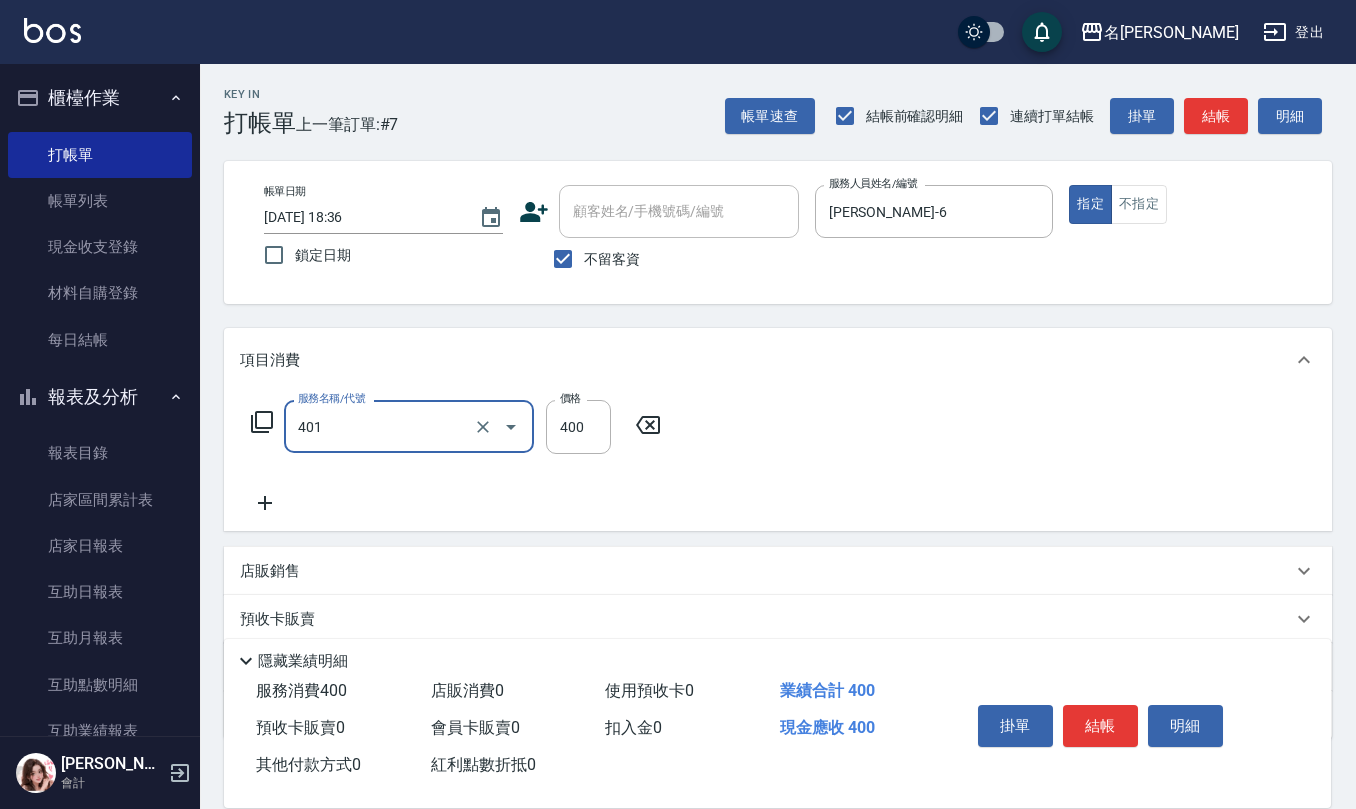 type on "剪髮(401)" 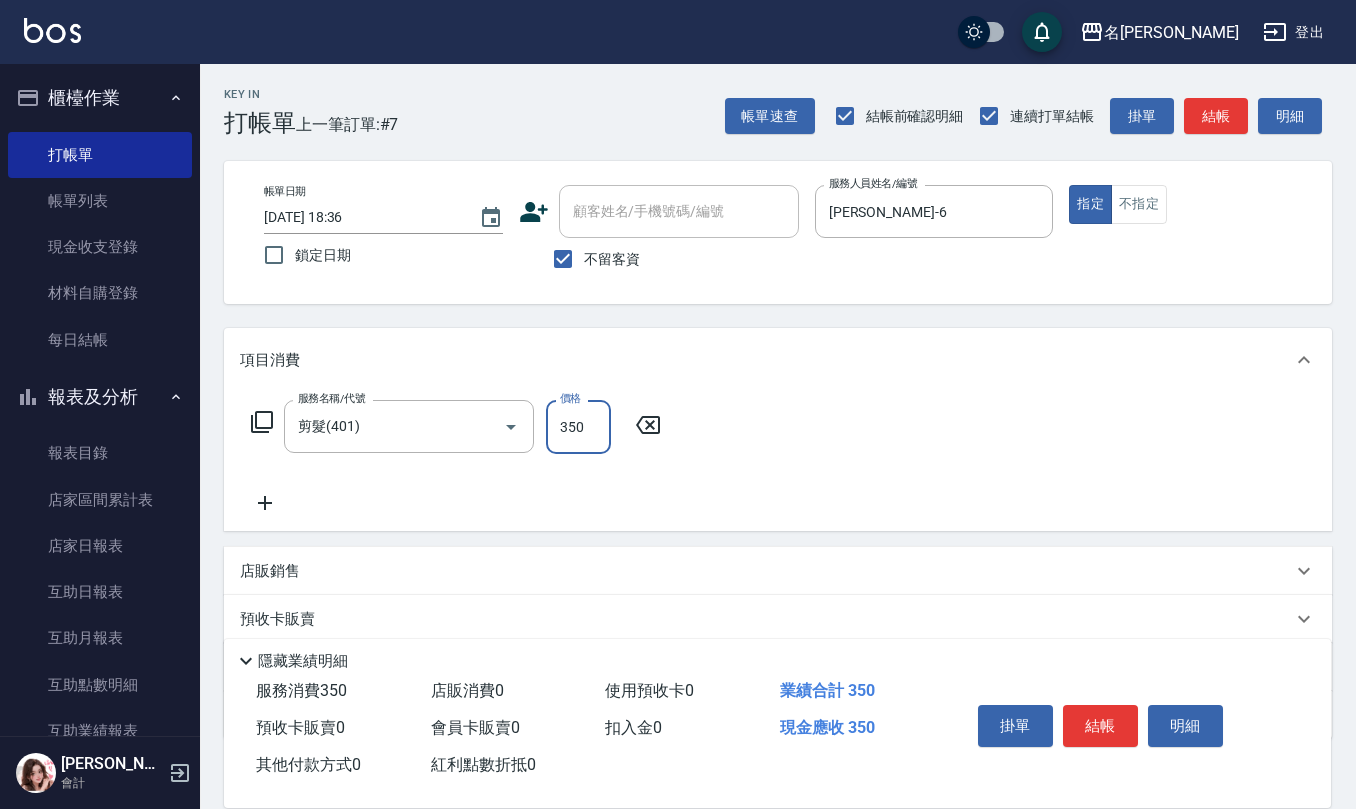 type on "350" 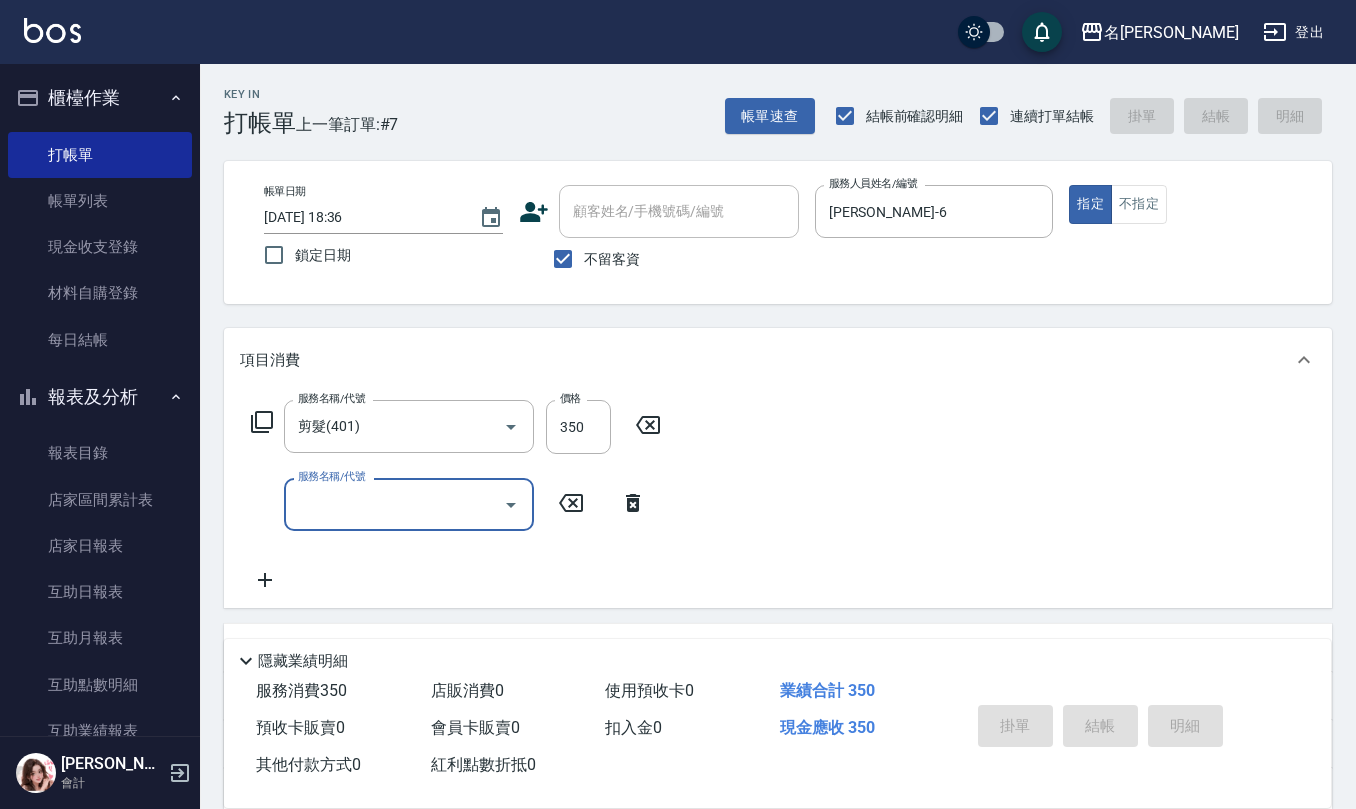 type 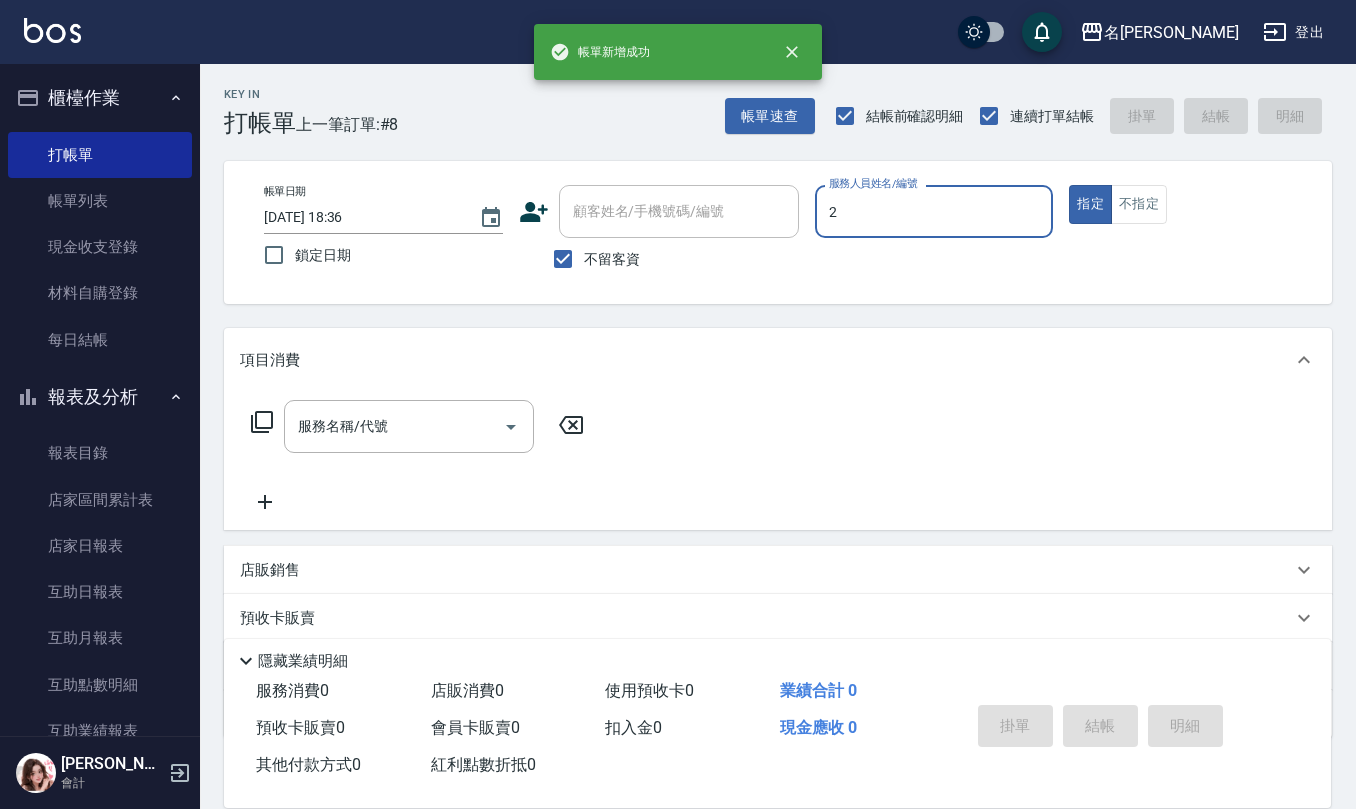 type on "[PERSON_NAME]-2" 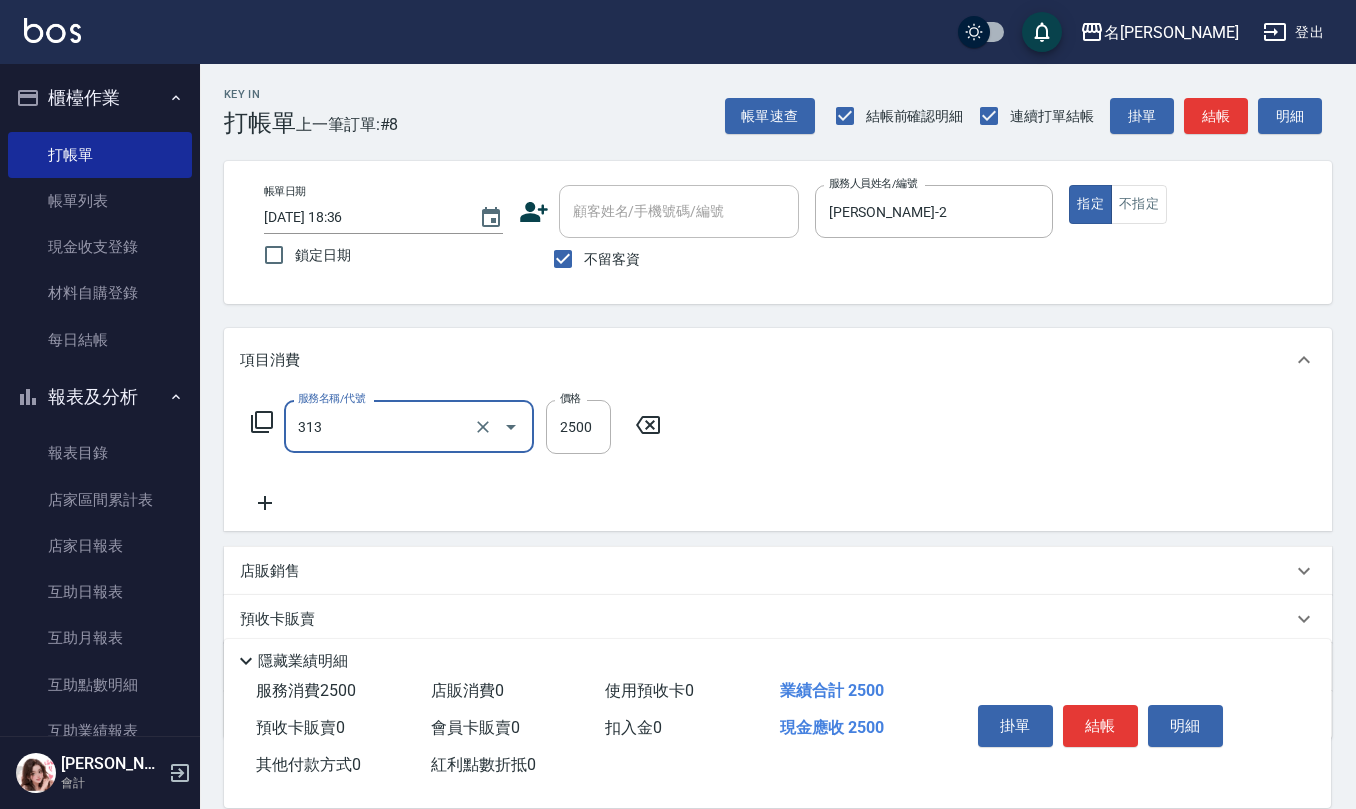 type on "生化還原2500(313)" 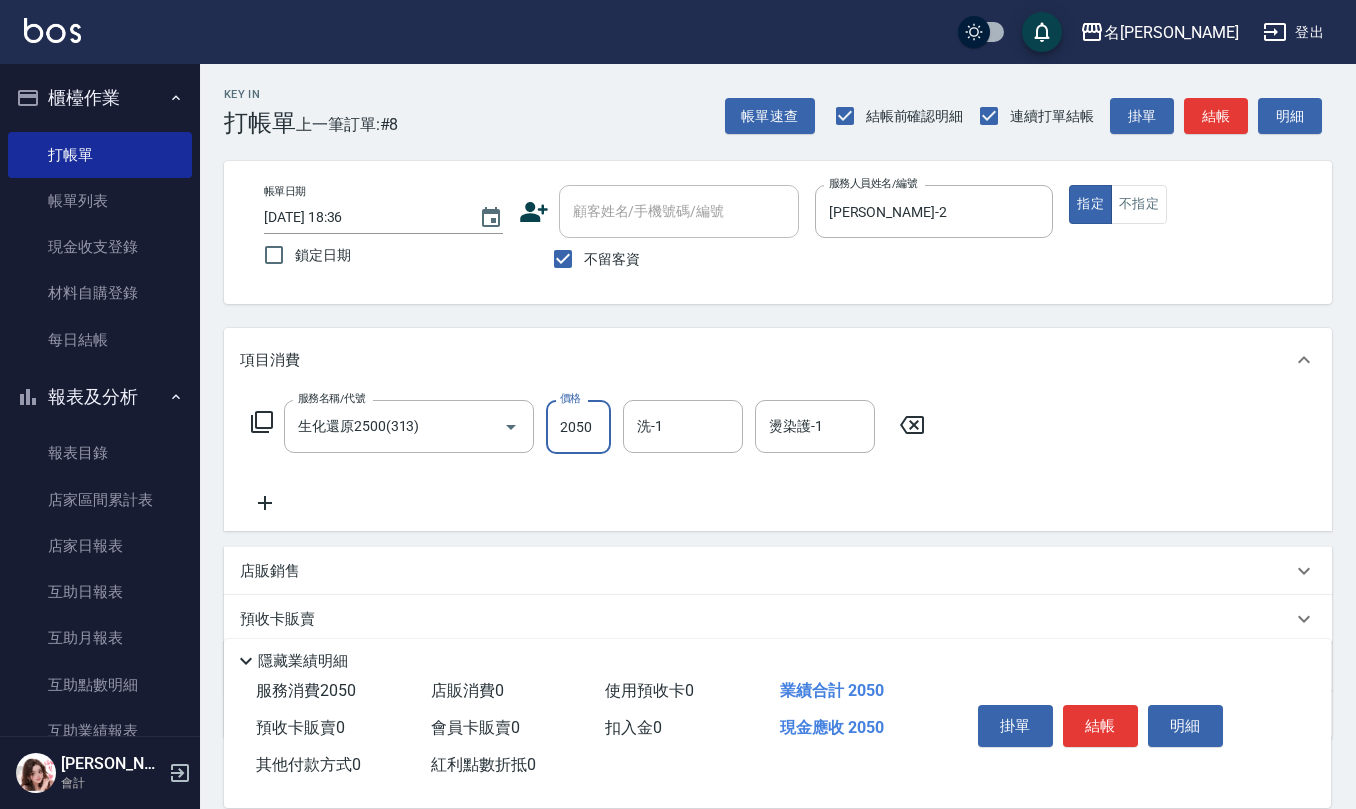 type on "2050" 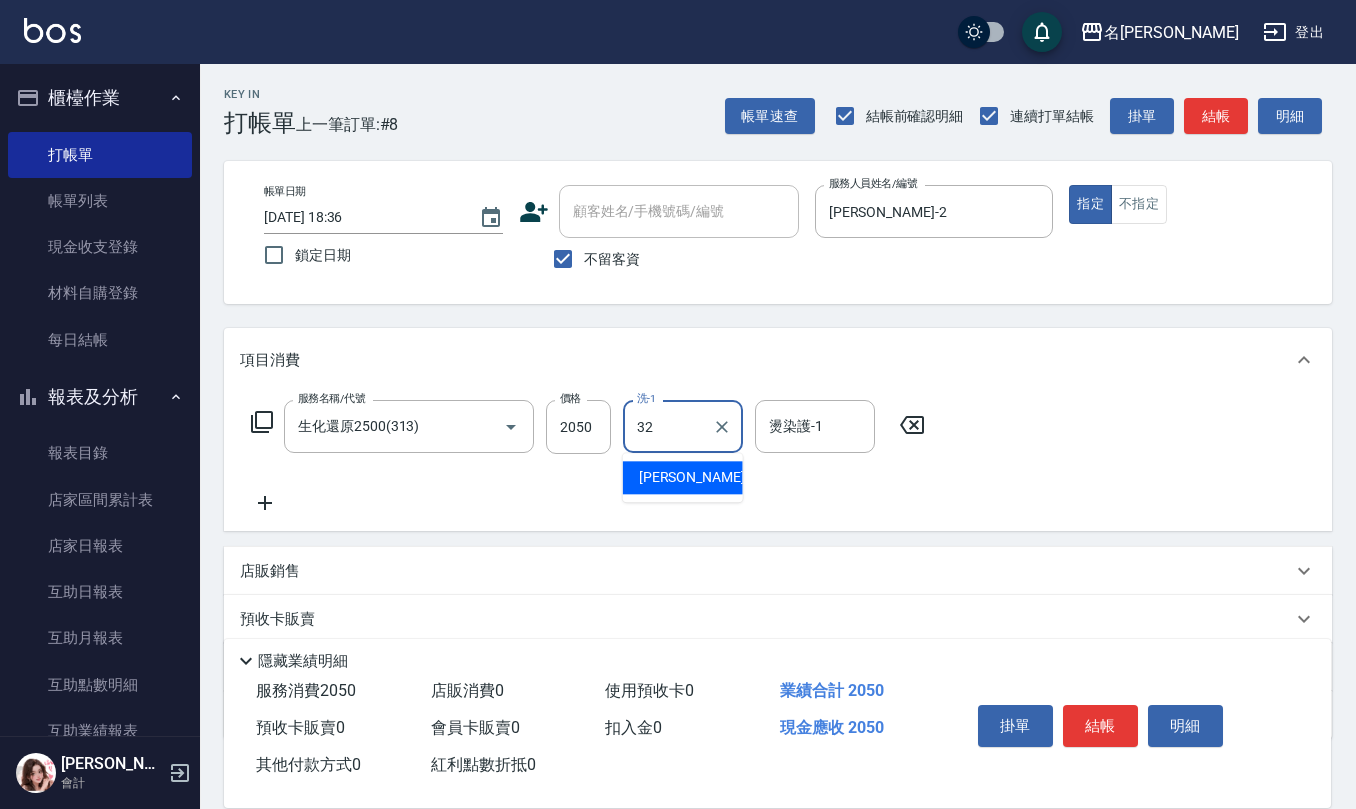 type on "[PERSON_NAME]-32" 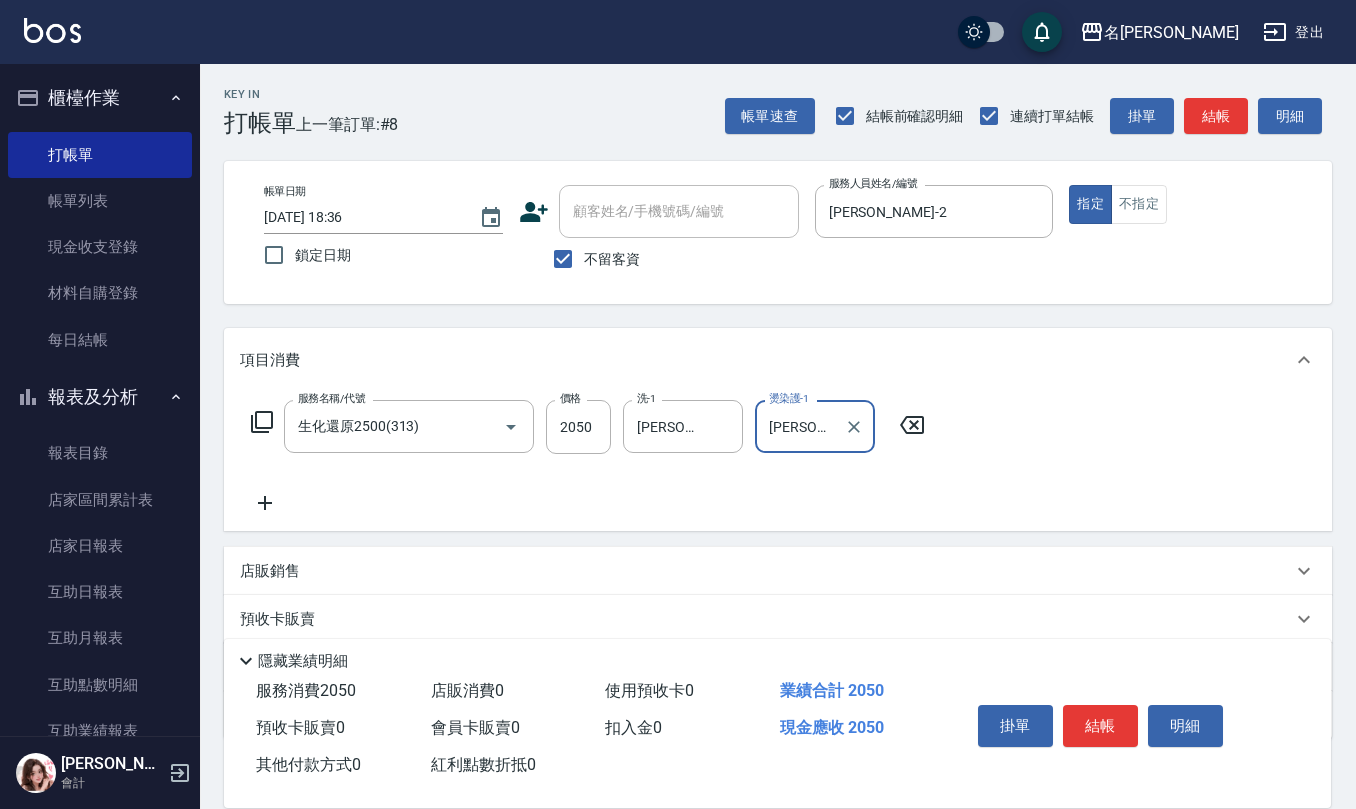 type on "[PERSON_NAME]-32" 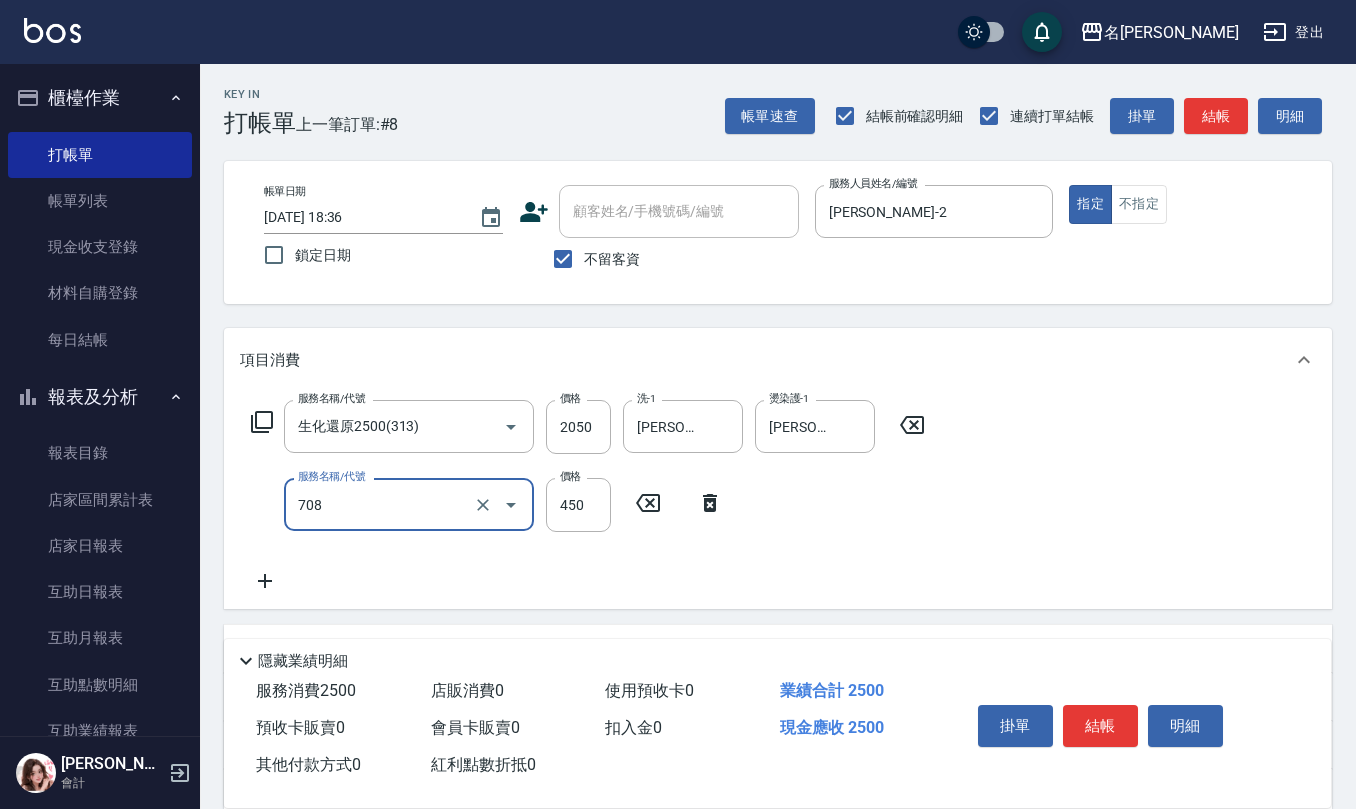 type on "松島舞鶴450(708)" 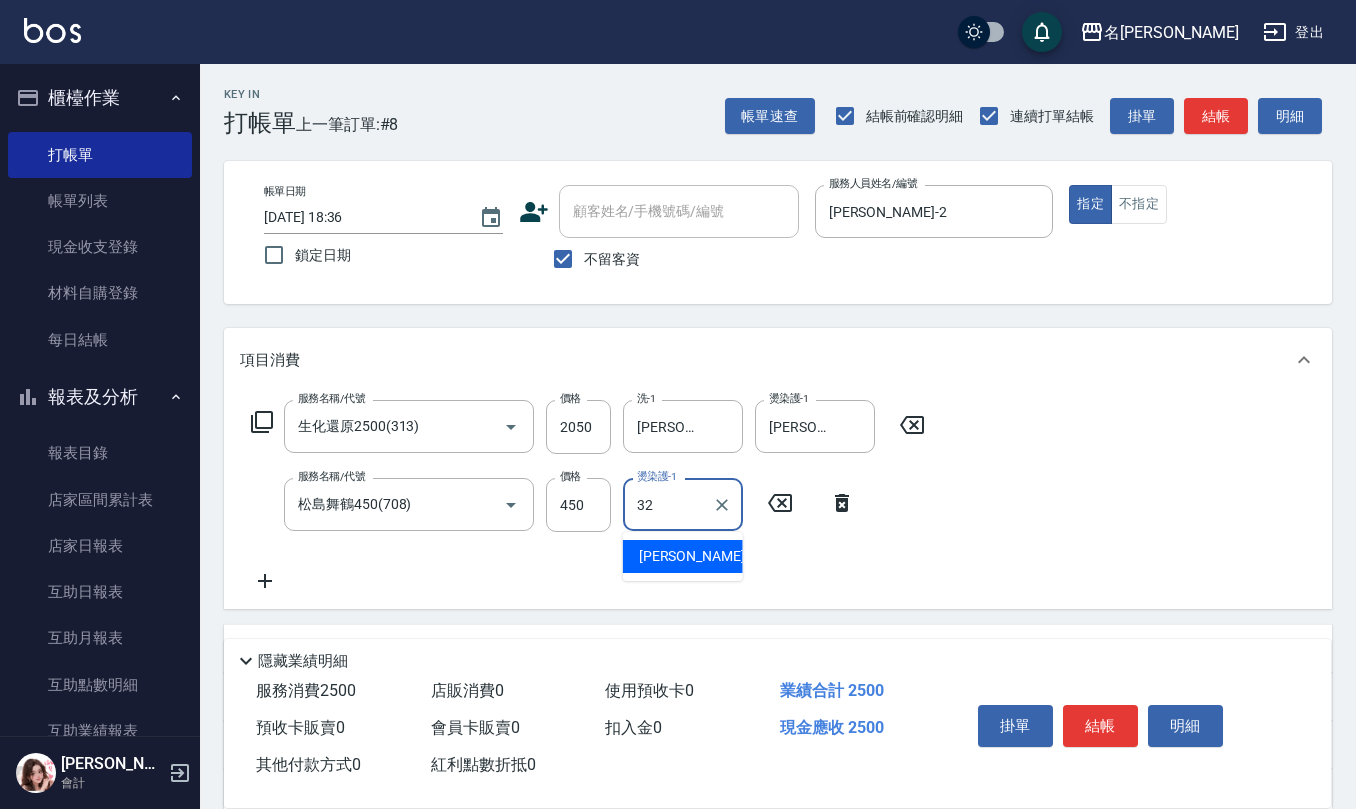 type on "[PERSON_NAME]-32" 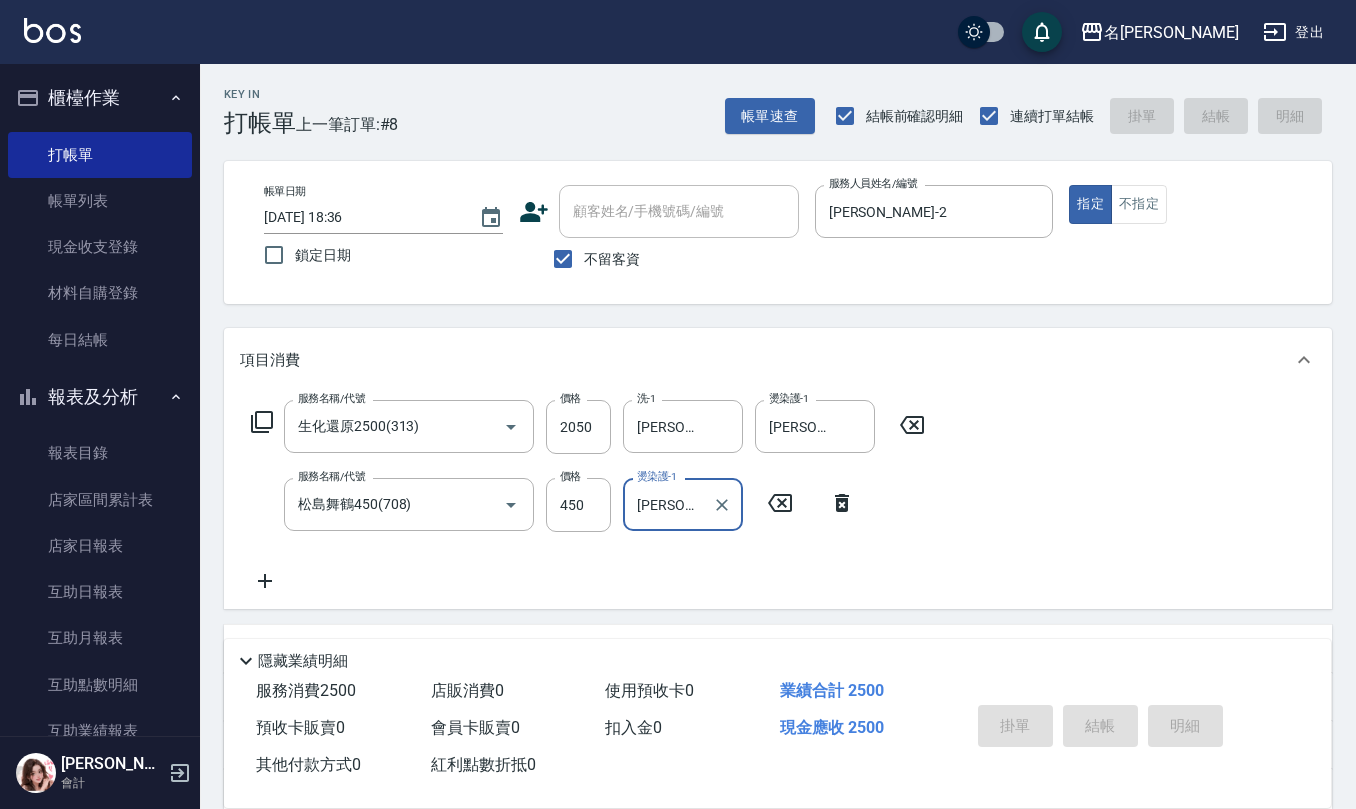 type on "[DATE] 18:37" 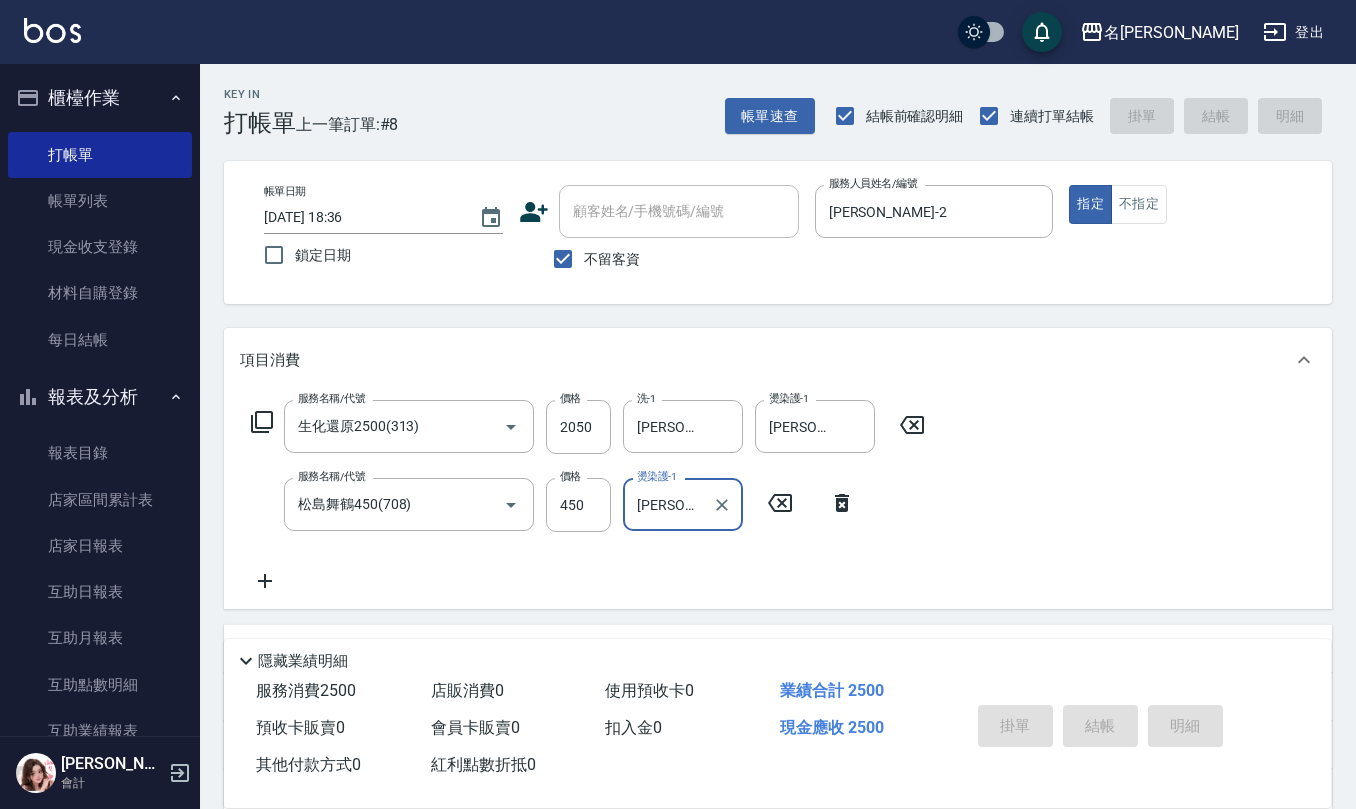 type 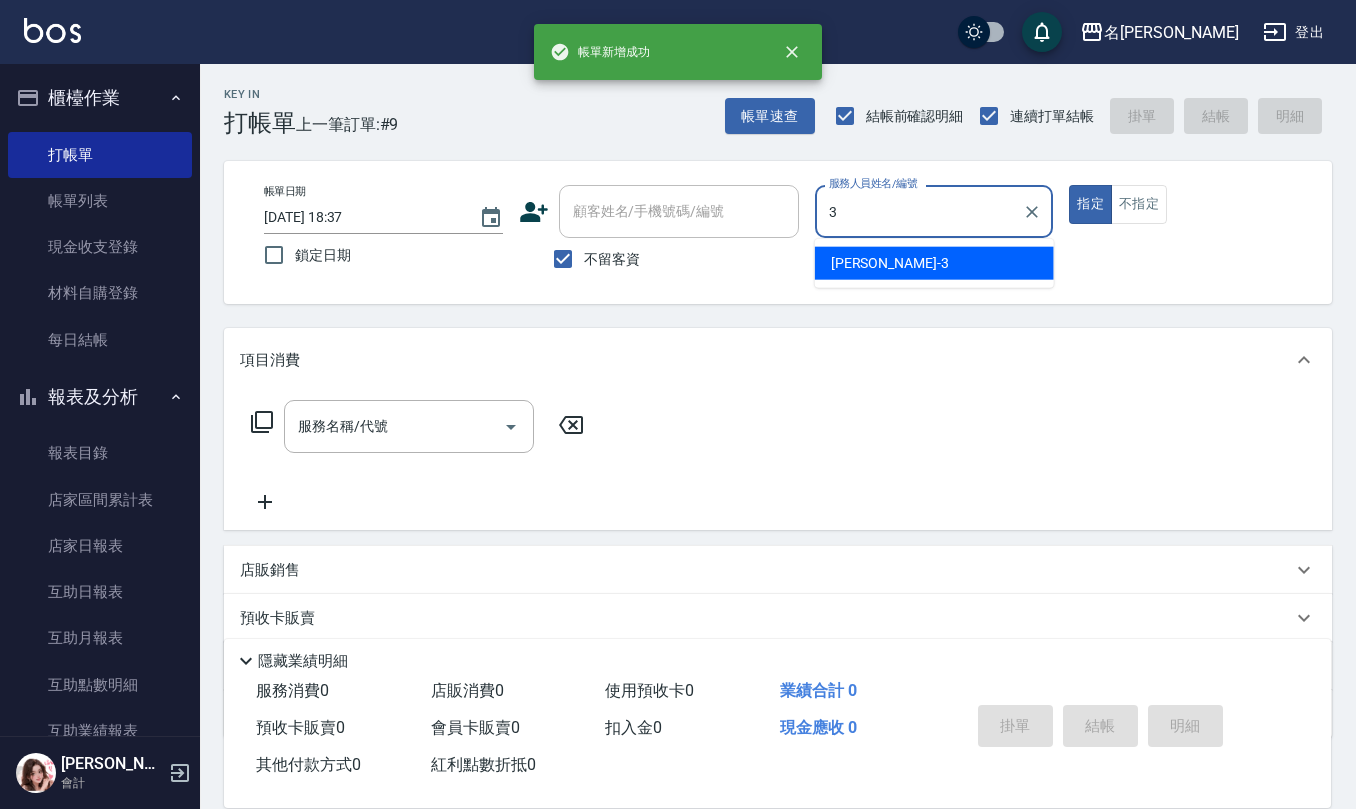 type on "[PERSON_NAME]-3" 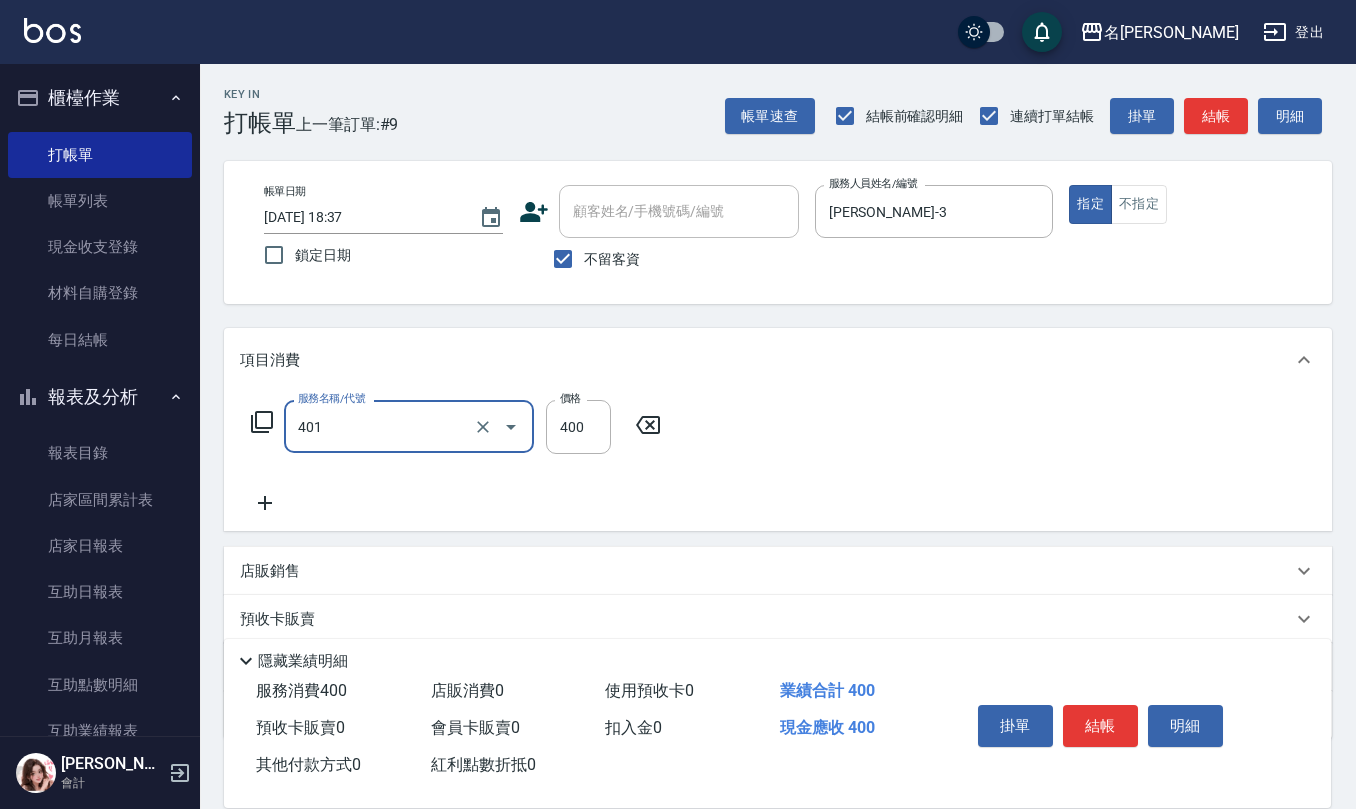type on "剪髮(401)" 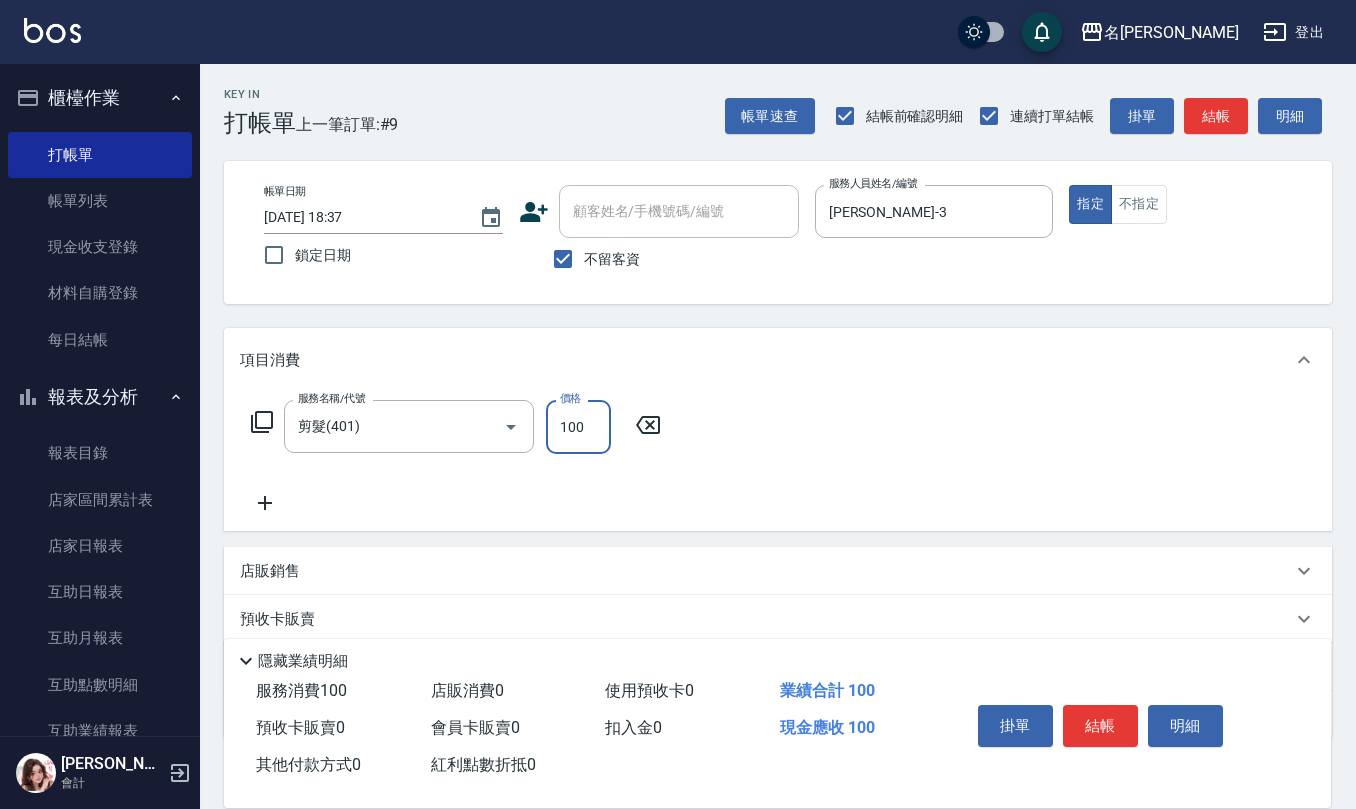 type on "100" 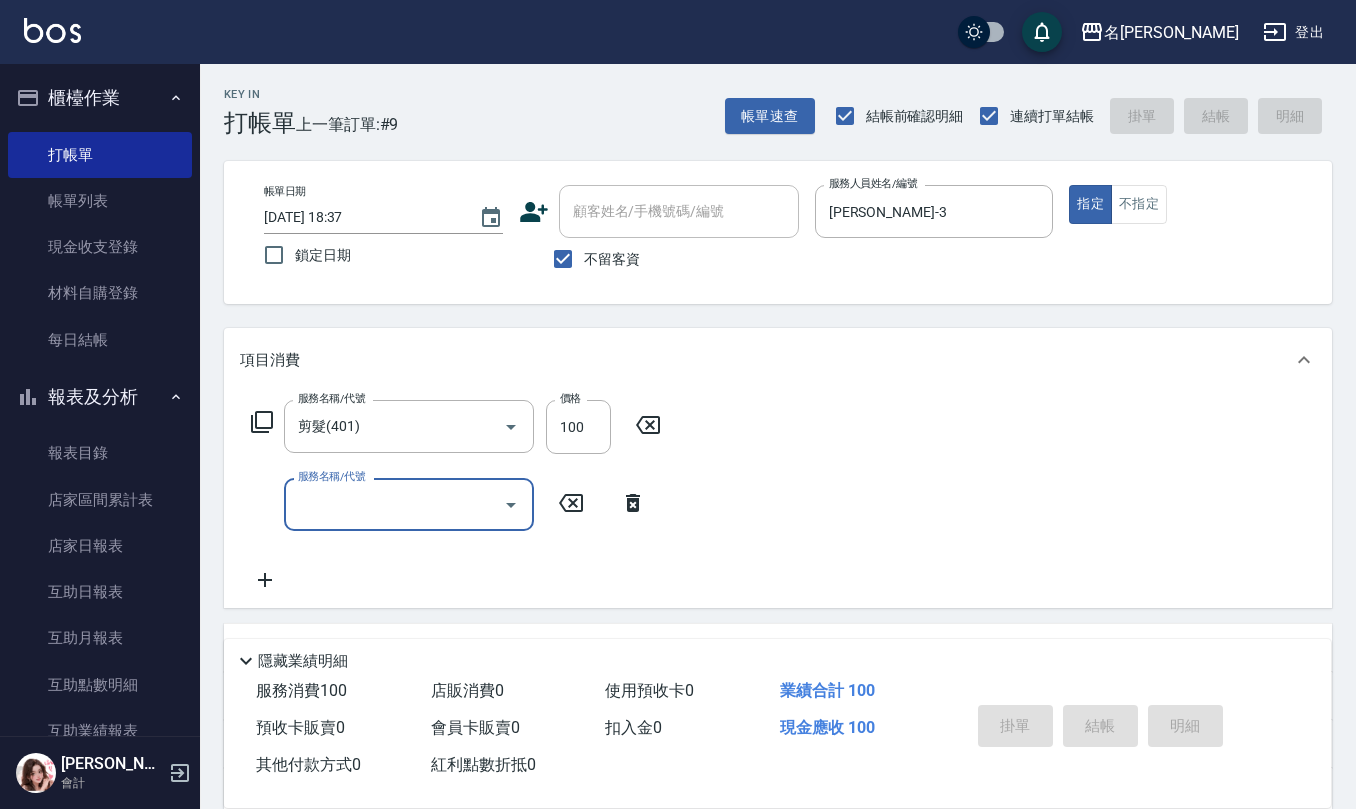 type 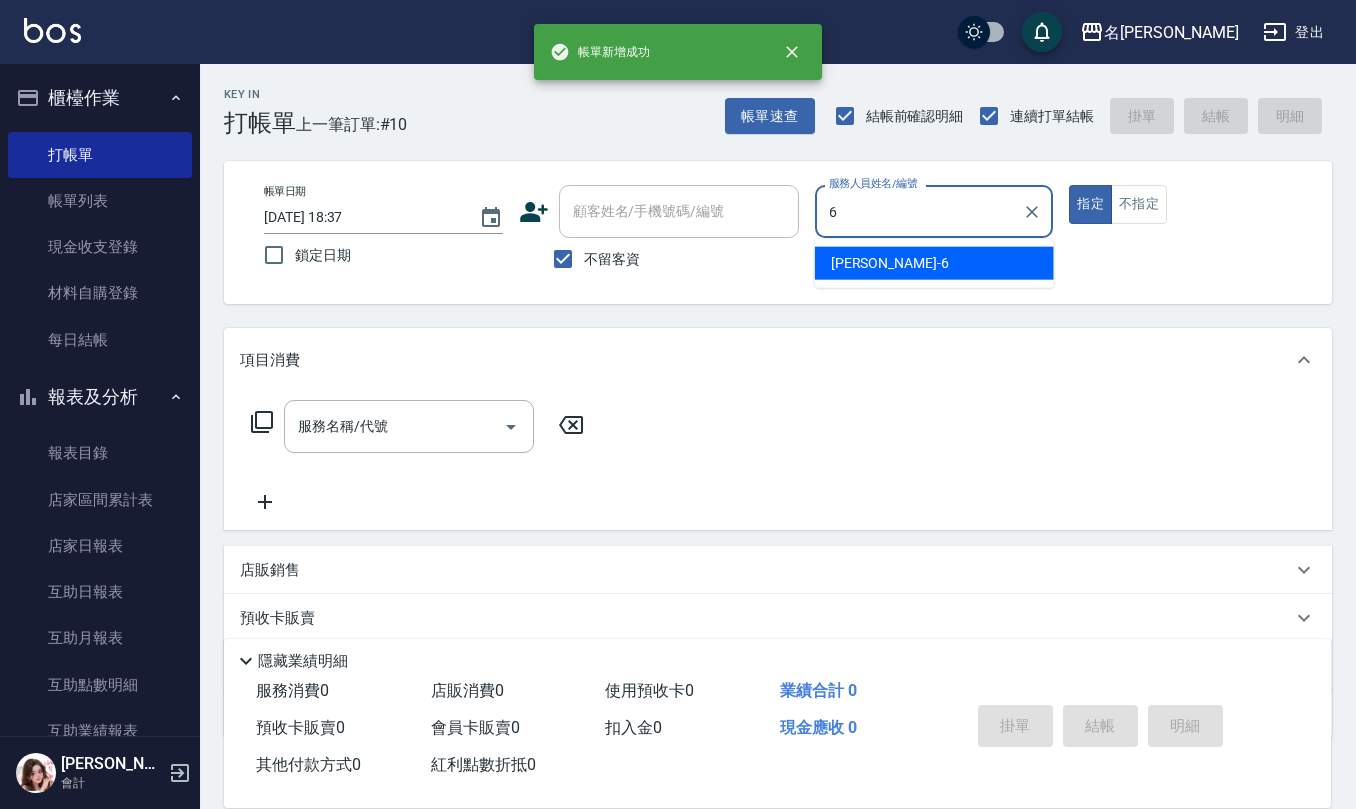 type on "[PERSON_NAME]-6" 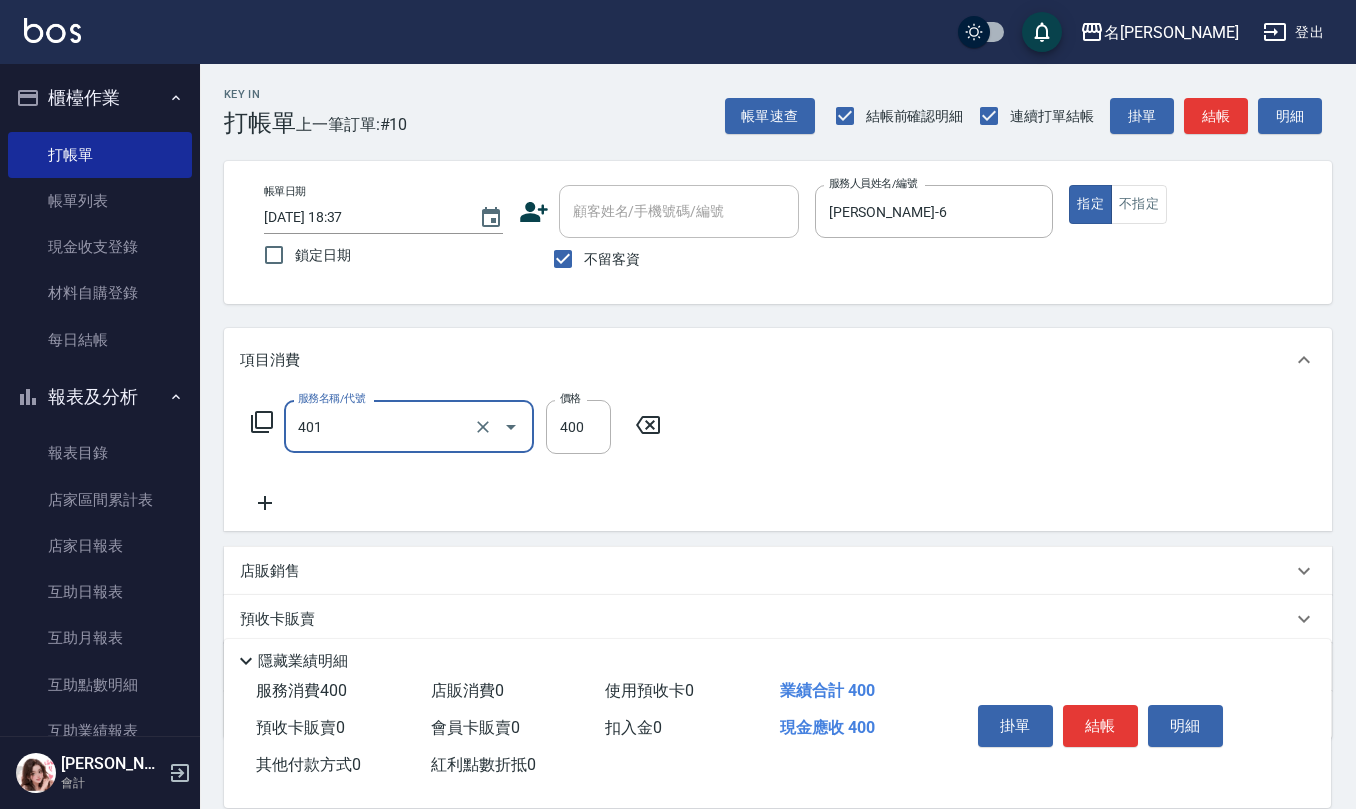 type on "剪髮(401)" 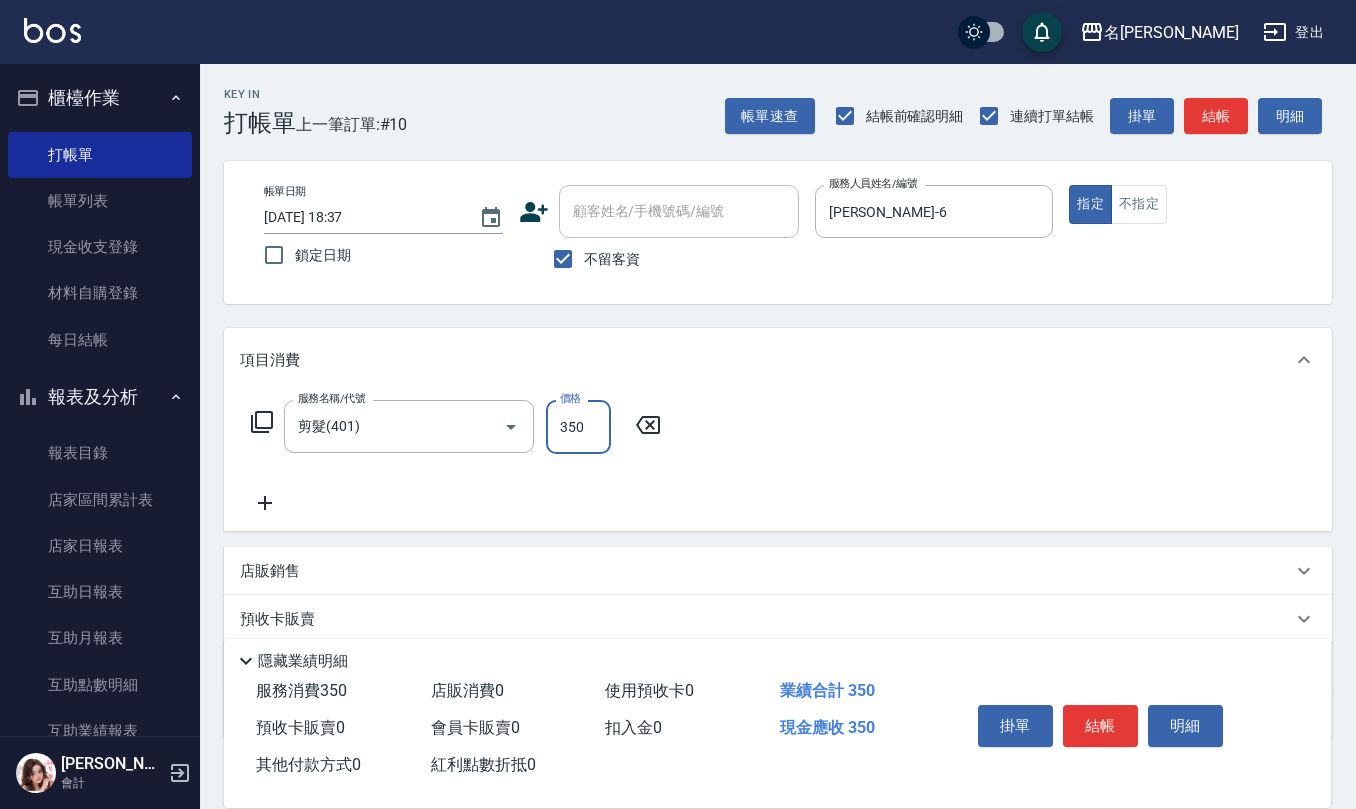 type on "350" 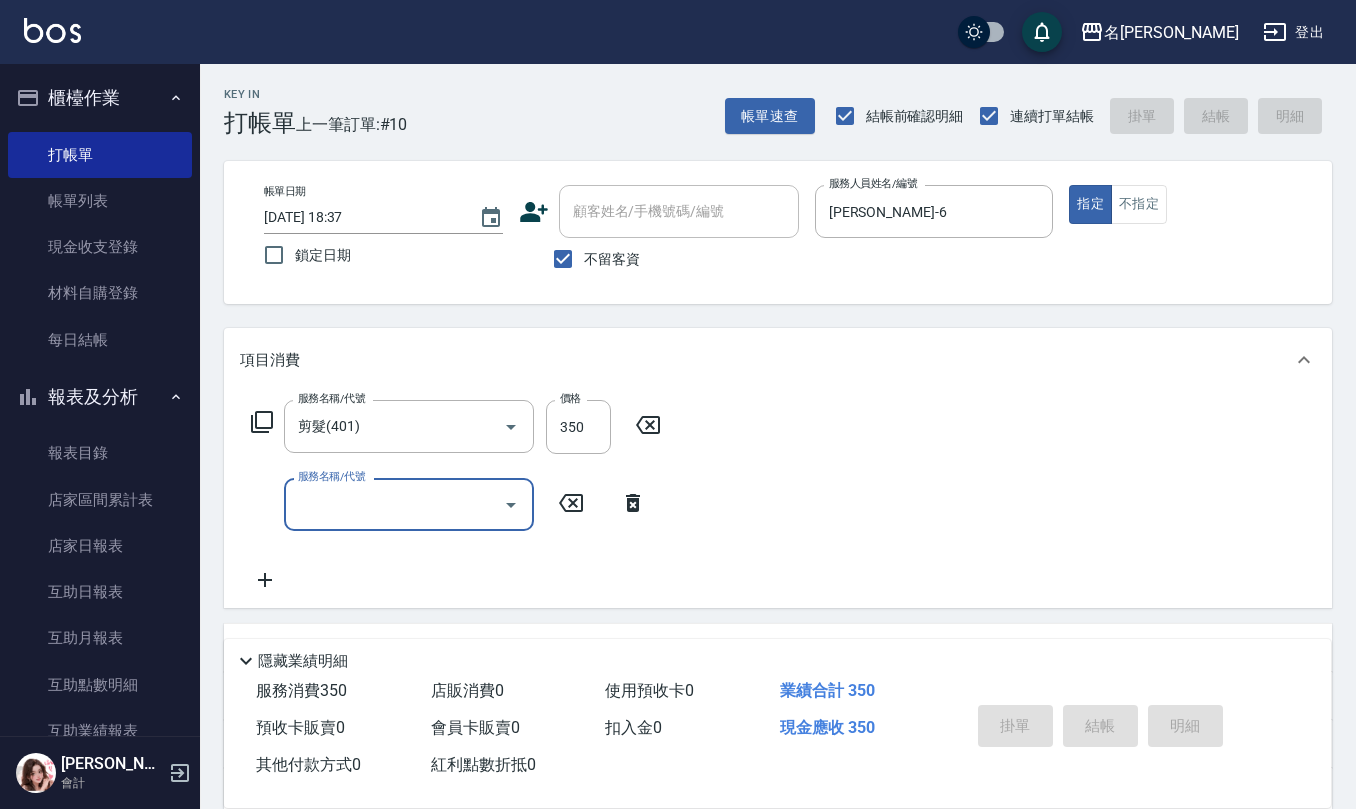 type 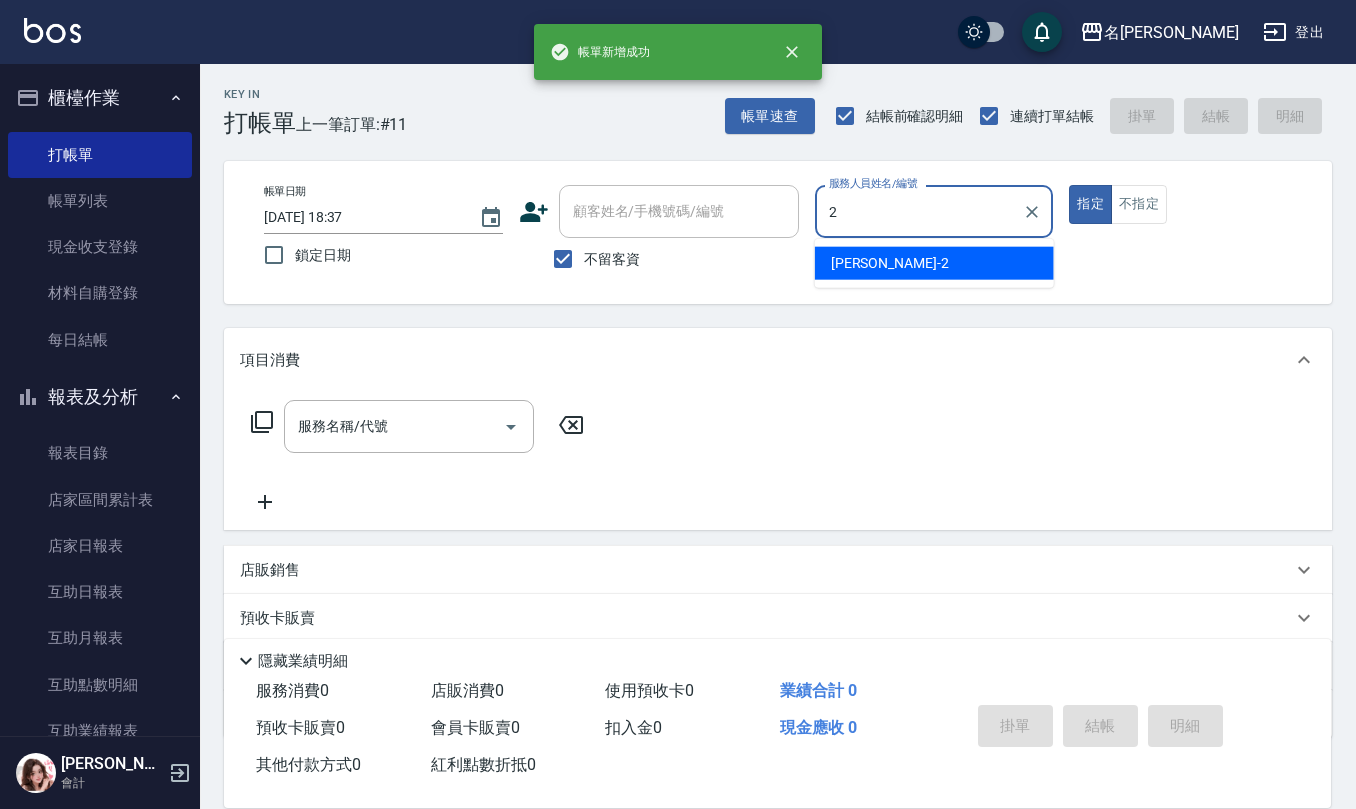 type on "[PERSON_NAME]-2" 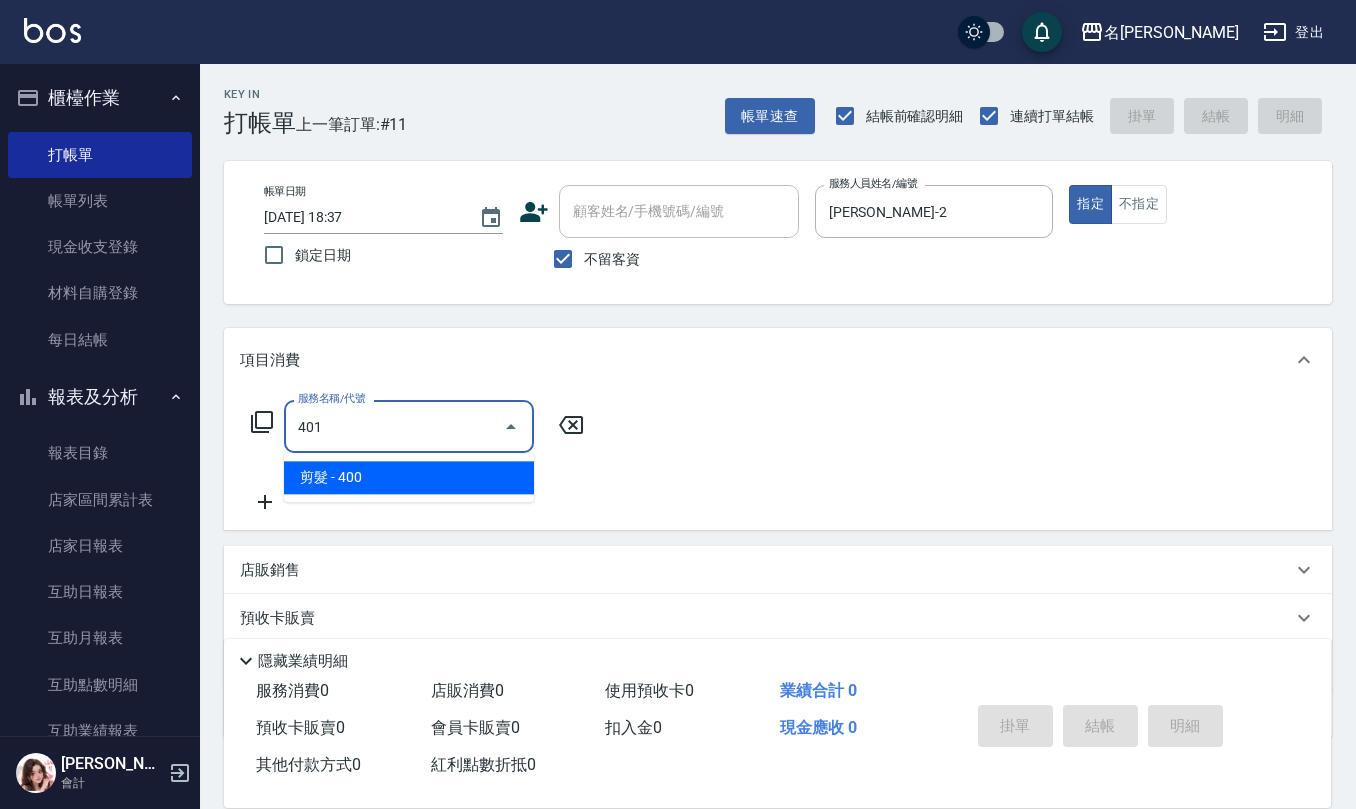 type on "剪髮(401)" 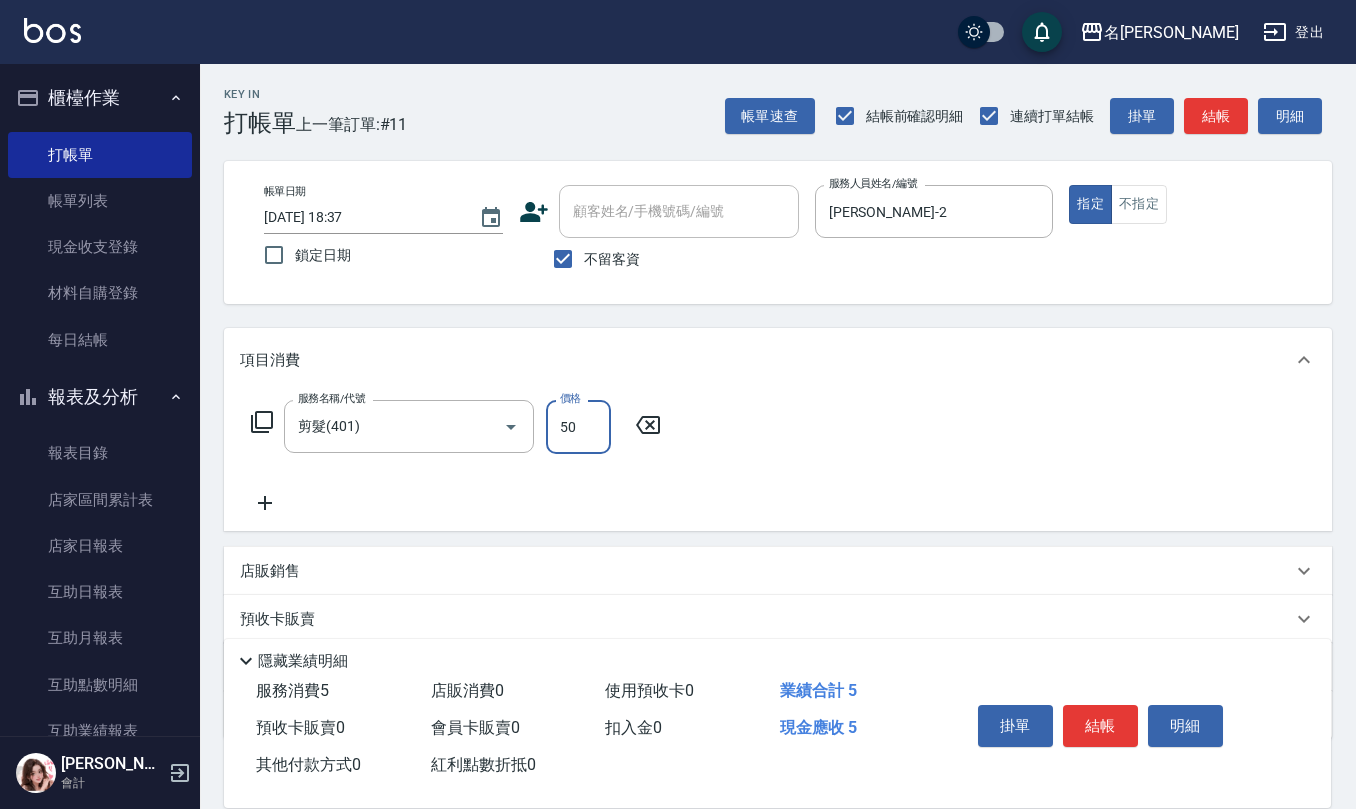 type on "50" 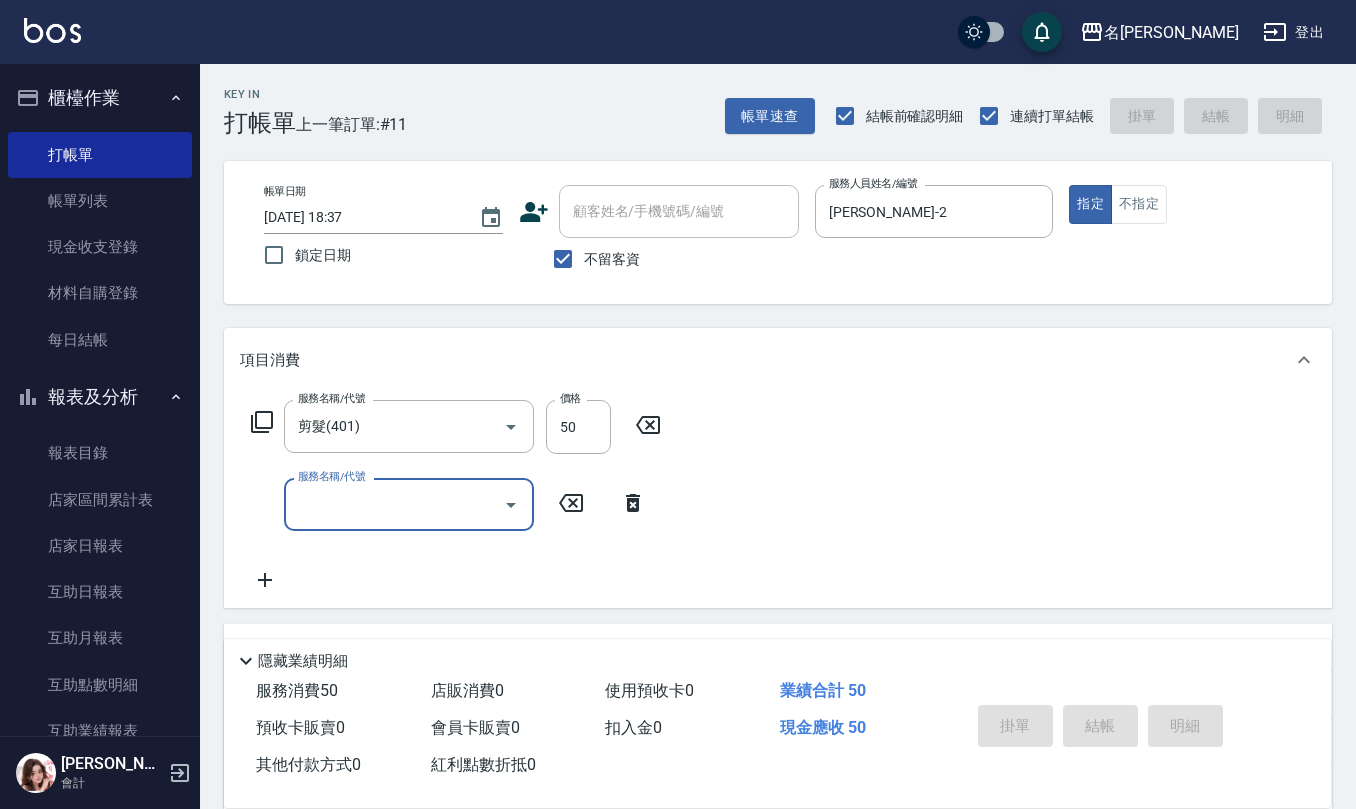 type 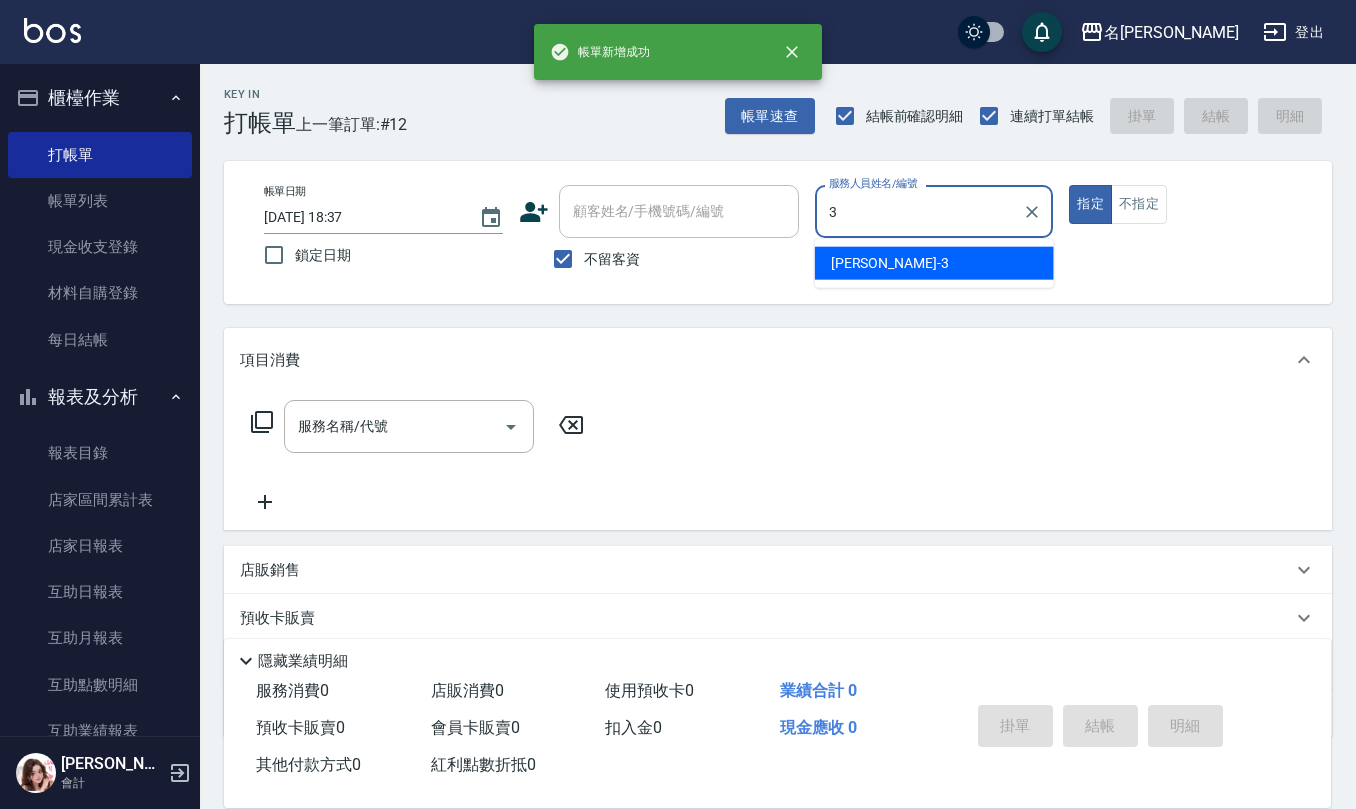 type on "[PERSON_NAME]-3" 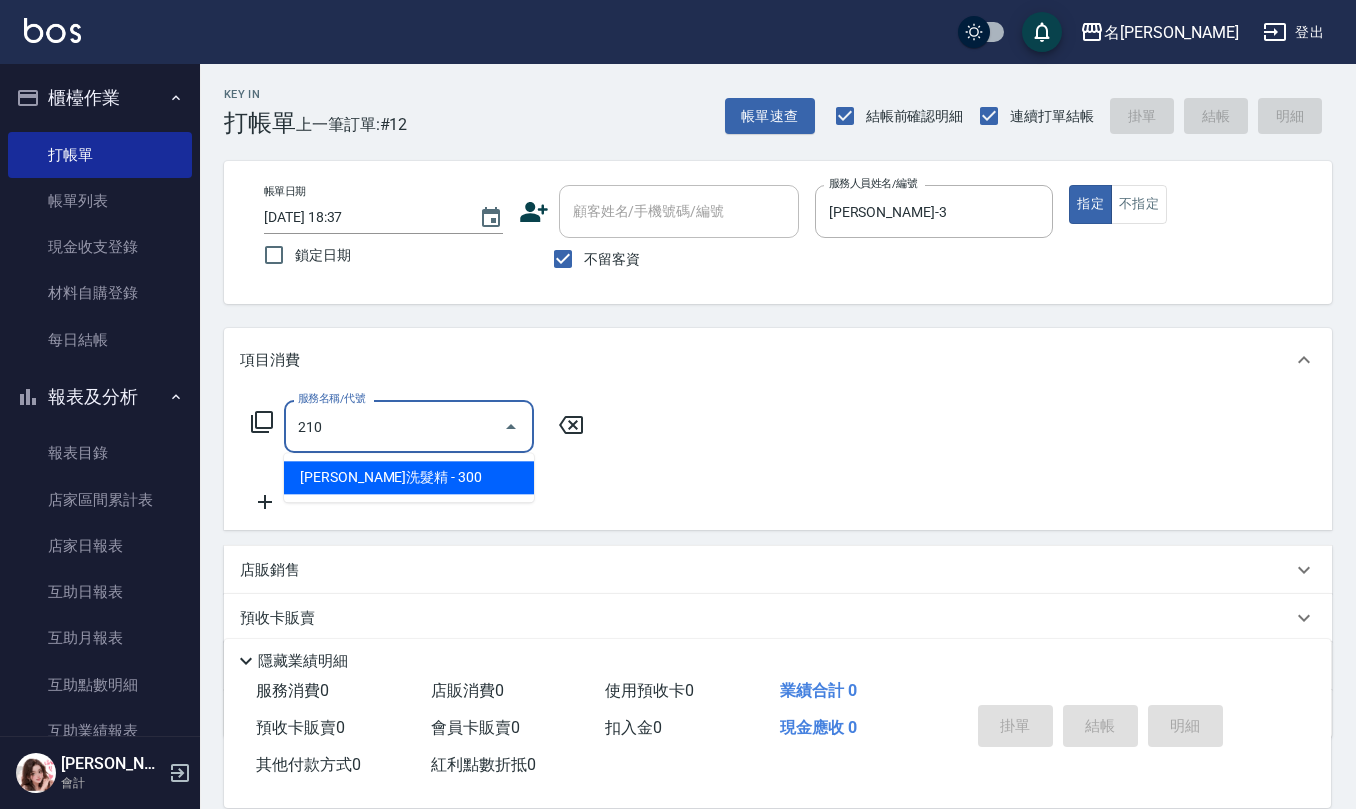 type on "[PERSON_NAME]洗髮精(210)" 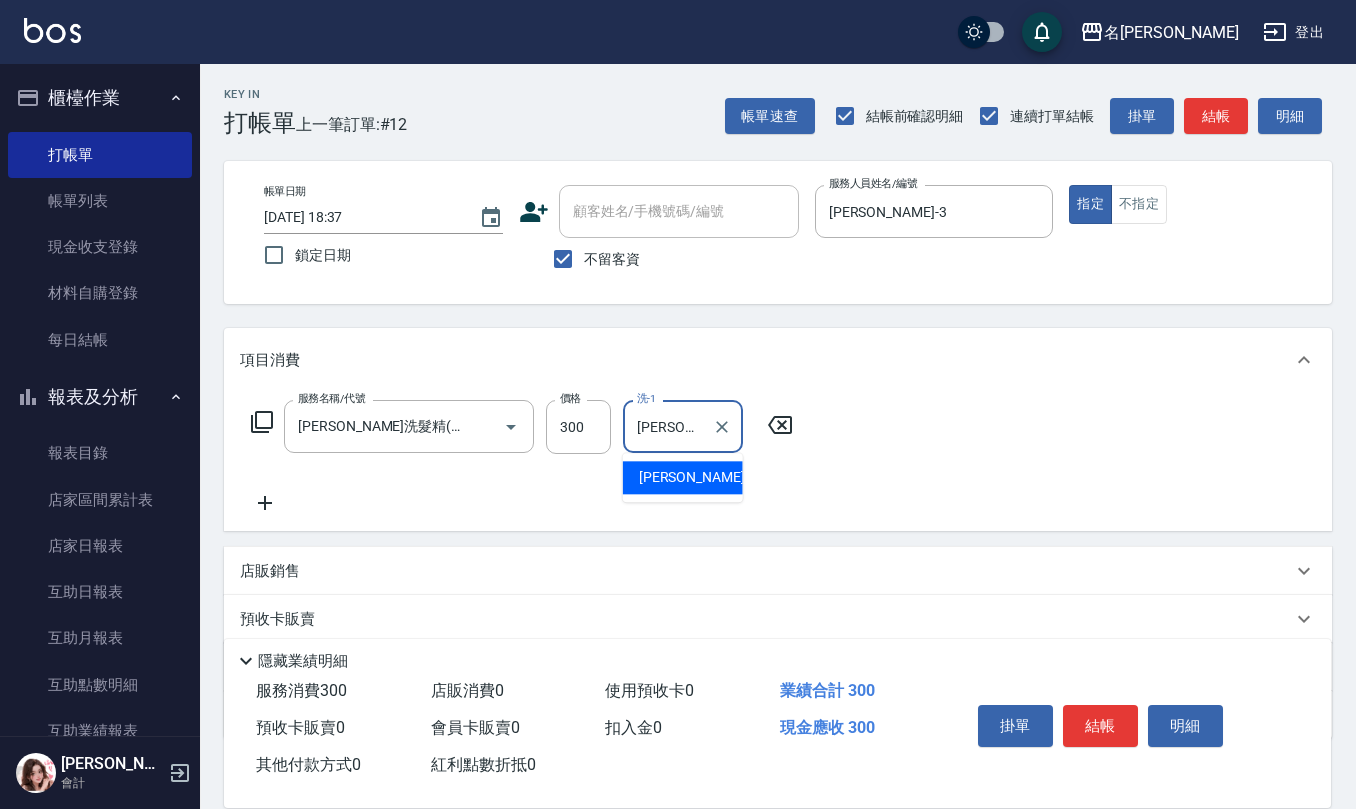 type on "[PERSON_NAME]5" 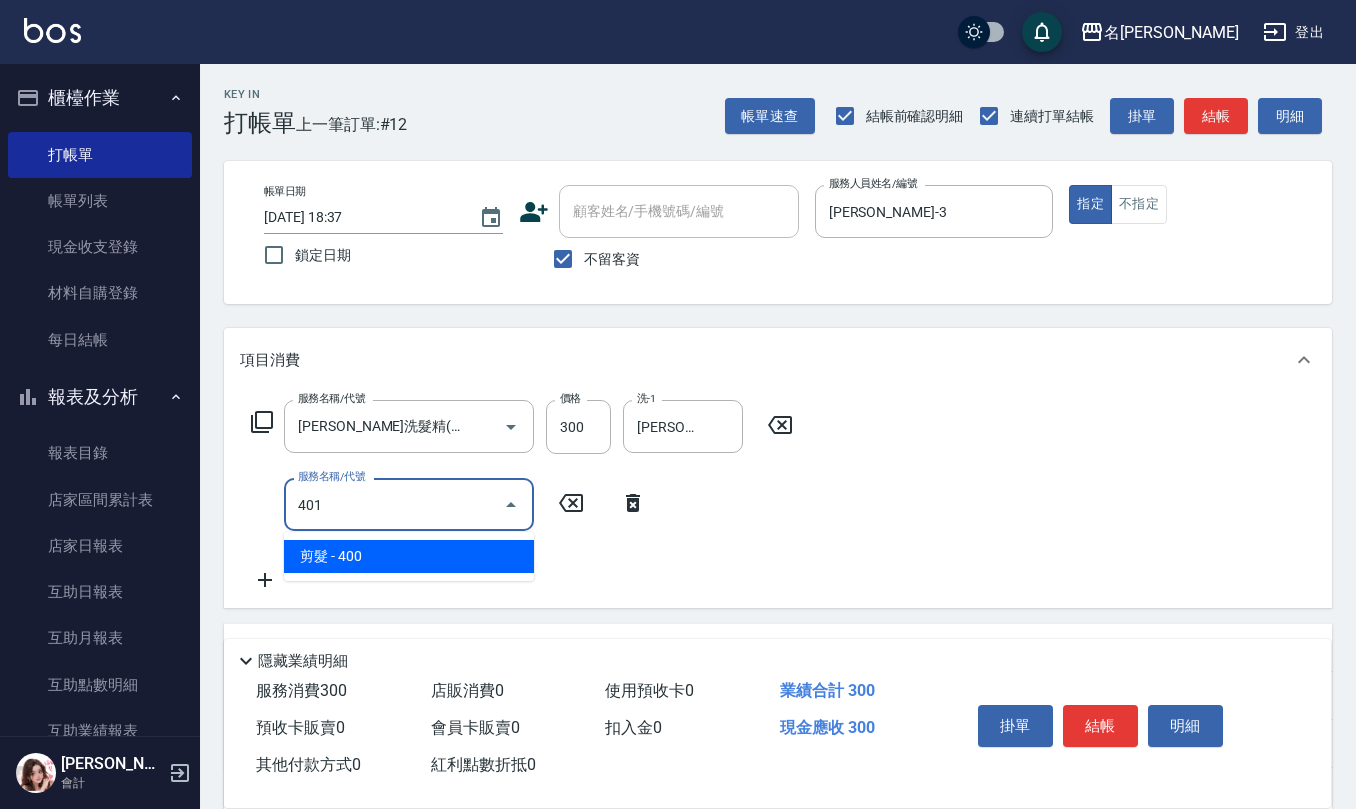 type on "剪髮(401)" 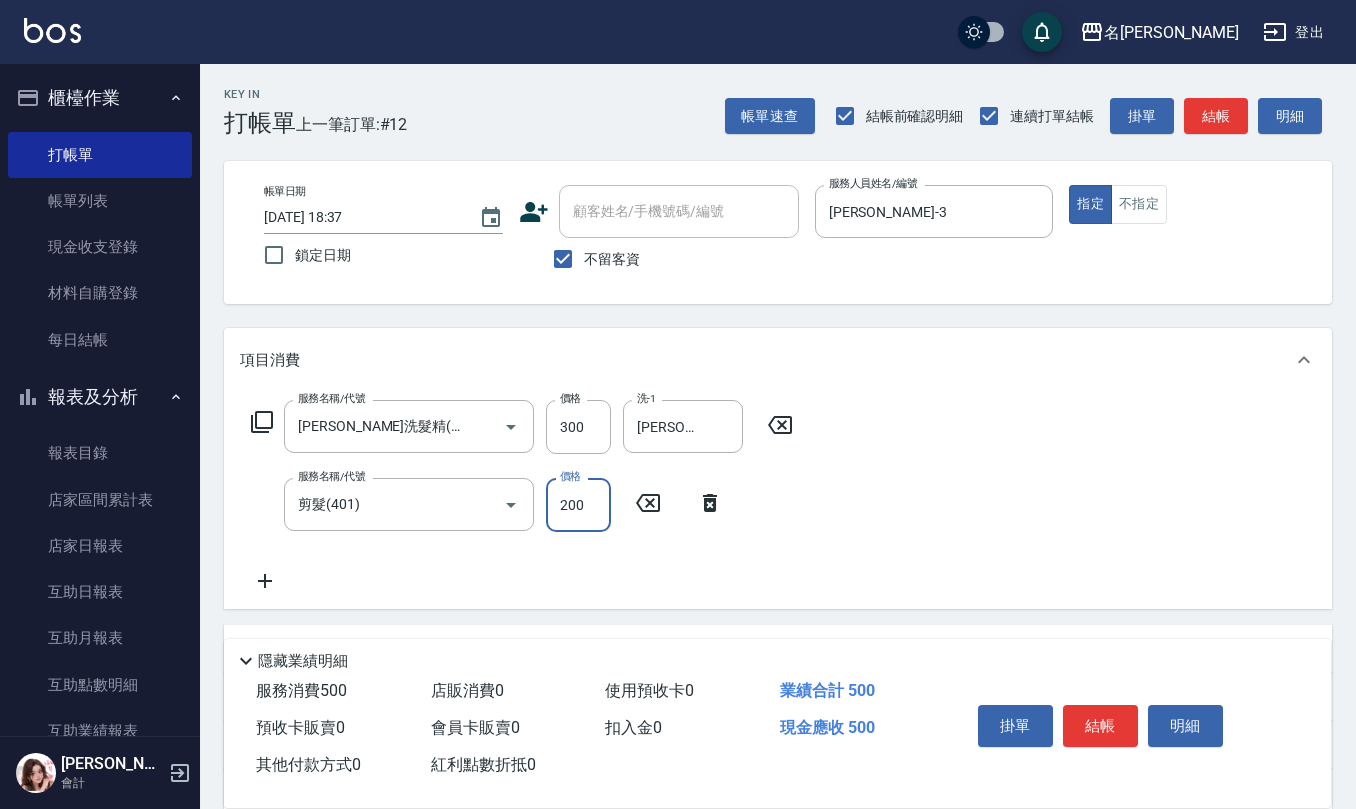 type on "200" 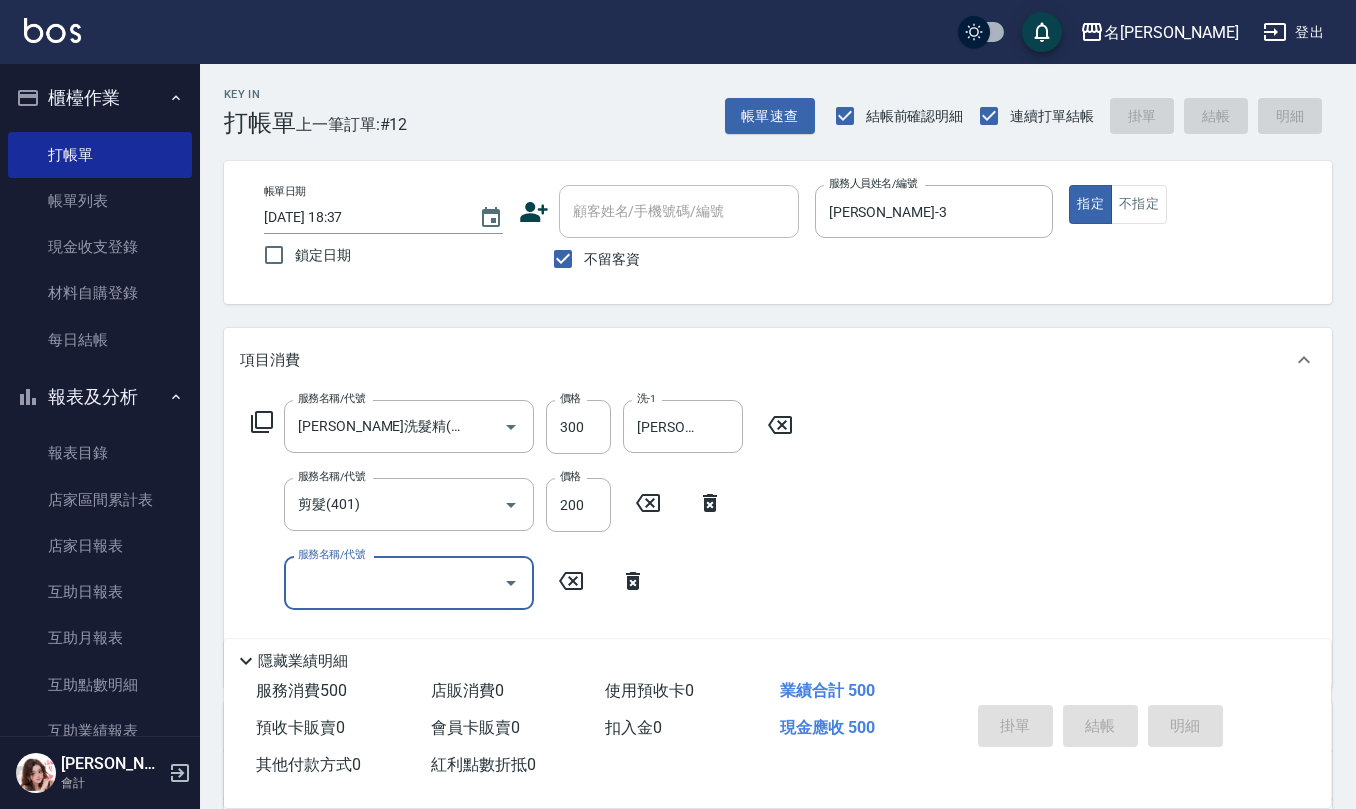 type 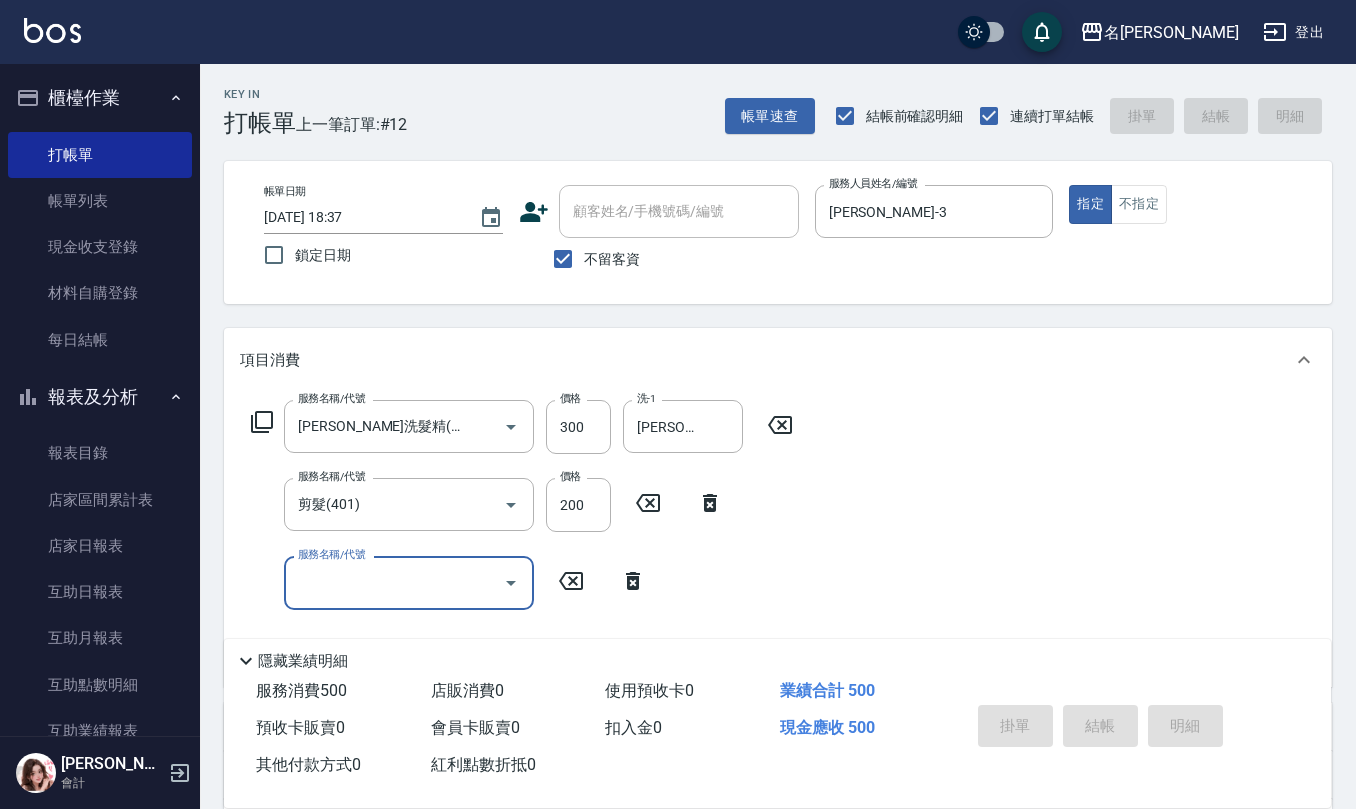 type 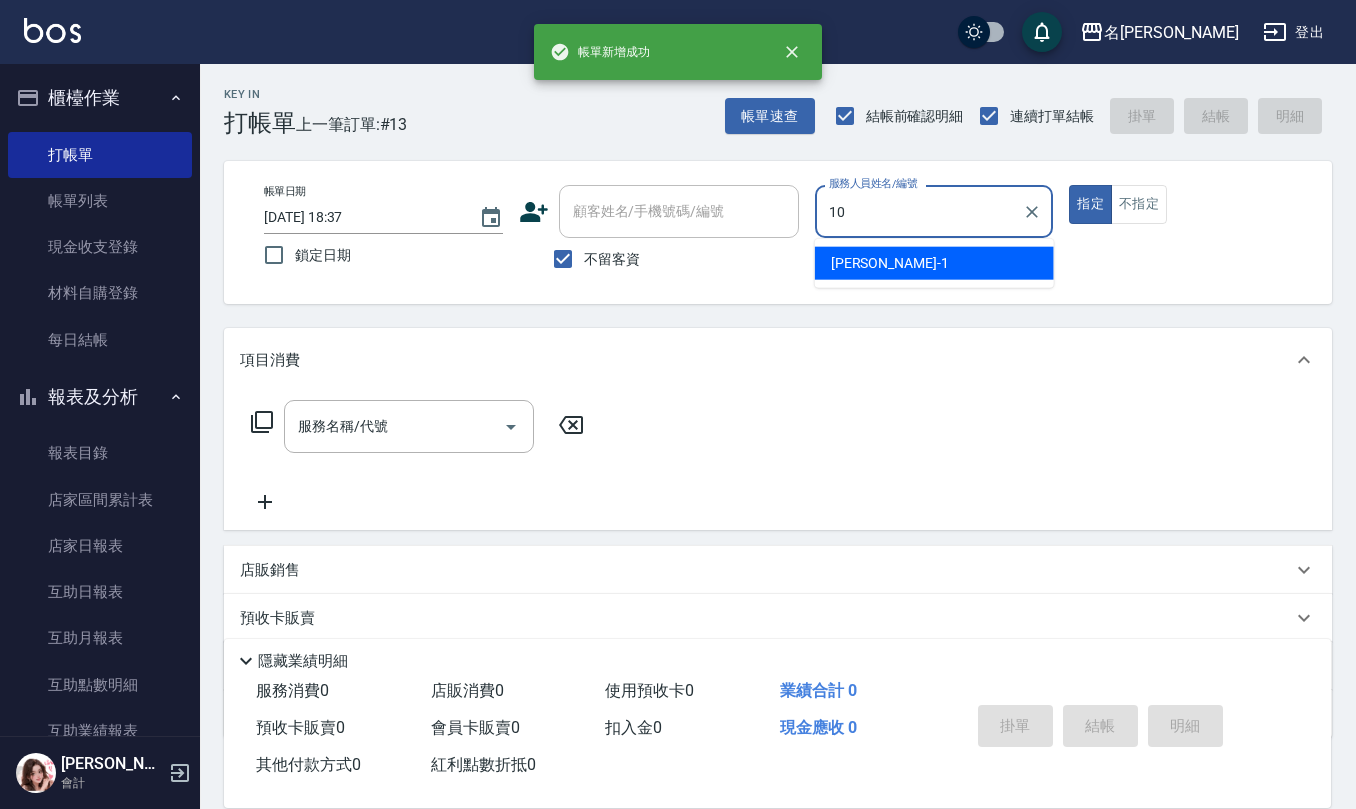 type on "[PERSON_NAME]-10" 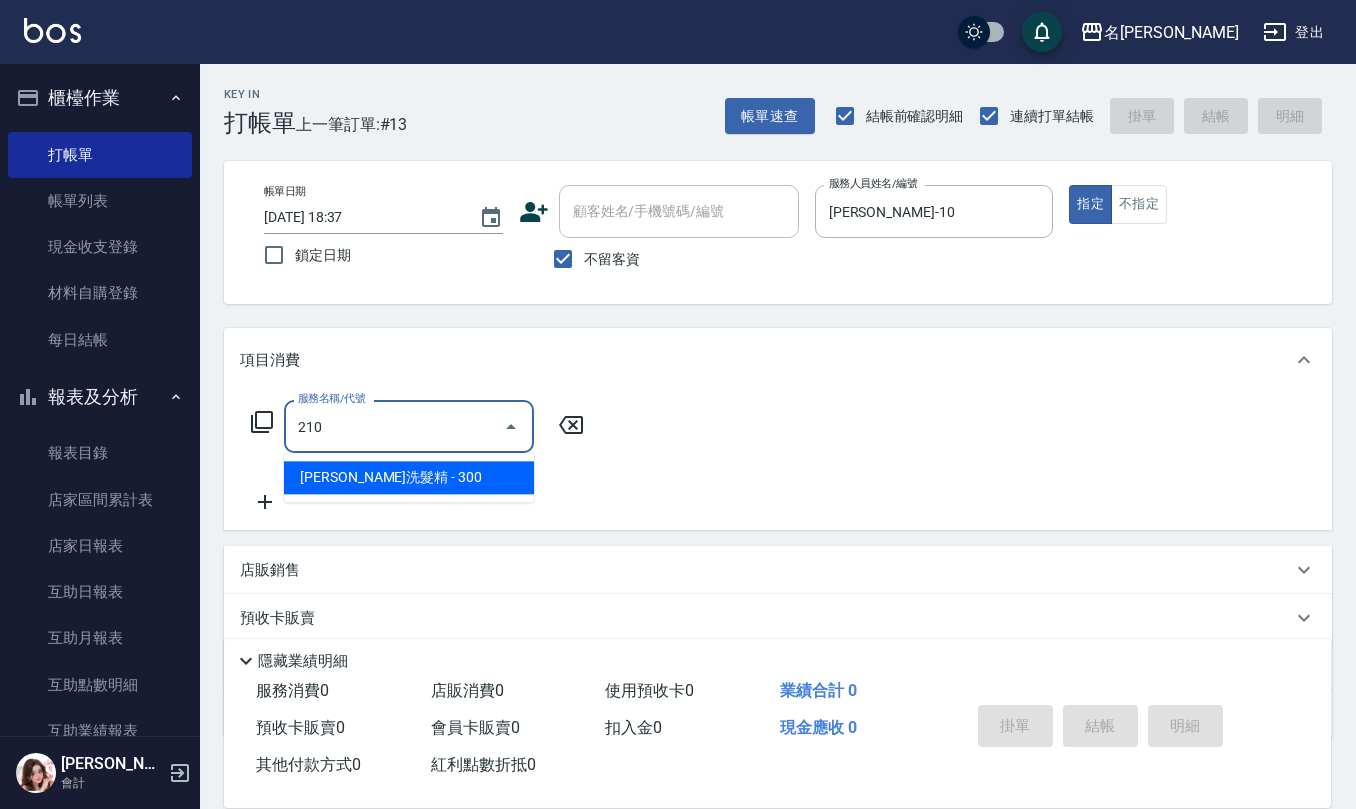 type on "[PERSON_NAME]洗髮精(210)" 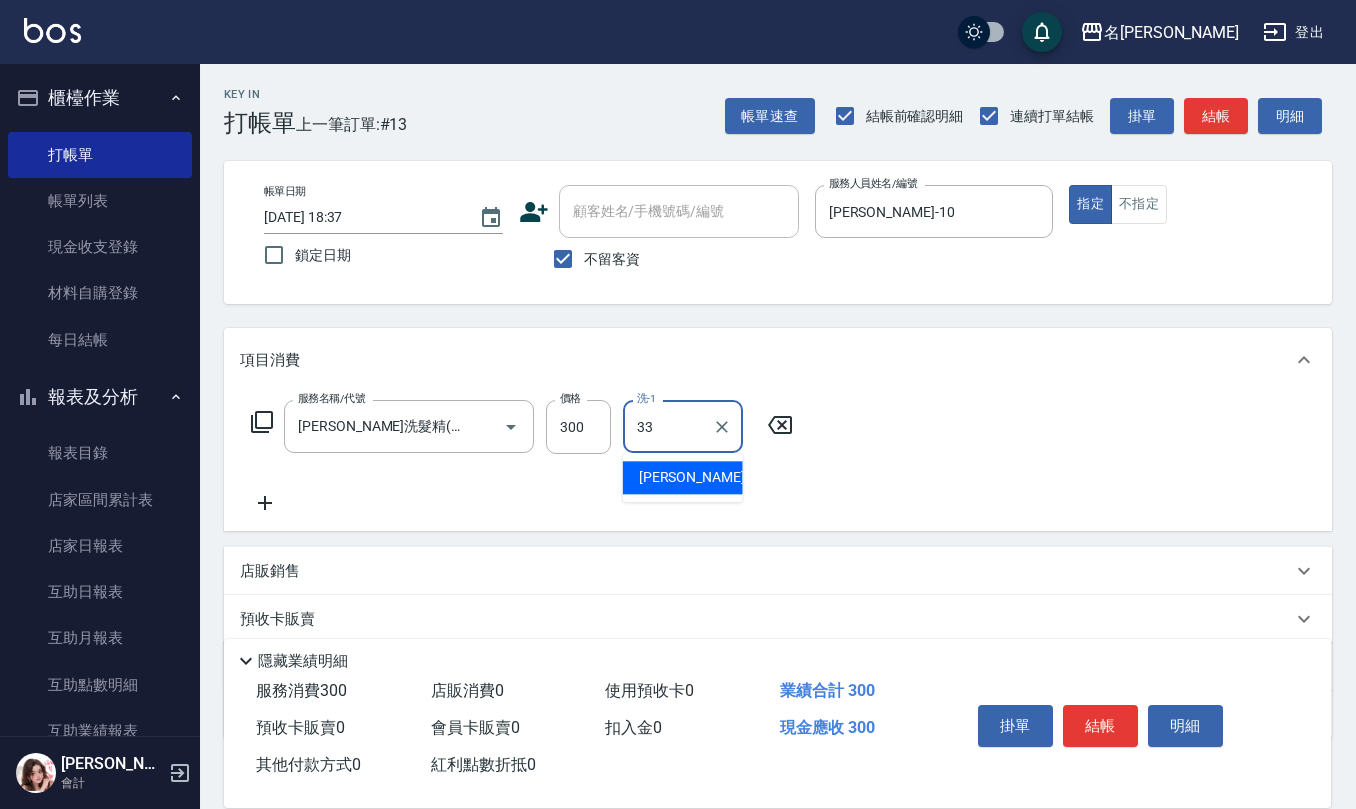 type on "[PERSON_NAME]-33" 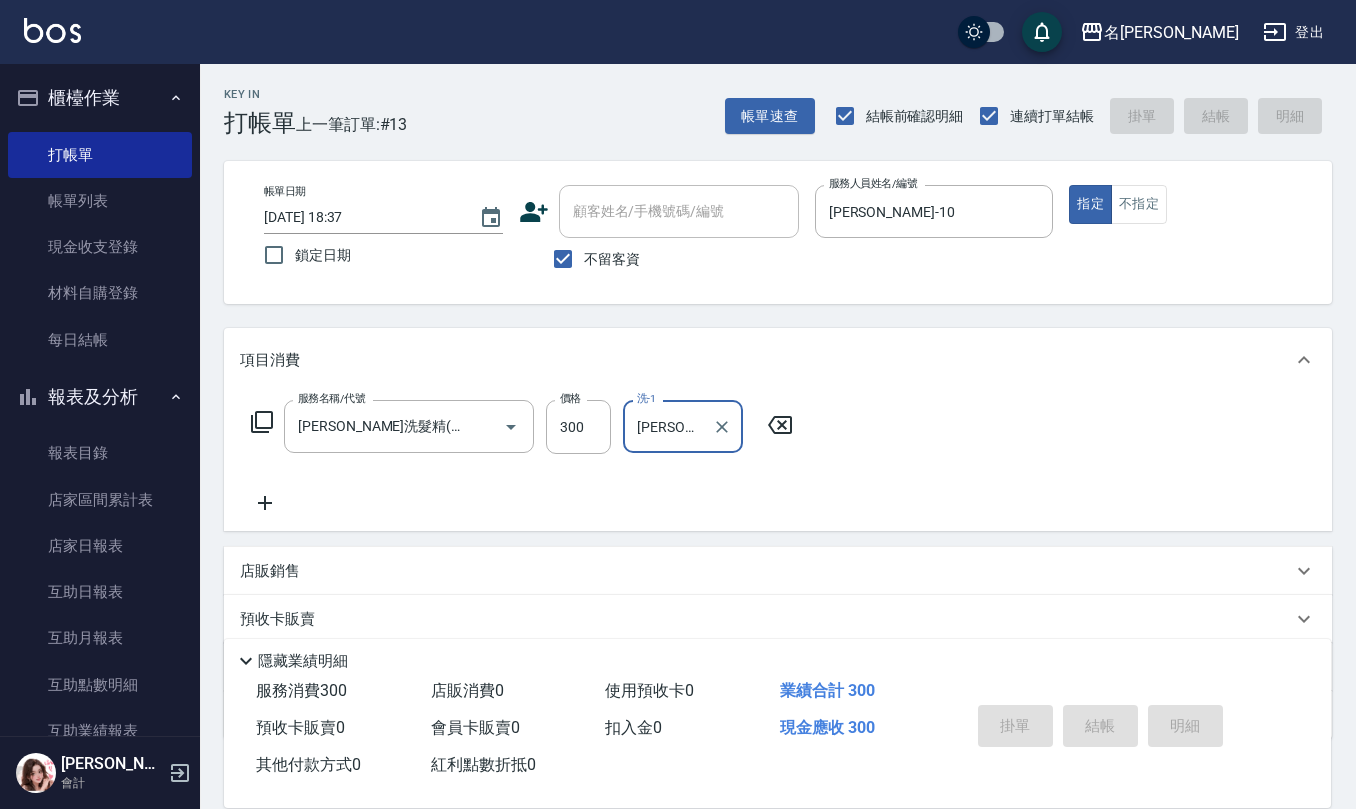 type 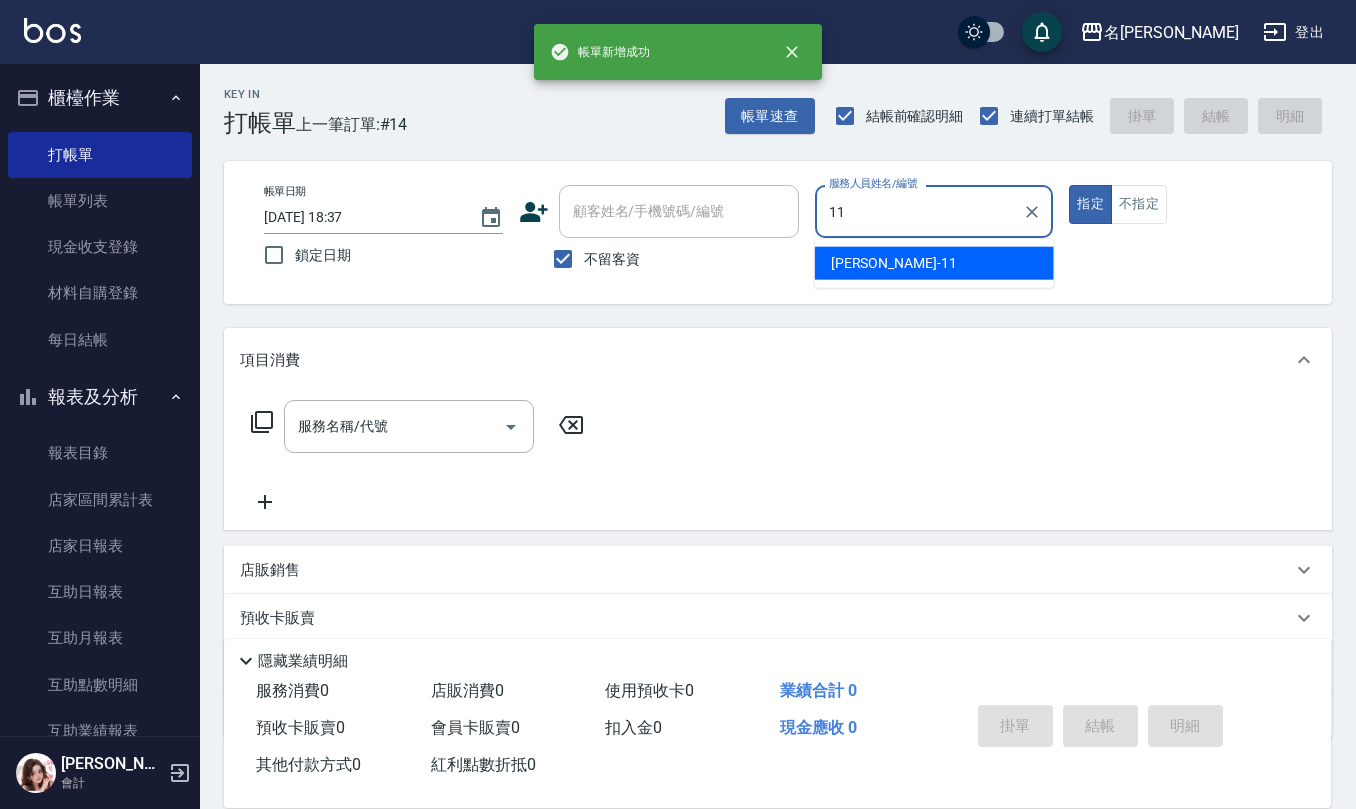 type on "[PERSON_NAME]橙-11" 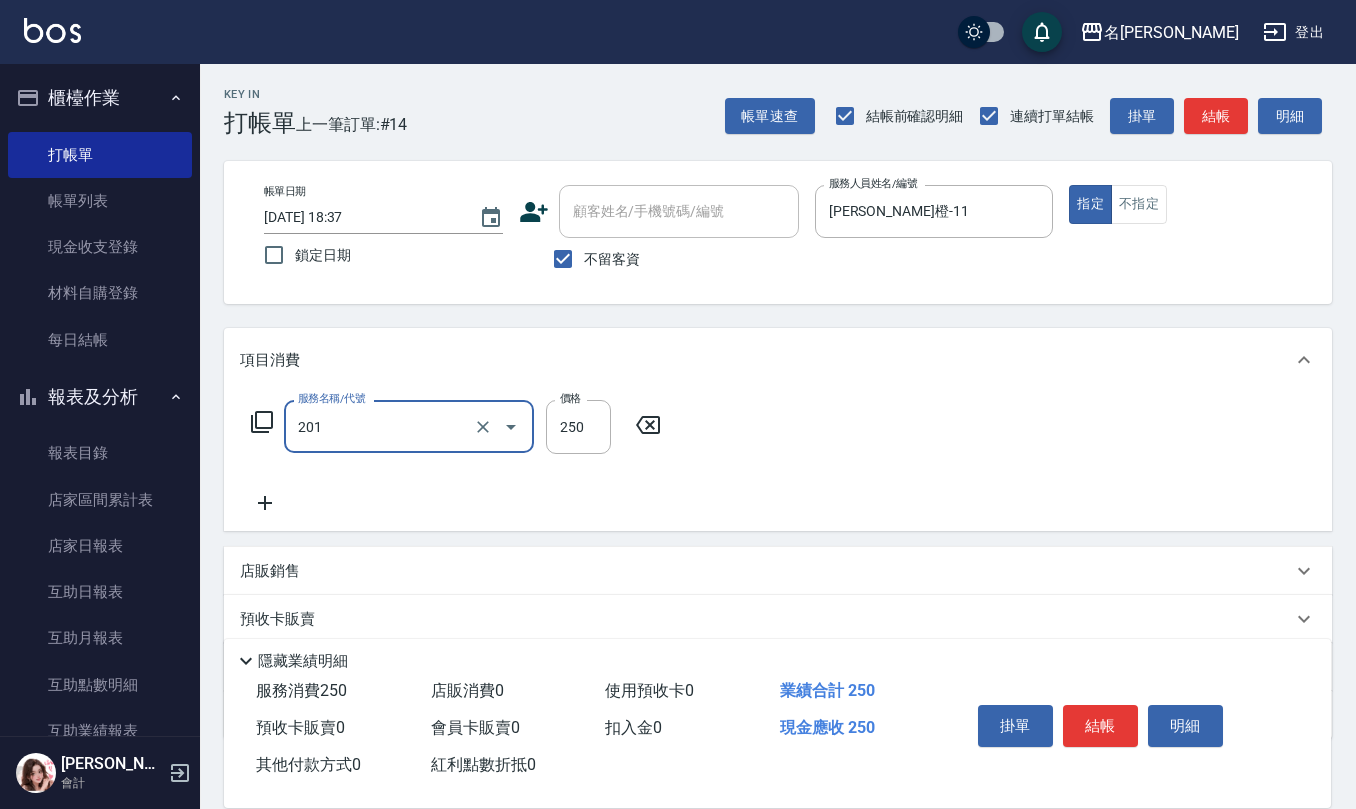 type on "洗髮(201)" 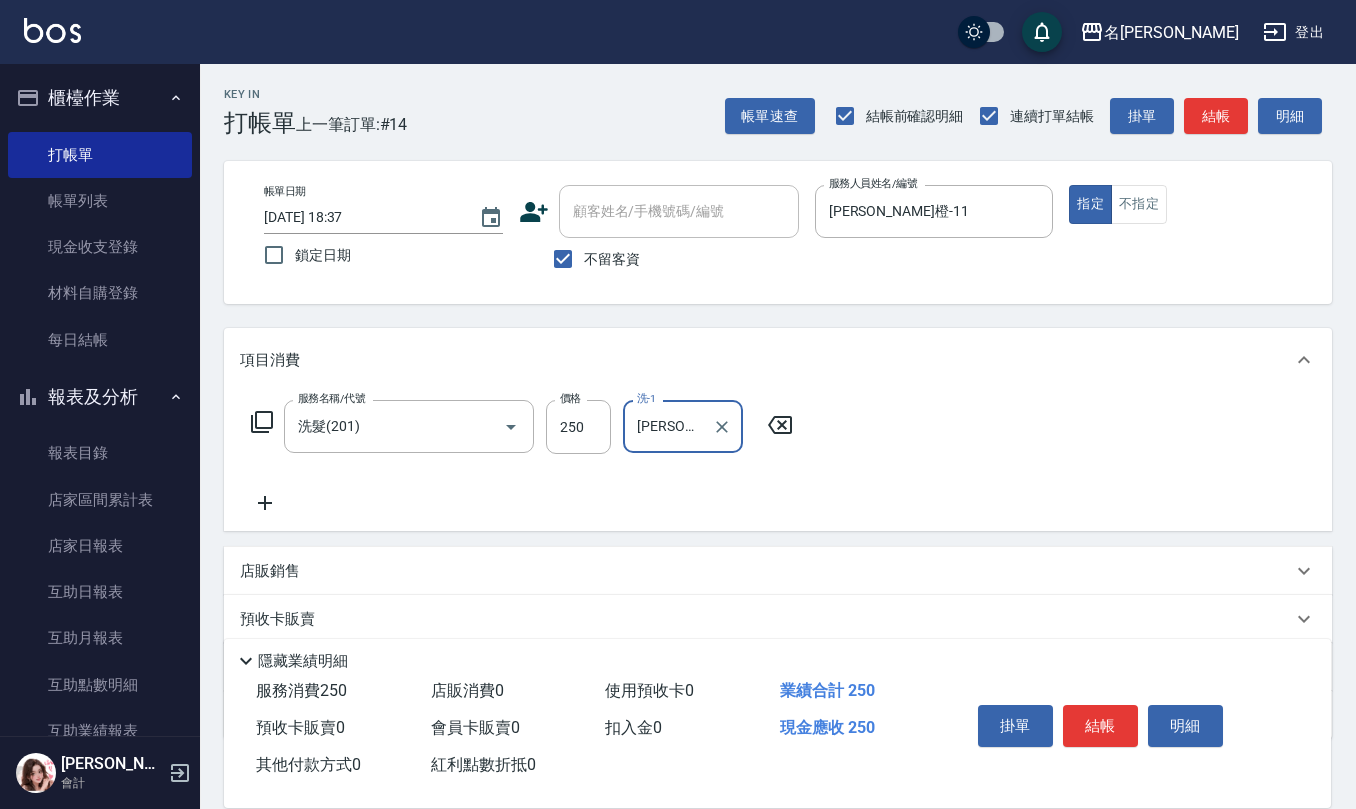 type on "[PERSON_NAME]橙-11" 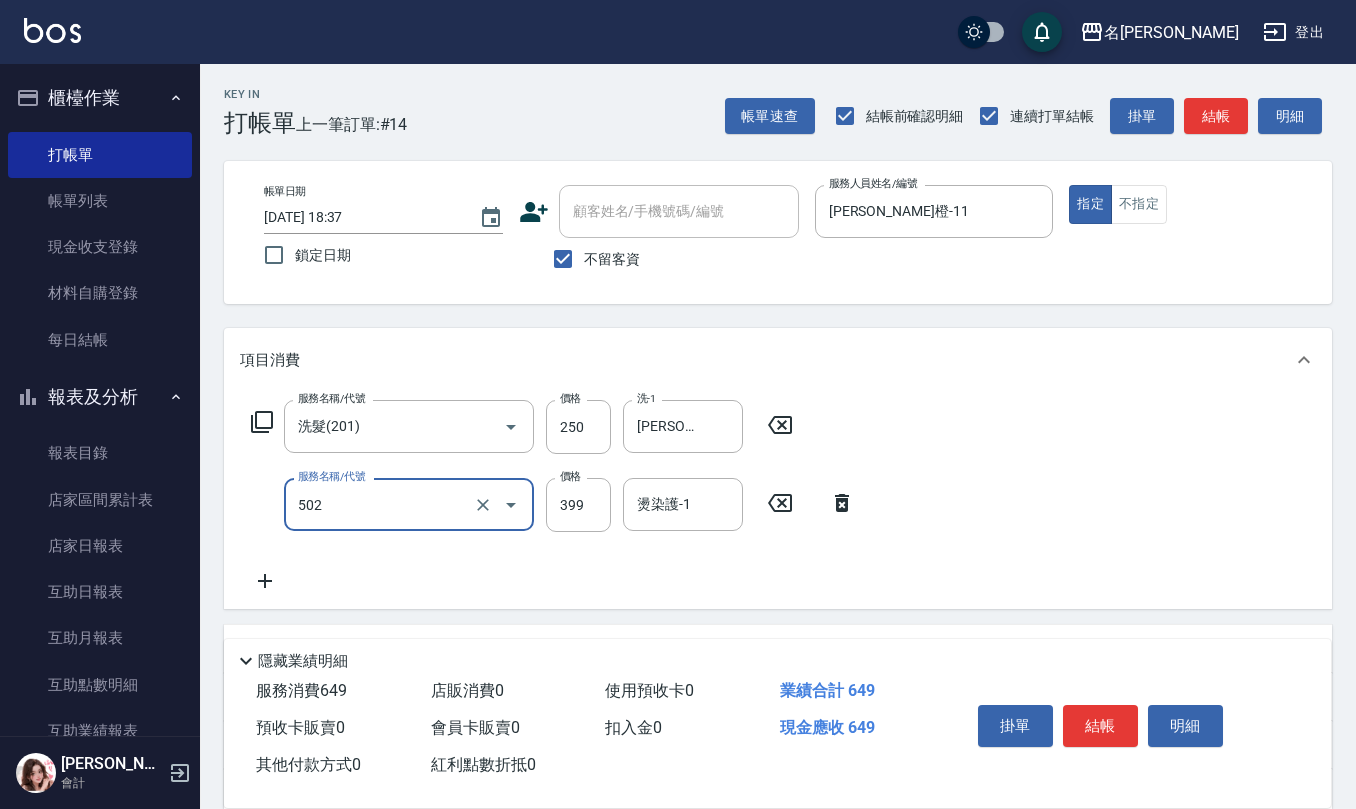 type on "挑染5束399(502)" 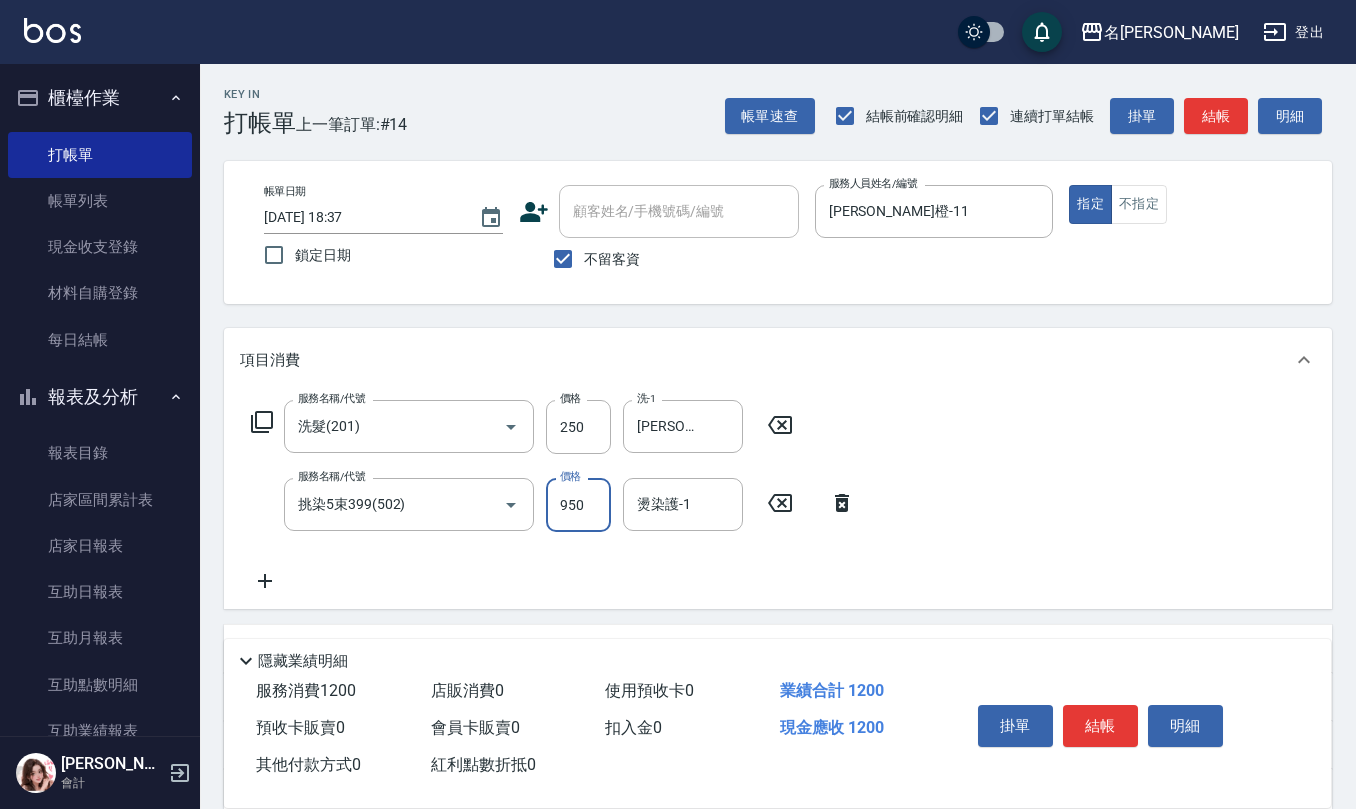 type on "950" 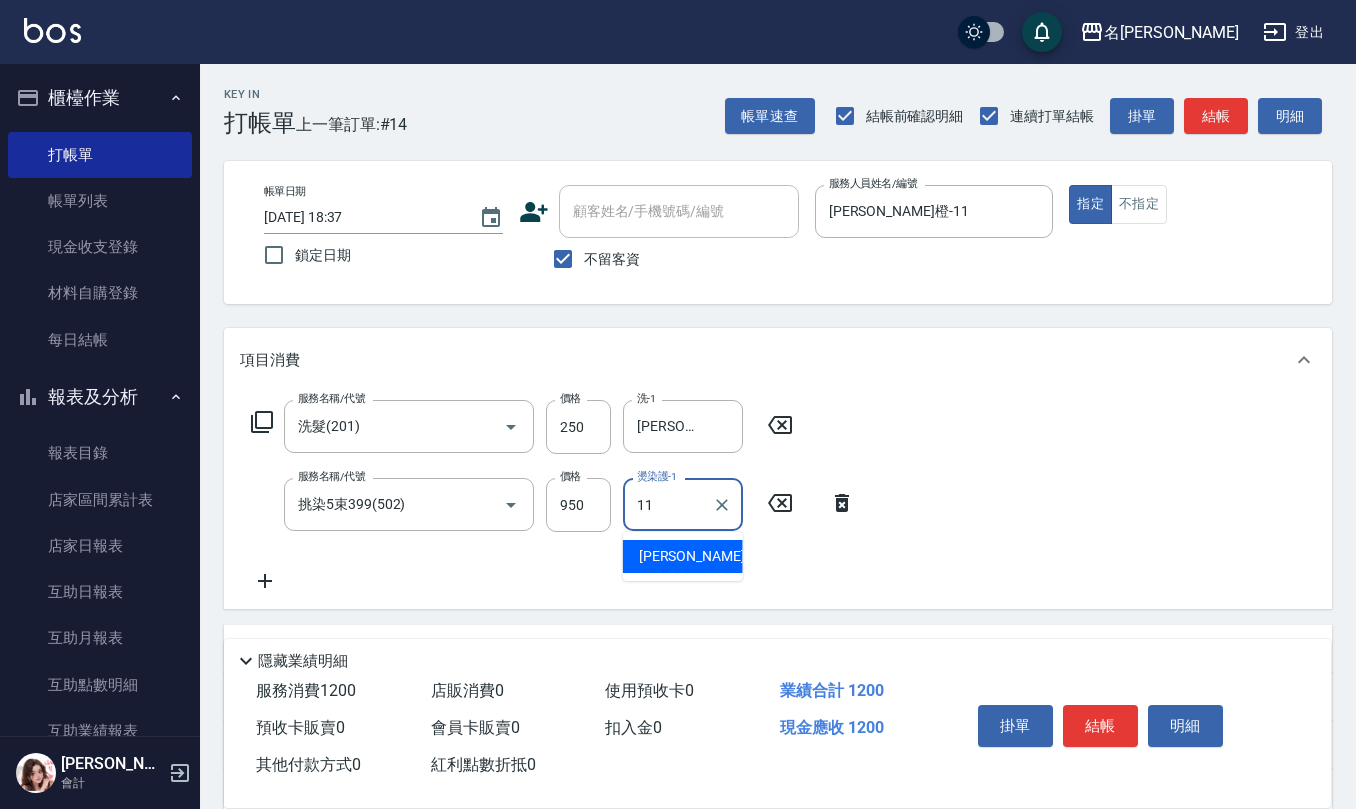 type on "[PERSON_NAME]橙-11" 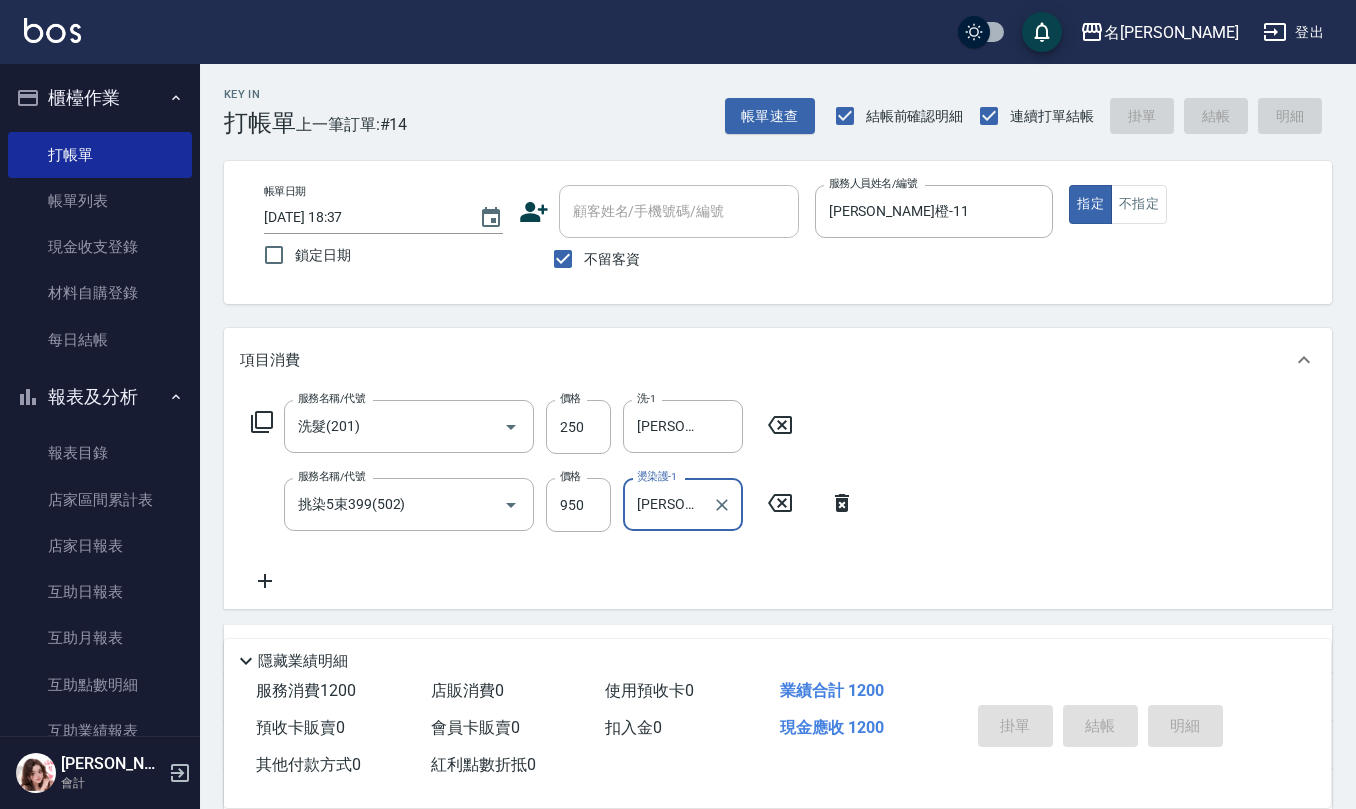 type 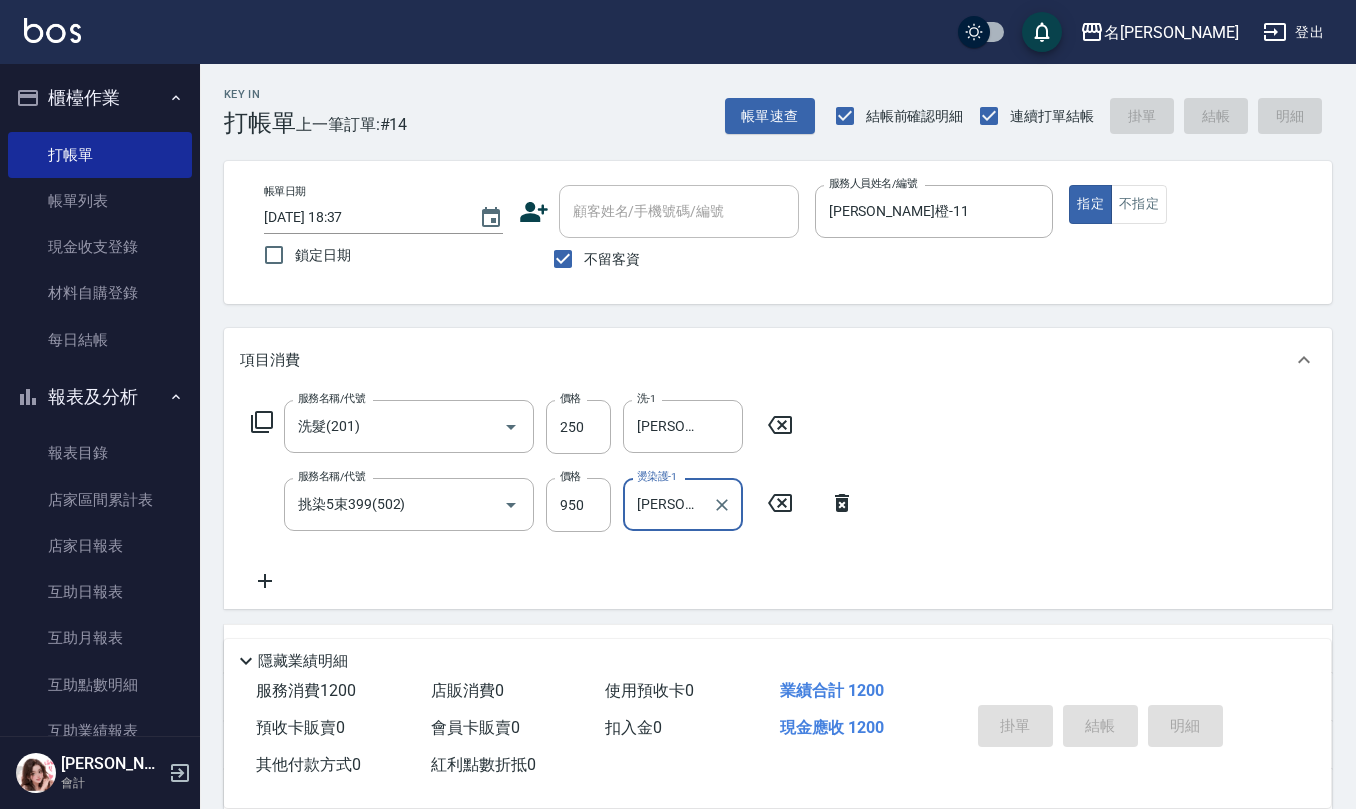 type 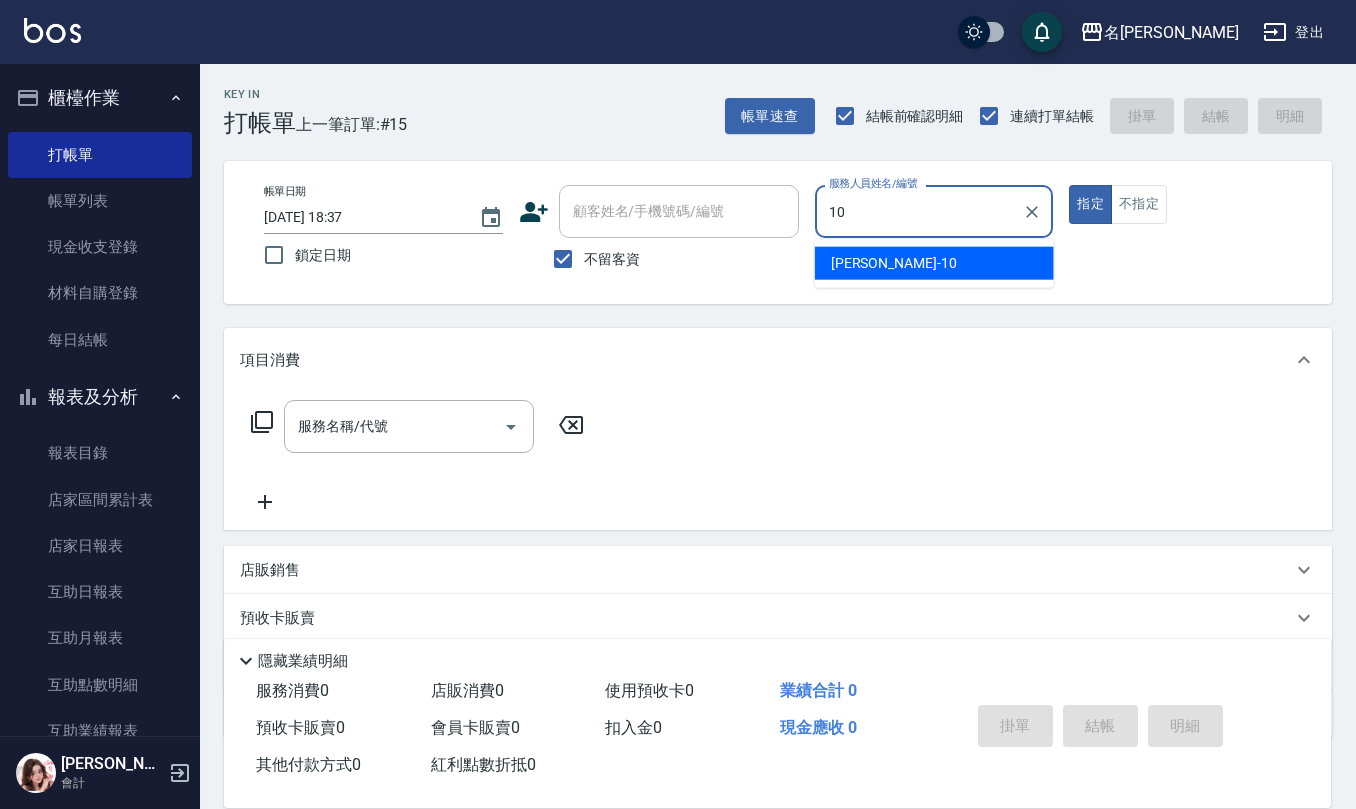 type on "[PERSON_NAME]-10" 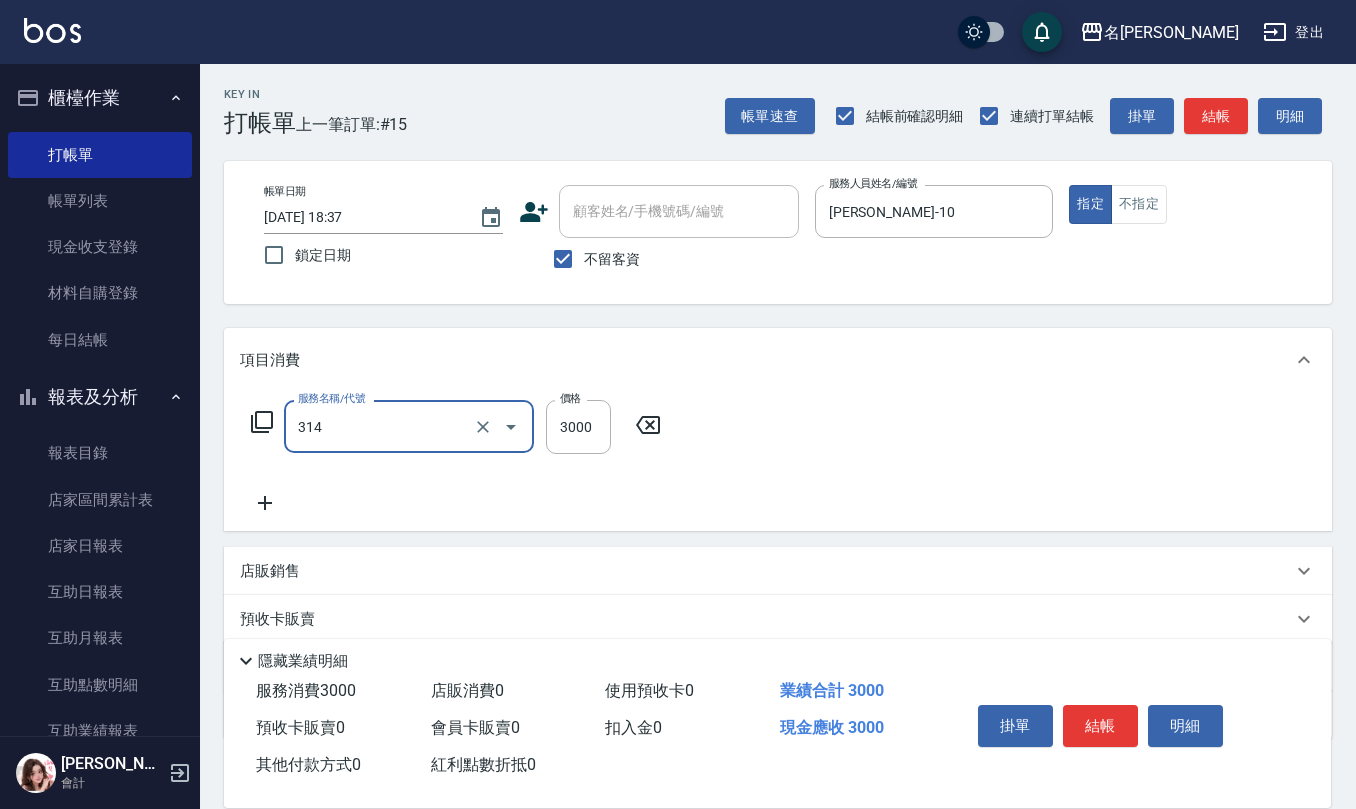 type on "CYA水質感2500UP(314)" 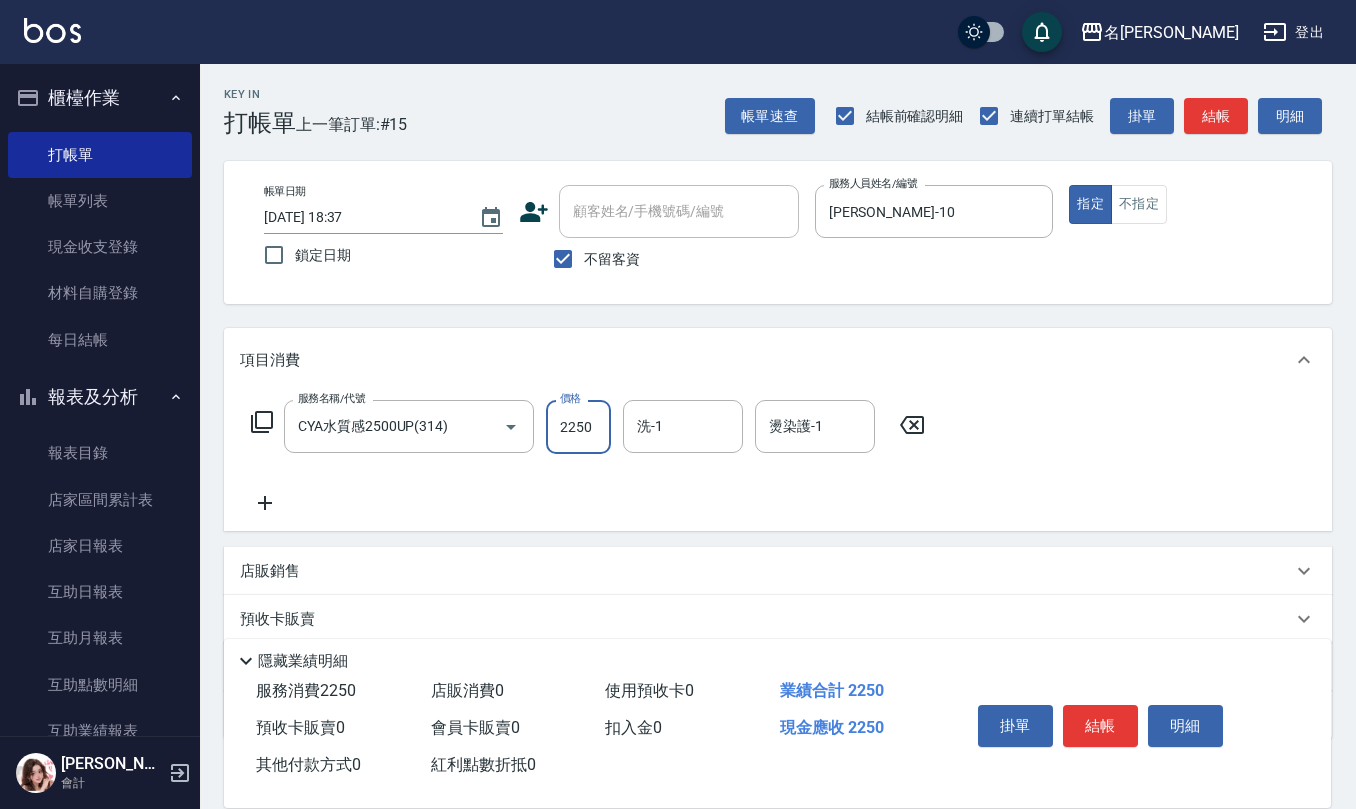 type on "2250" 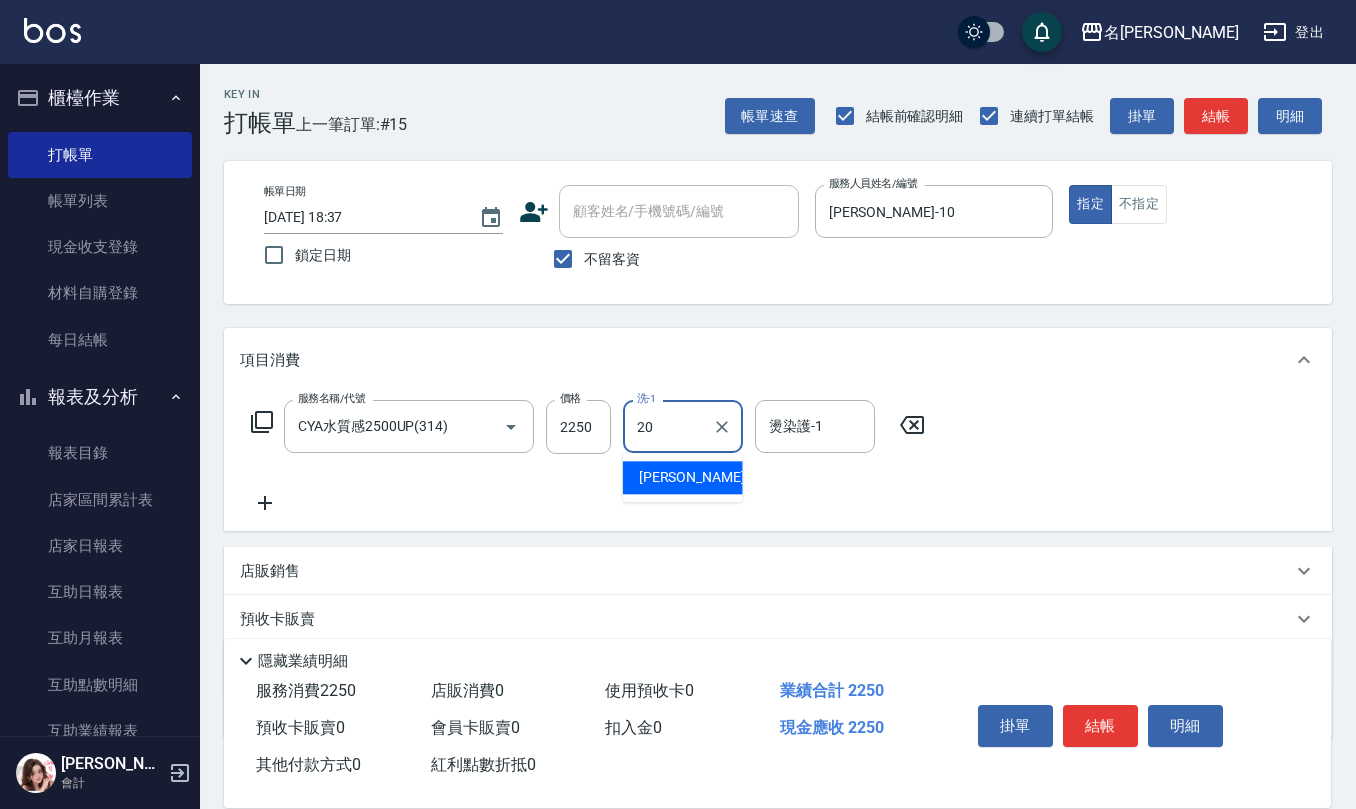 type on "[PERSON_NAME]-20" 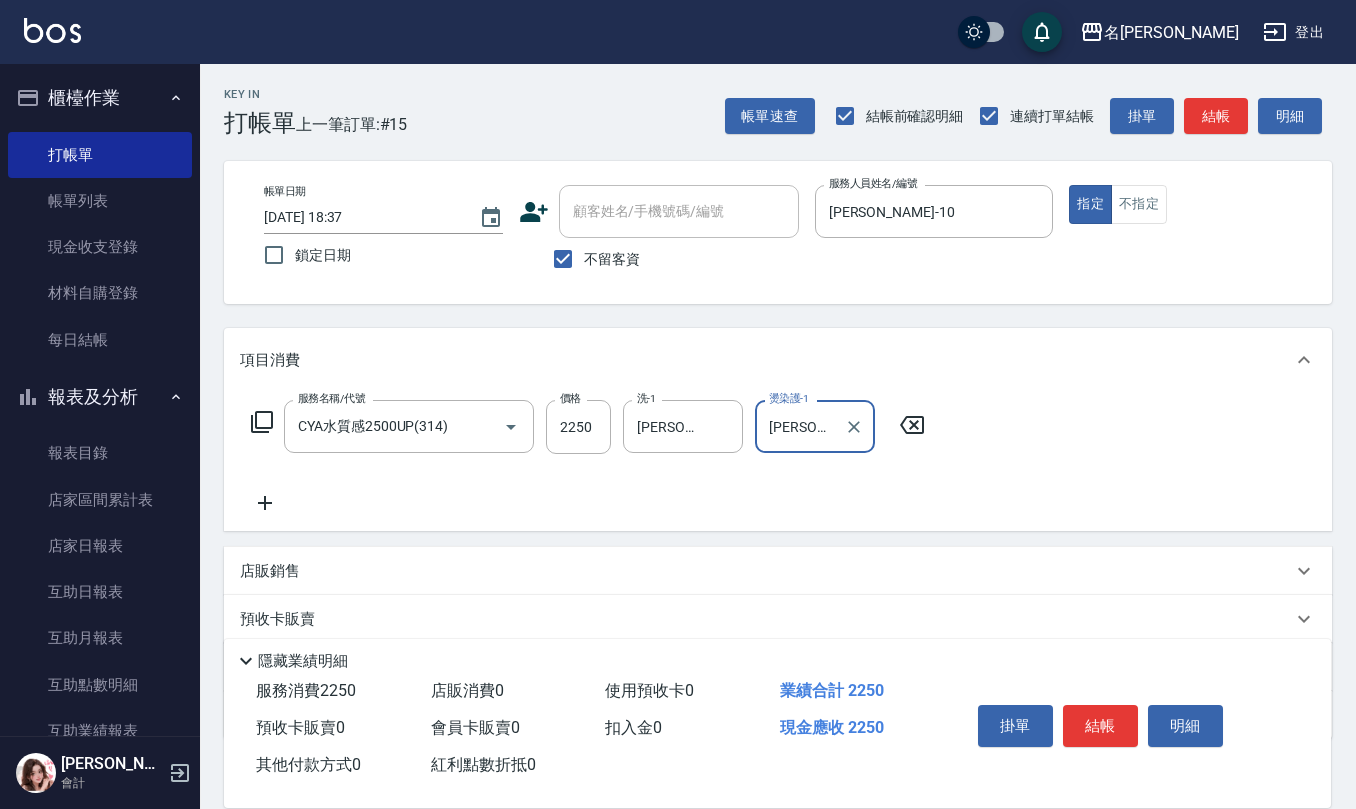 type on "[PERSON_NAME]-20" 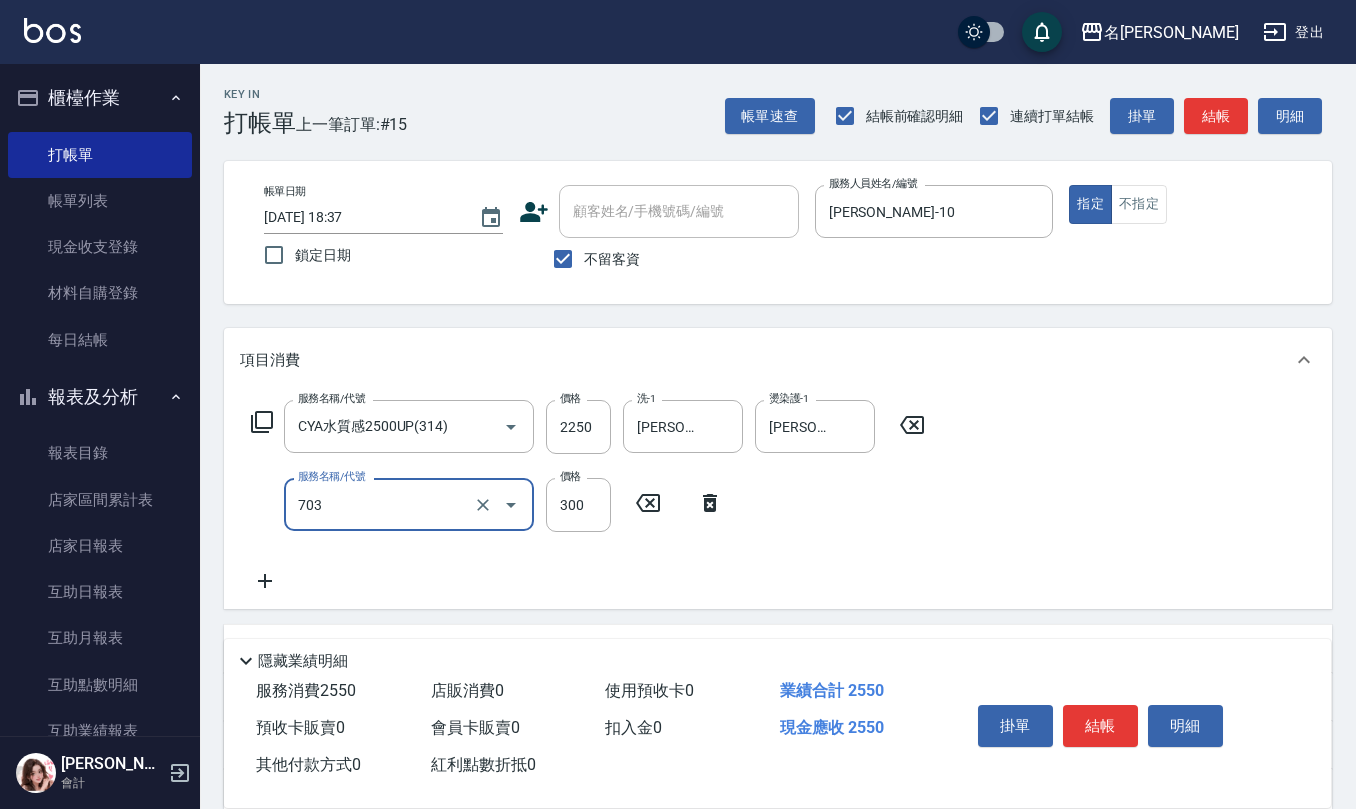 type on "(1236)設計師(703)" 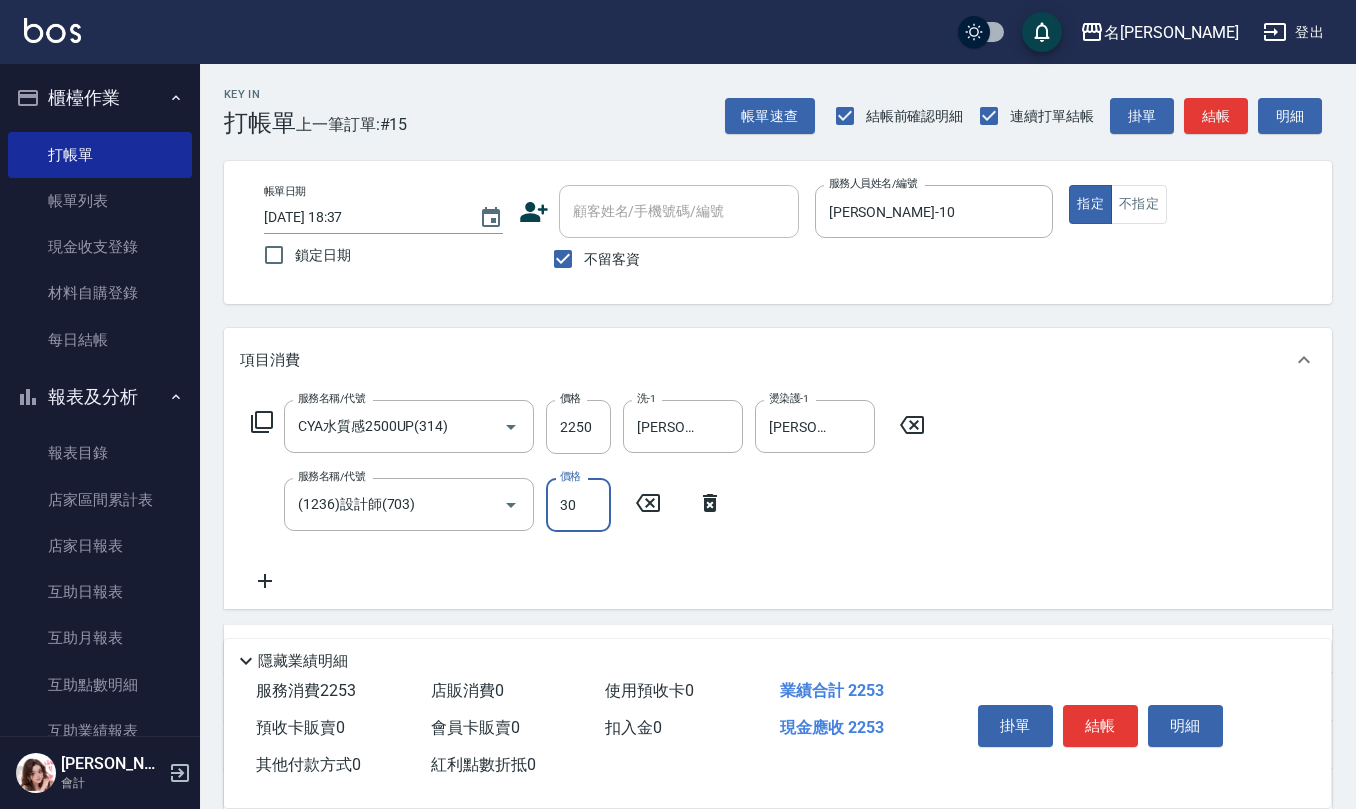 type on "300" 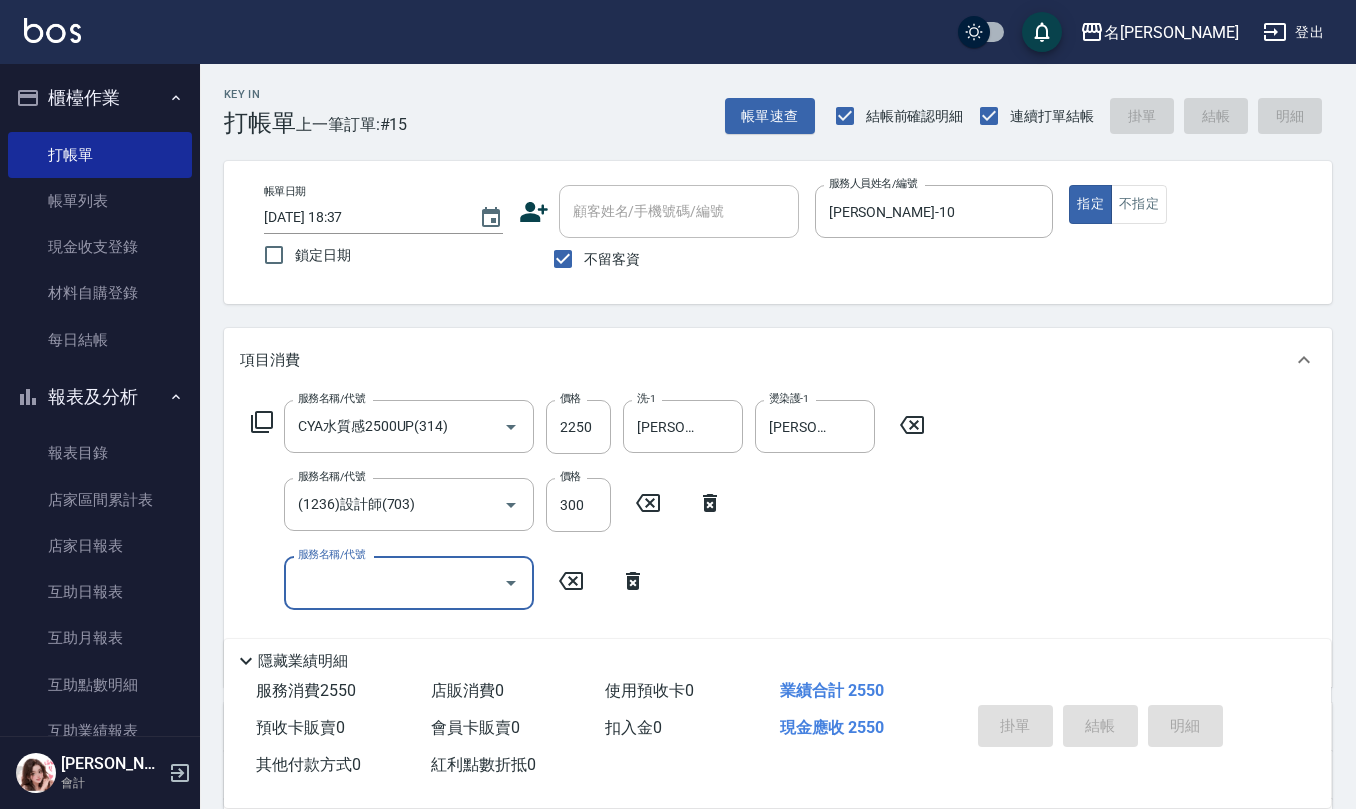 type on "[DATE] 18:38" 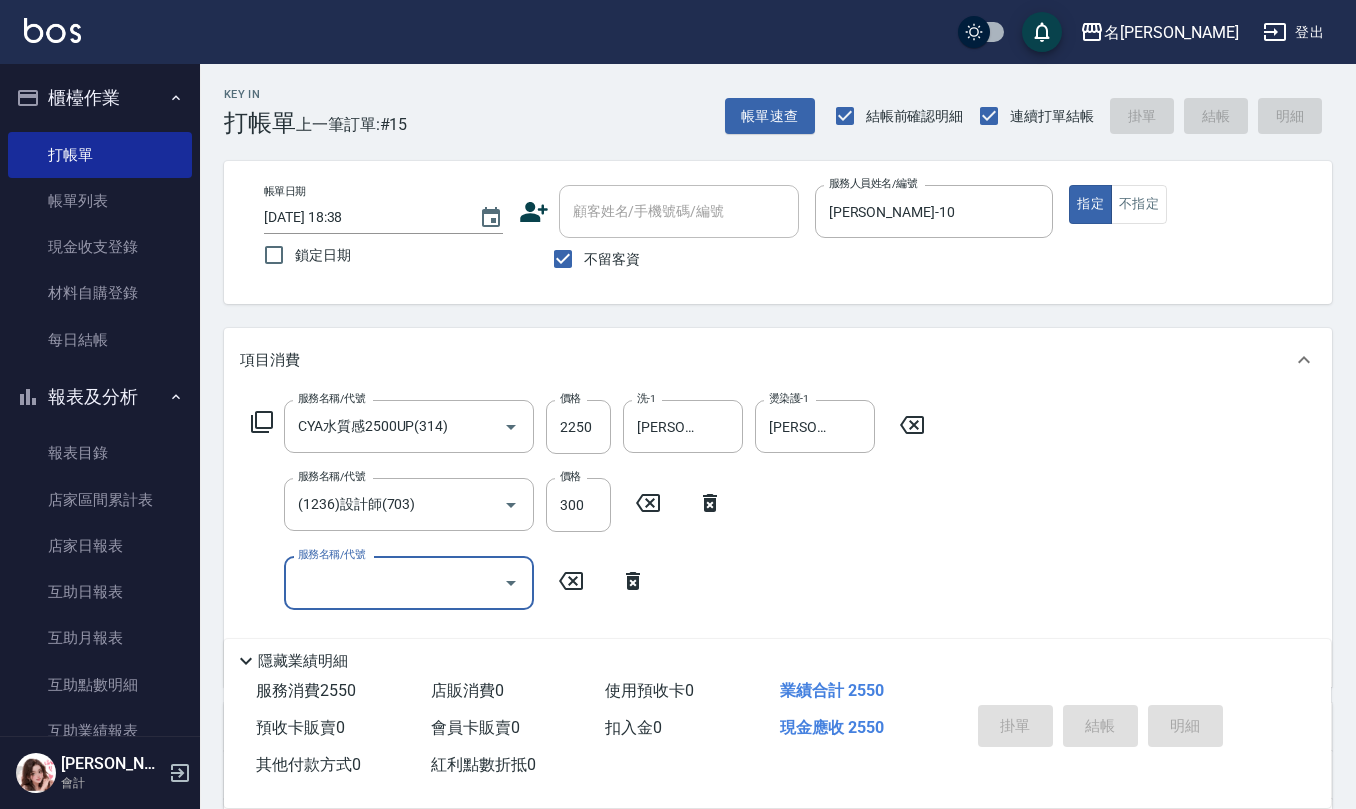 type 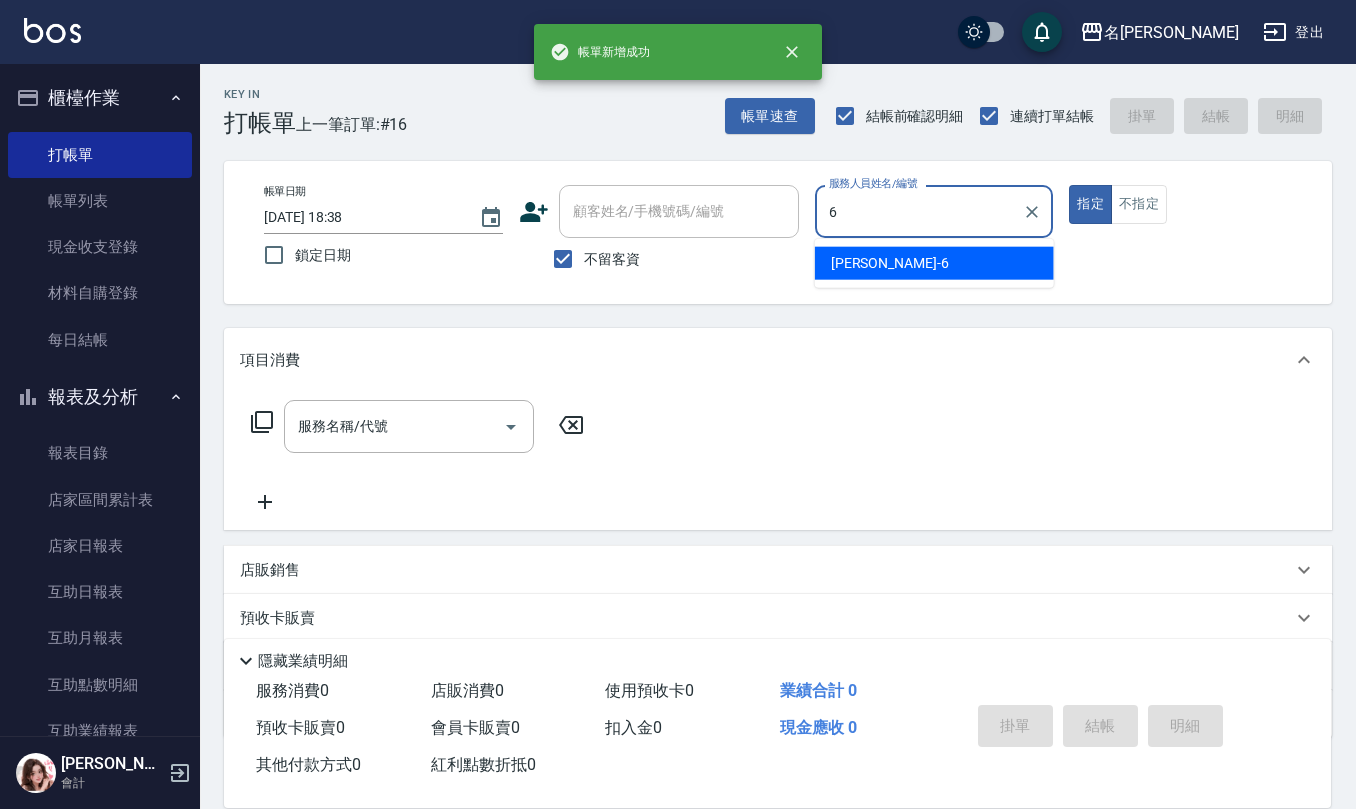 type on "[PERSON_NAME]-6" 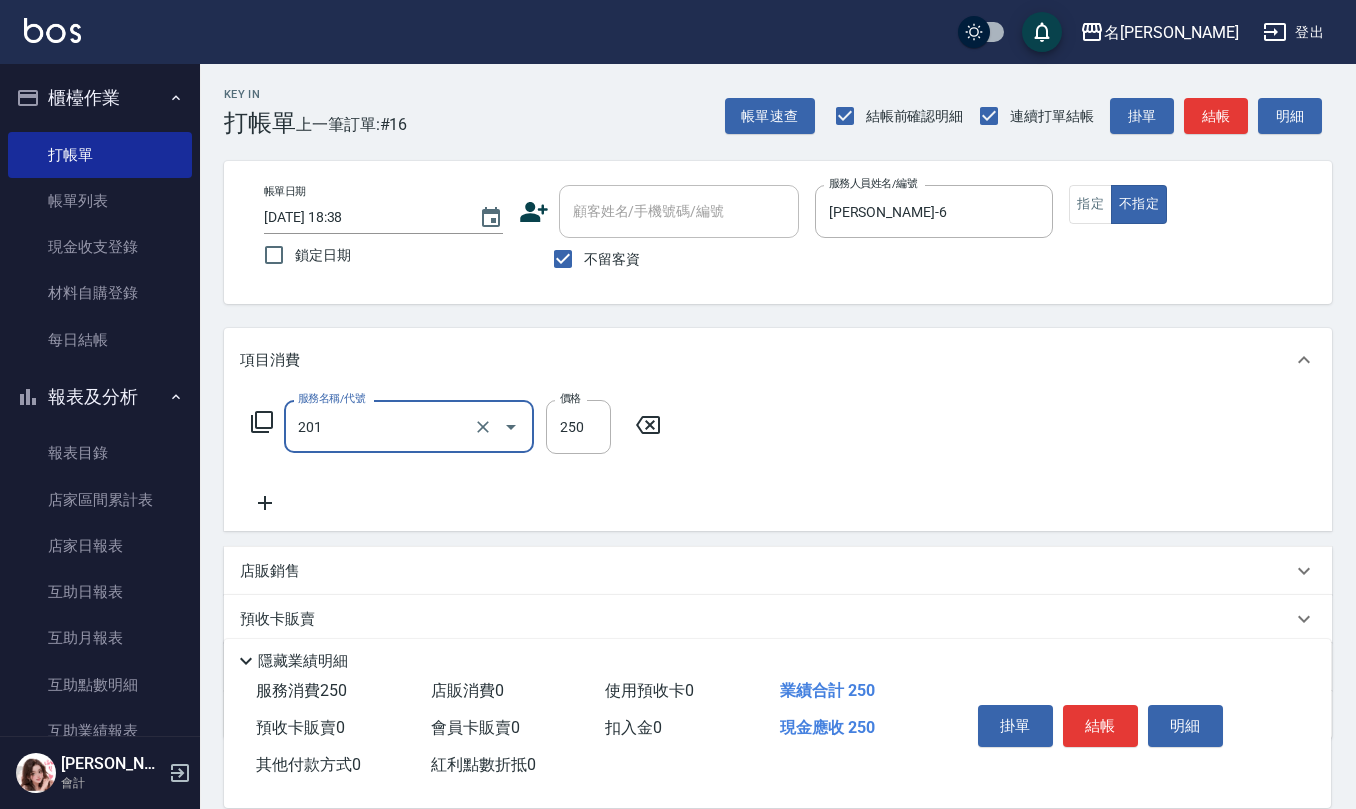 type on "洗髮(201)" 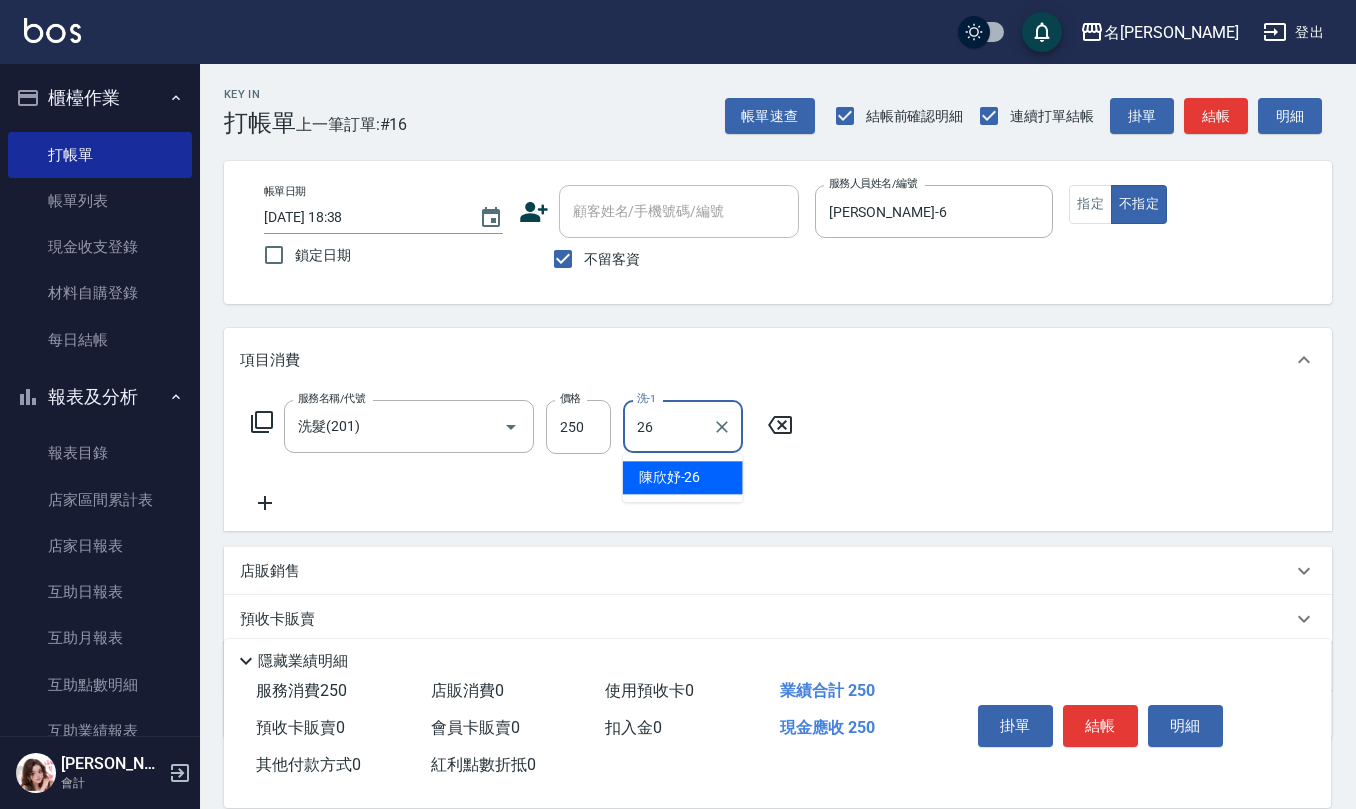 type on "[PERSON_NAME]-26" 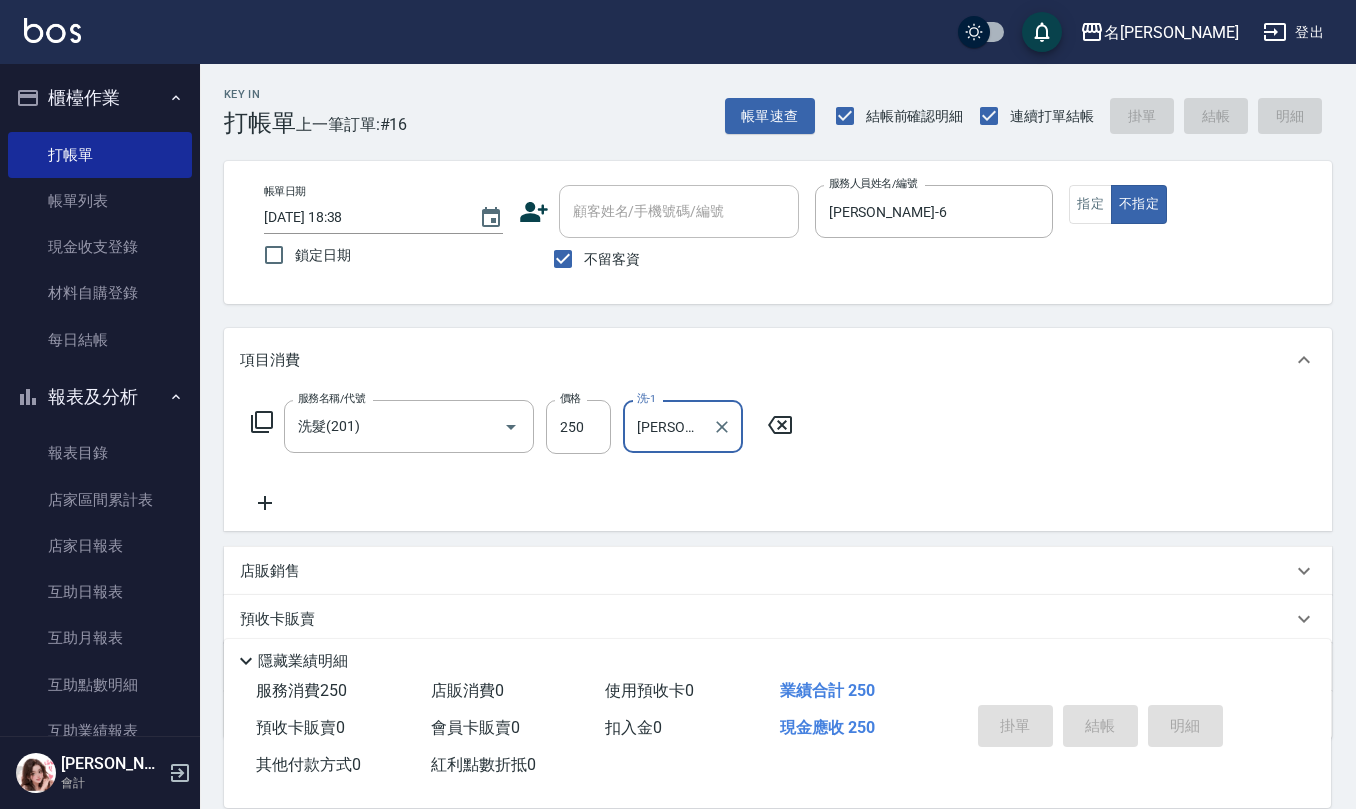 type 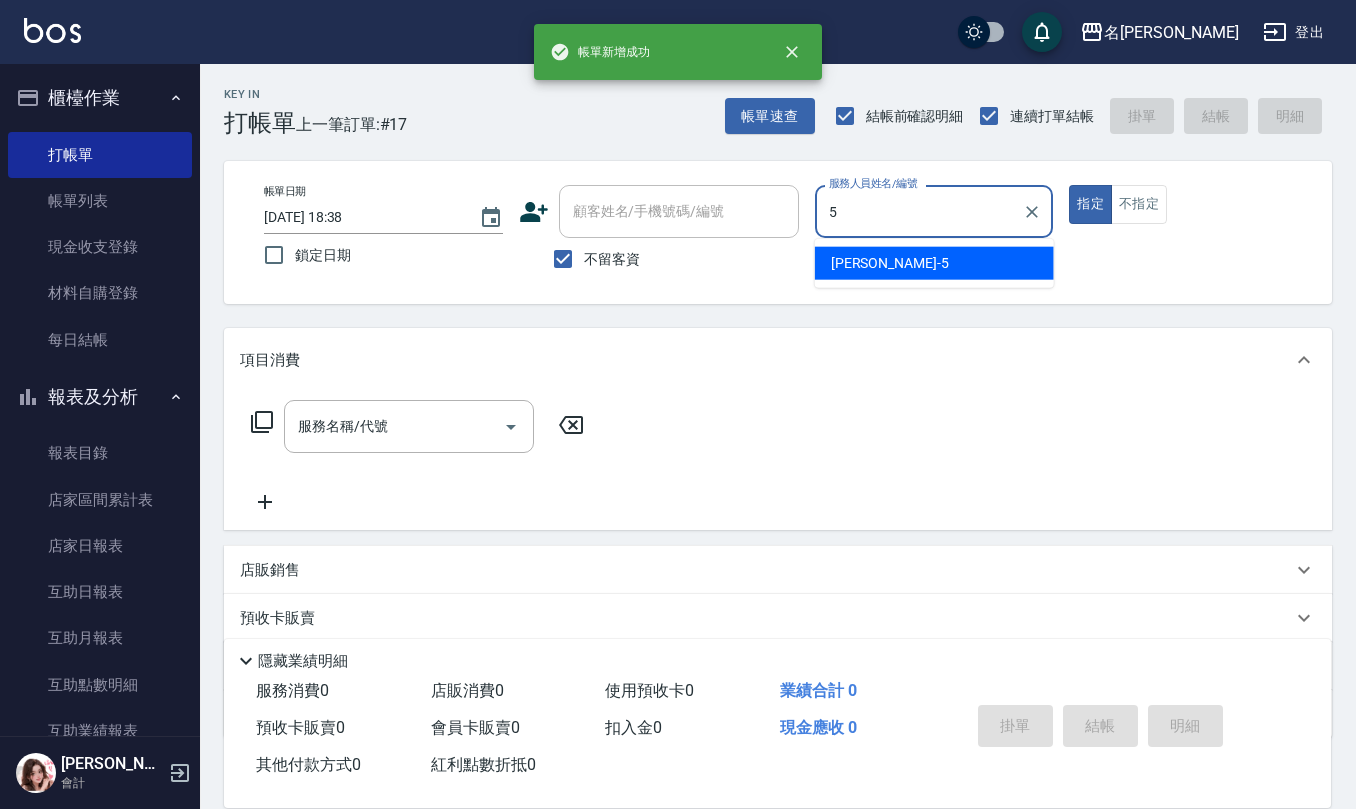 type on "[PERSON_NAME]5" 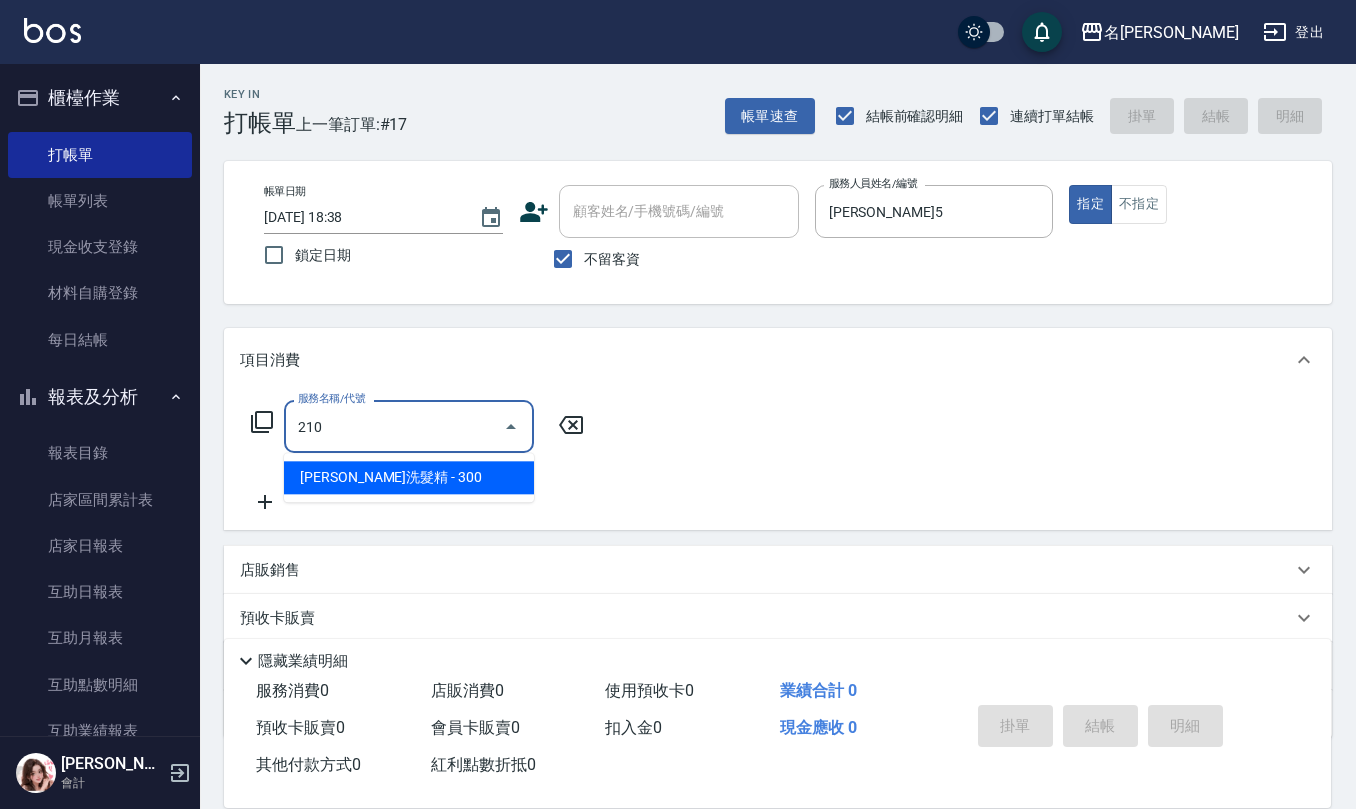 type on "[PERSON_NAME]洗髮精(210)" 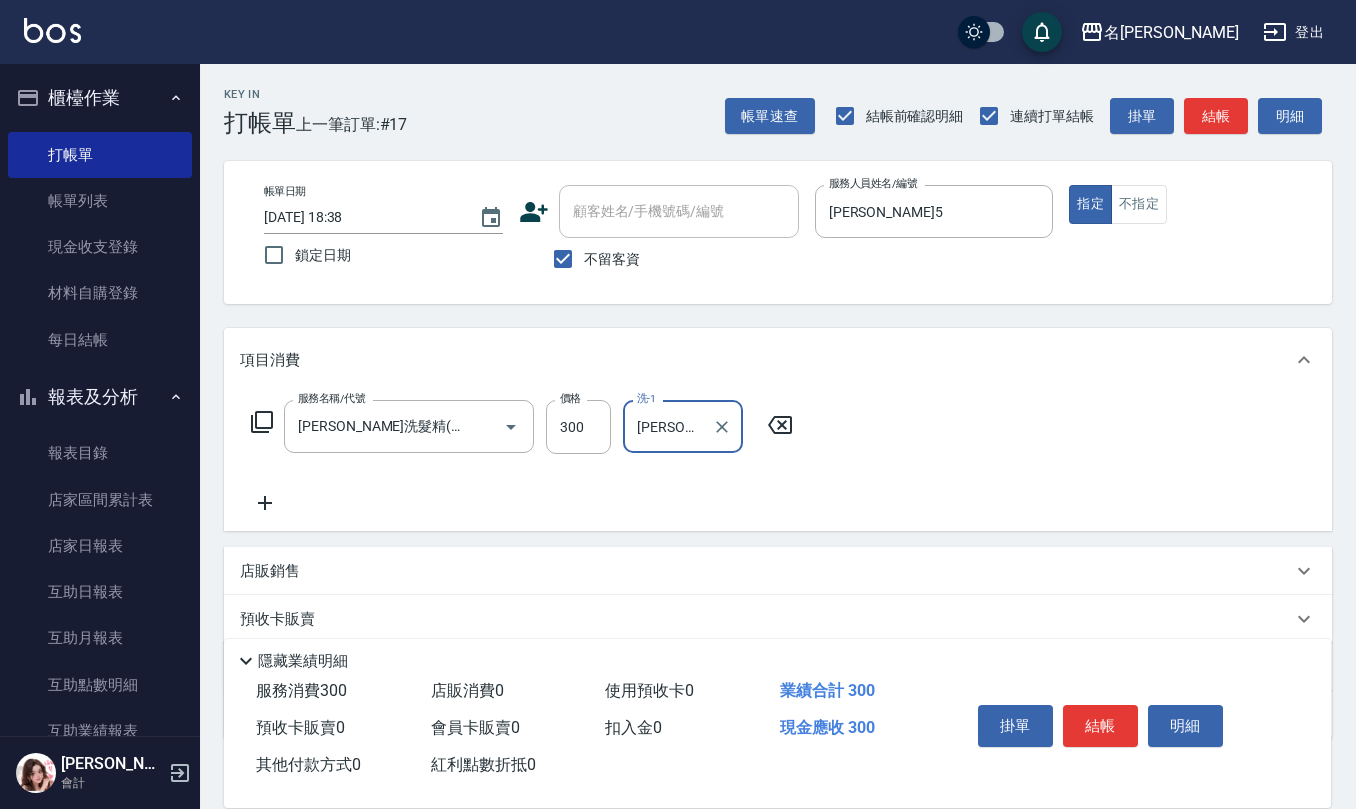 type on "[PERSON_NAME]5" 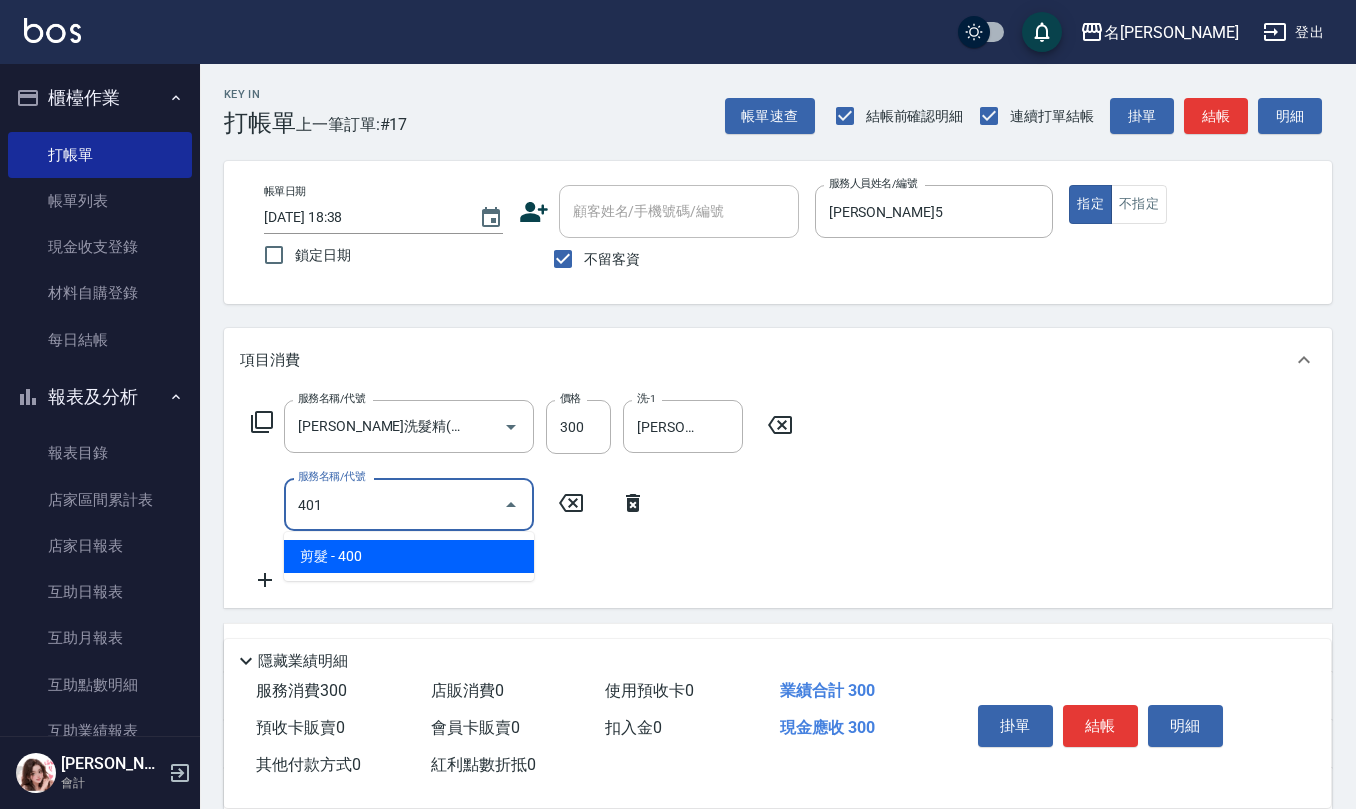 type on "剪髮(401)" 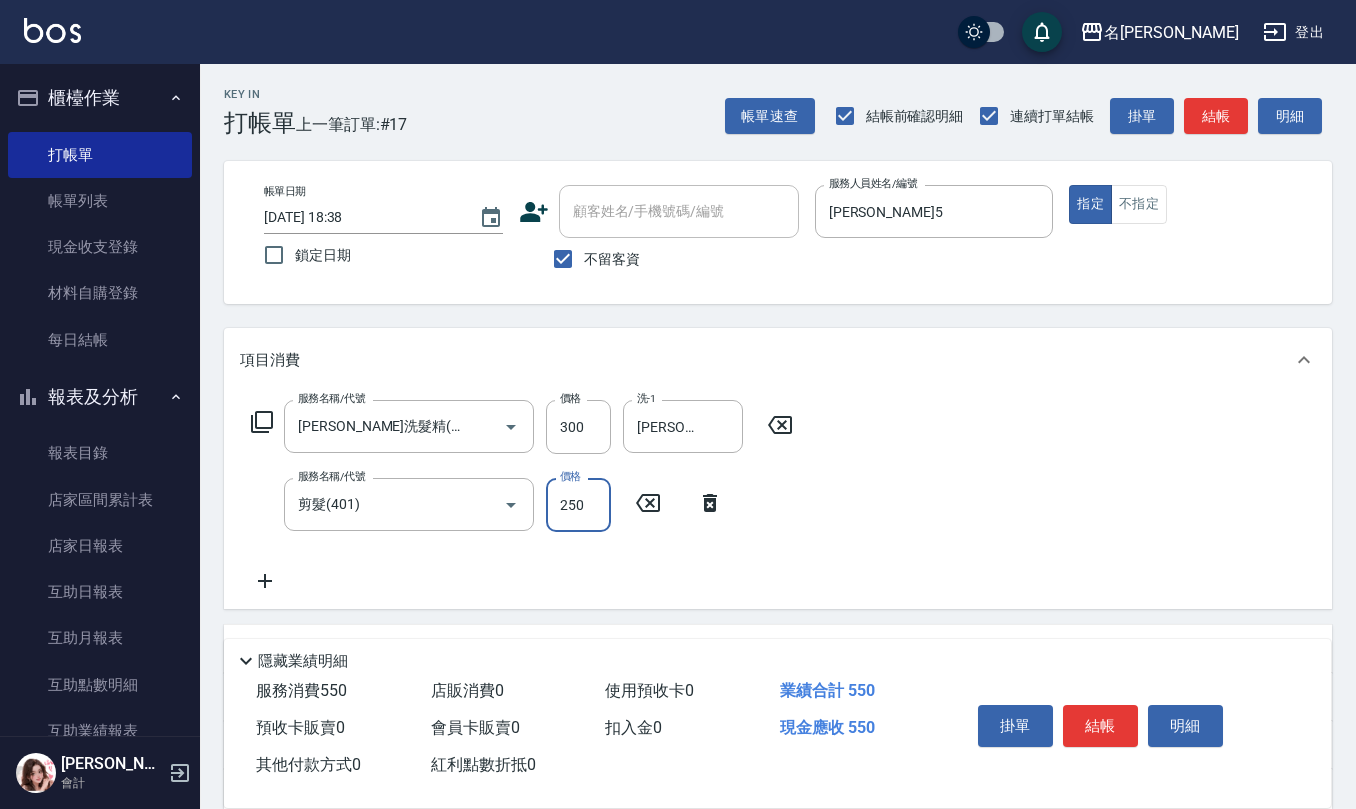 type on "250" 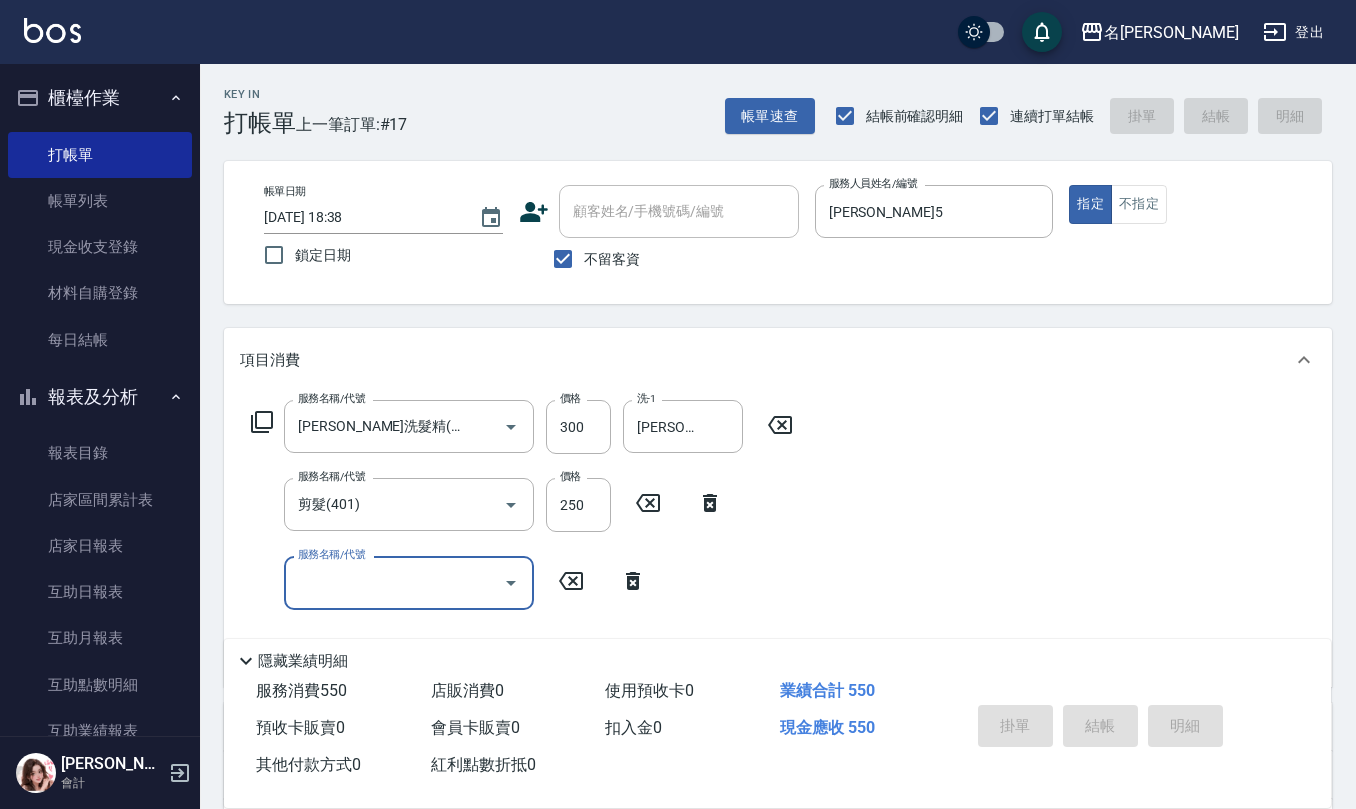 type 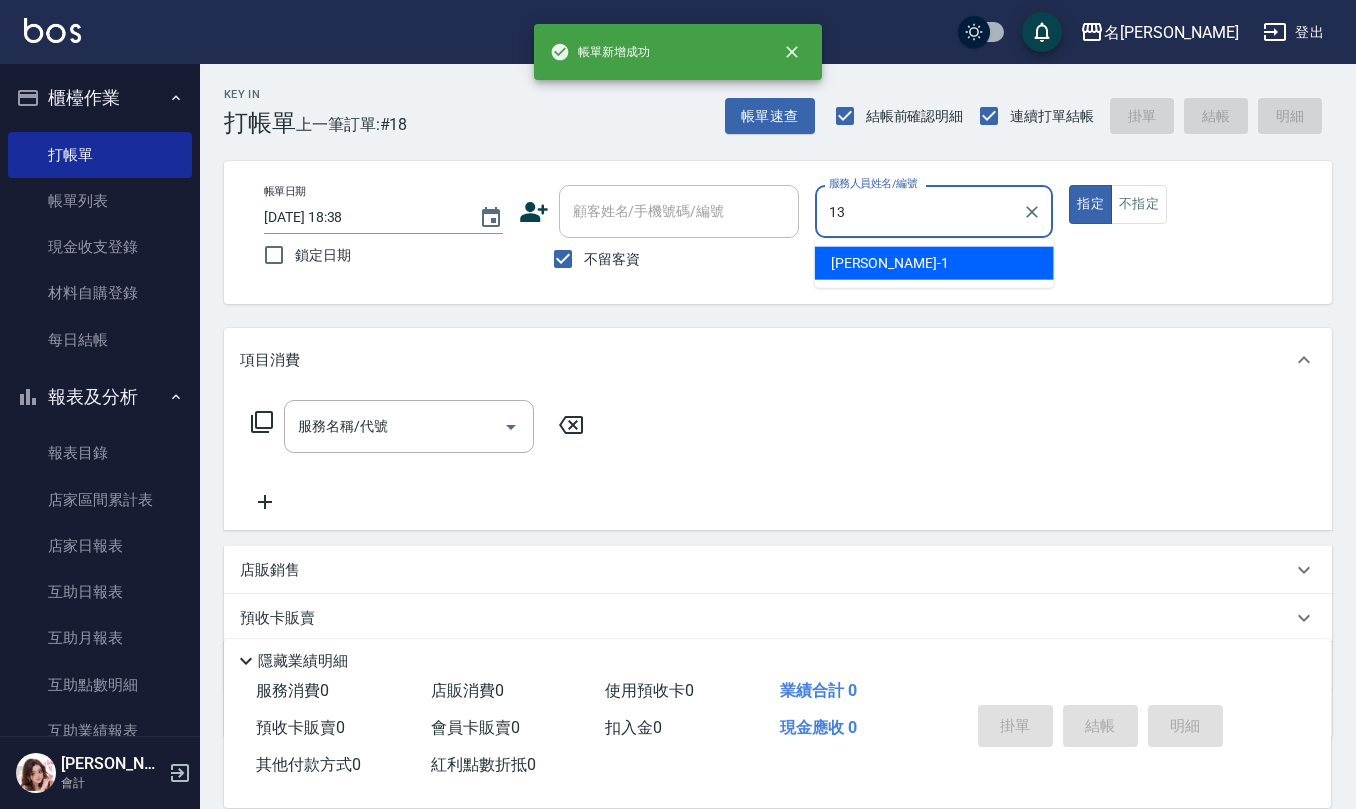 type on "[PERSON_NAME]-13" 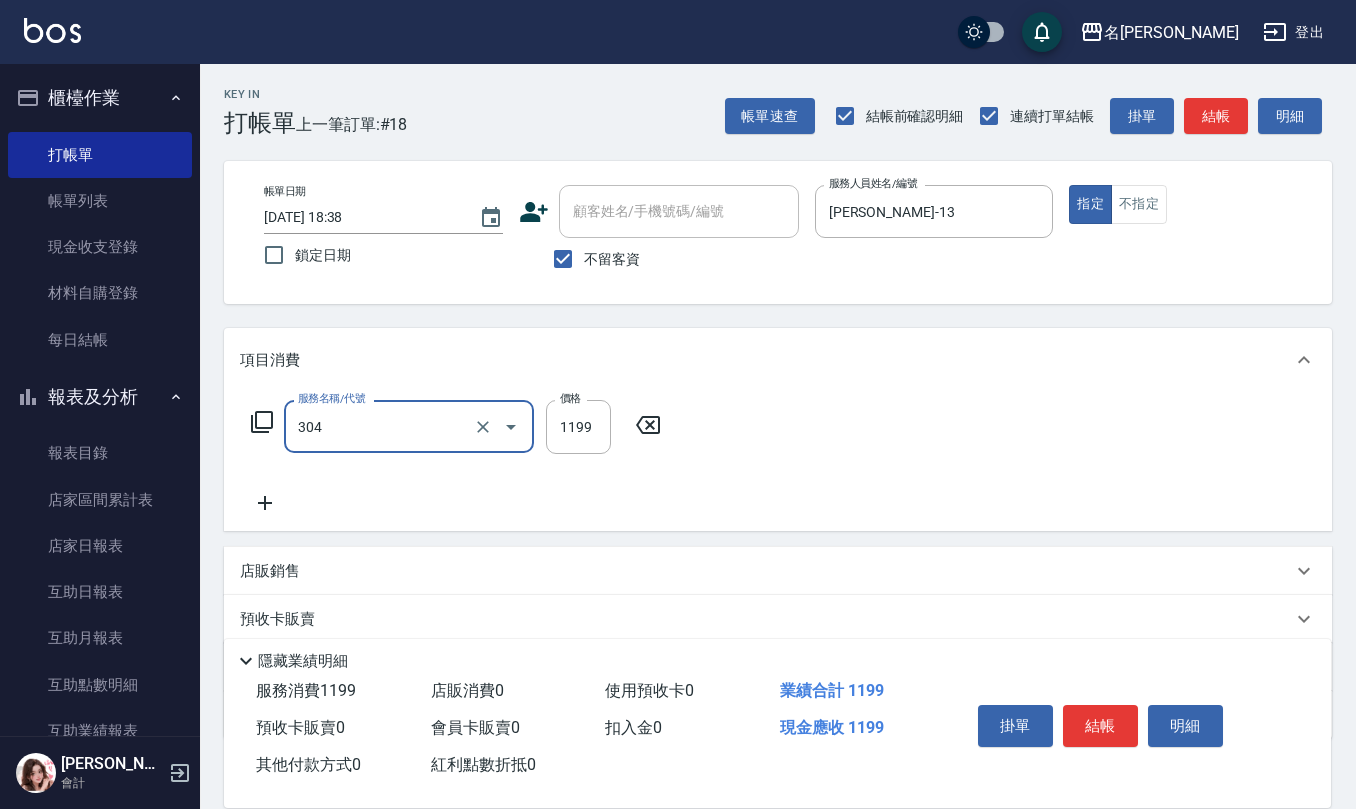 type on "離子燙(特價)(304)" 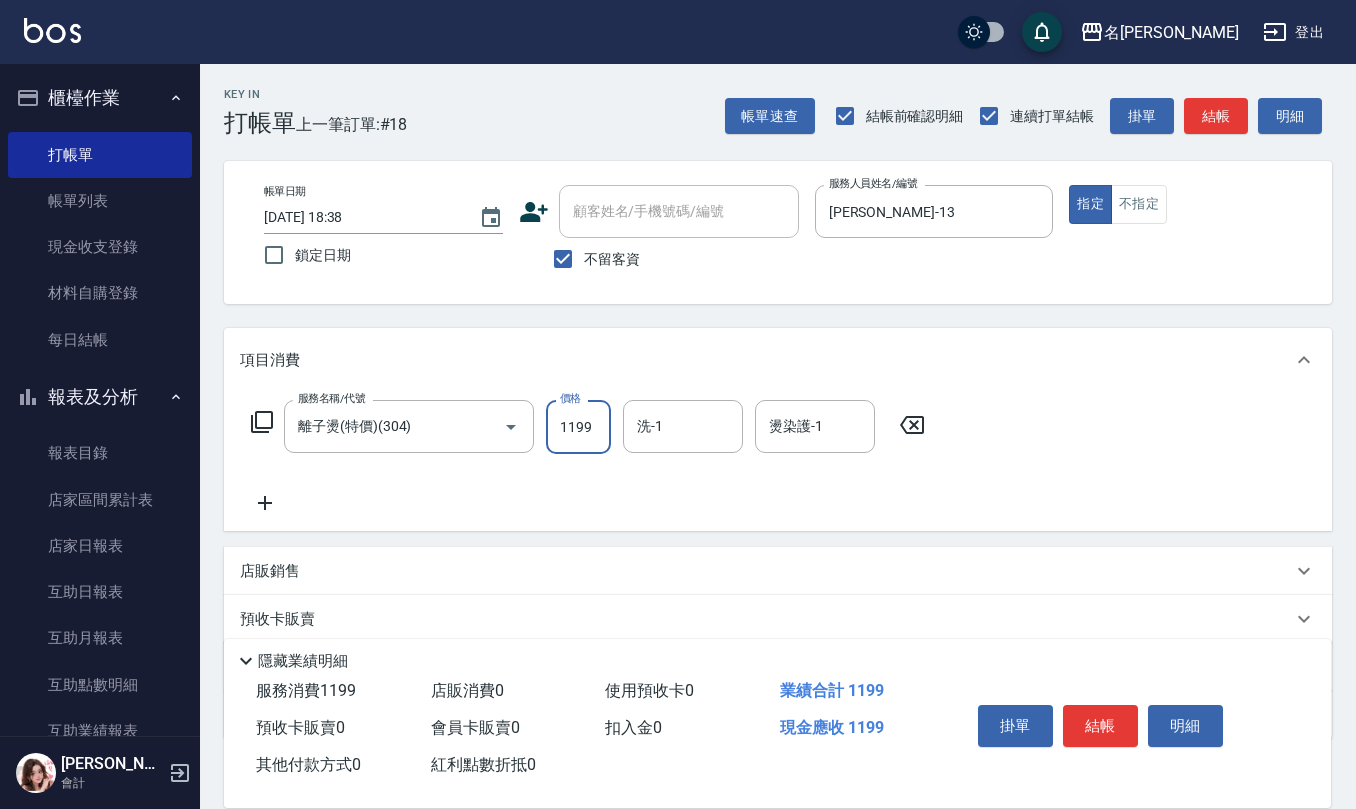 click on "1199" at bounding box center [578, 427] 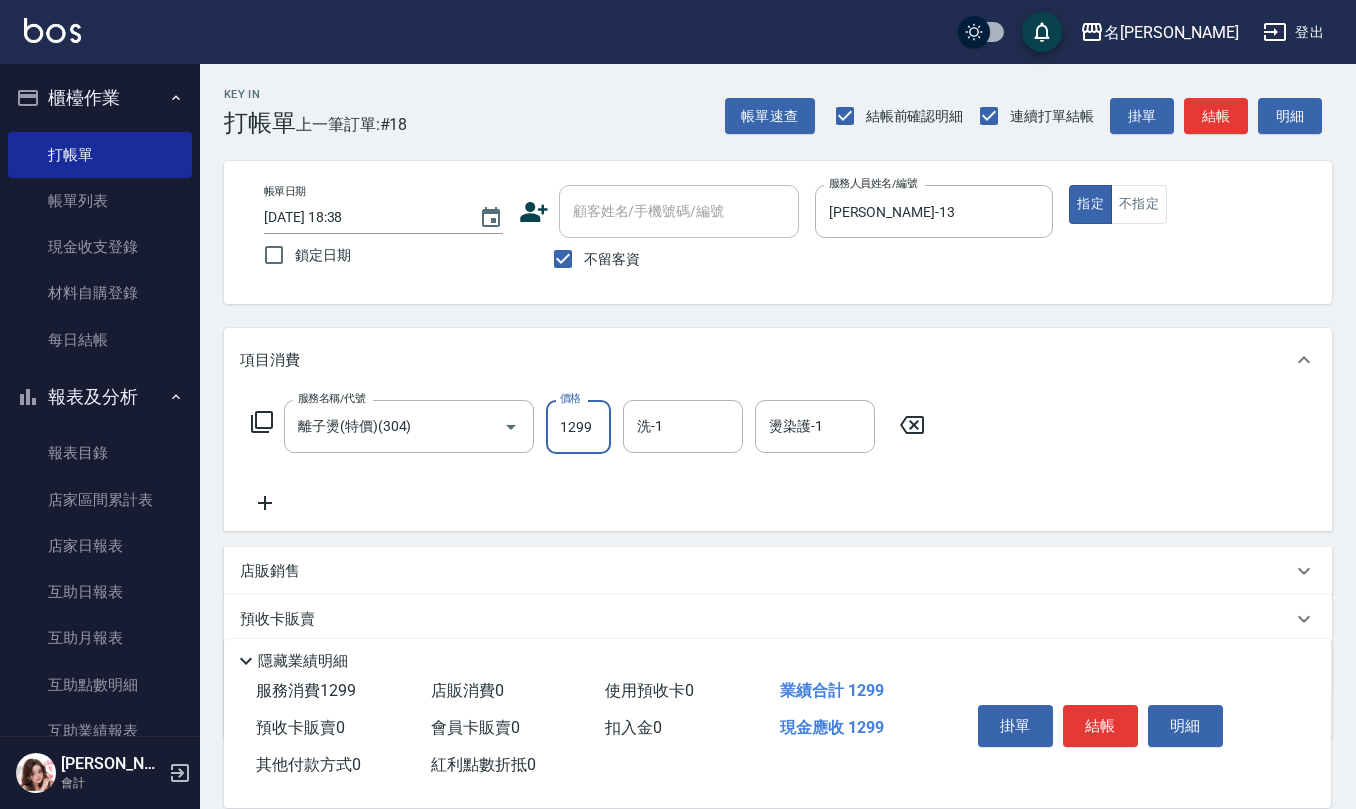 type on "1299" 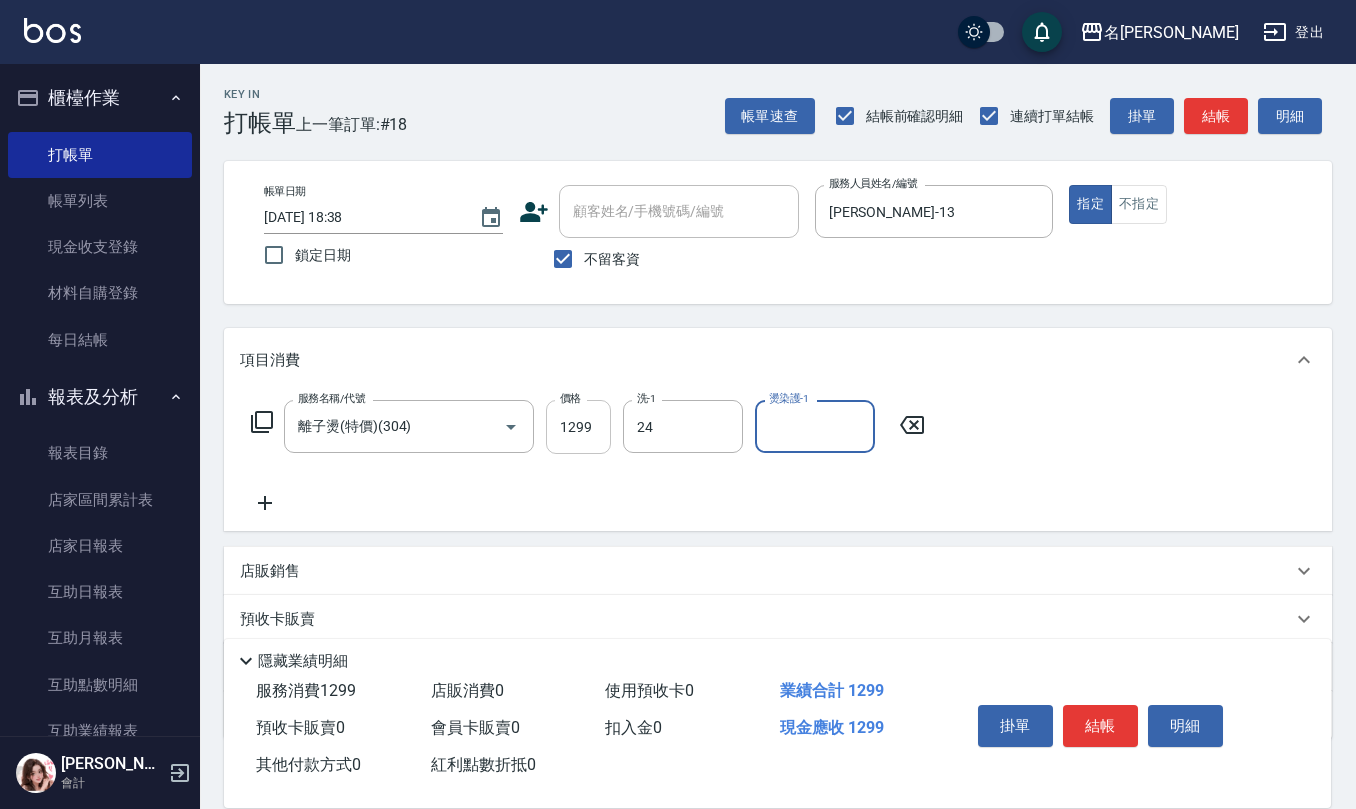 type on "[PERSON_NAME]-24" 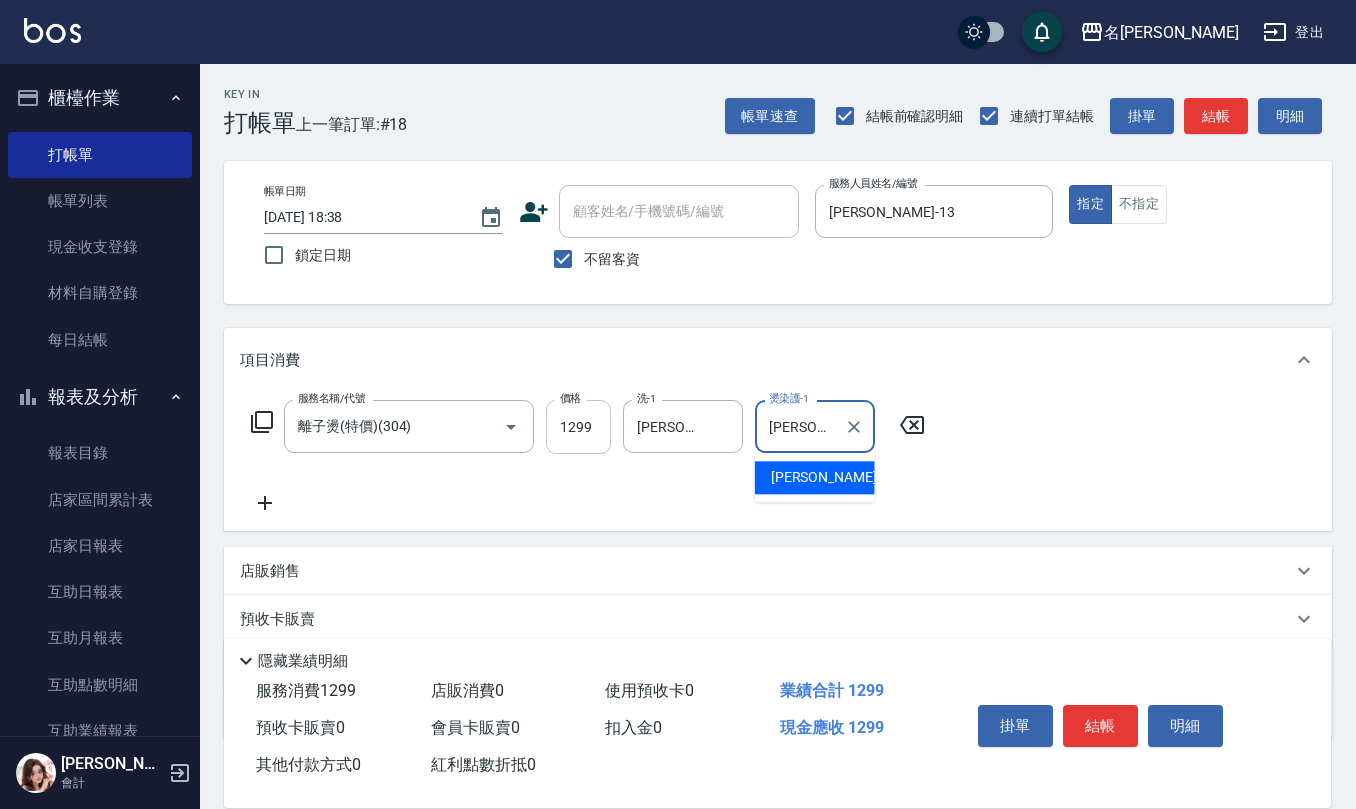 type on "[PERSON_NAME]-24" 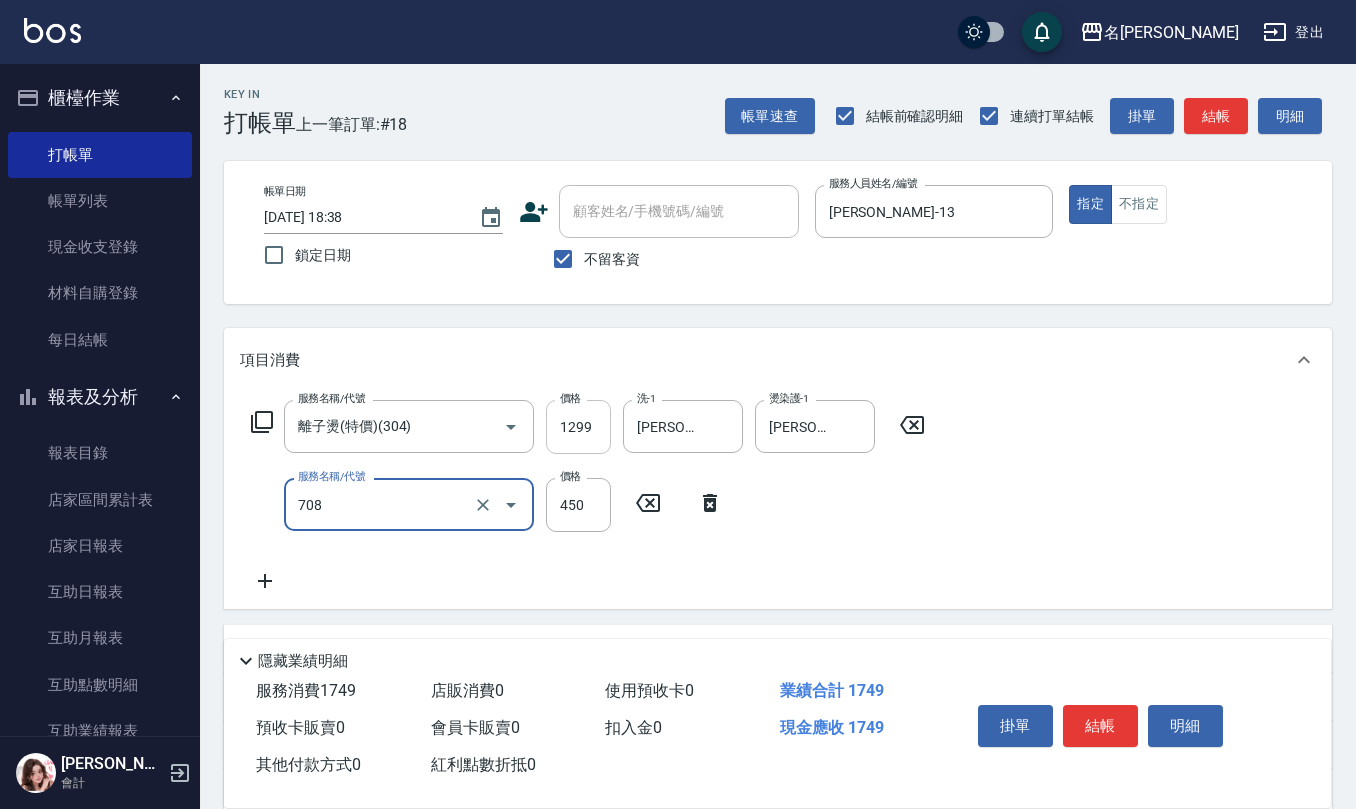 type on "松島舞鶴450(708)" 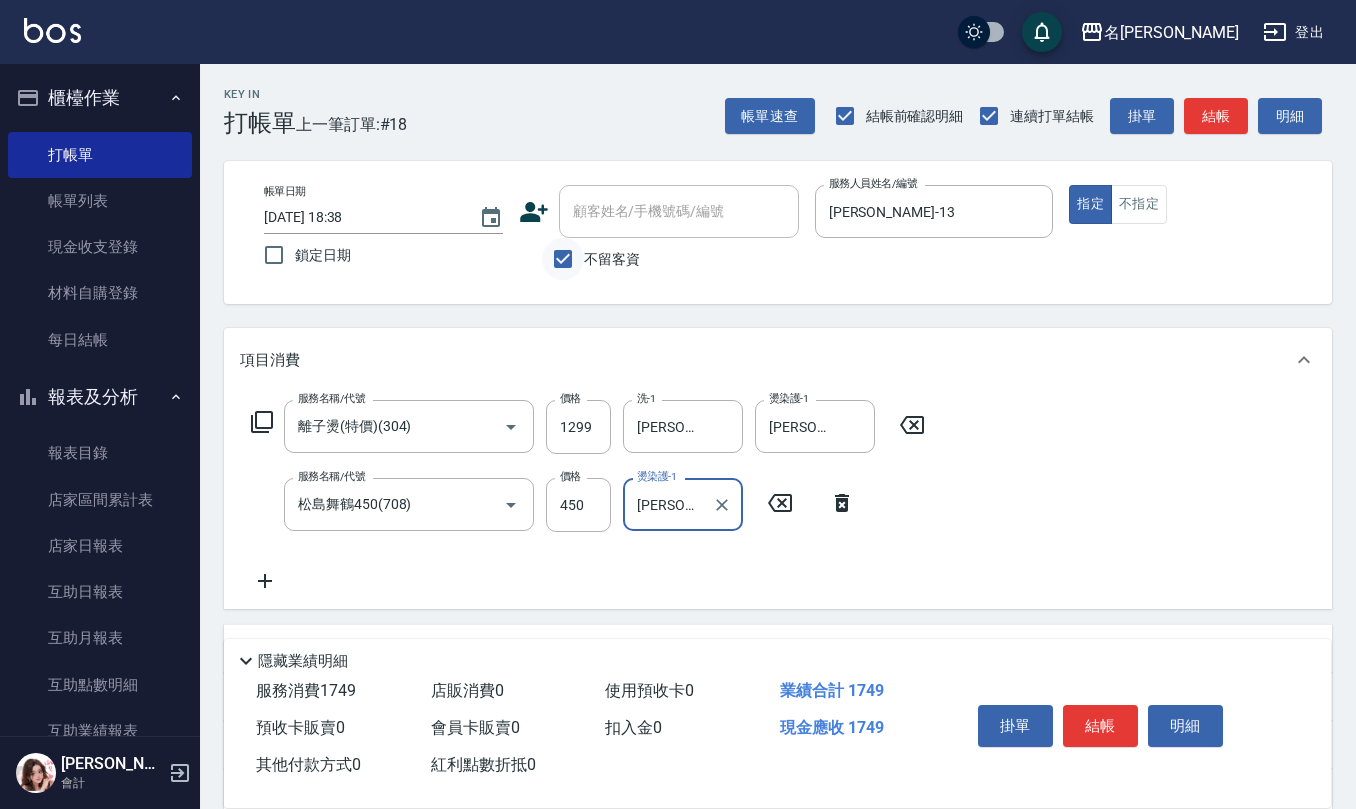 type on "[PERSON_NAME]-24" 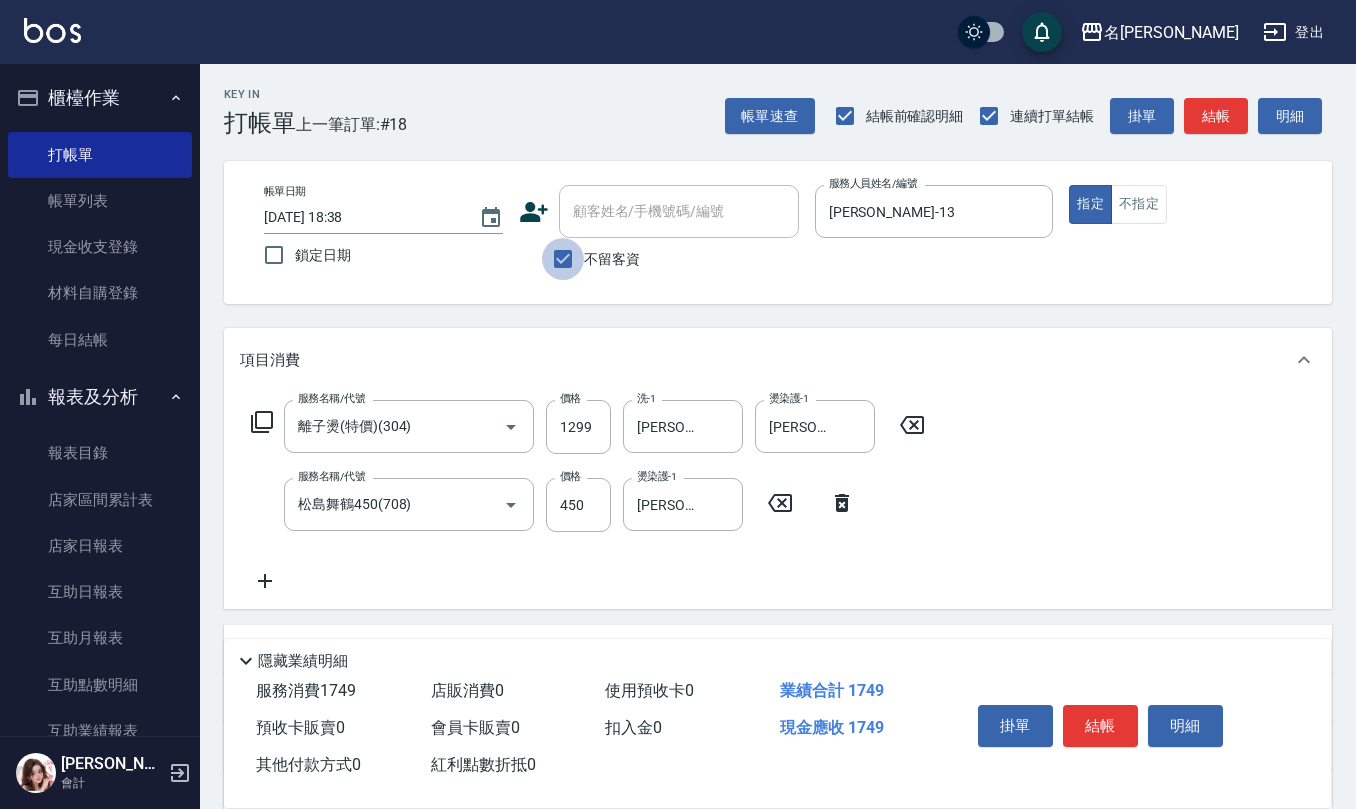 click on "不留客資" at bounding box center (563, 259) 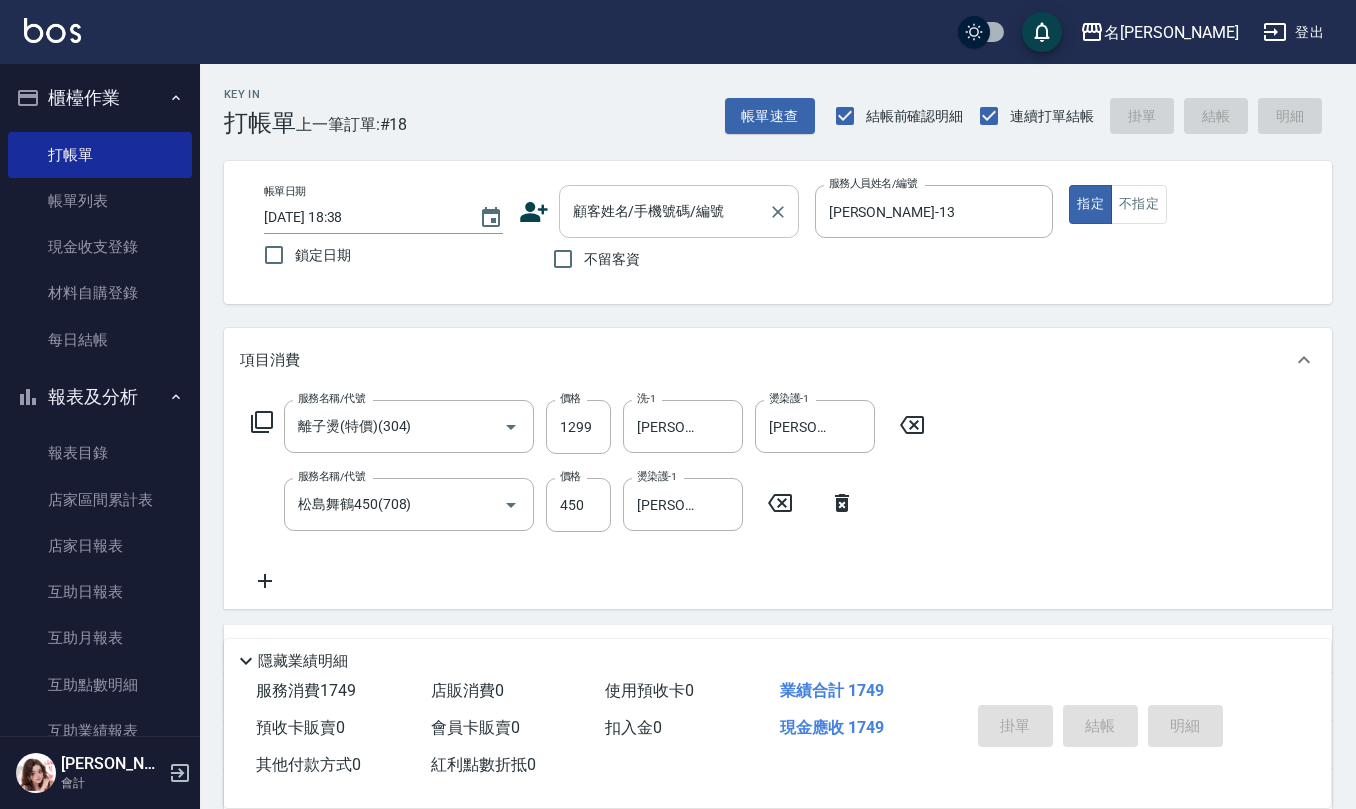 click on "顧客姓名/手機號碼/編號 顧客姓名/手機號碼/編號" at bounding box center (679, 211) 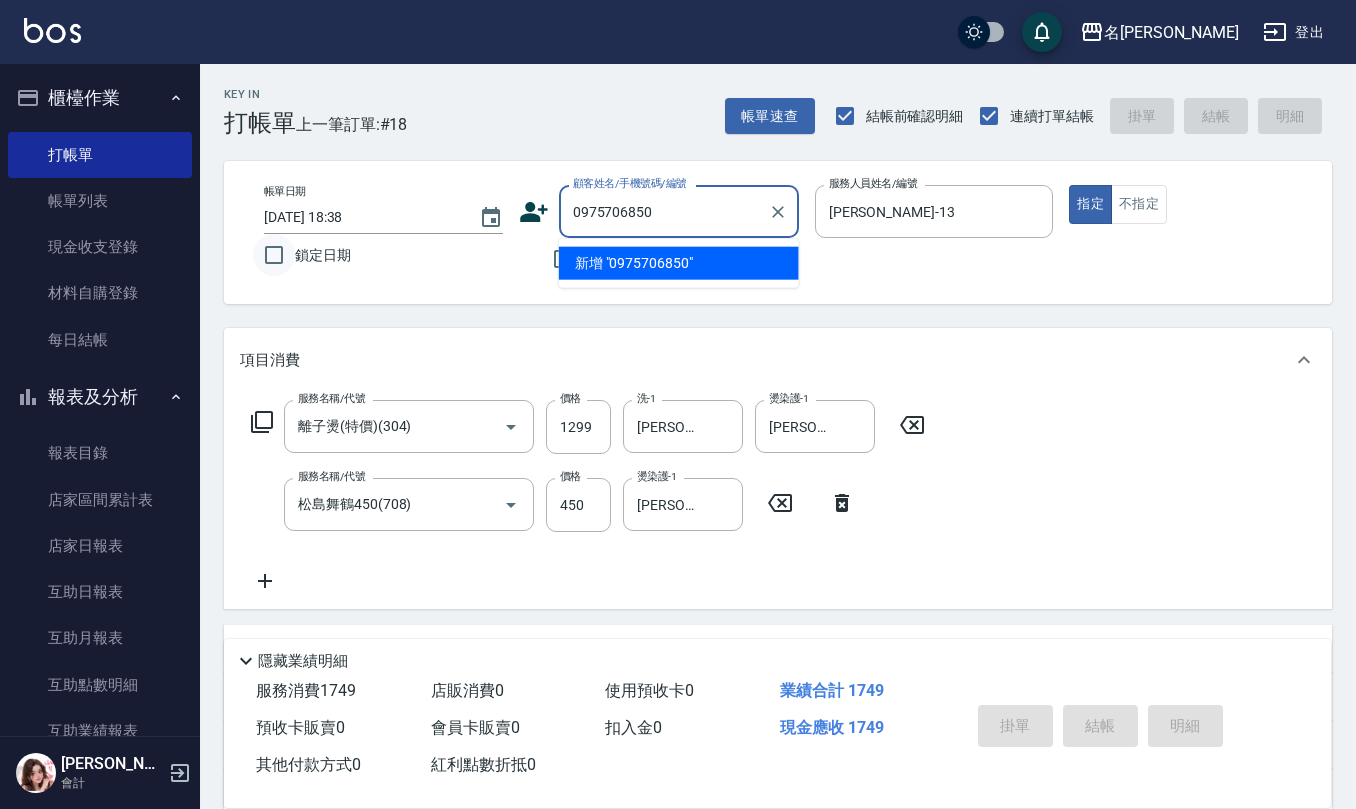 drag, startPoint x: 706, startPoint y: 228, endPoint x: 254, endPoint y: 250, distance: 452.5351 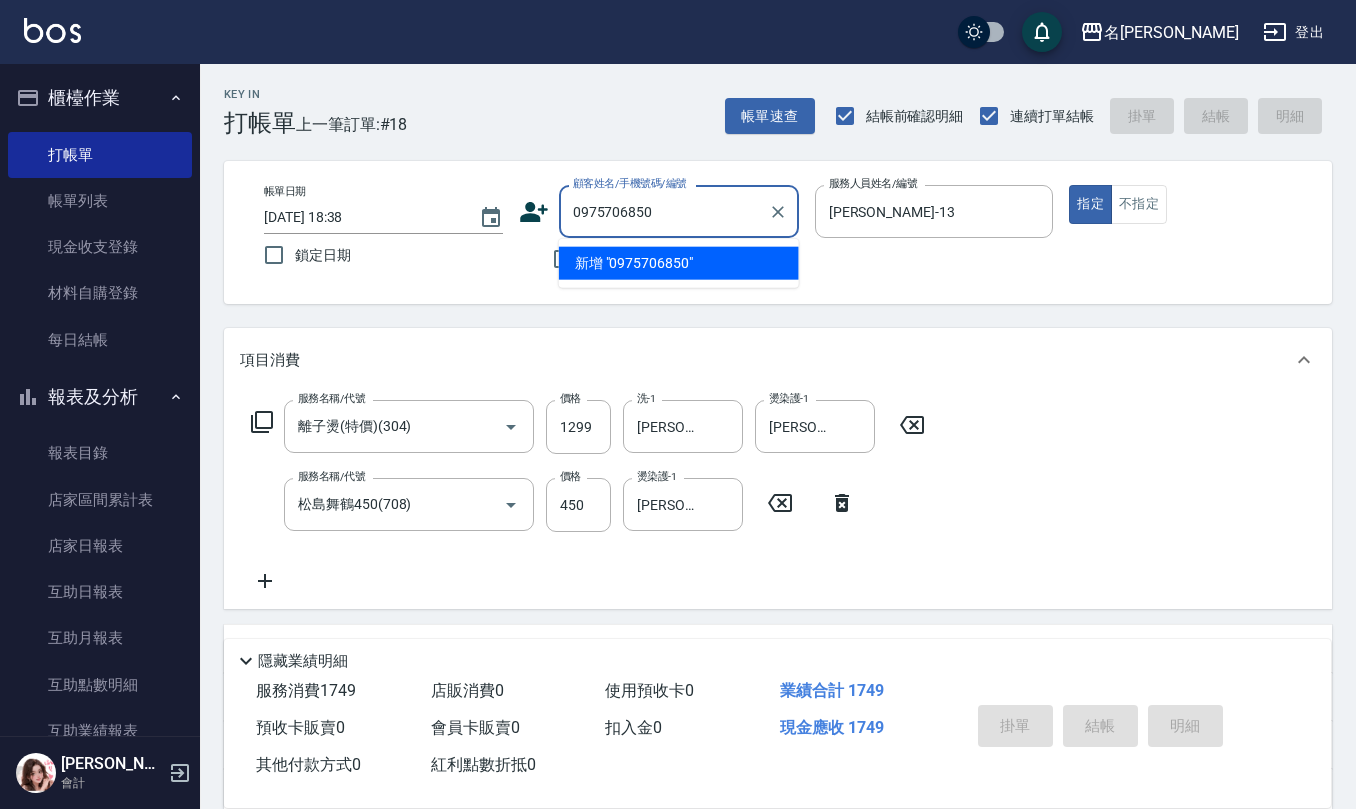 type on "0975706850" 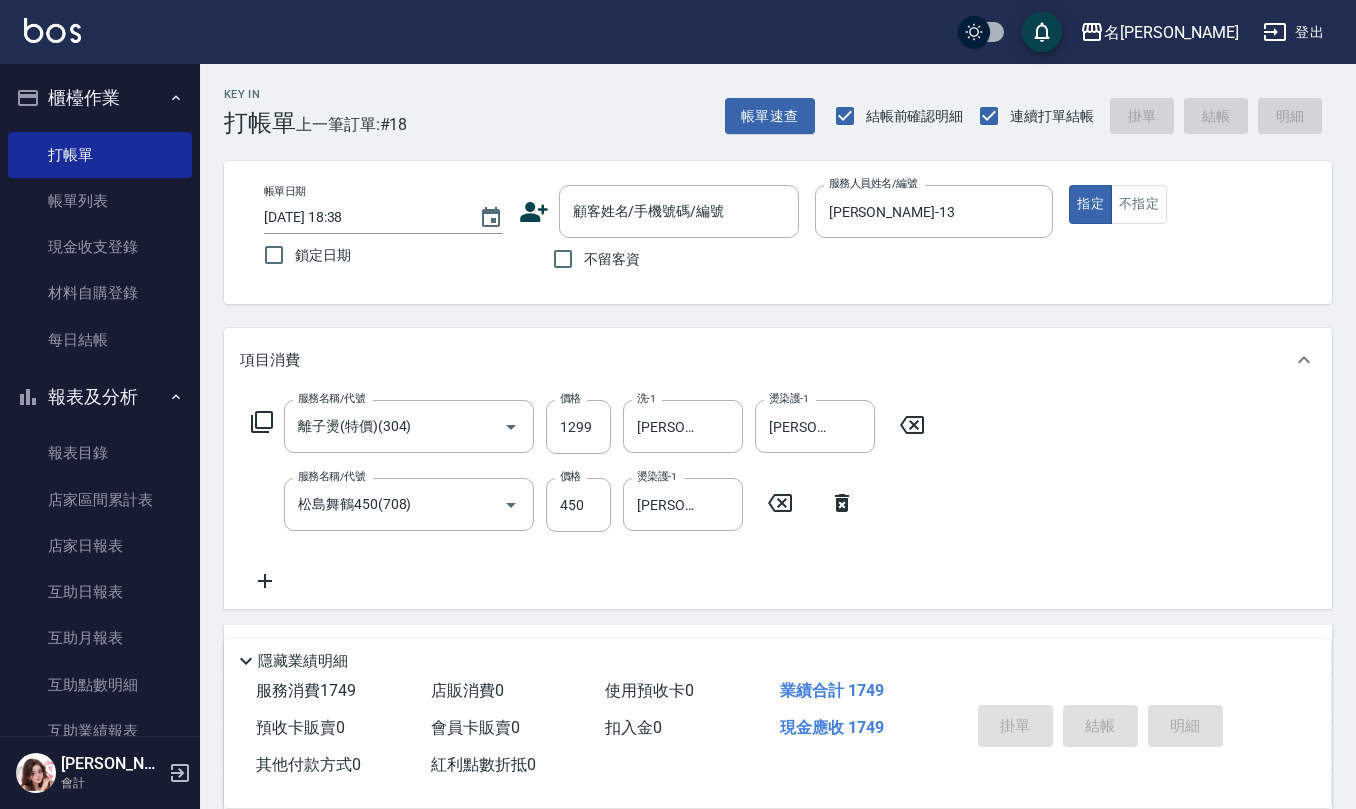 click 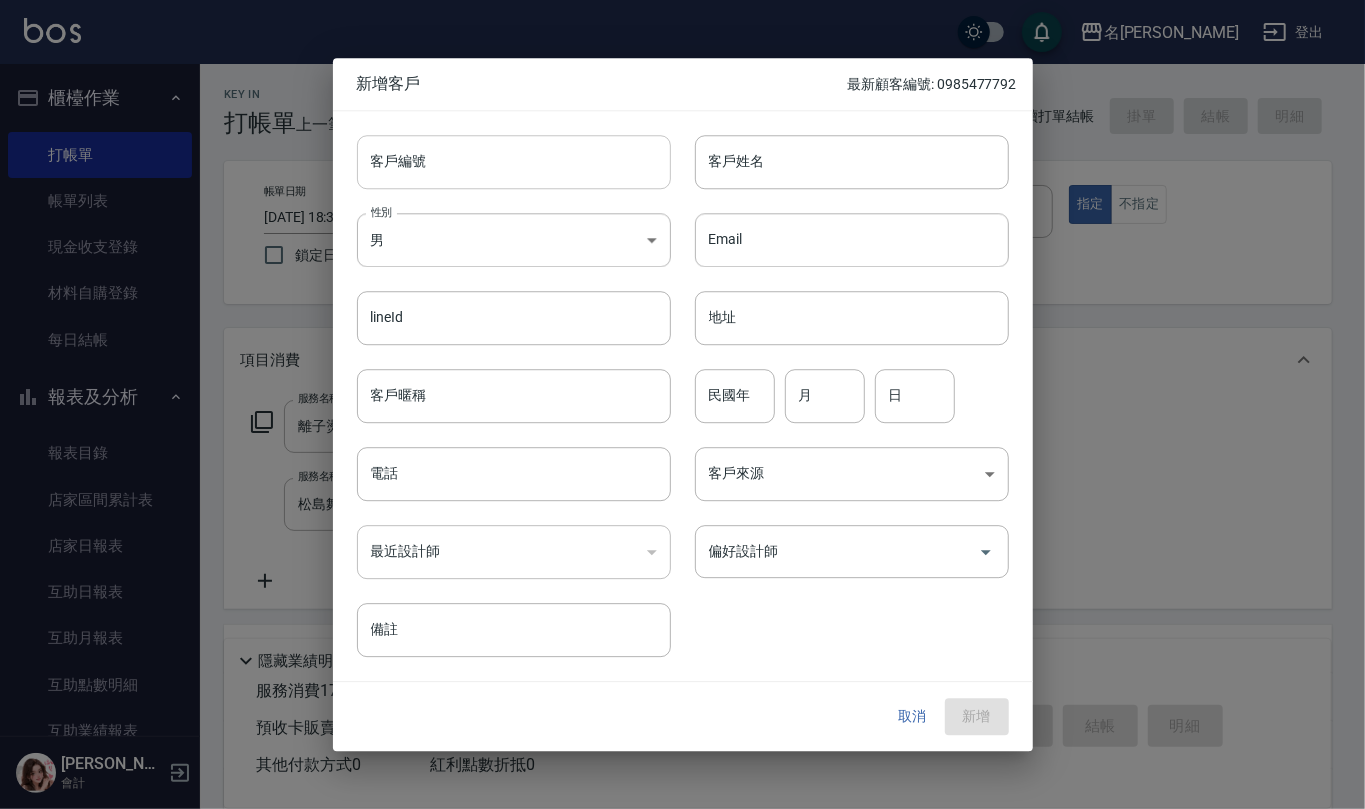 click on "客戶編號" at bounding box center (514, 162) 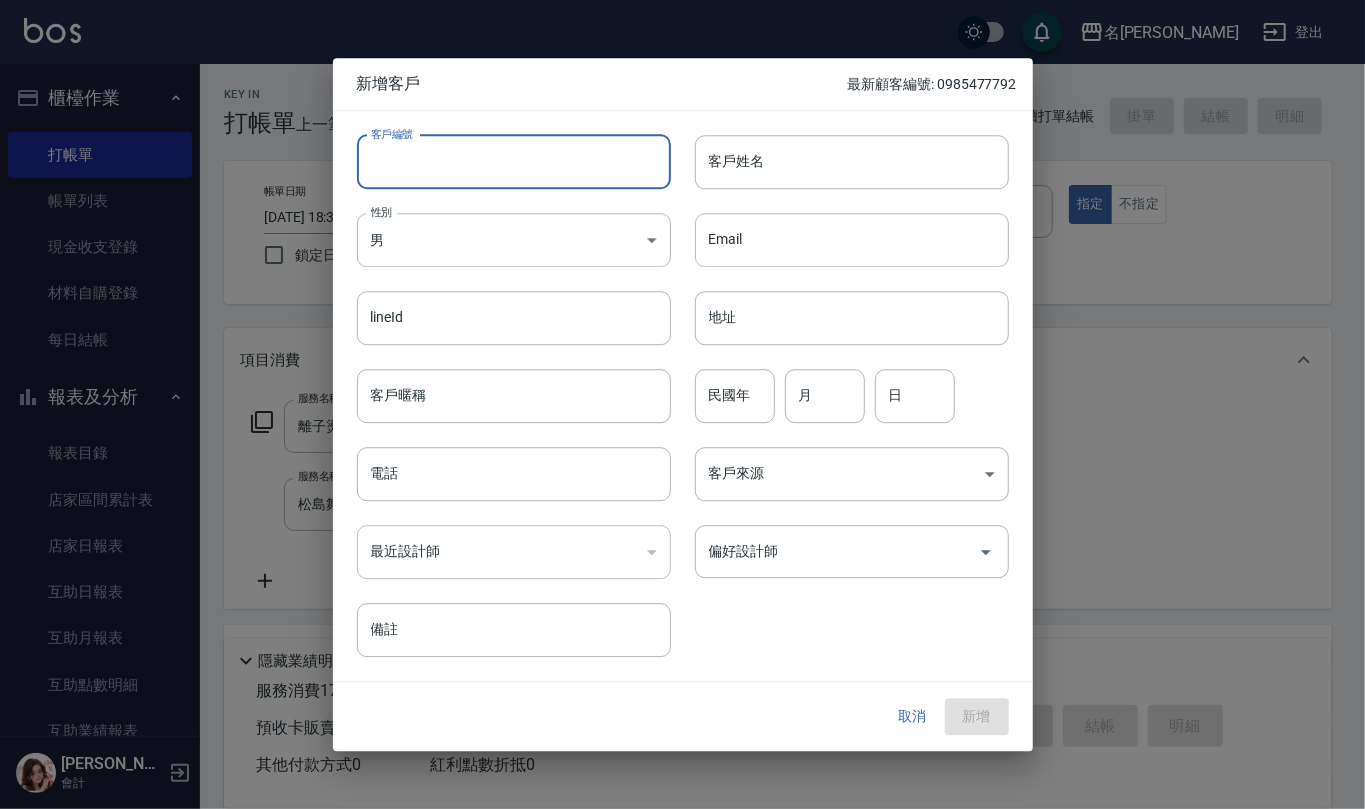 paste on "0975706850" 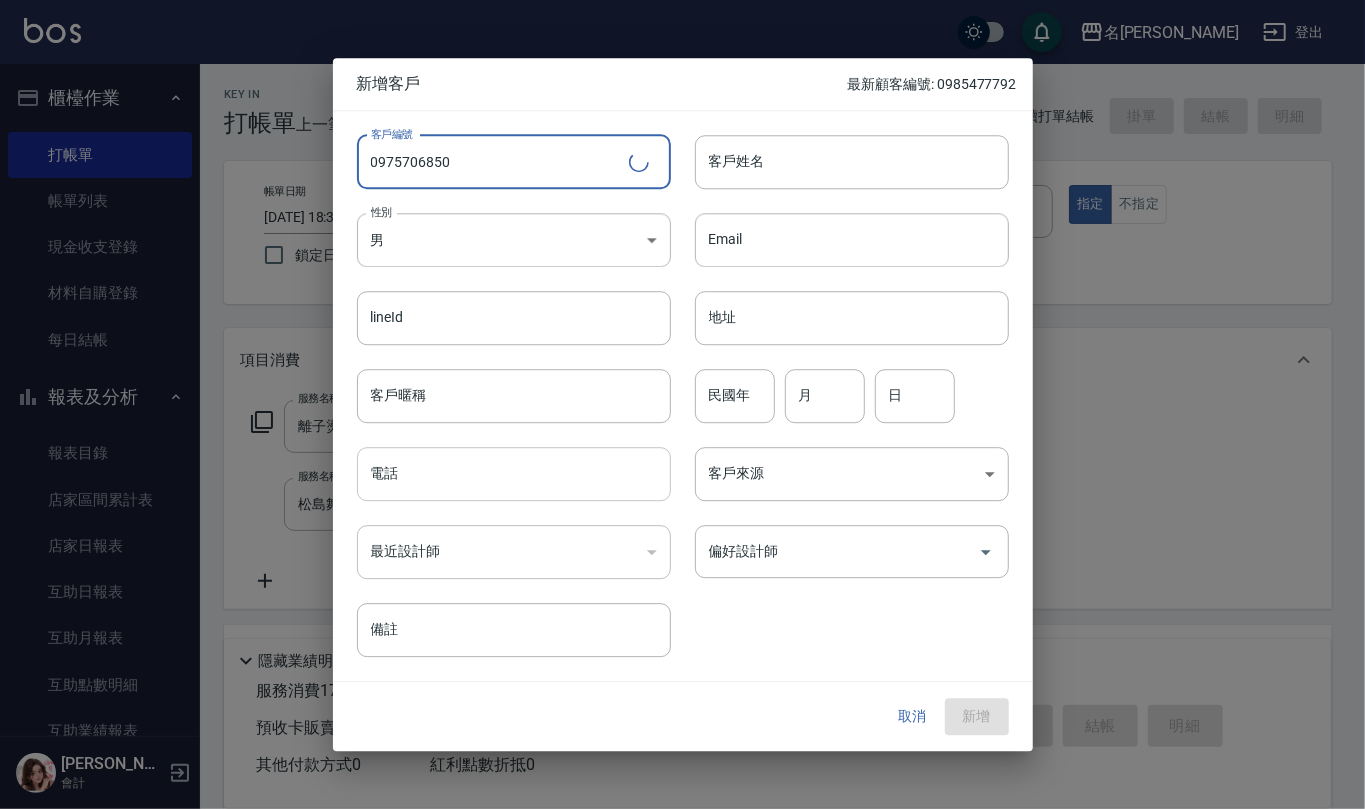 type on "0975706850" 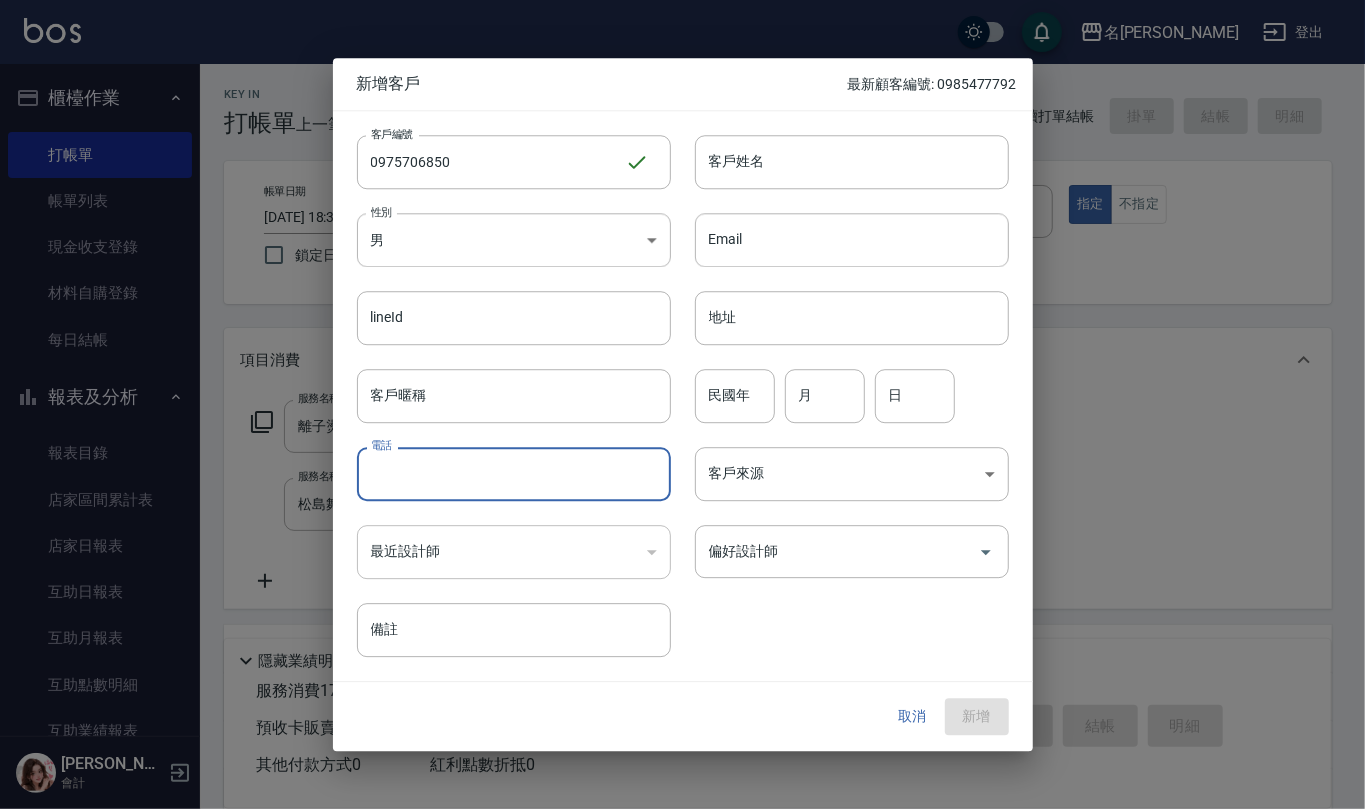 click on "電話" at bounding box center [514, 474] 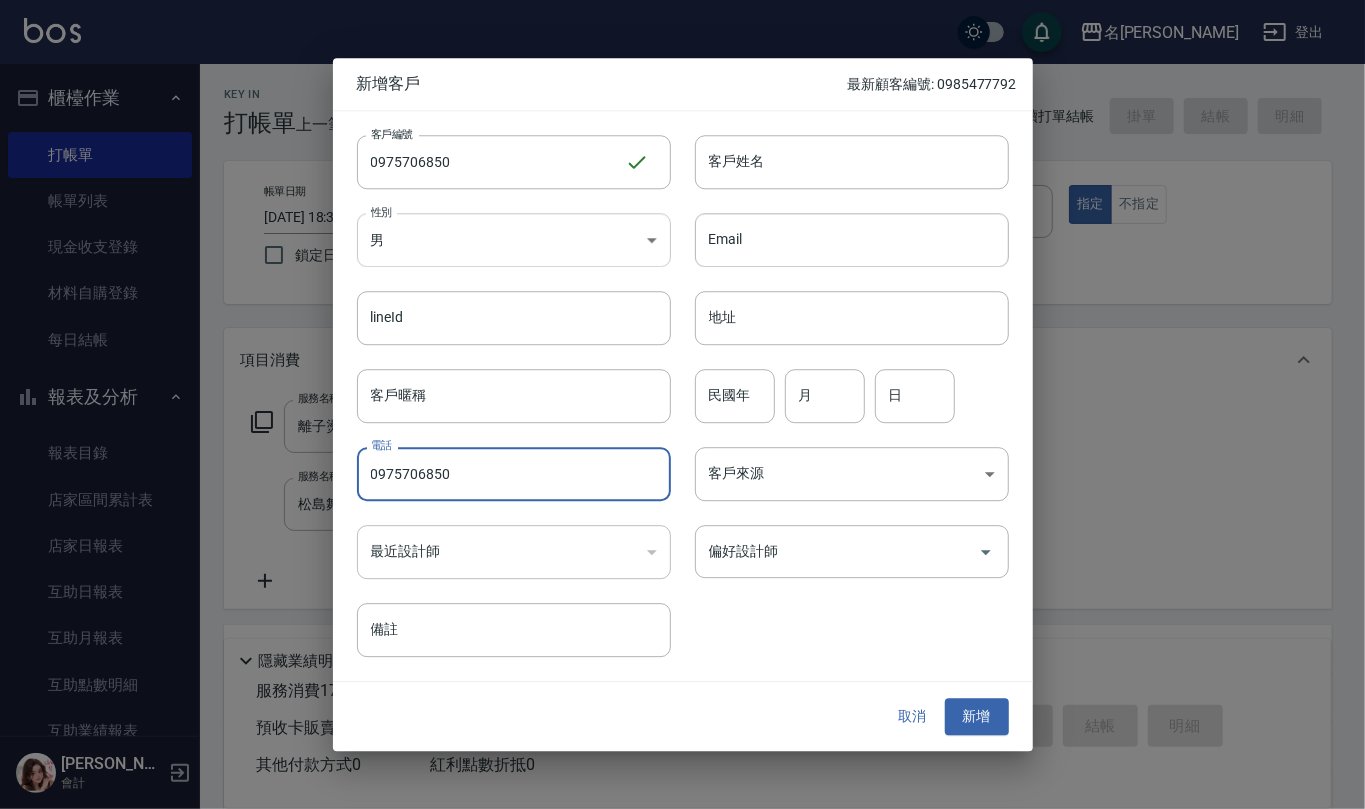 type on "0975706850" 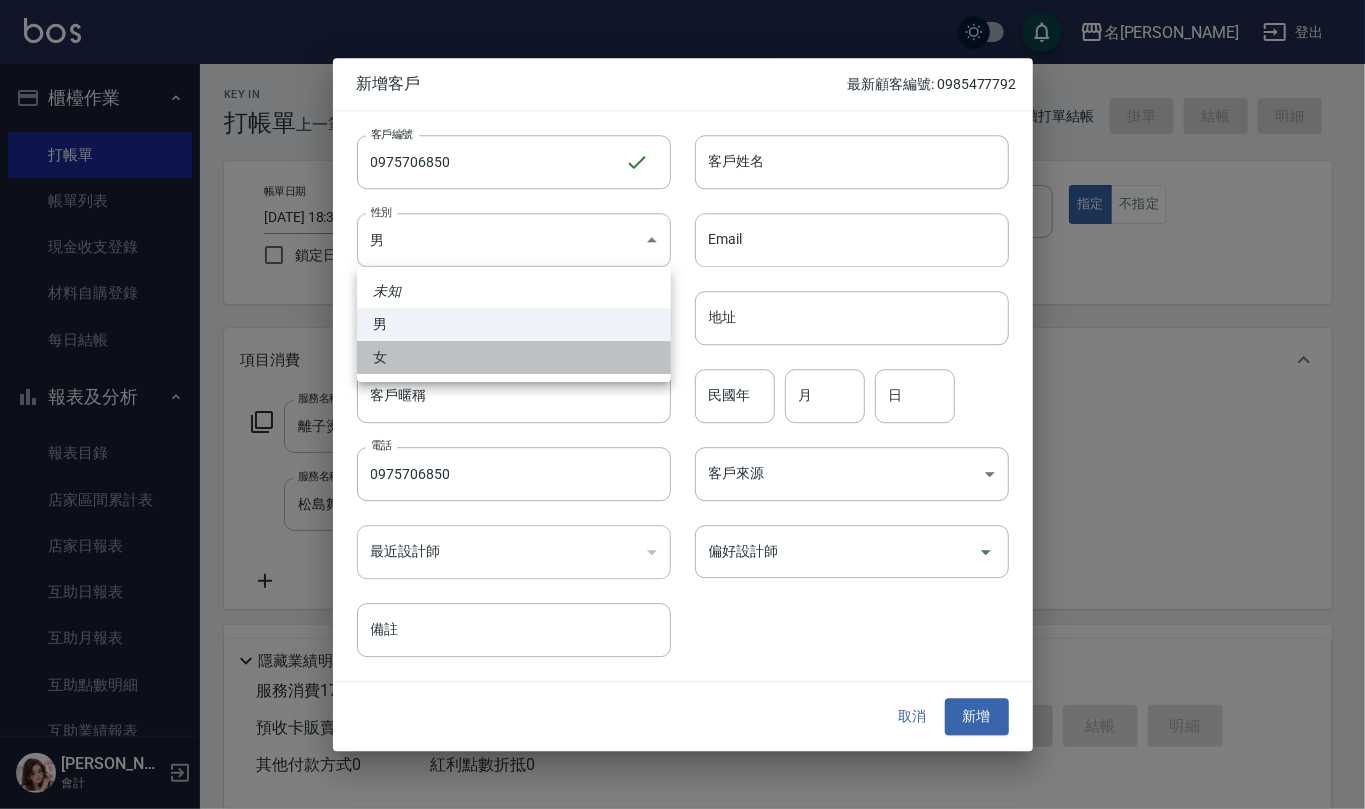 click on "女" at bounding box center (514, 357) 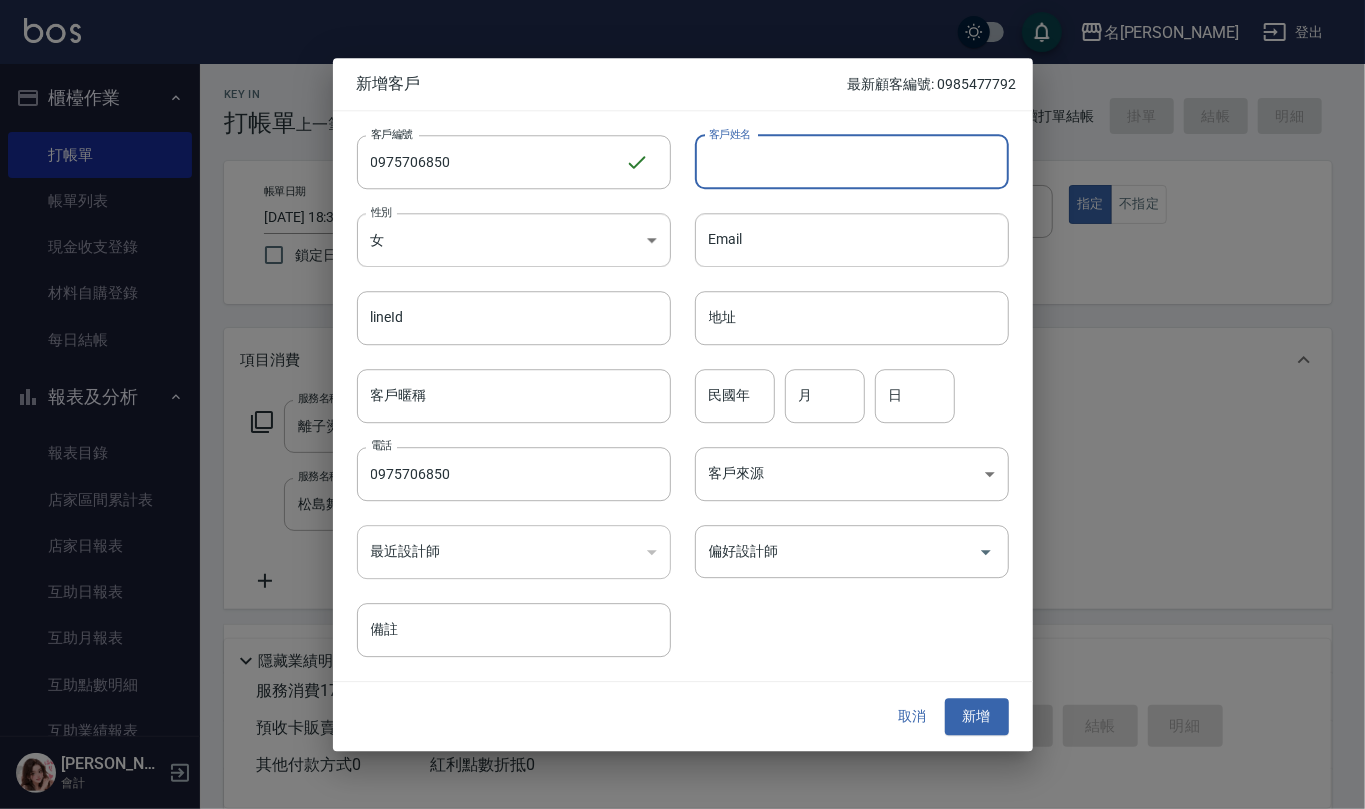 click on "客戶姓名" at bounding box center (852, 162) 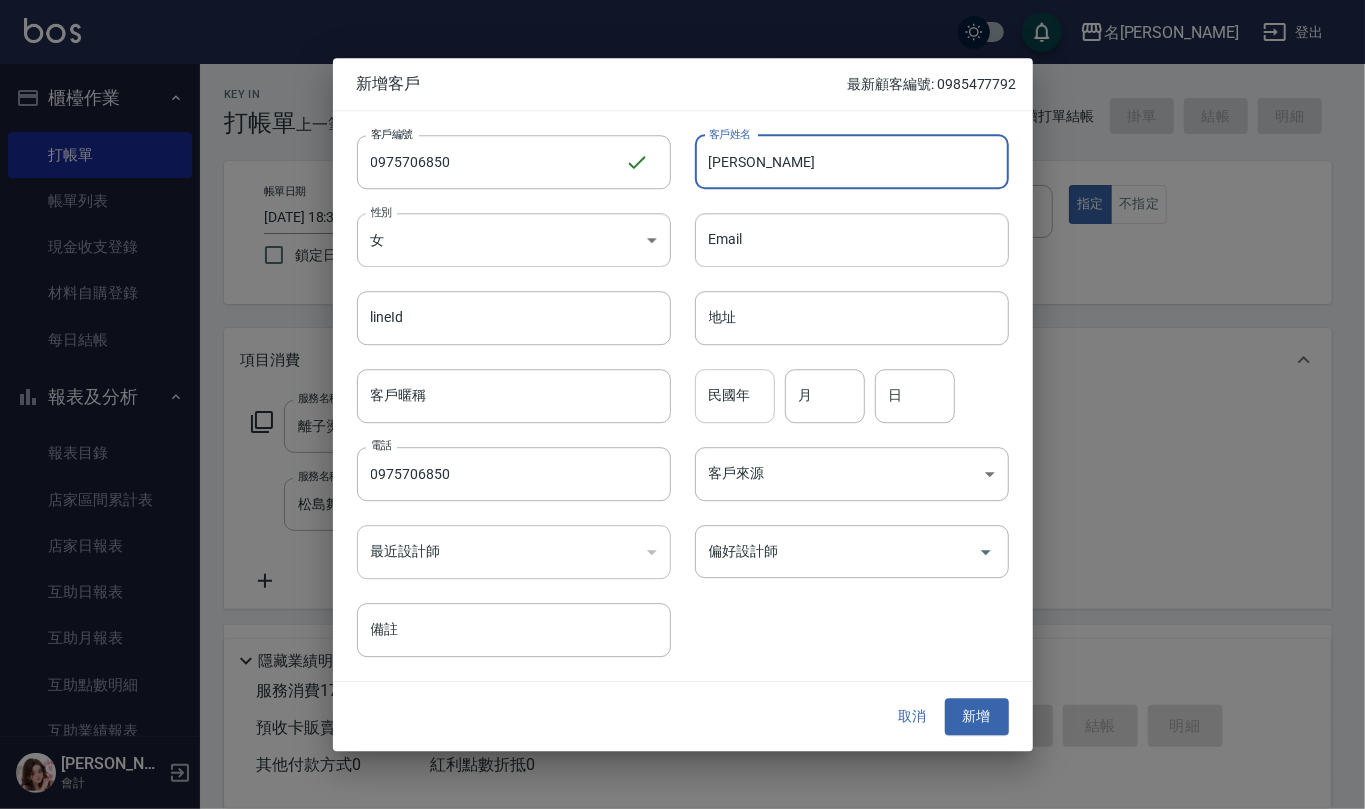 type on "[PERSON_NAME]" 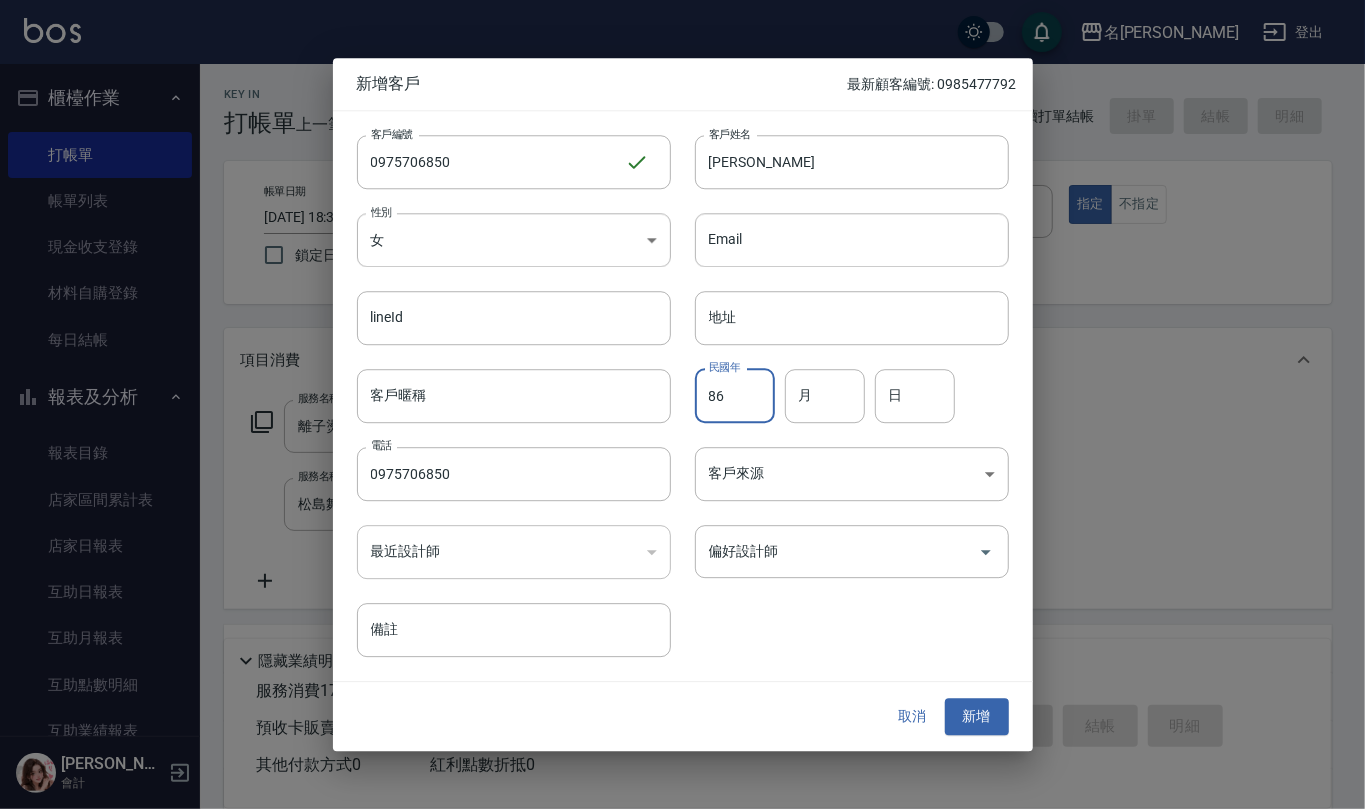 type on "86" 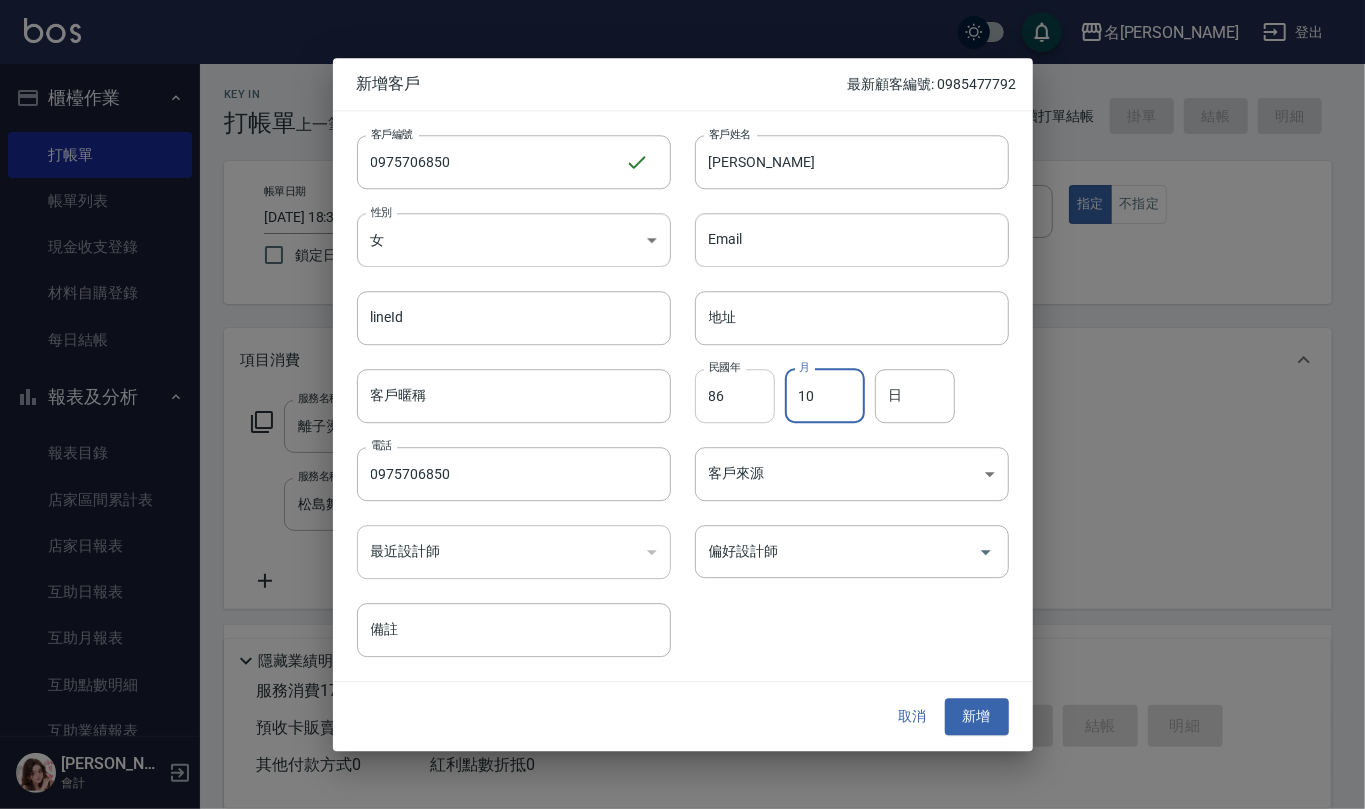 type on "10" 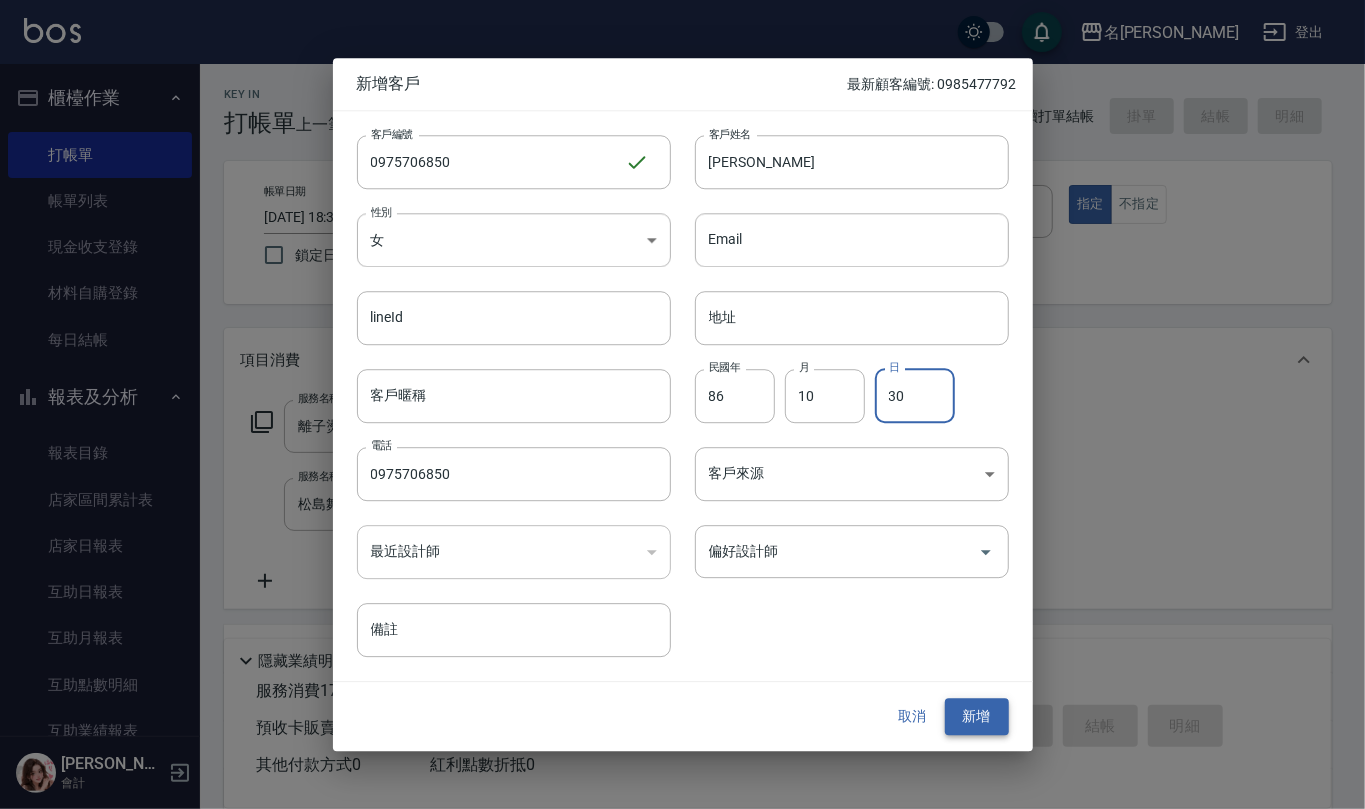type on "30" 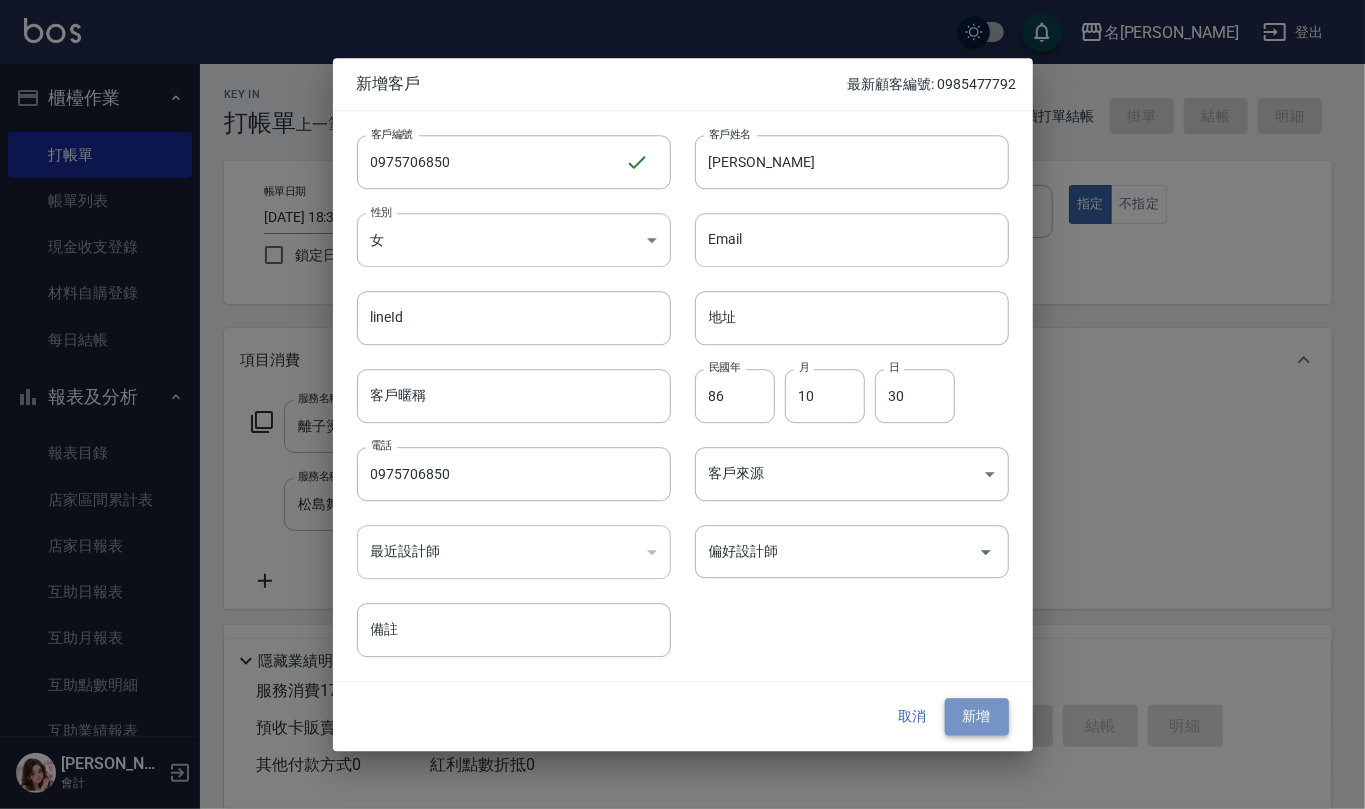 click on "新增" at bounding box center (977, 717) 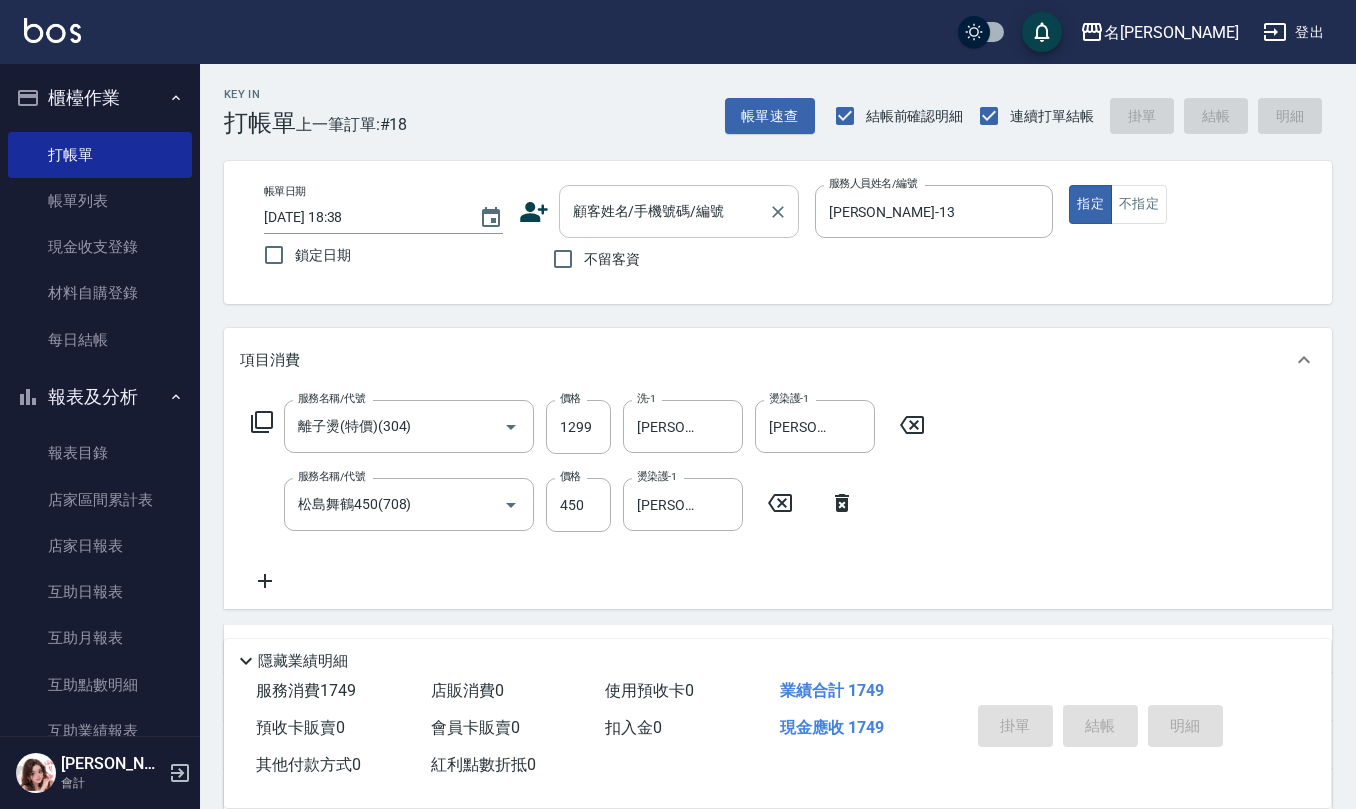 click on "顧客姓名/手機號碼/編號" at bounding box center [664, 211] 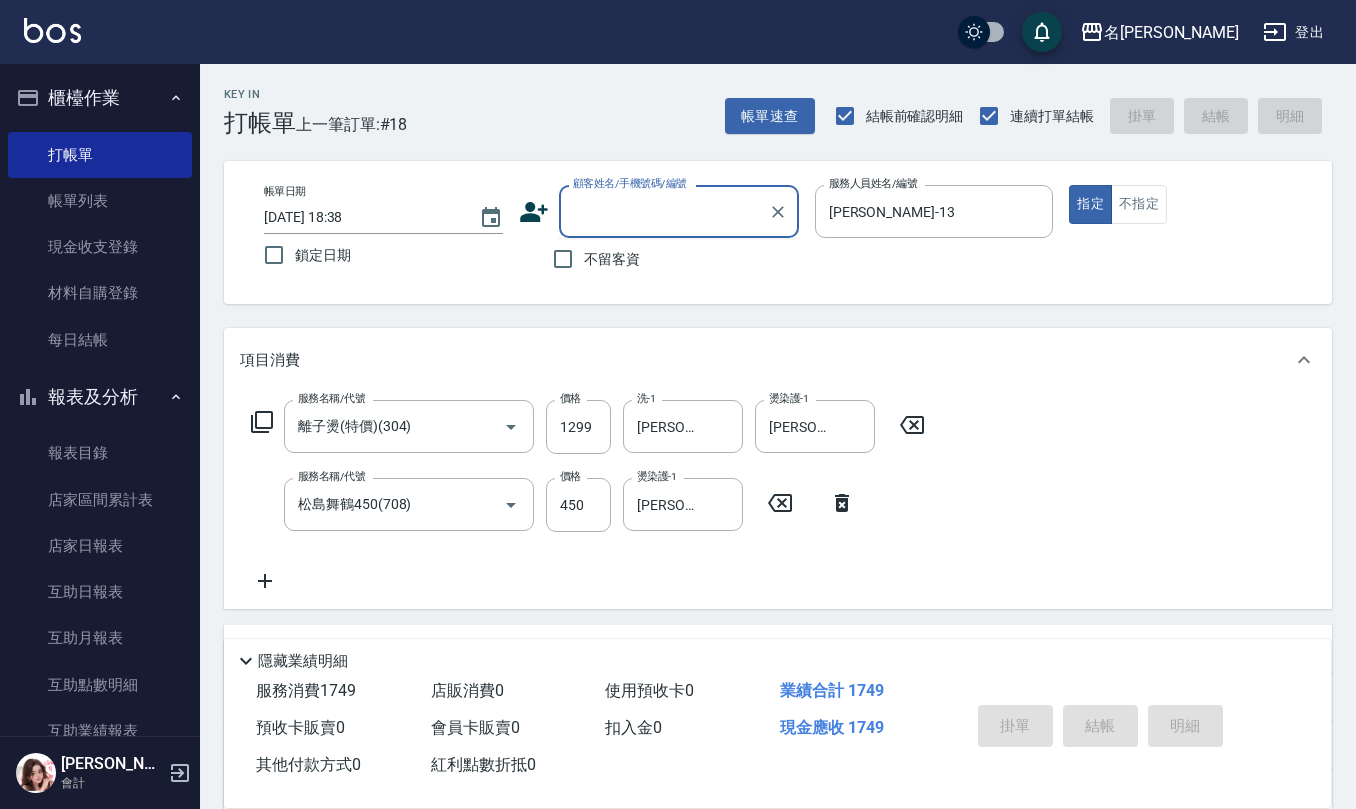 paste on "0975706850" 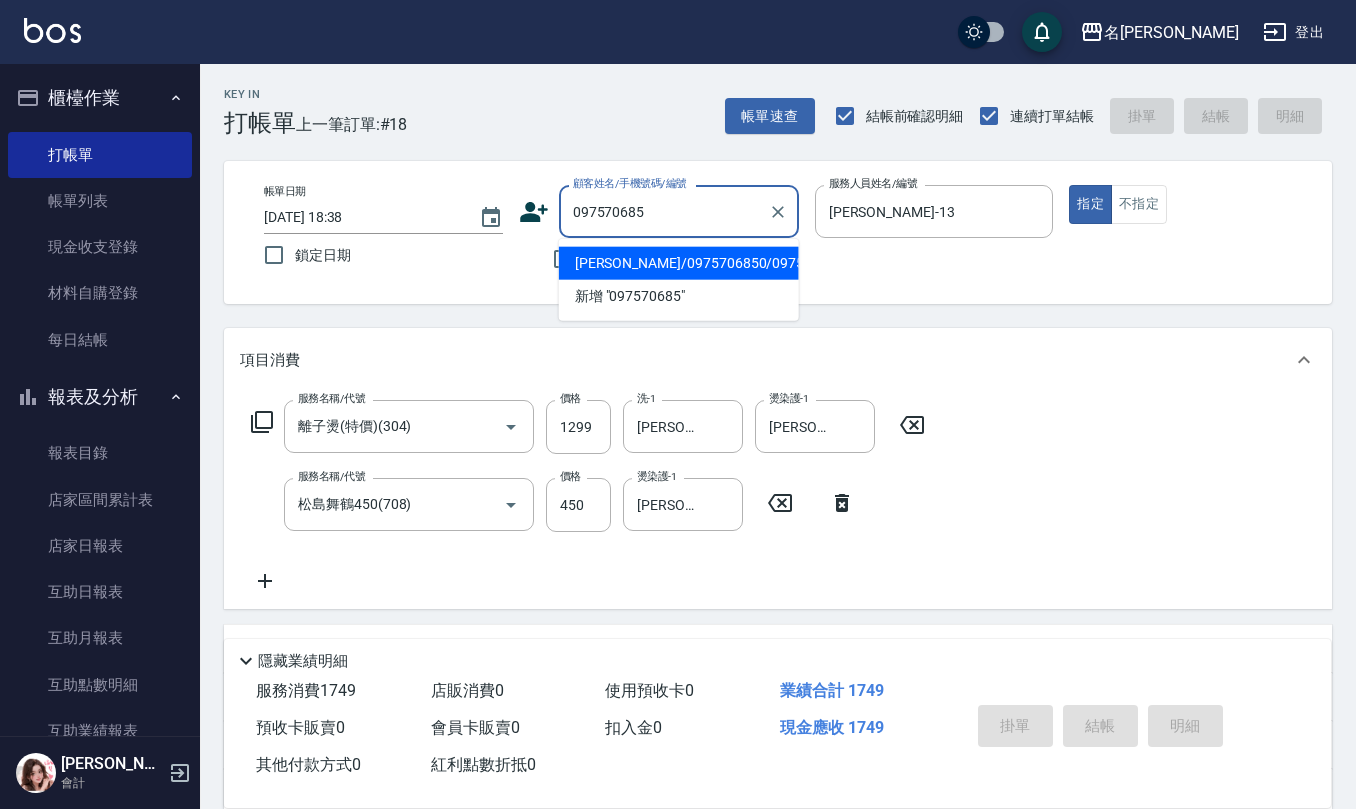 type on "[PERSON_NAME]/0975706850/0975706850" 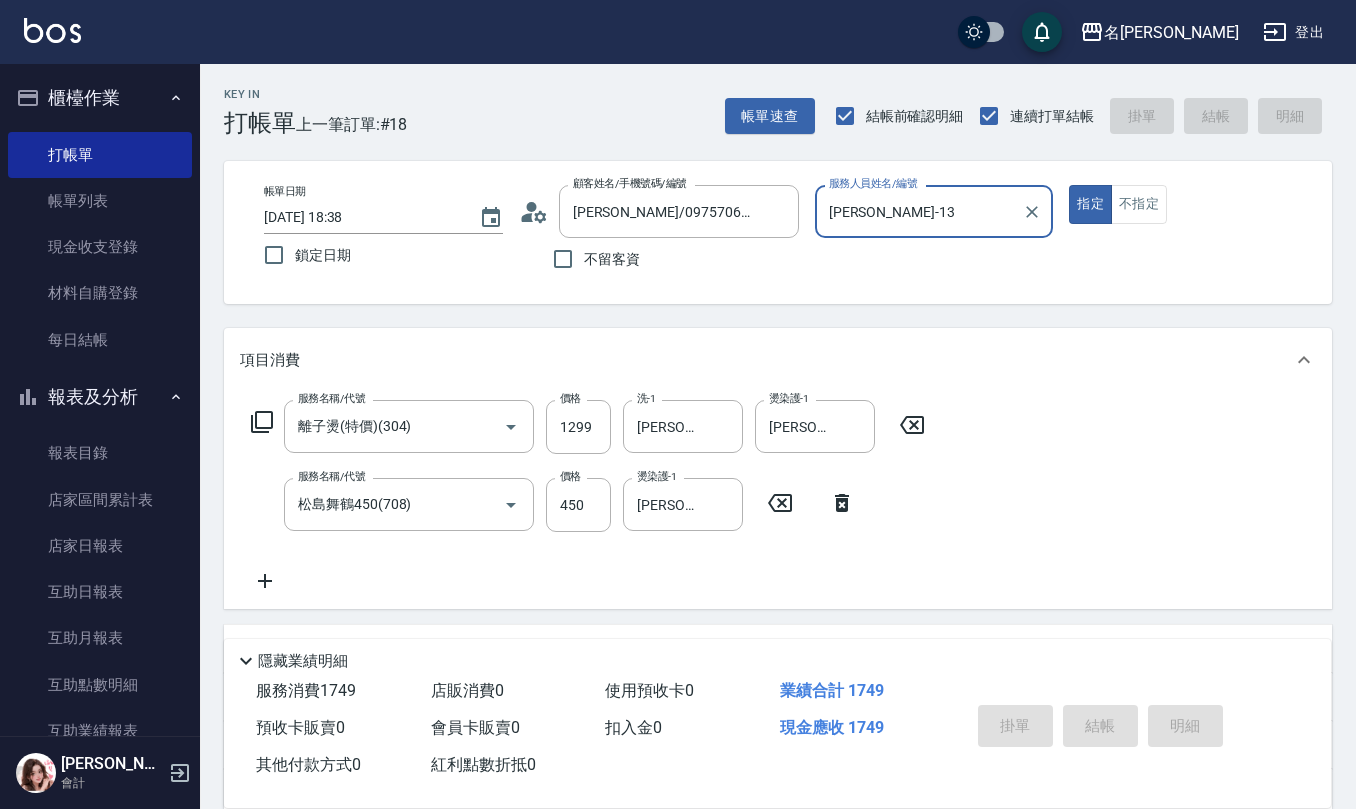 type on "[DATE] 18:39" 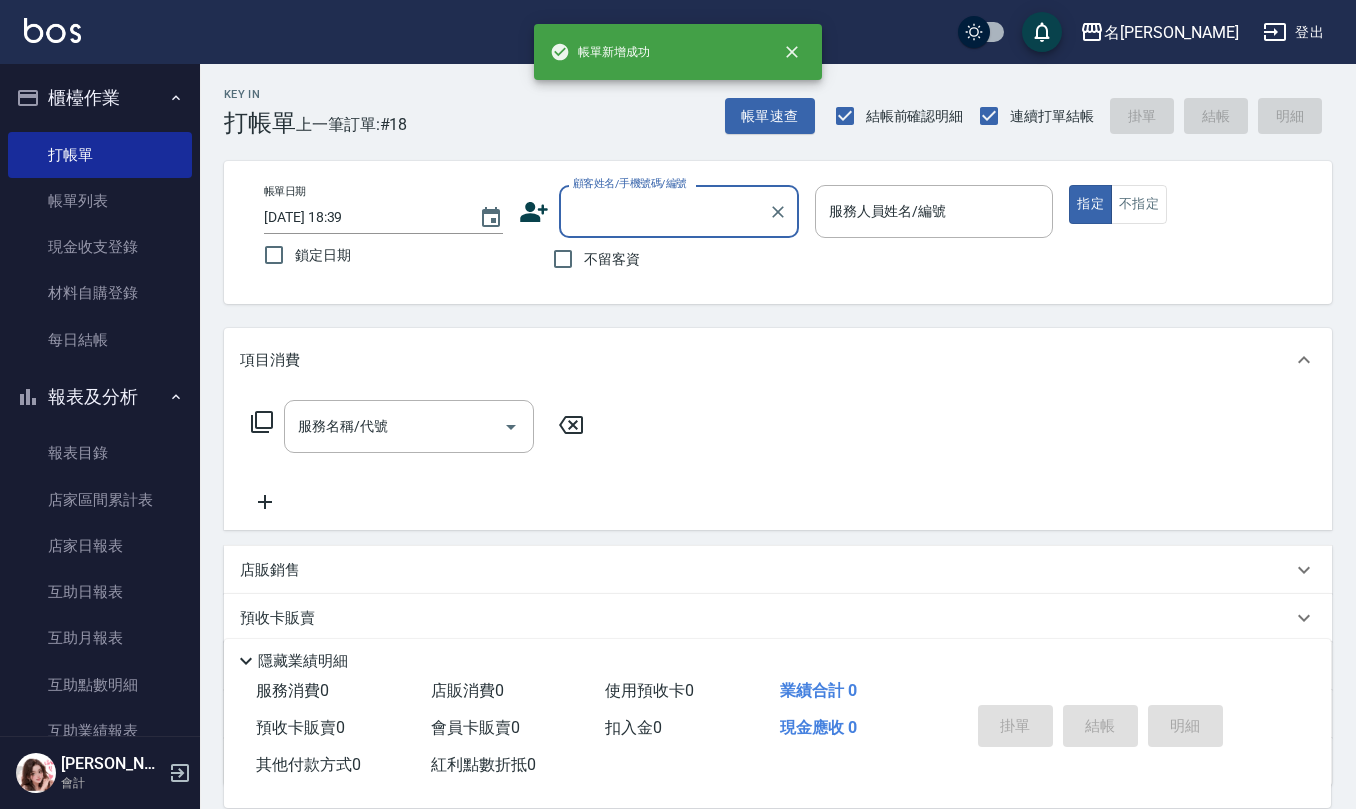 scroll, scrollTop: 0, scrollLeft: 0, axis: both 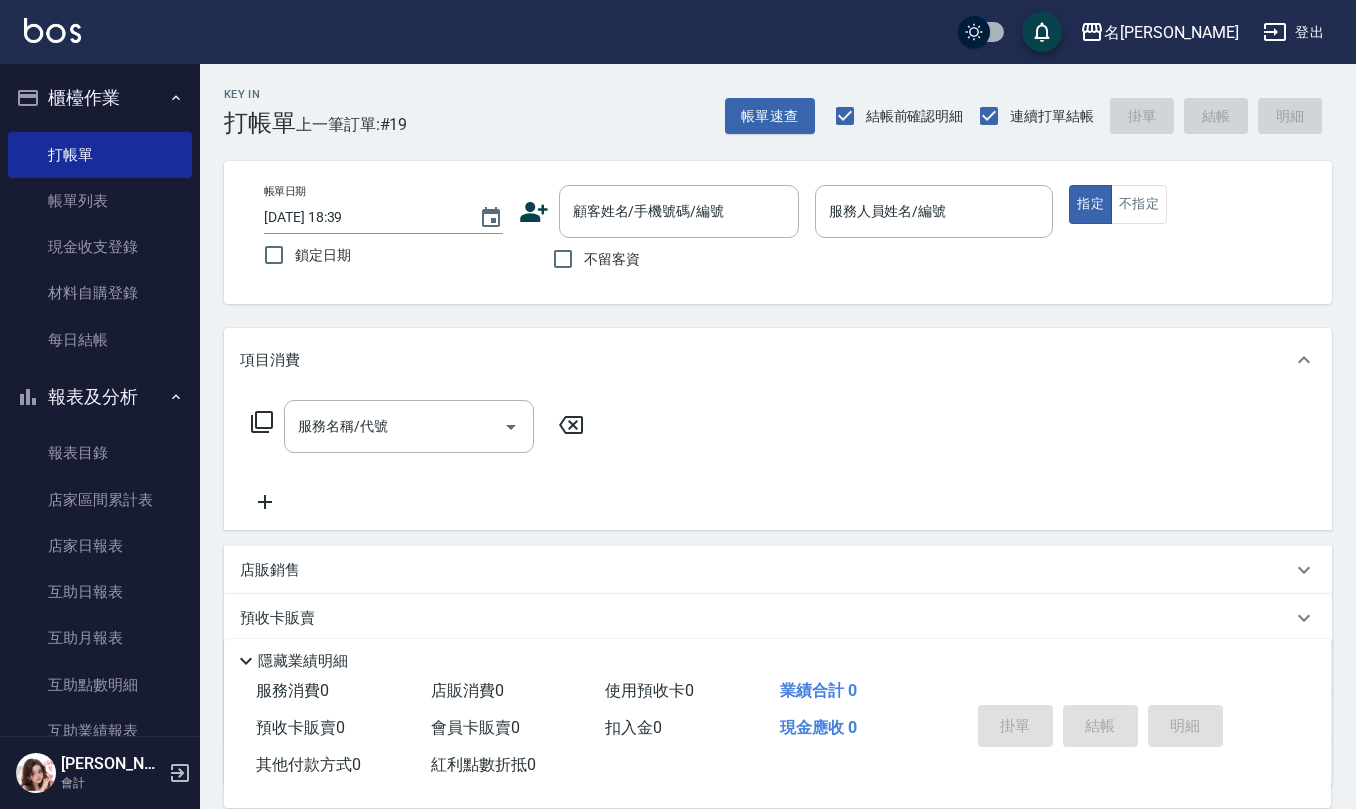 click on "不留客資" at bounding box center [612, 259] 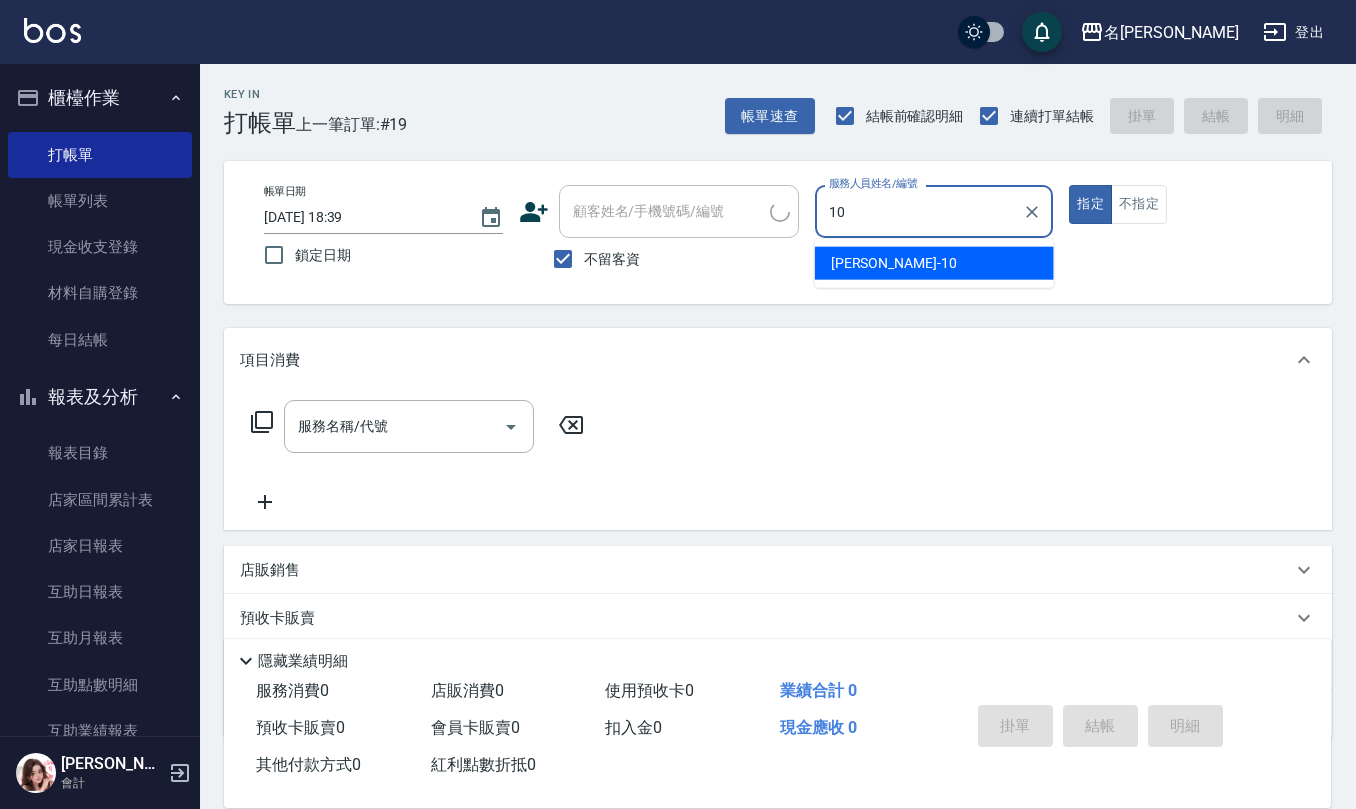 type on "[PERSON_NAME]-10" 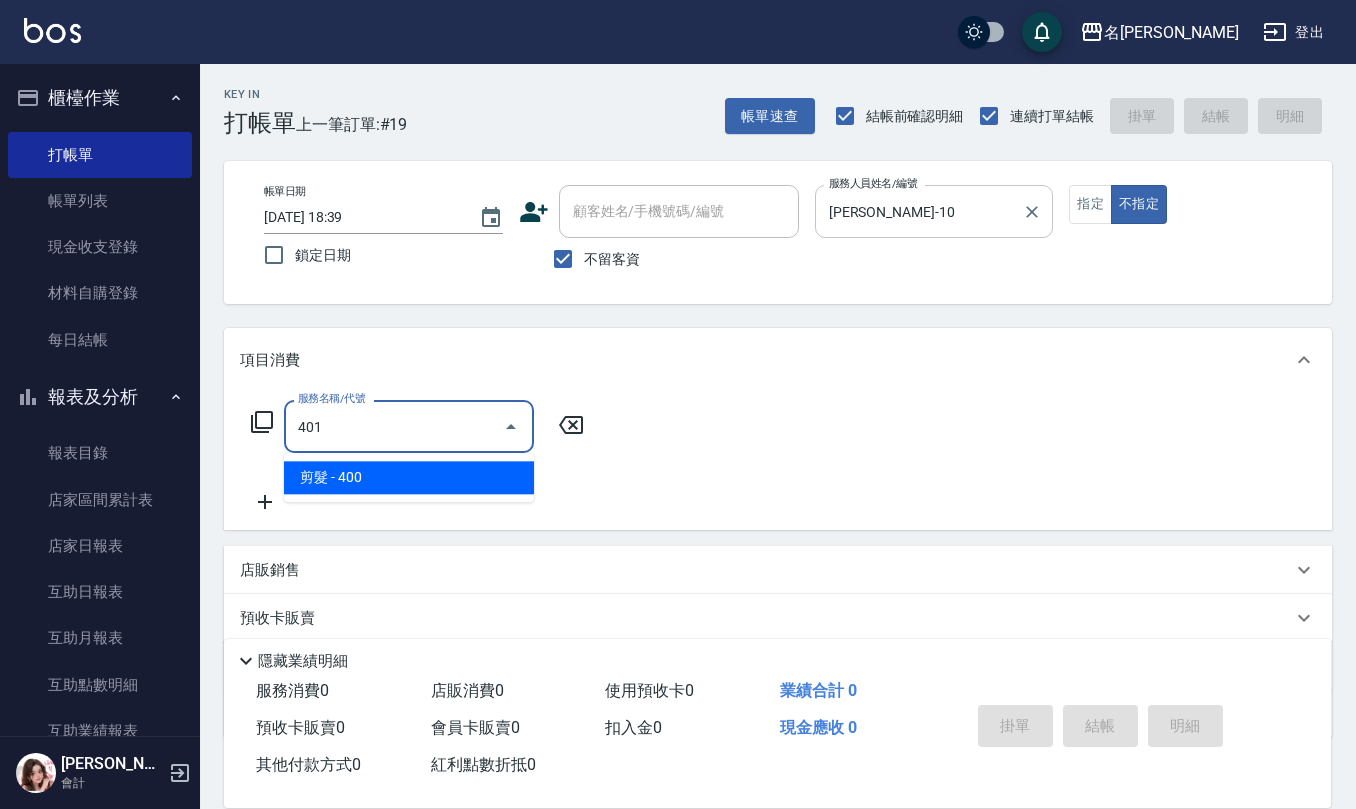 type on "剪髮(401)" 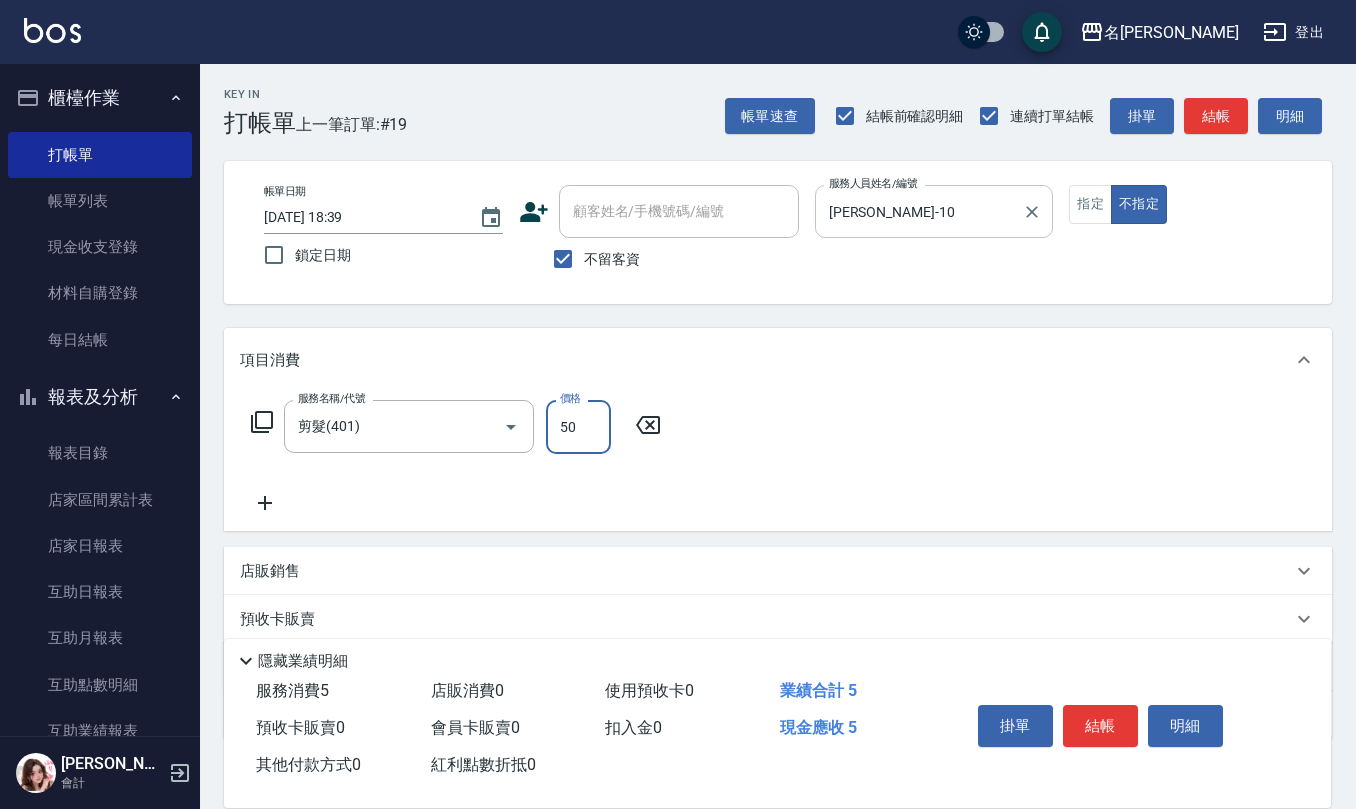 type on "50" 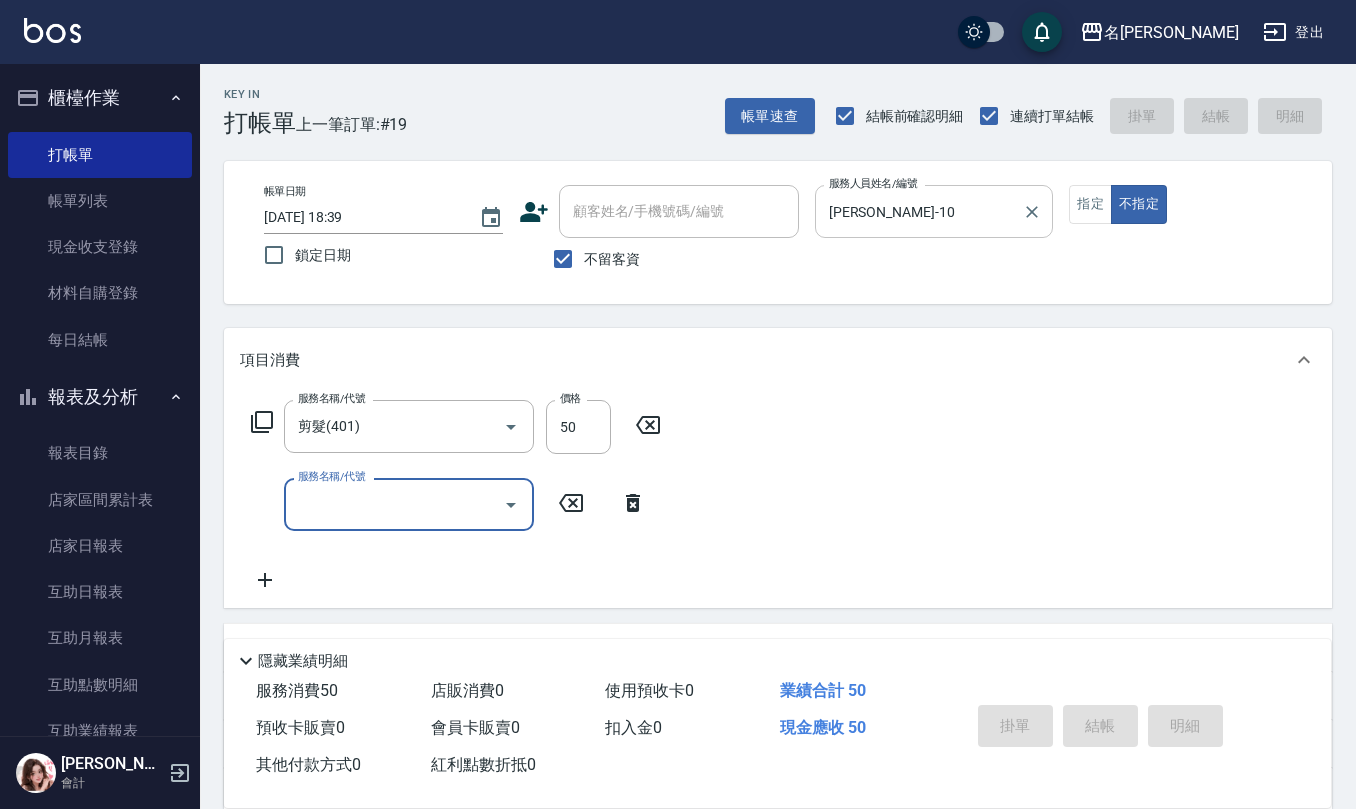 type on "[DATE] 18:40" 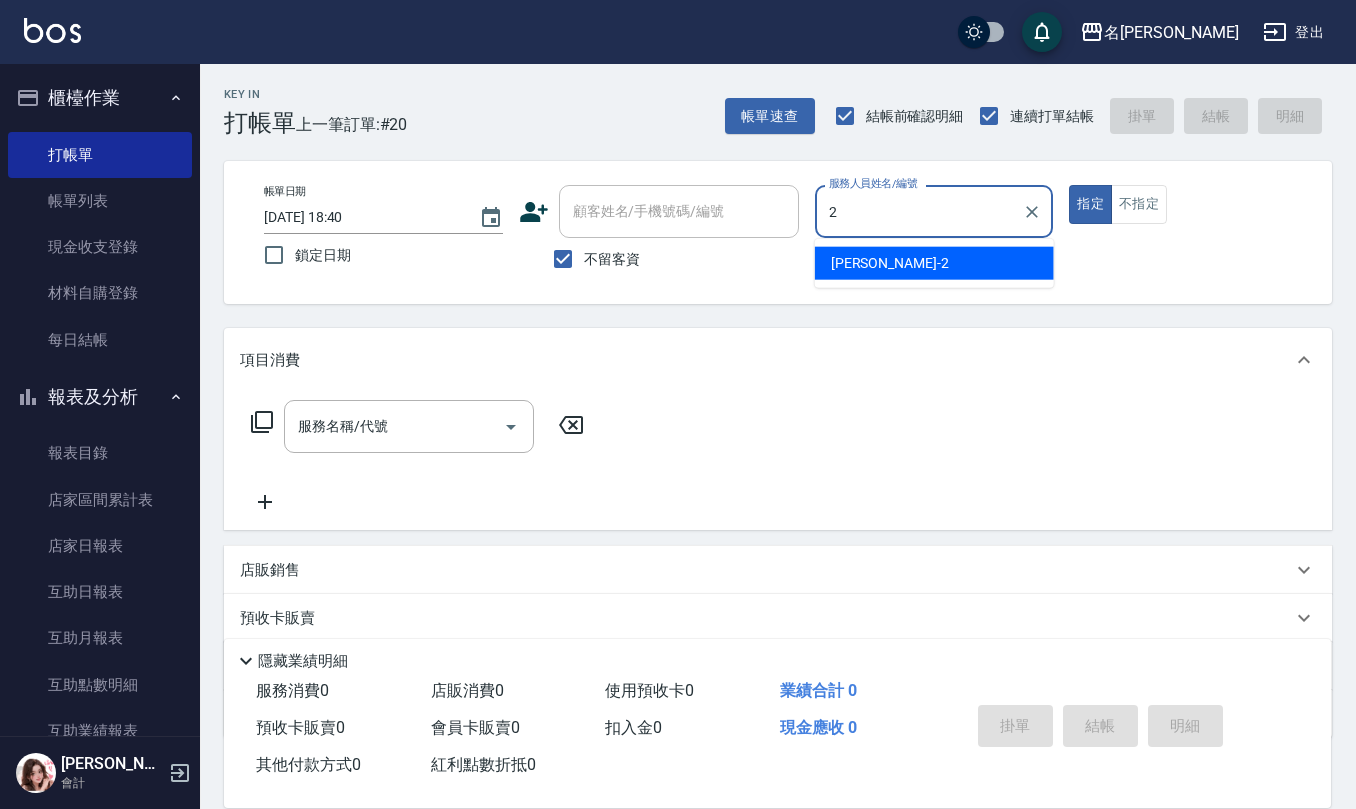 type on "[PERSON_NAME]-2" 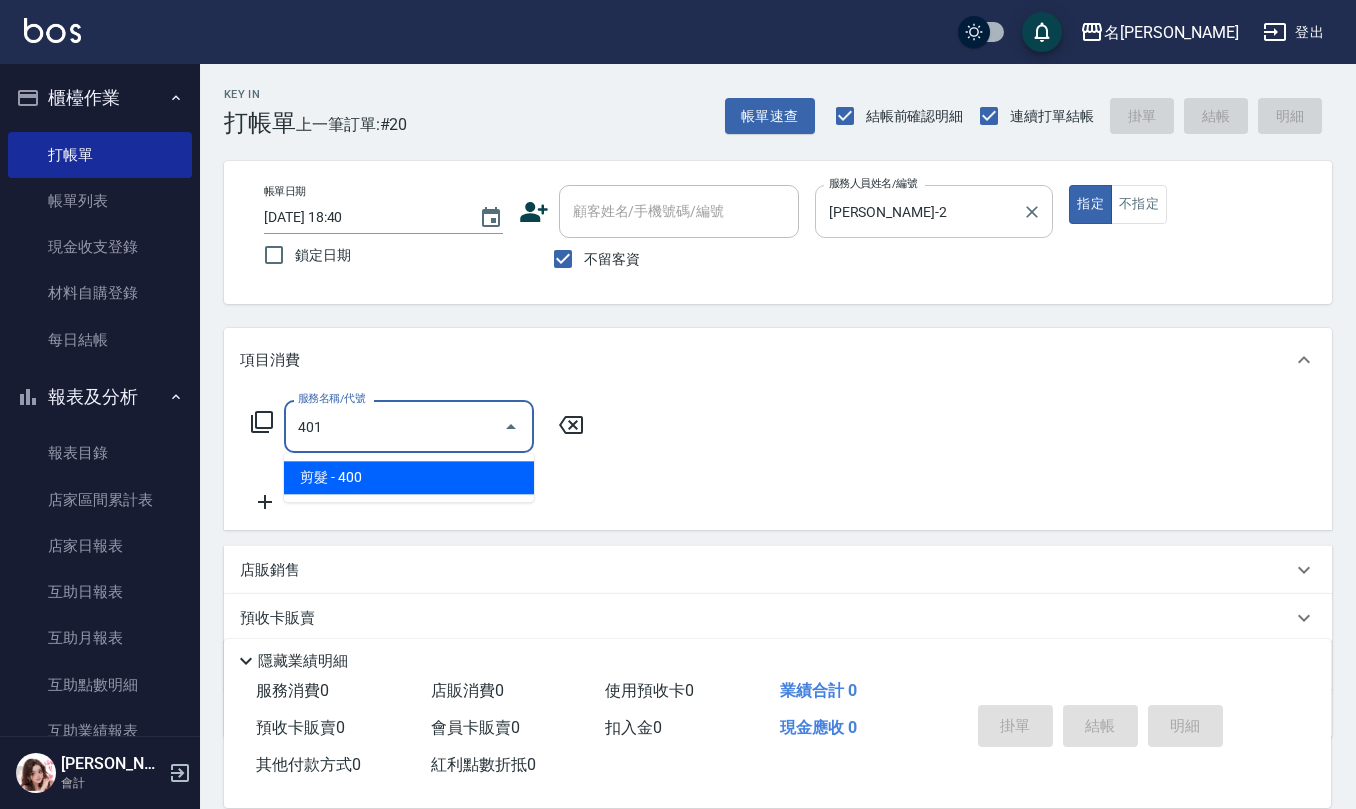 type on "剪髮(401)" 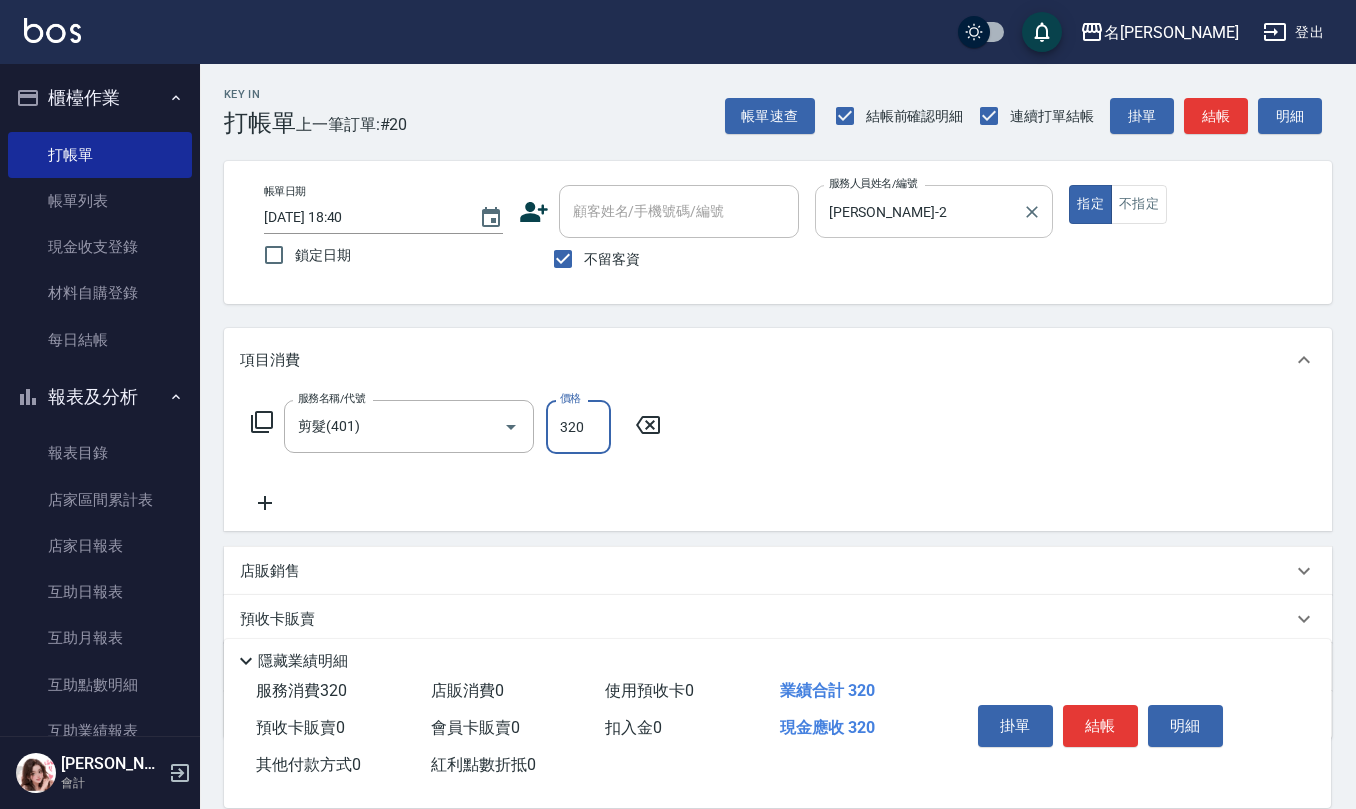 type on "320" 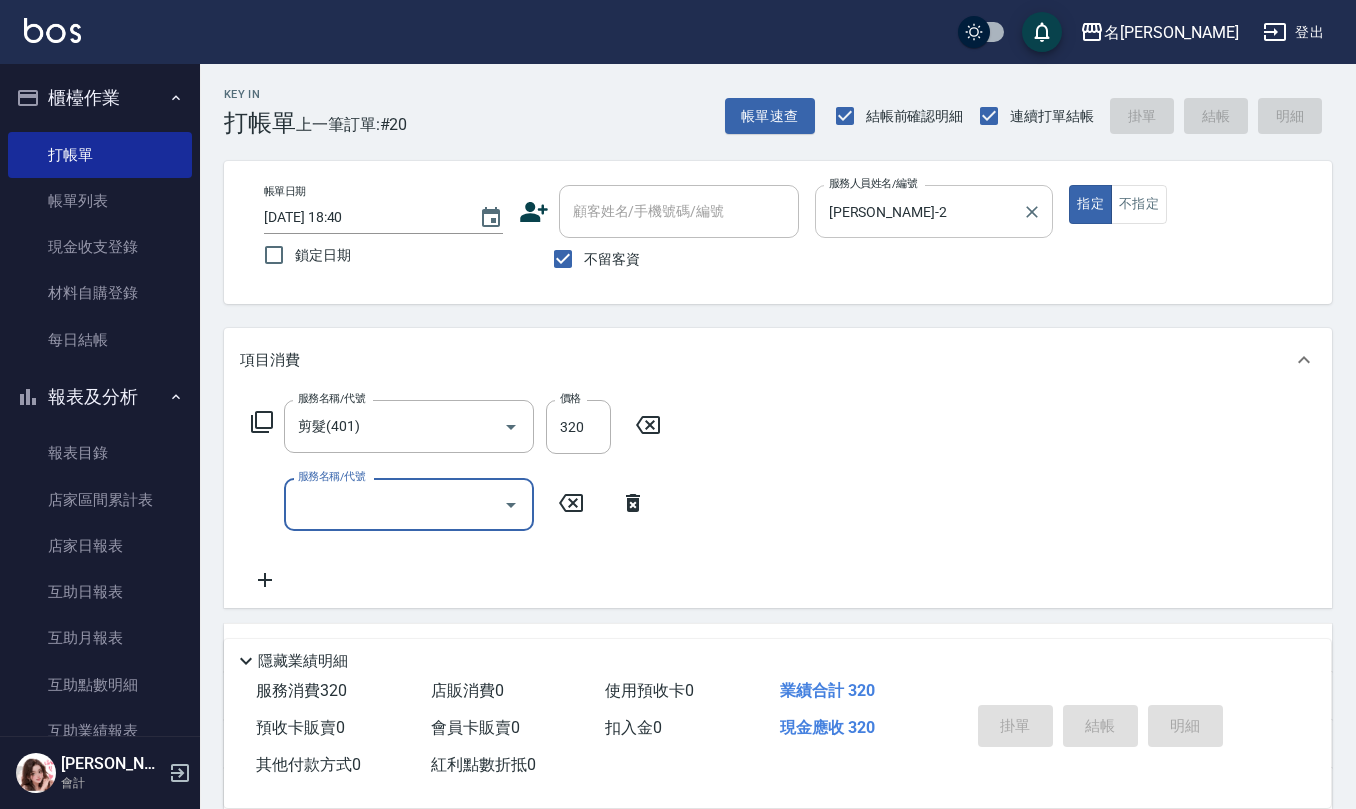 type 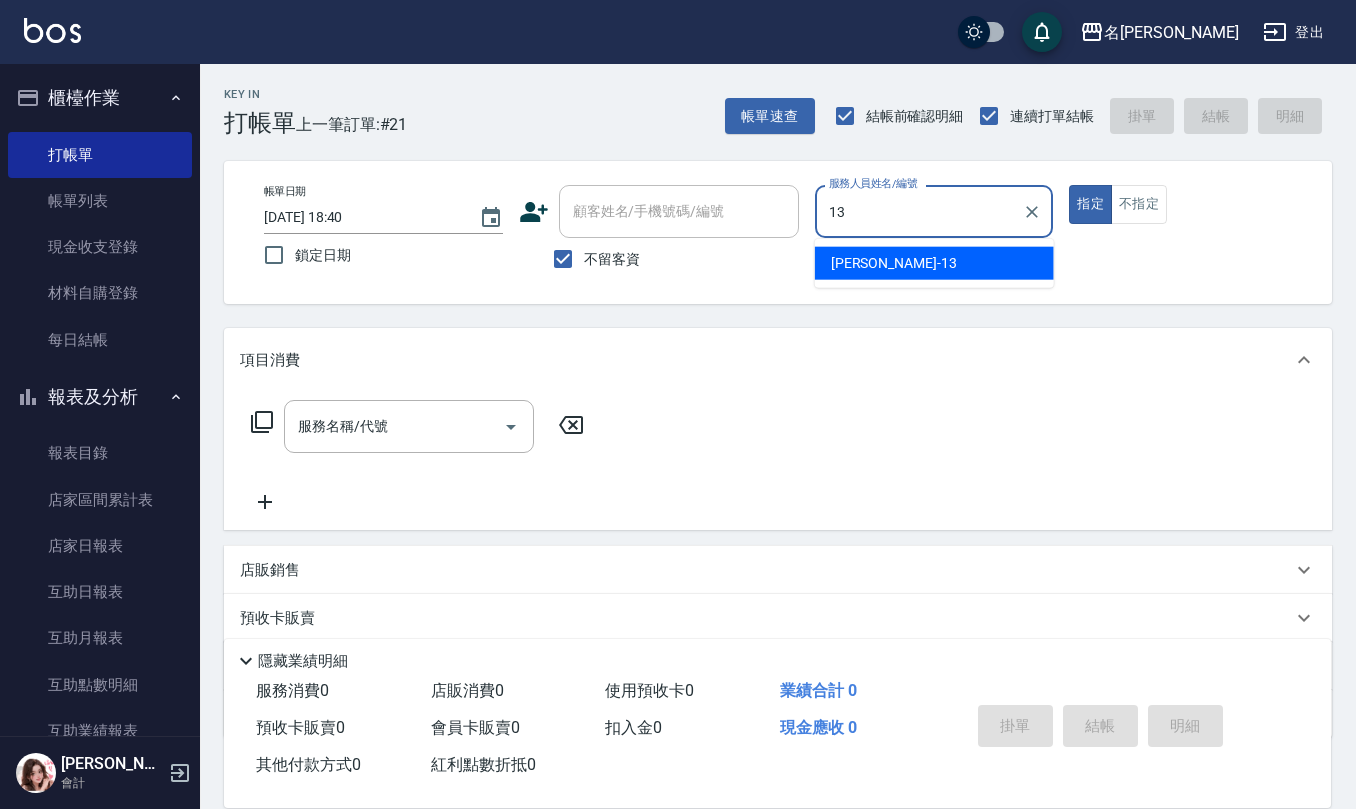 type on "[PERSON_NAME]-13" 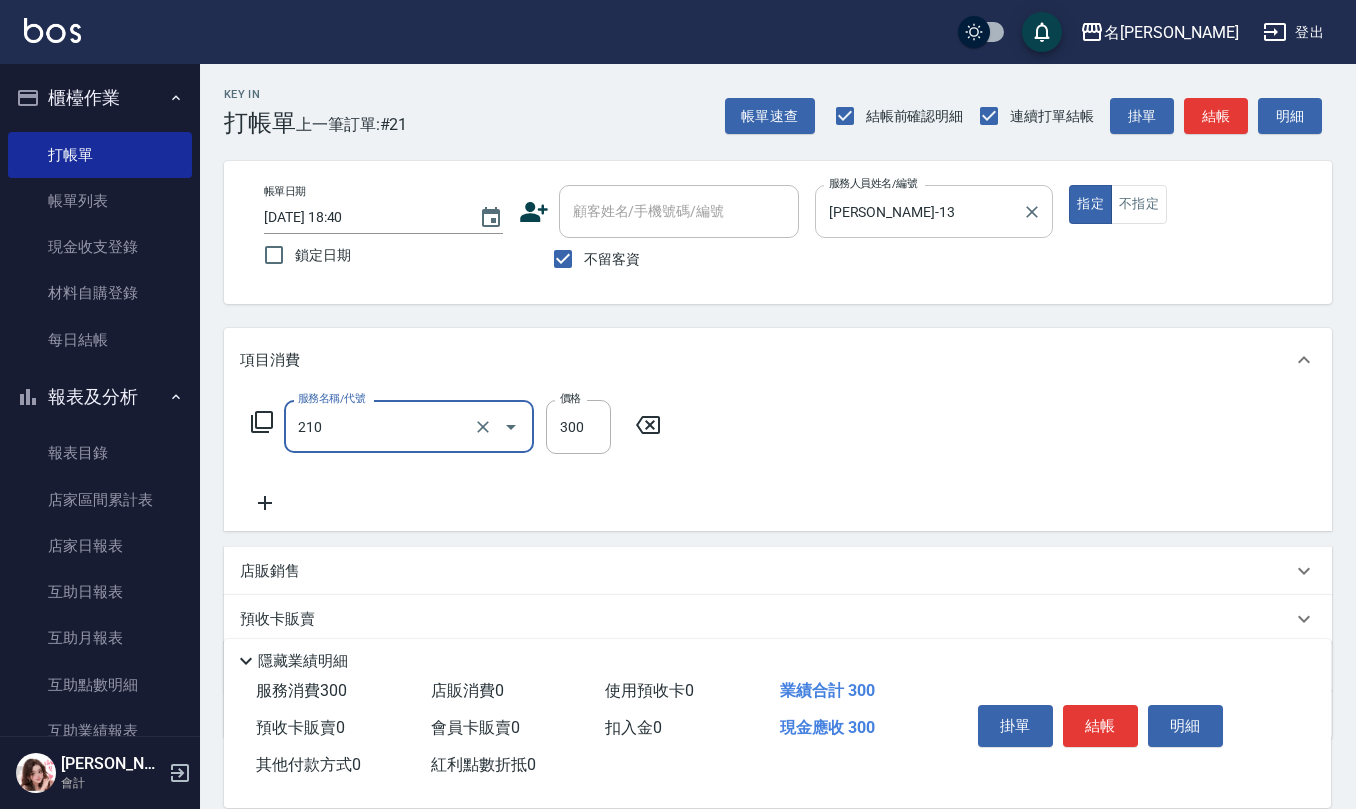 type on "[PERSON_NAME]洗髮精(210)" 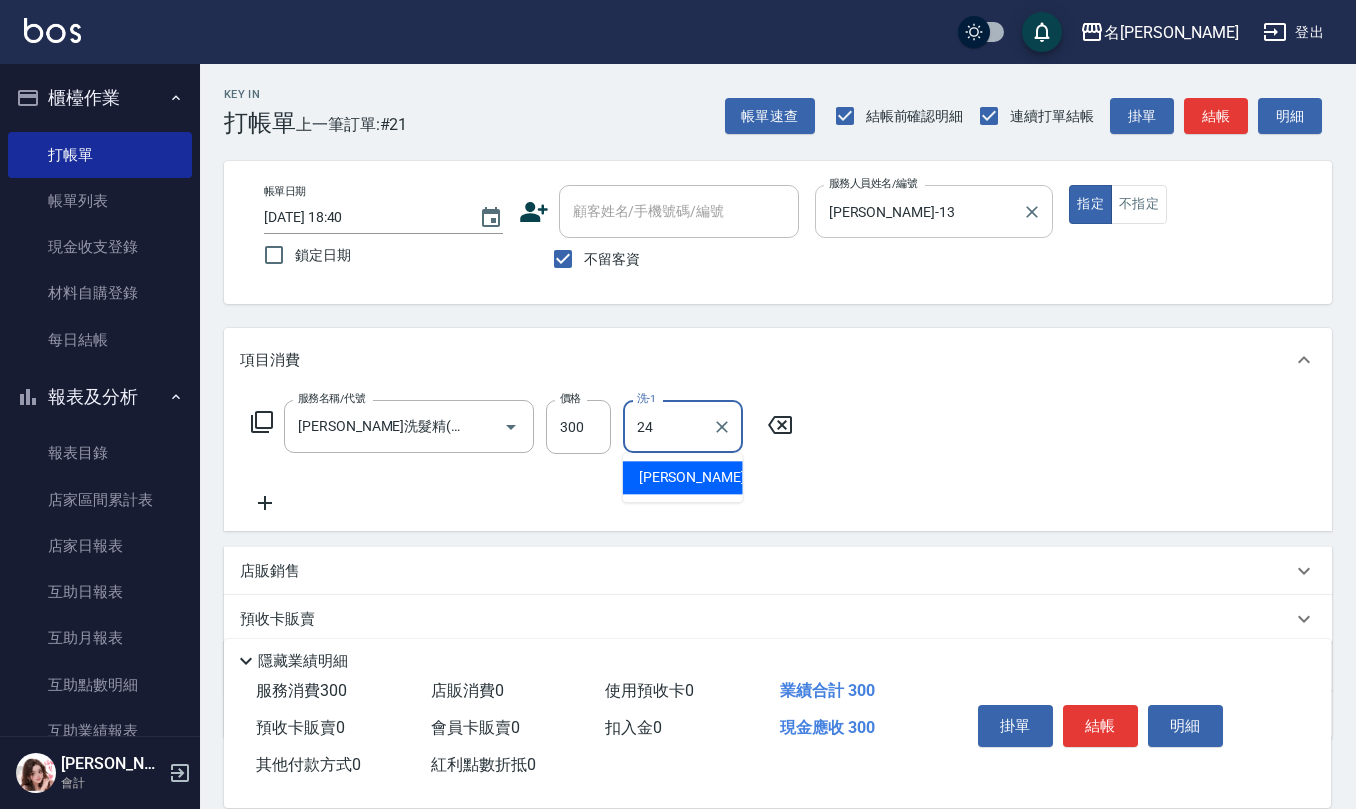 type on "[PERSON_NAME]-24" 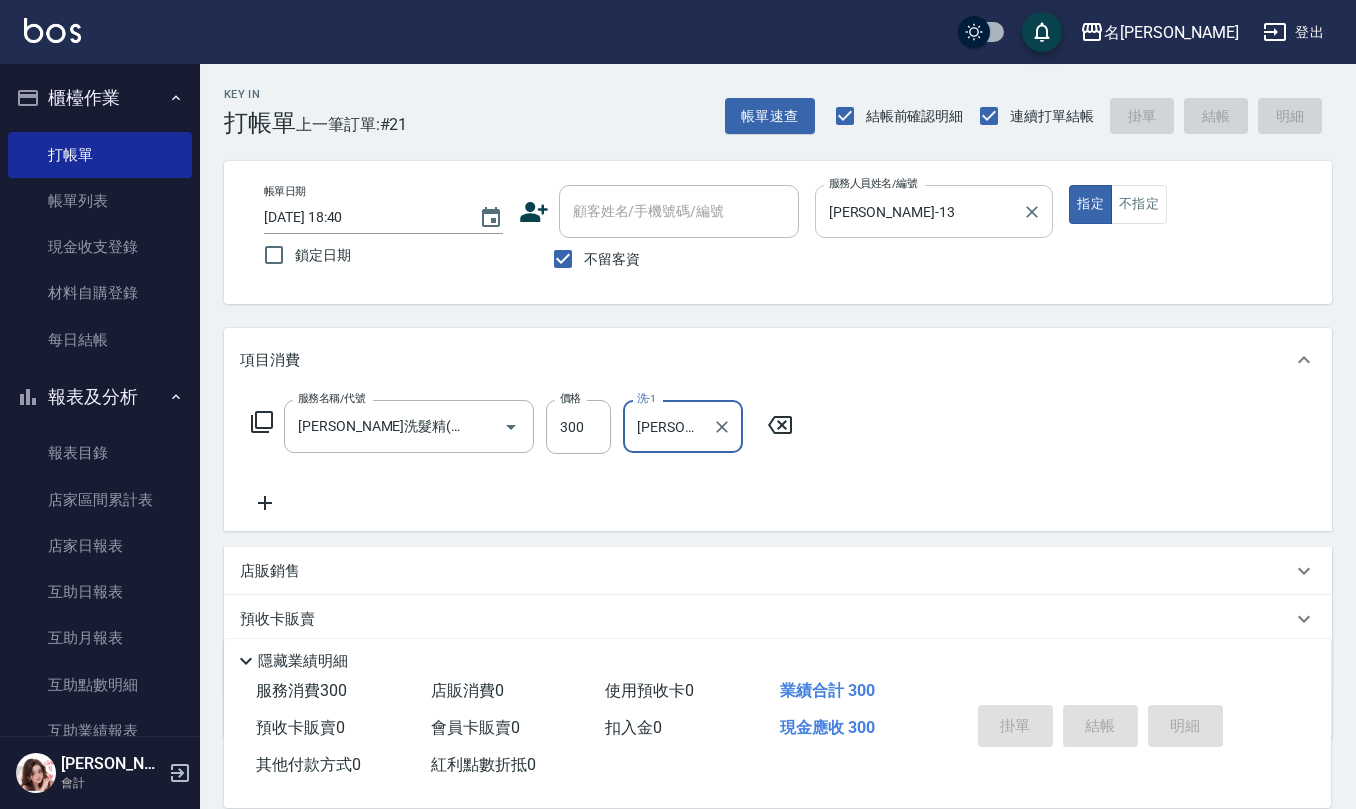 type 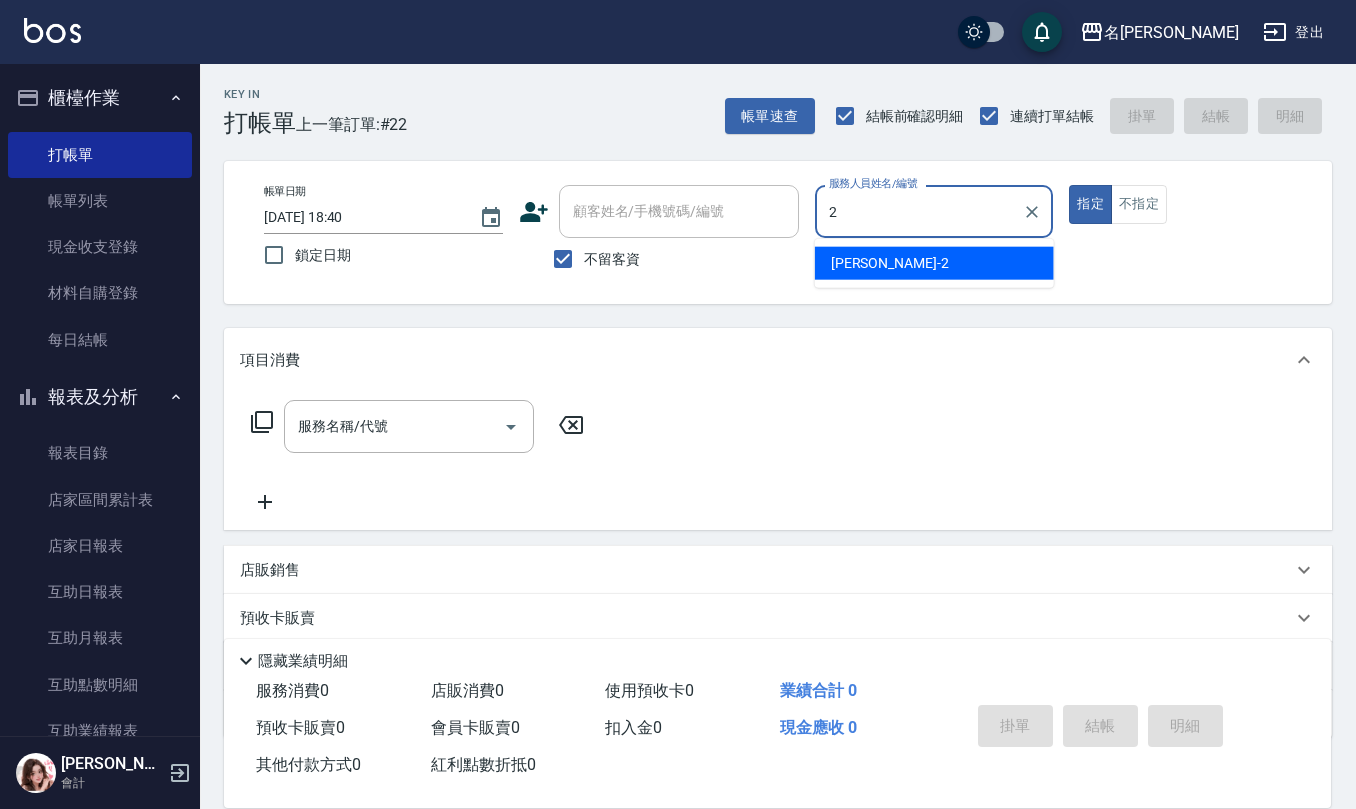 type on "[PERSON_NAME]-2" 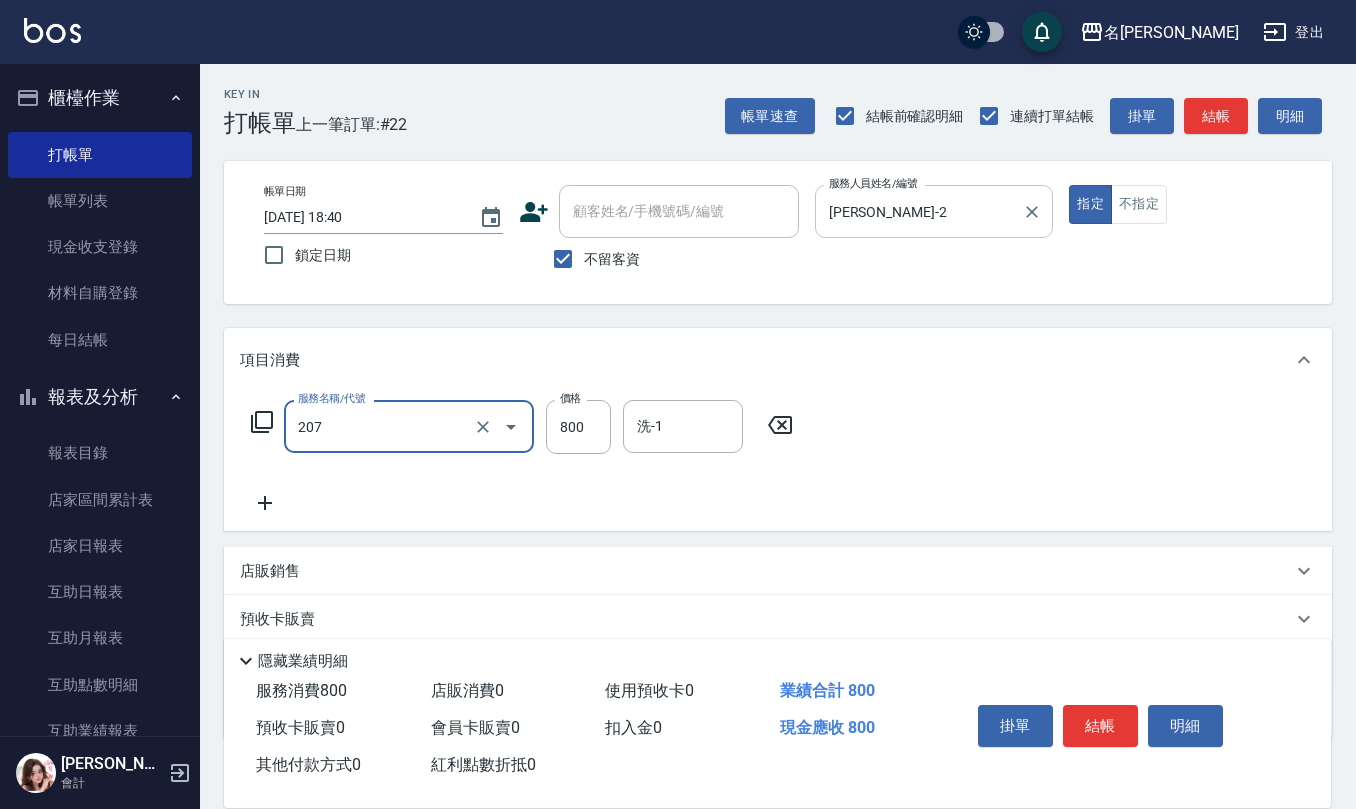 type on "清潔洗(207)" 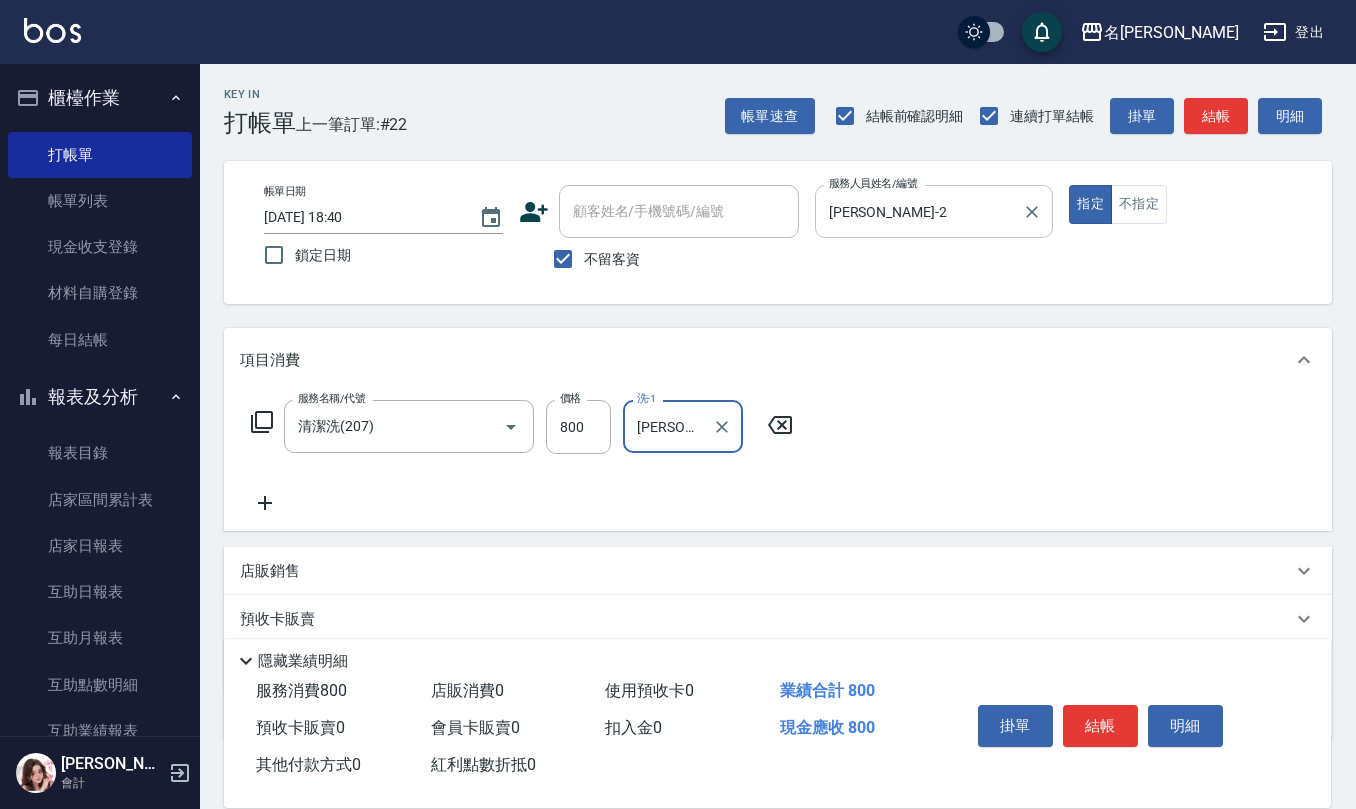 type on "[PERSON_NAME]-28" 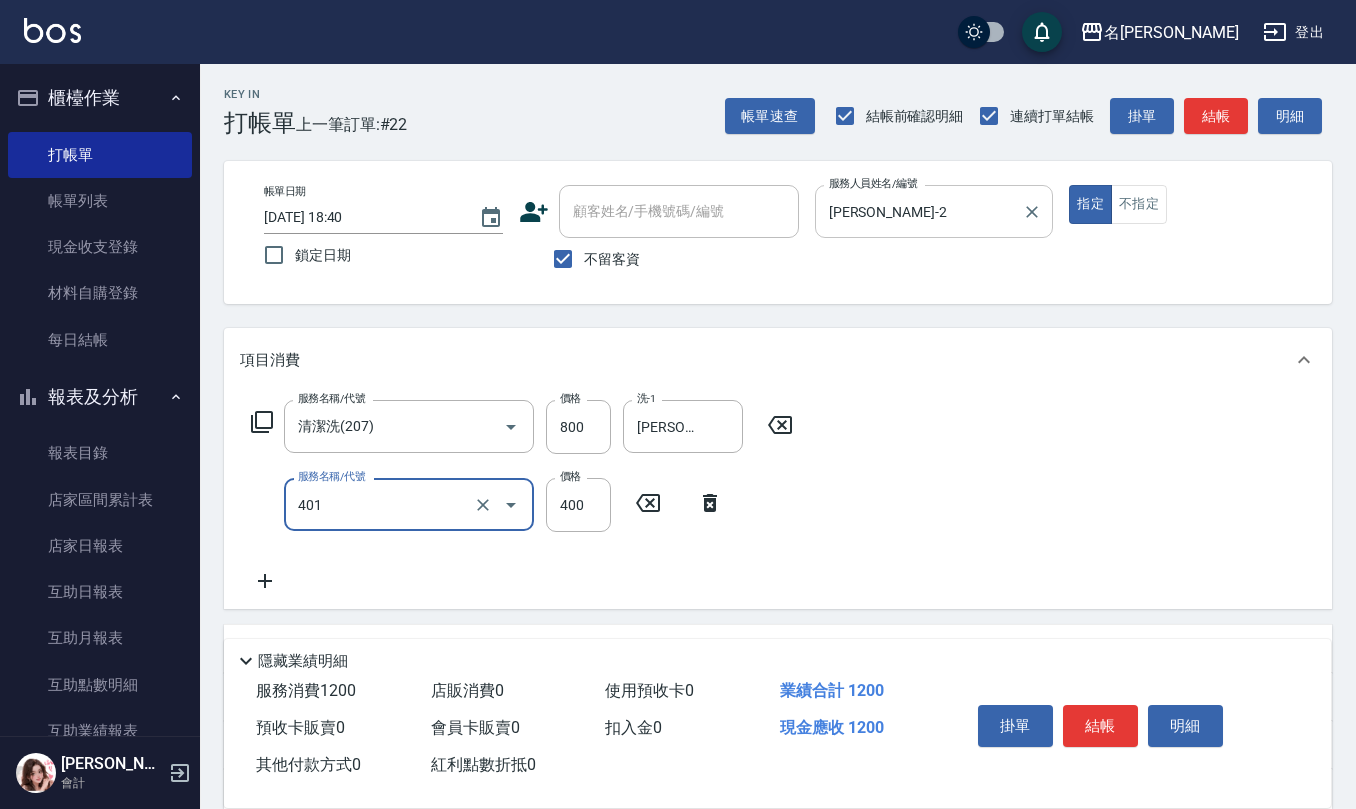 type on "剪髮(401)" 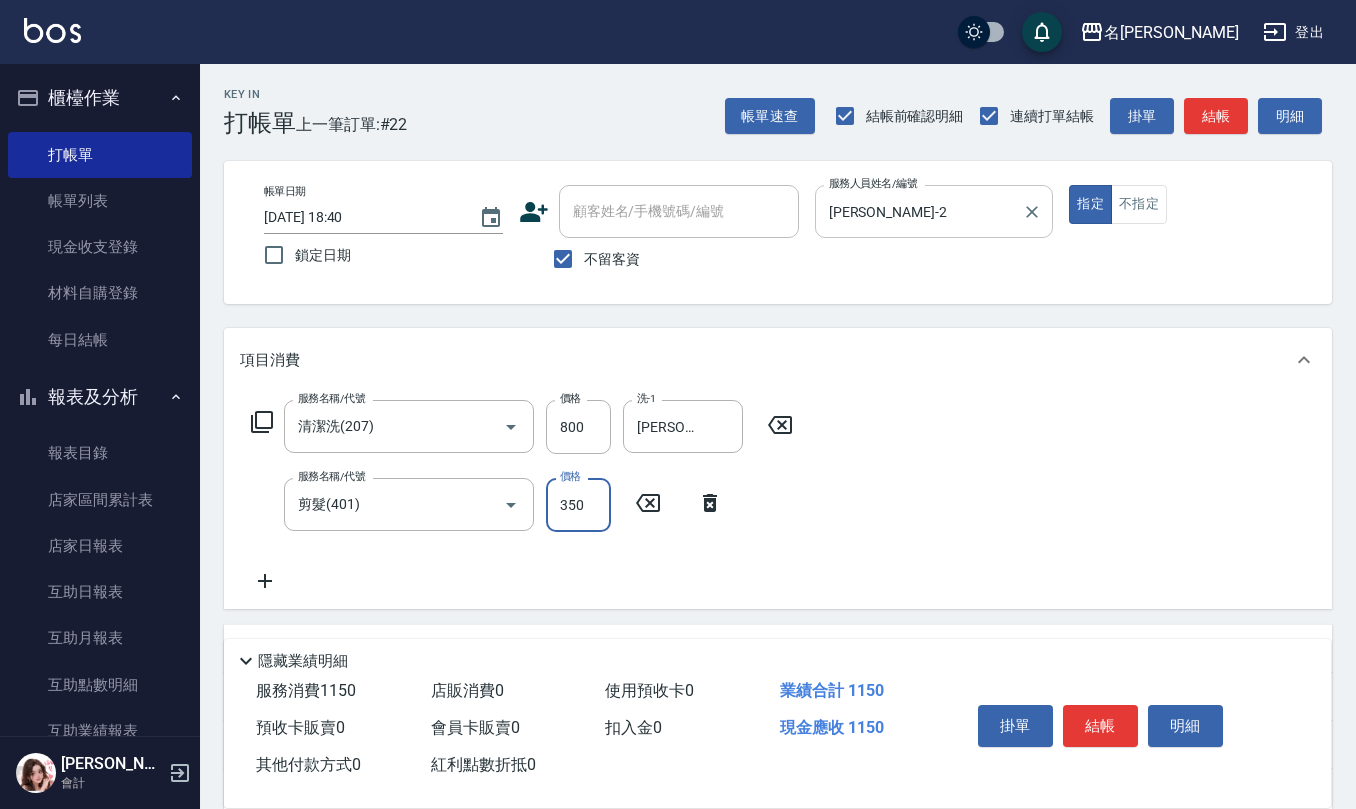 type on "350" 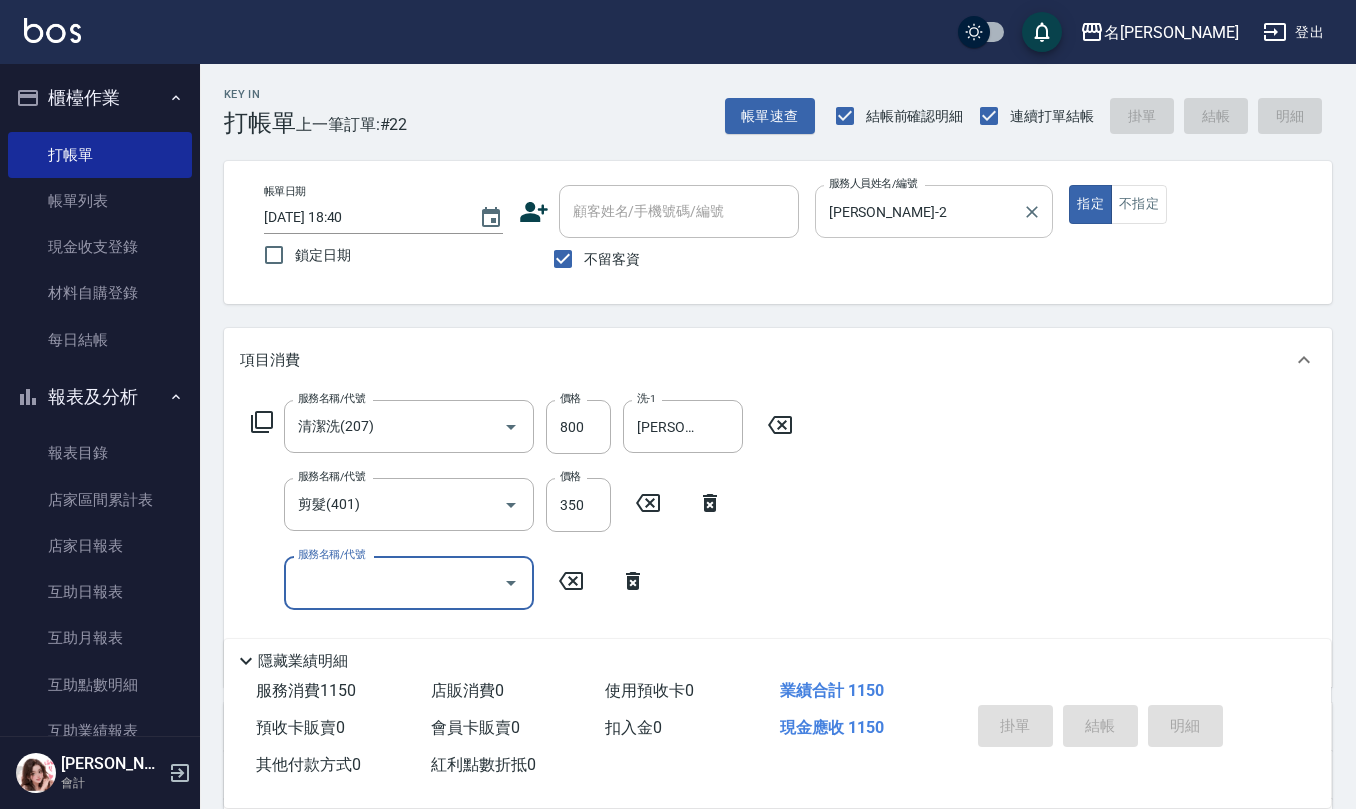 type 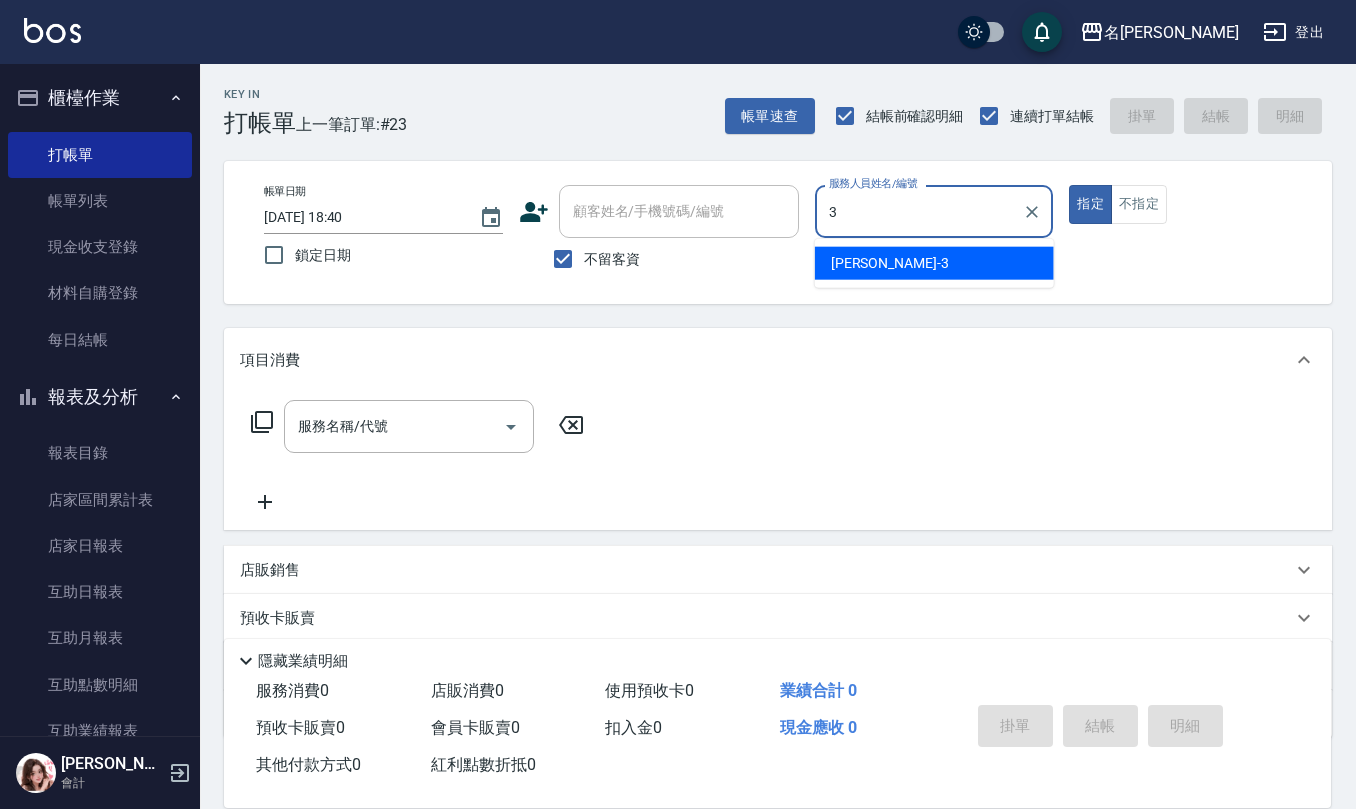 type on "[PERSON_NAME]-3" 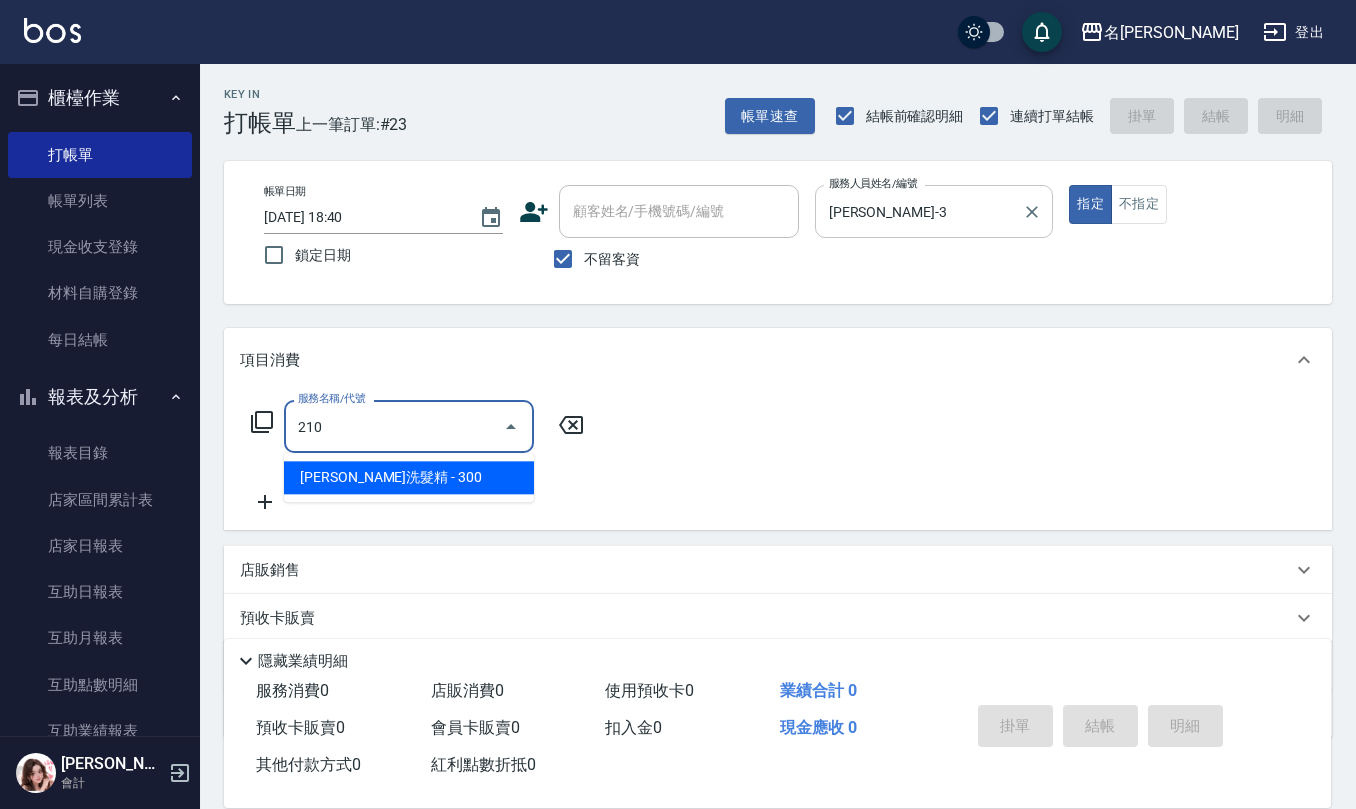 type on "[PERSON_NAME]洗髮精(210)" 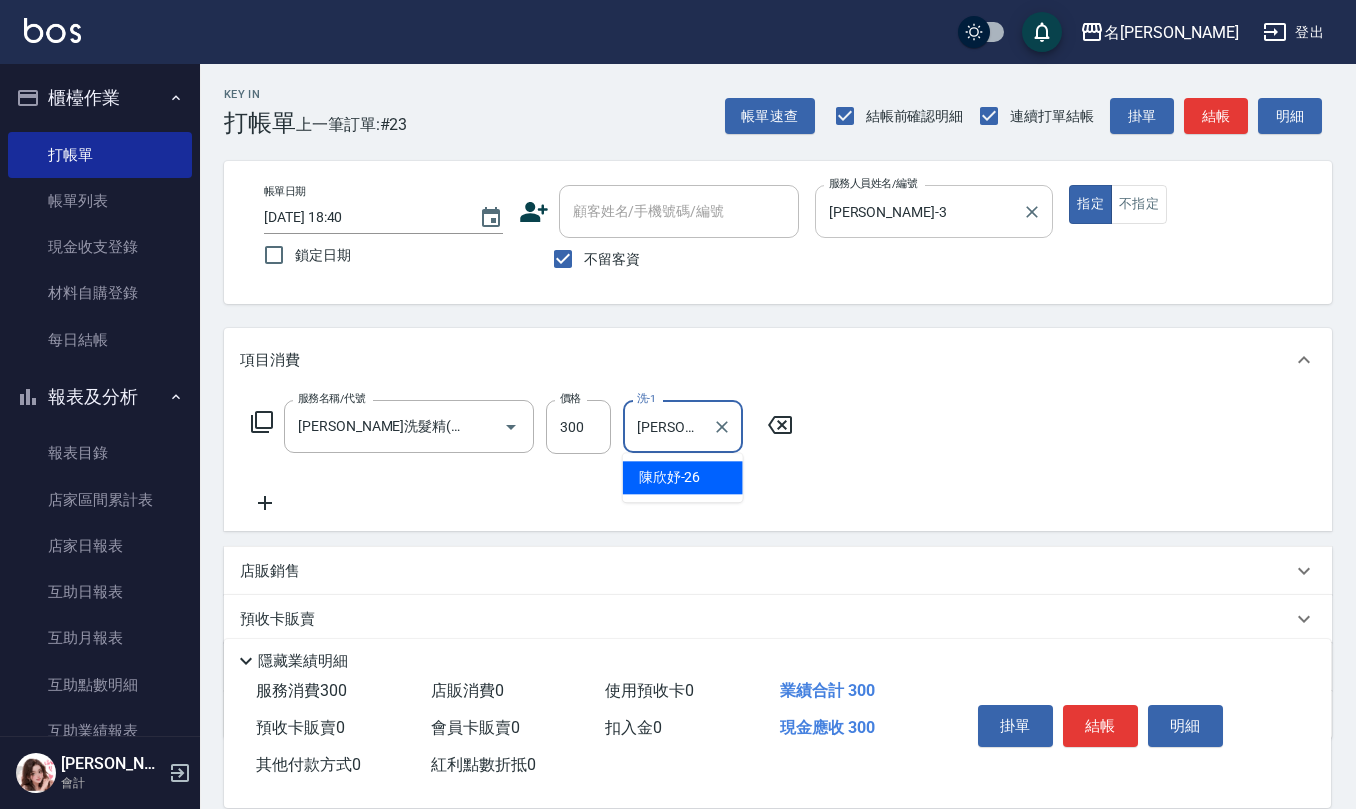 type on "[PERSON_NAME]-26" 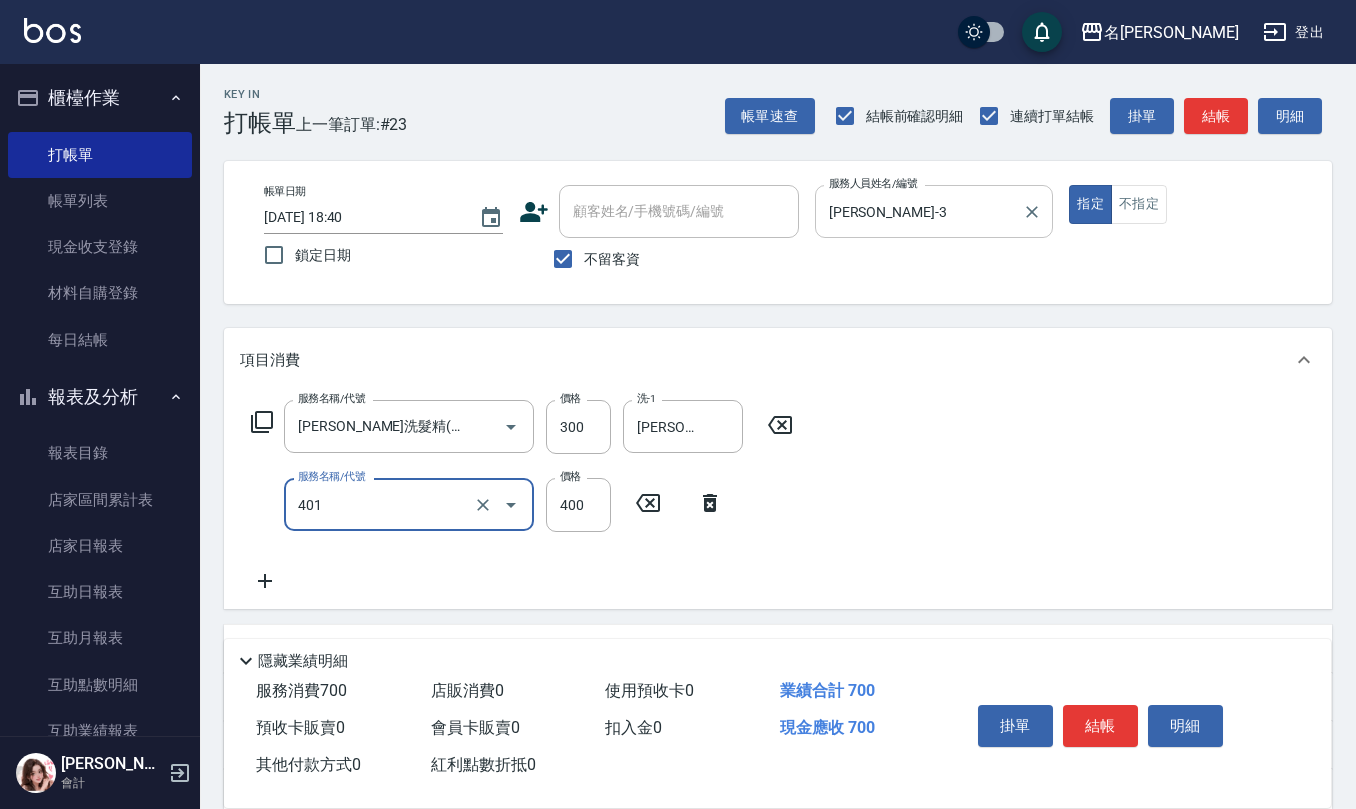 type on "剪髮(401)" 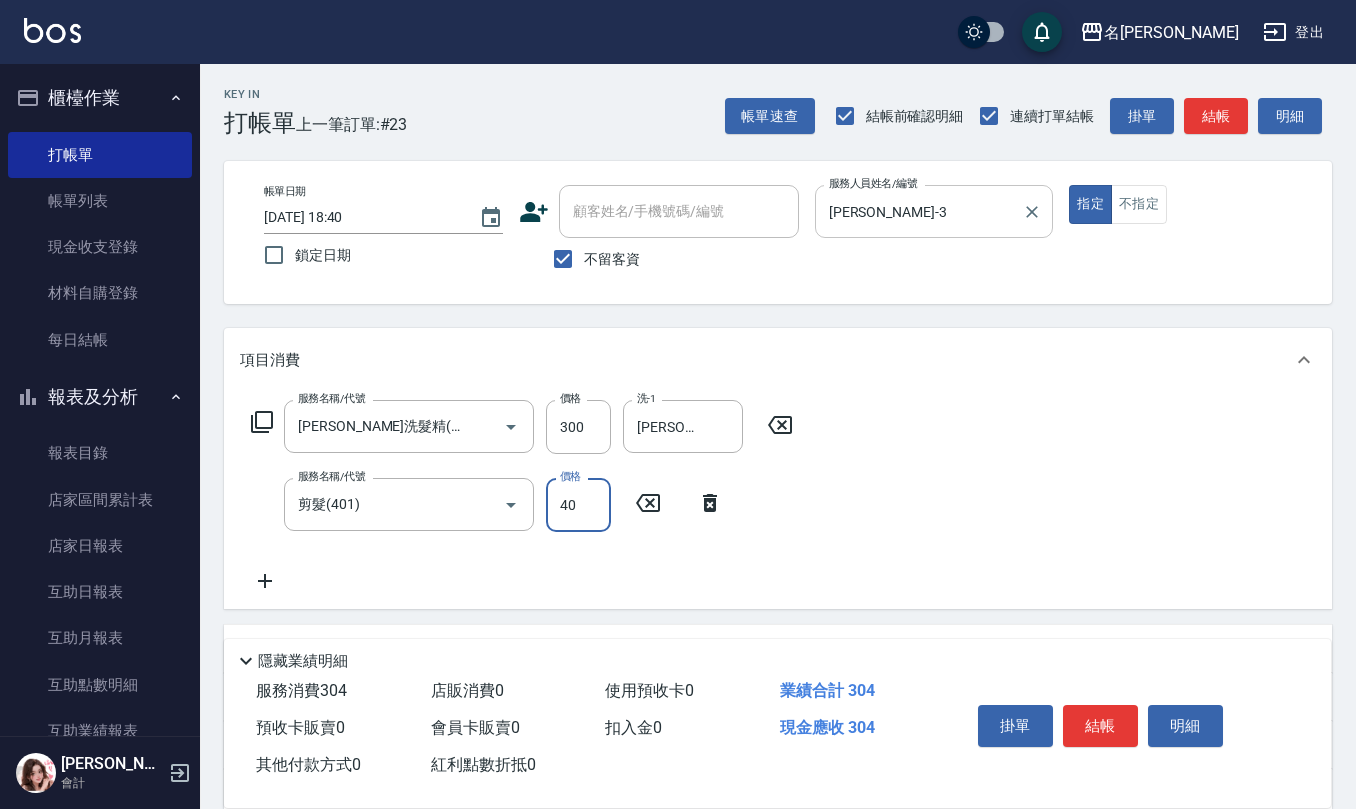 type on "400" 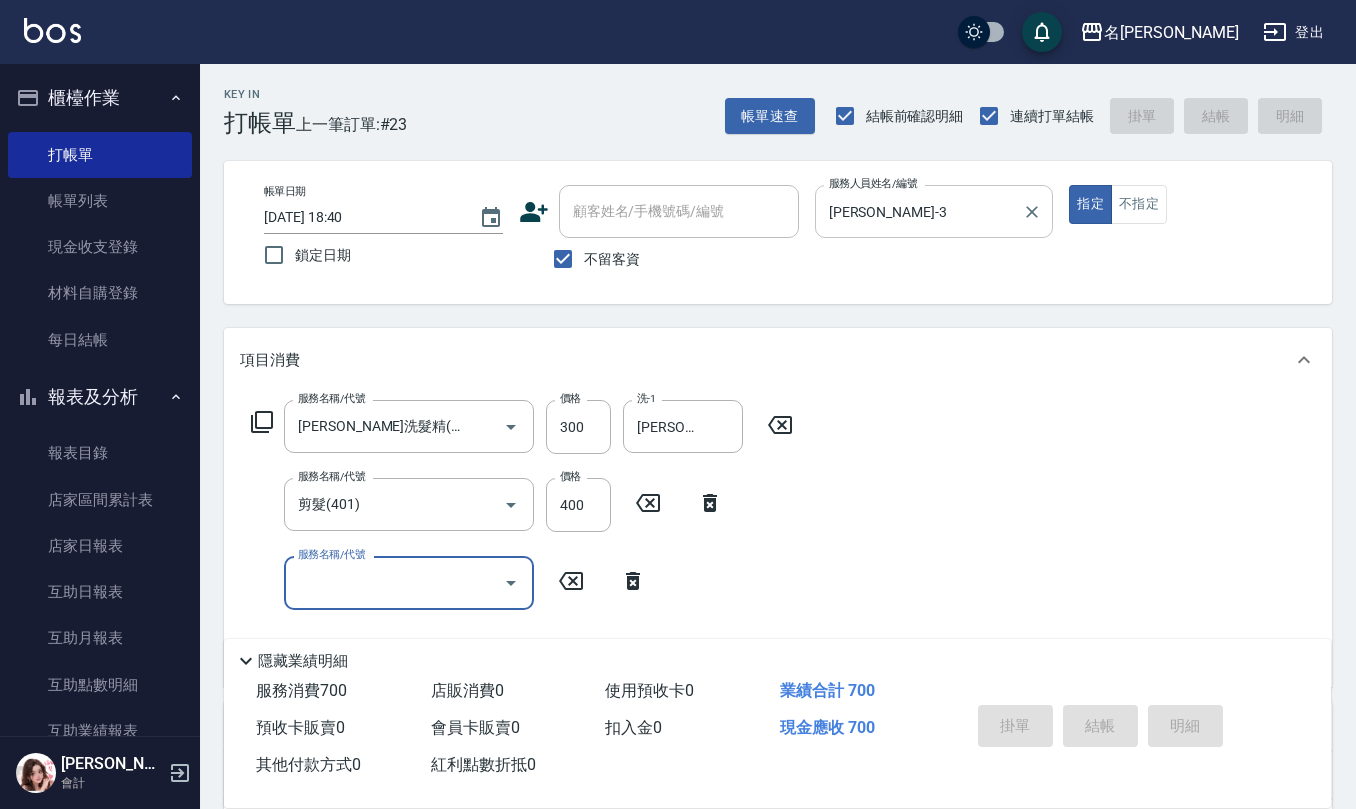type 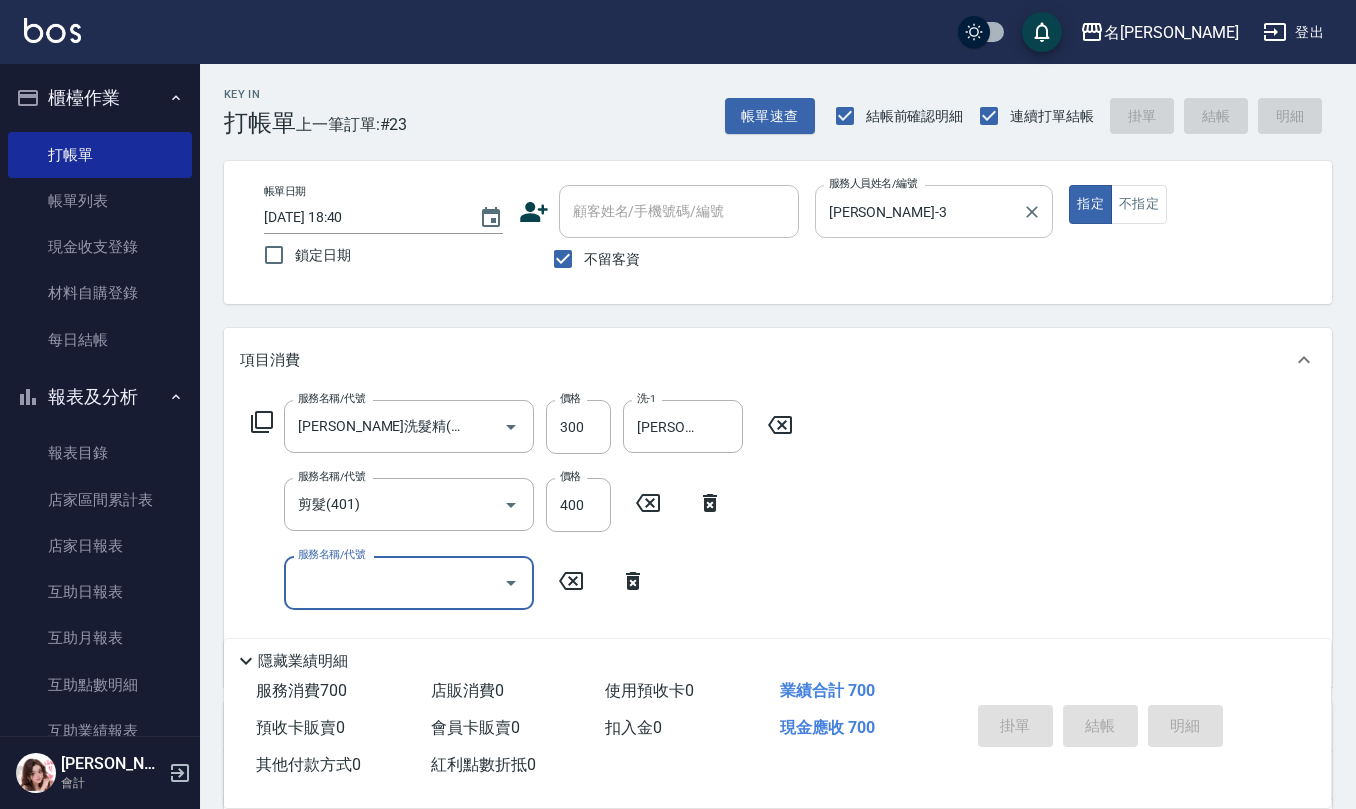 type 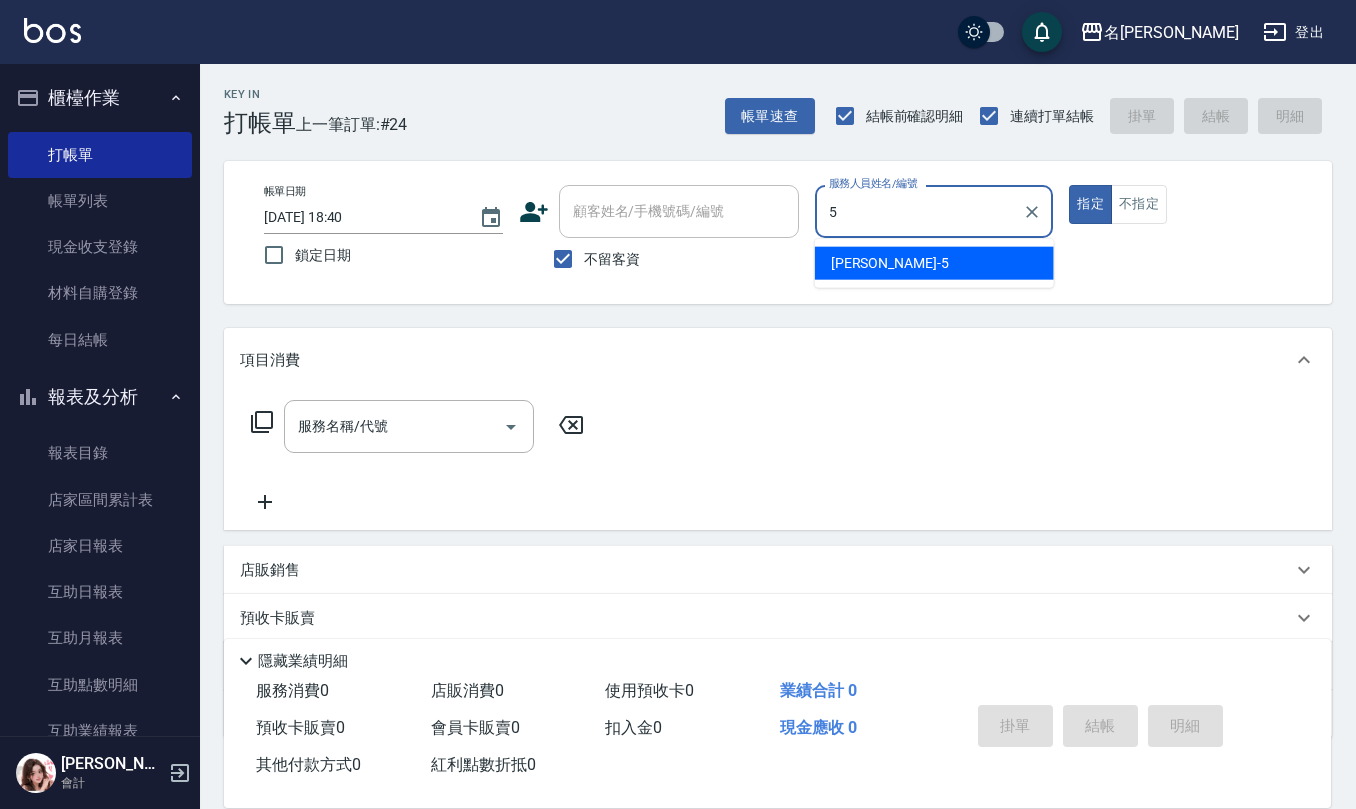 type on "[PERSON_NAME]5" 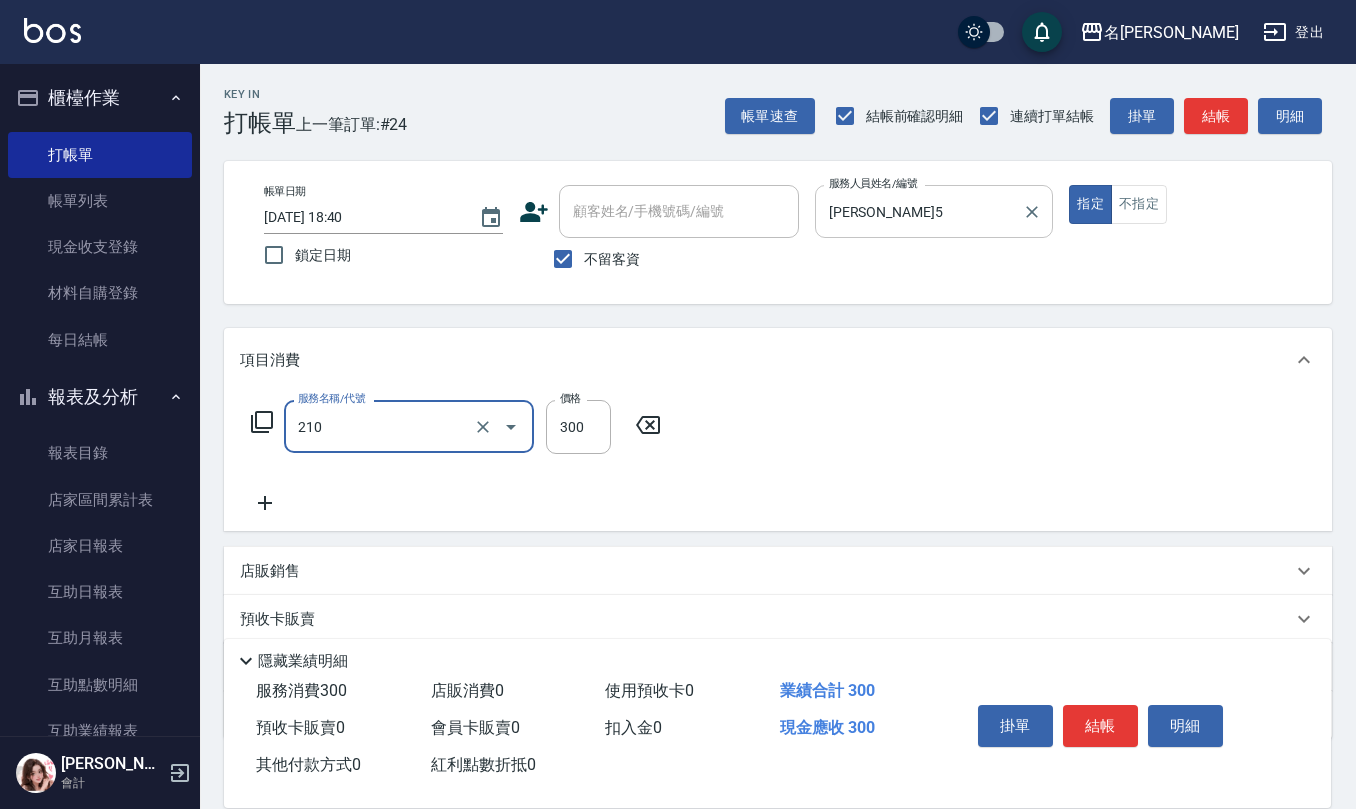 type on "[PERSON_NAME]洗髮精(210)" 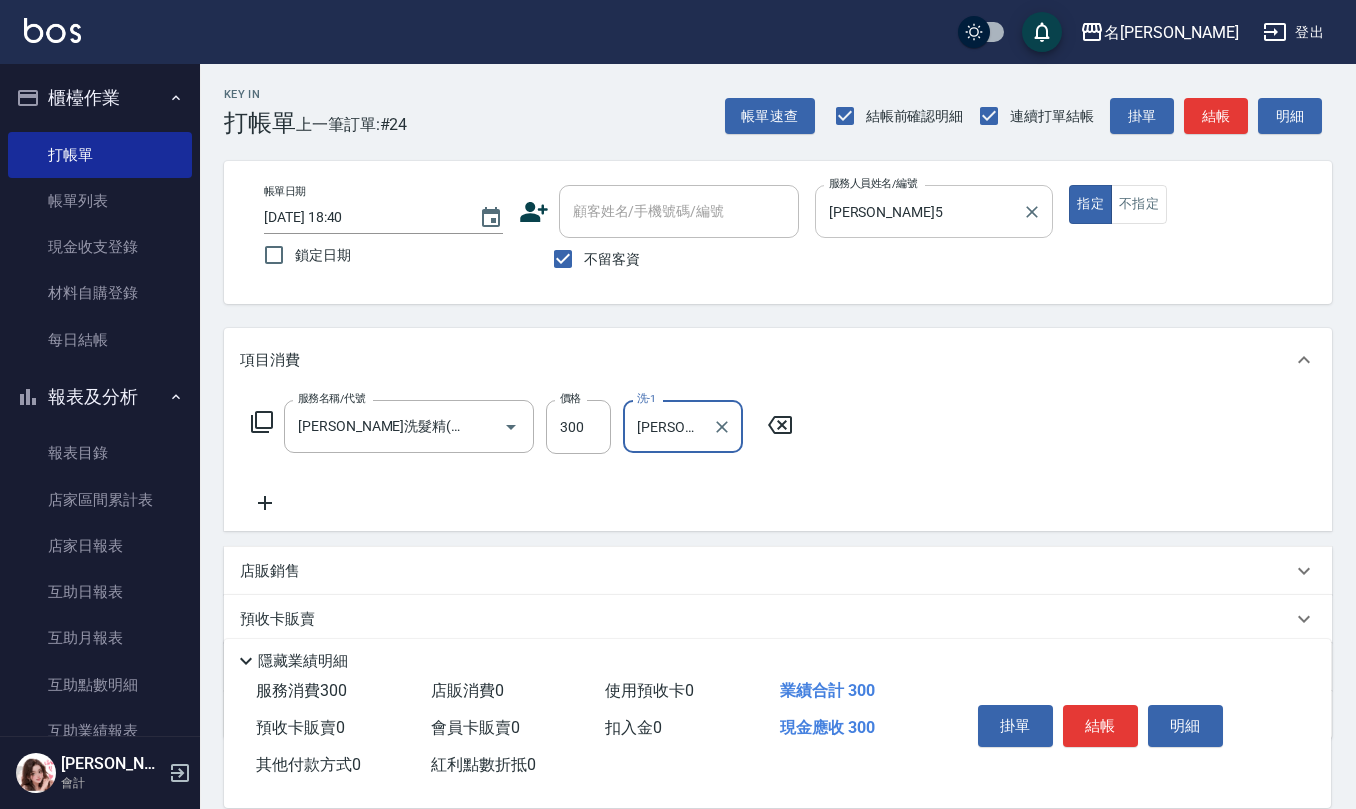 type on "[PERSON_NAME]5" 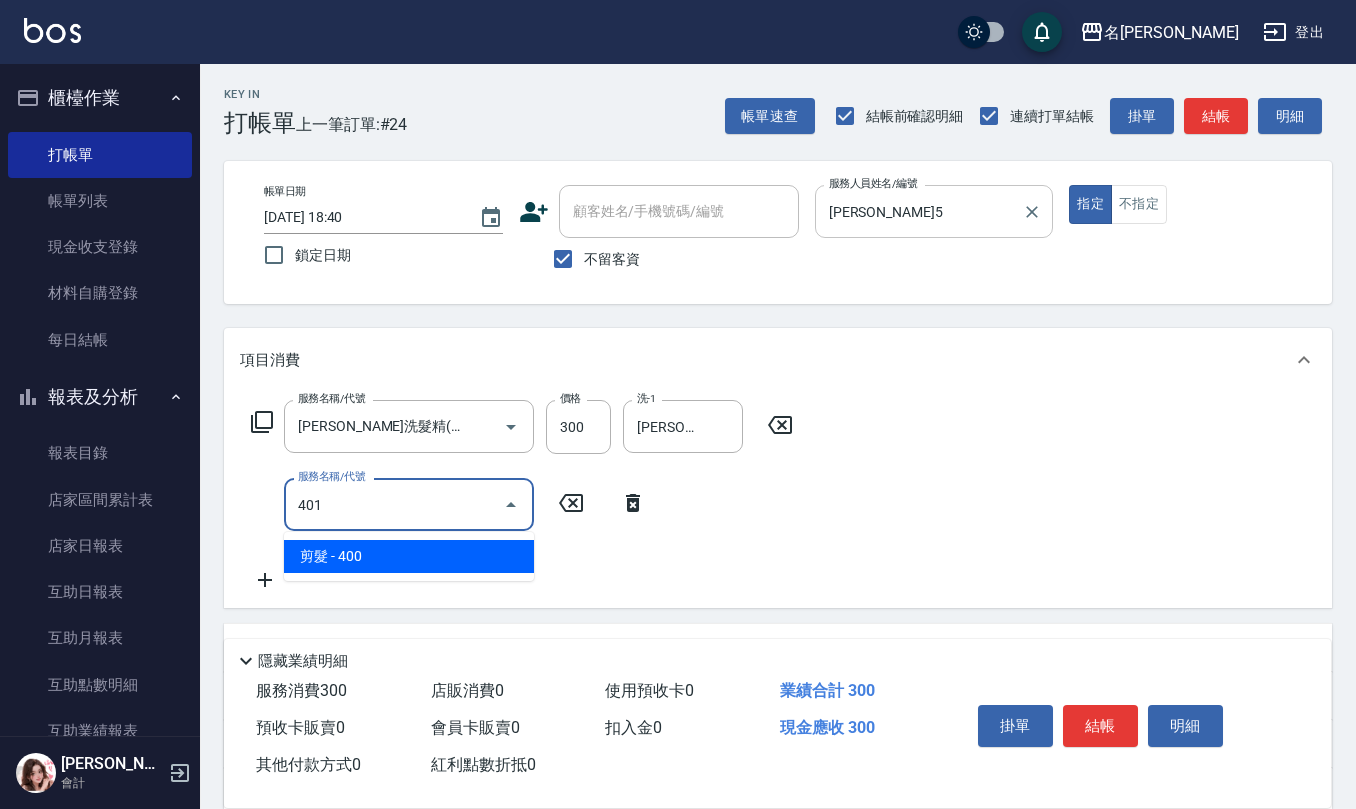 type on "剪髮(401)" 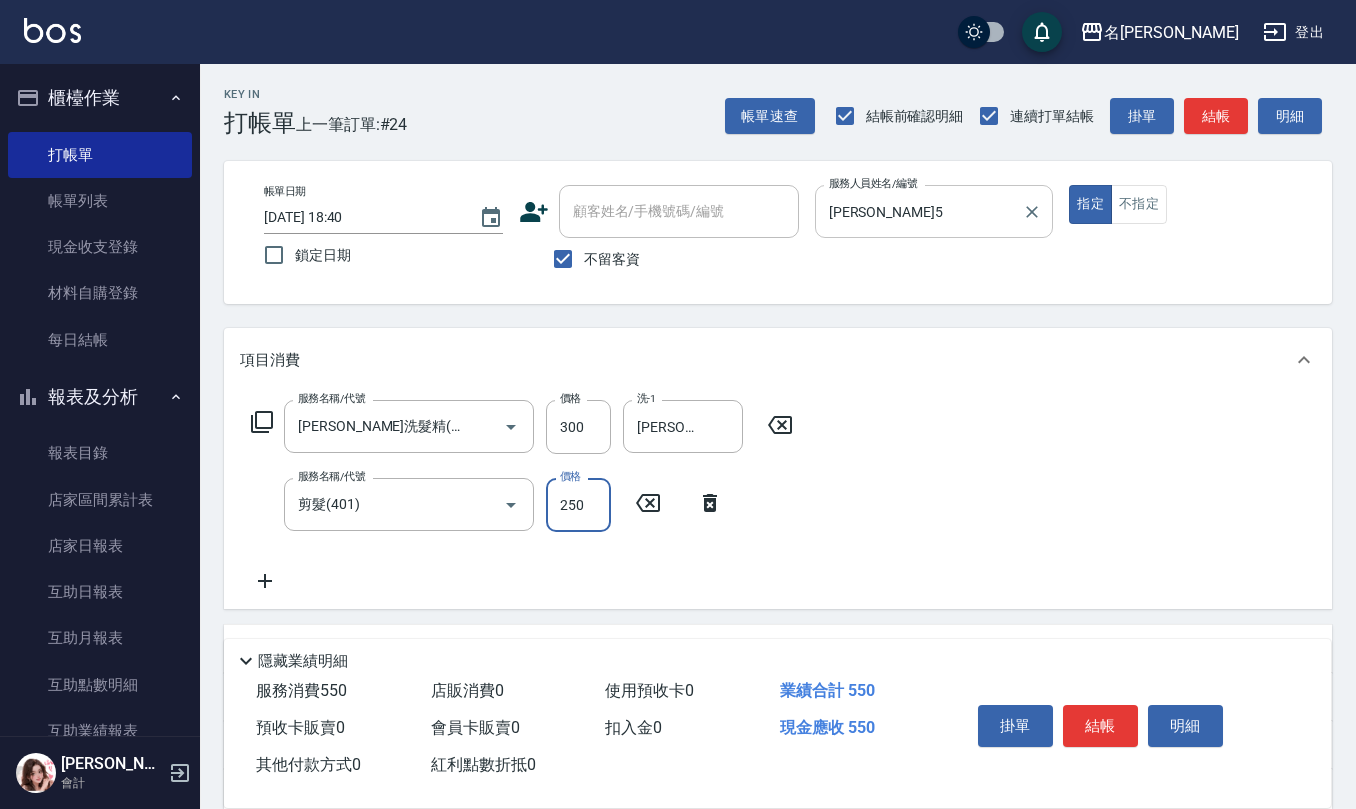 type on "250" 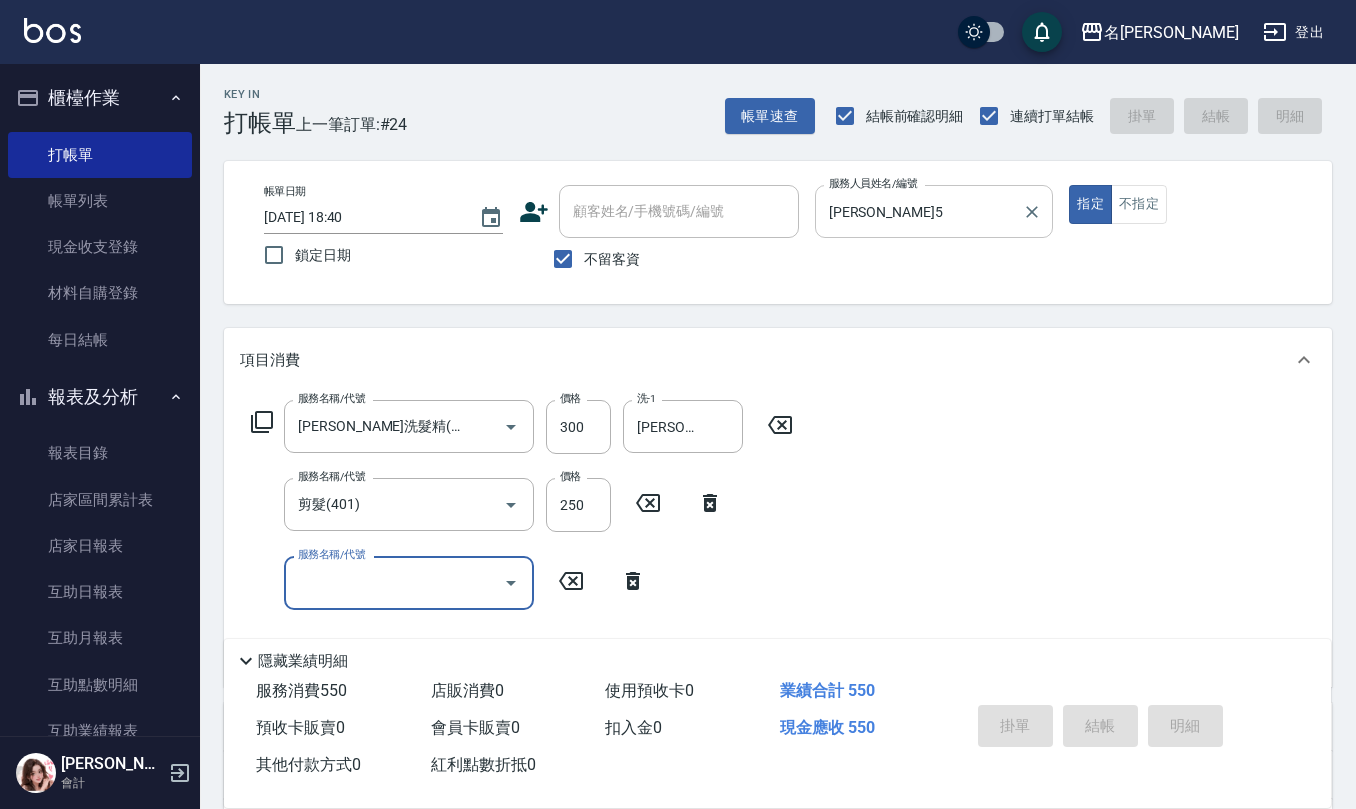 type 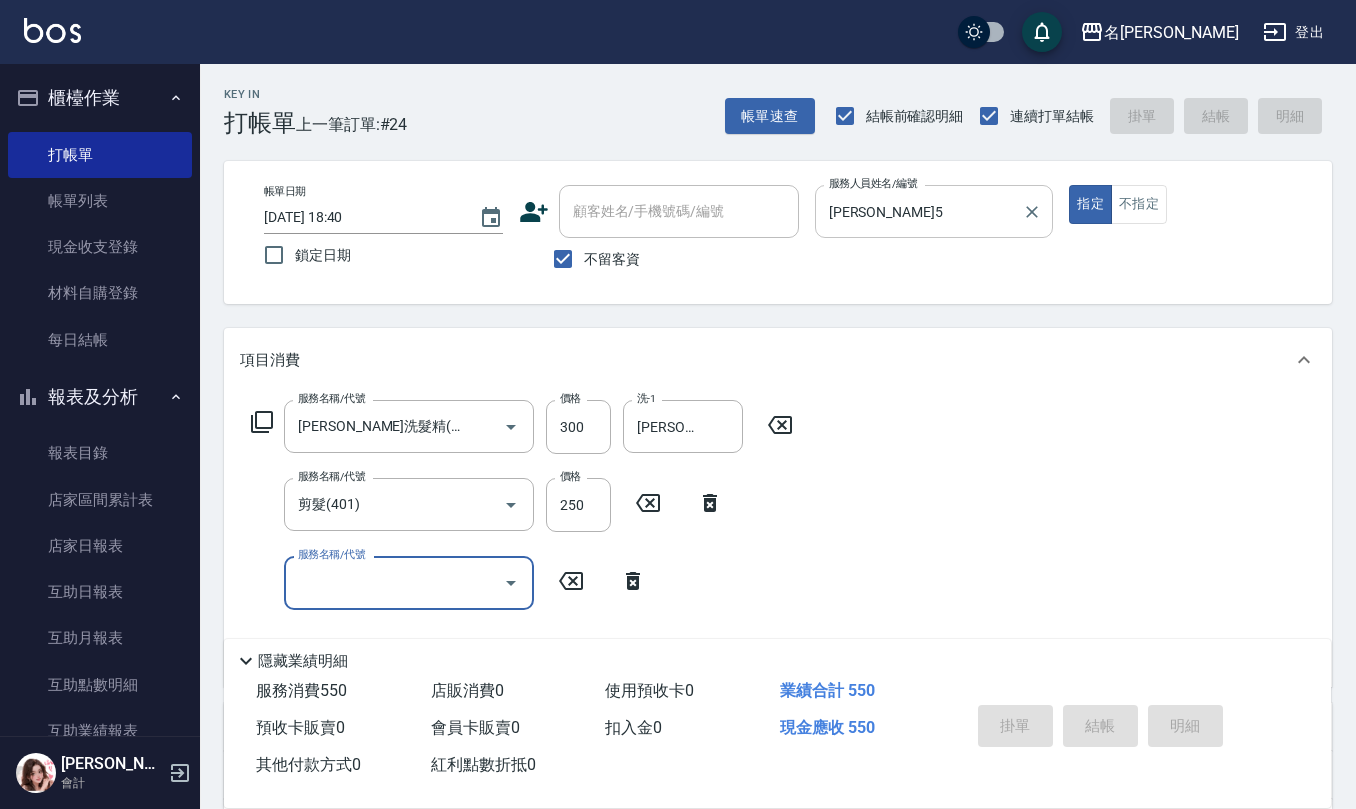 type 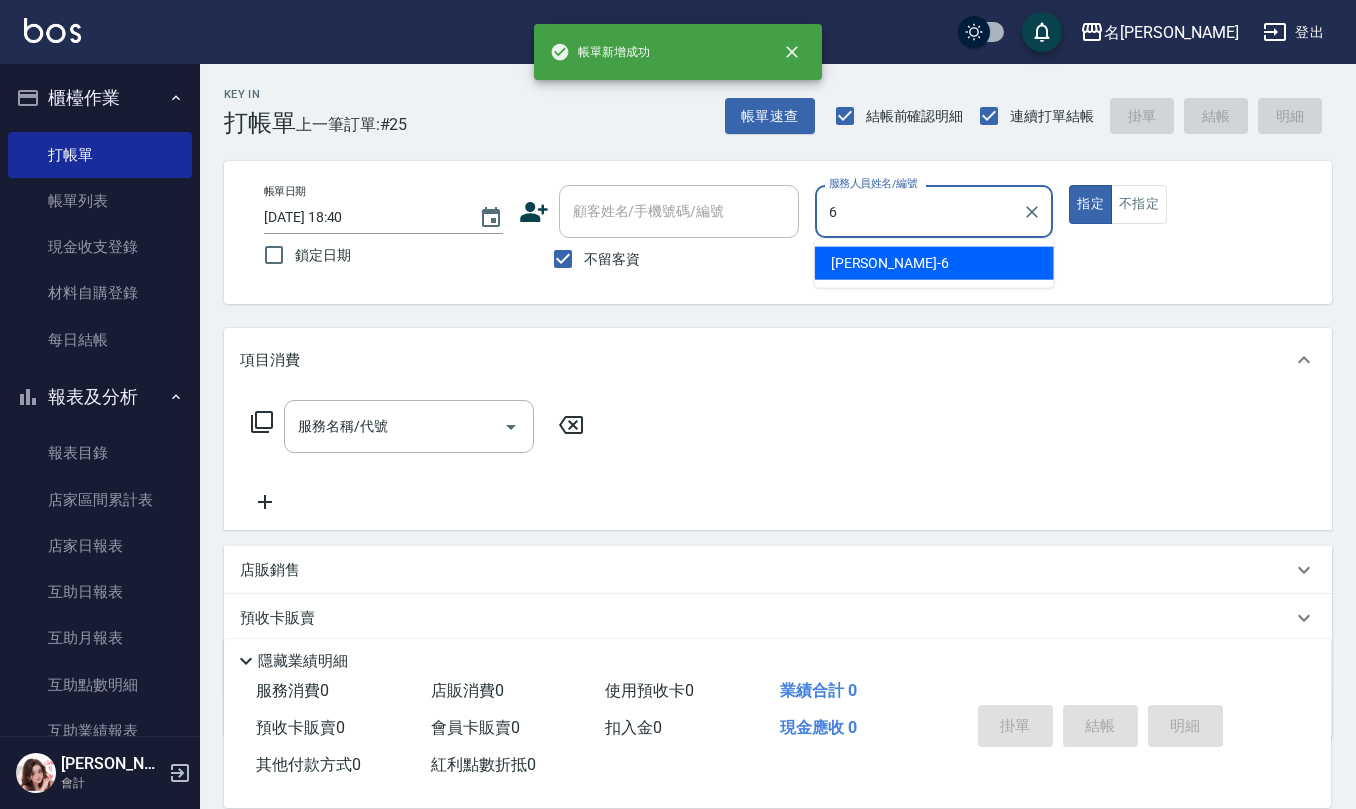 type on "[PERSON_NAME]-6" 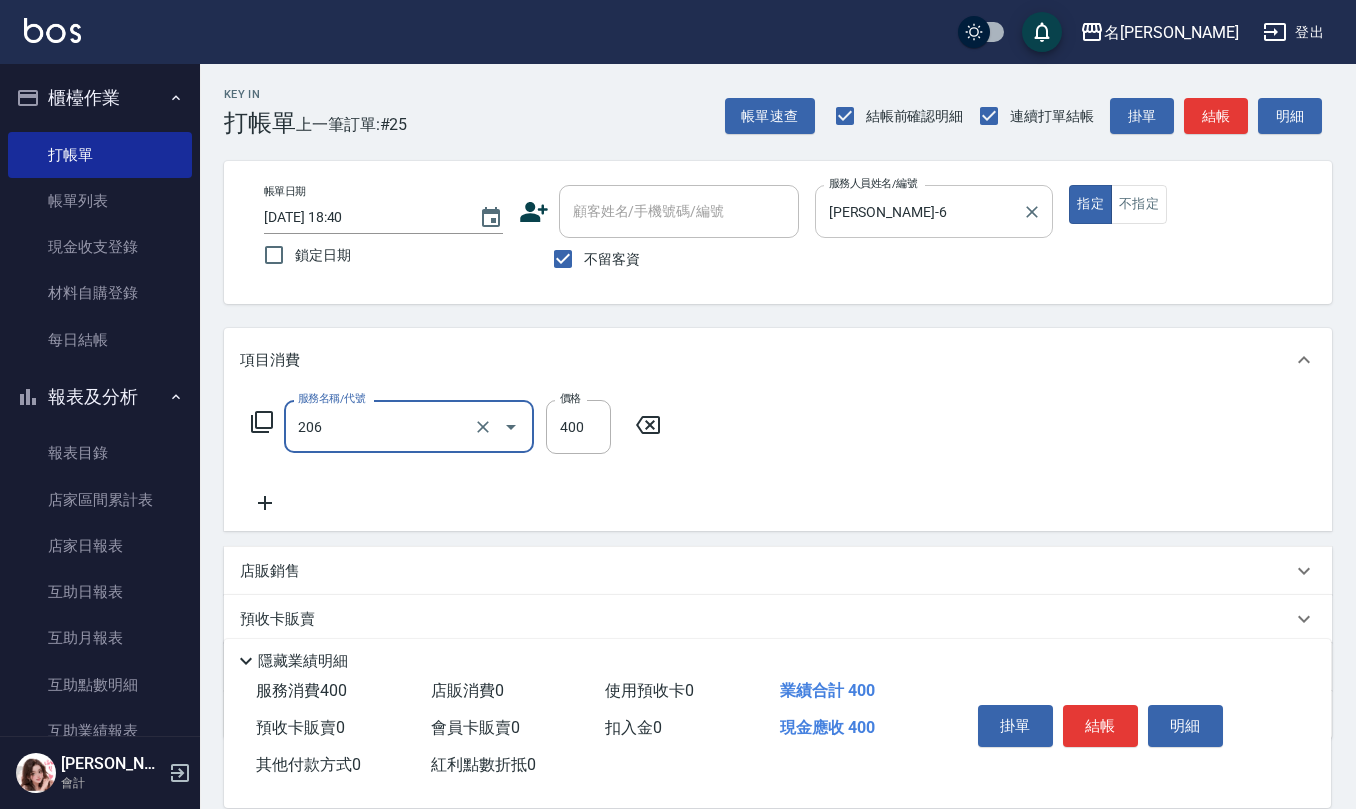type on "健康洗(206)" 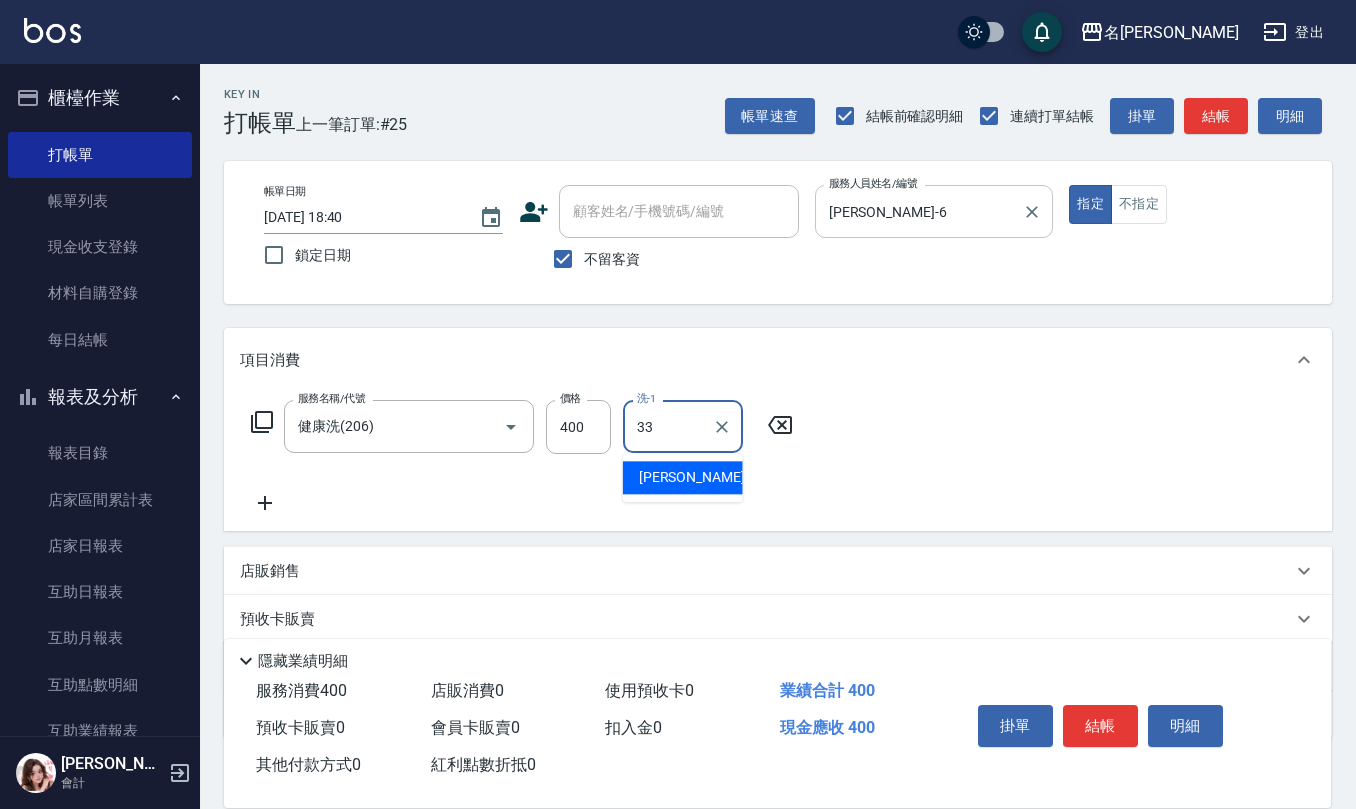 type on "[PERSON_NAME]-33" 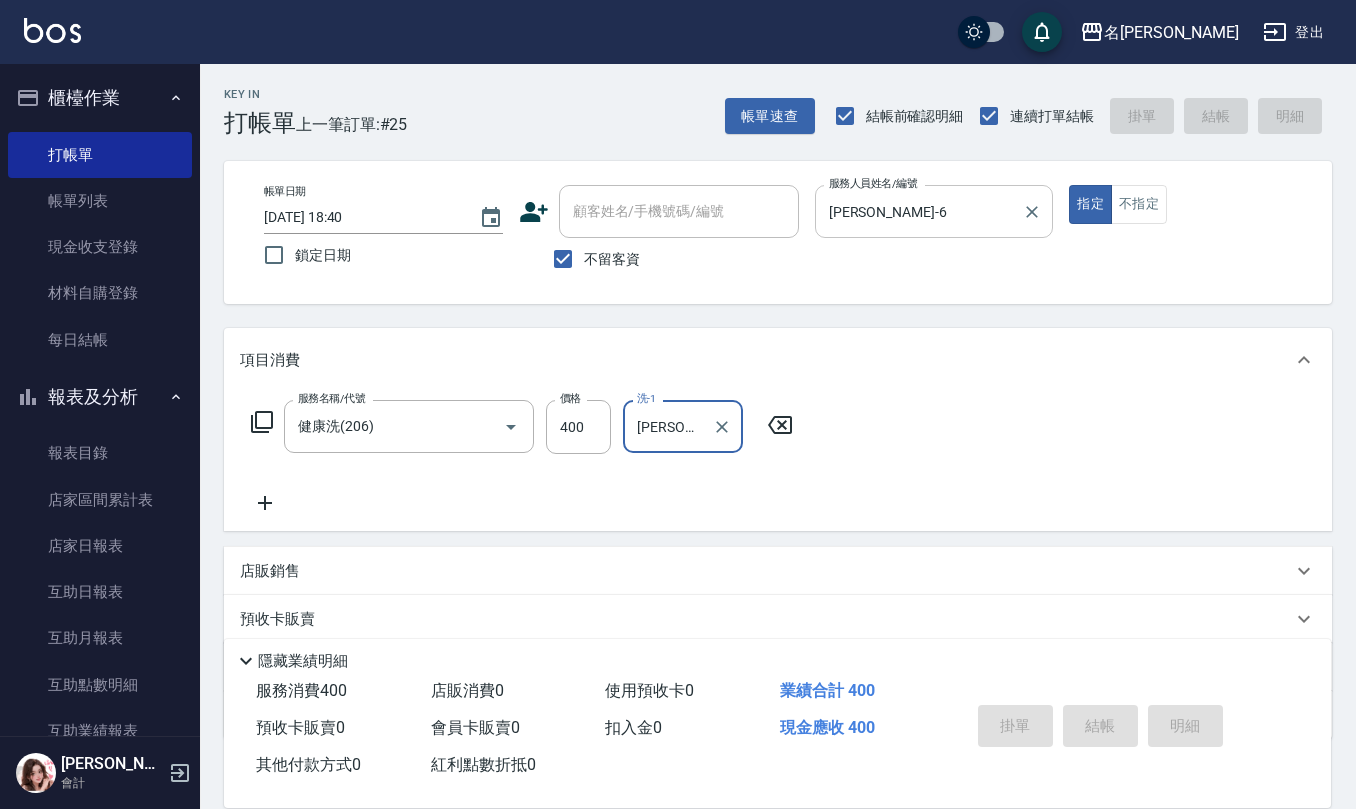 type 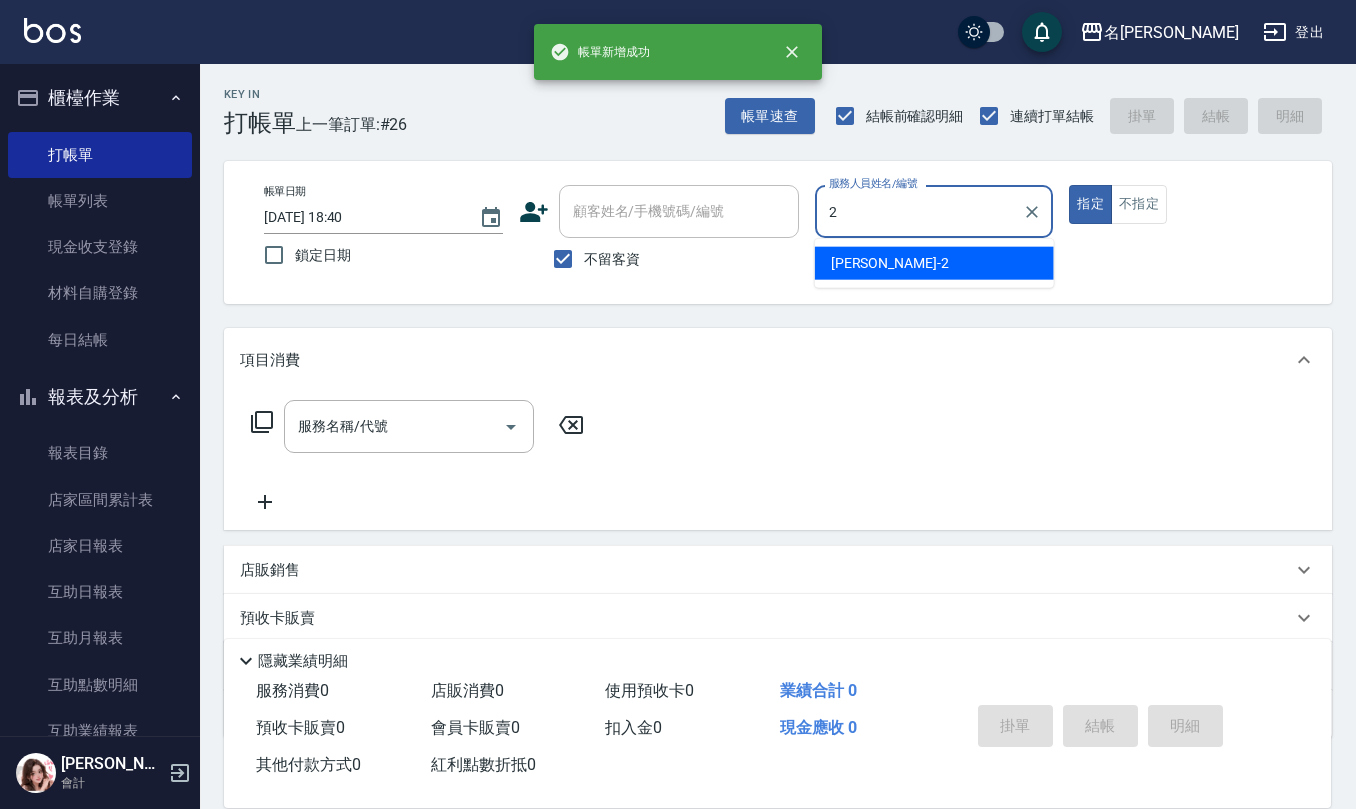 type on "[PERSON_NAME]-2" 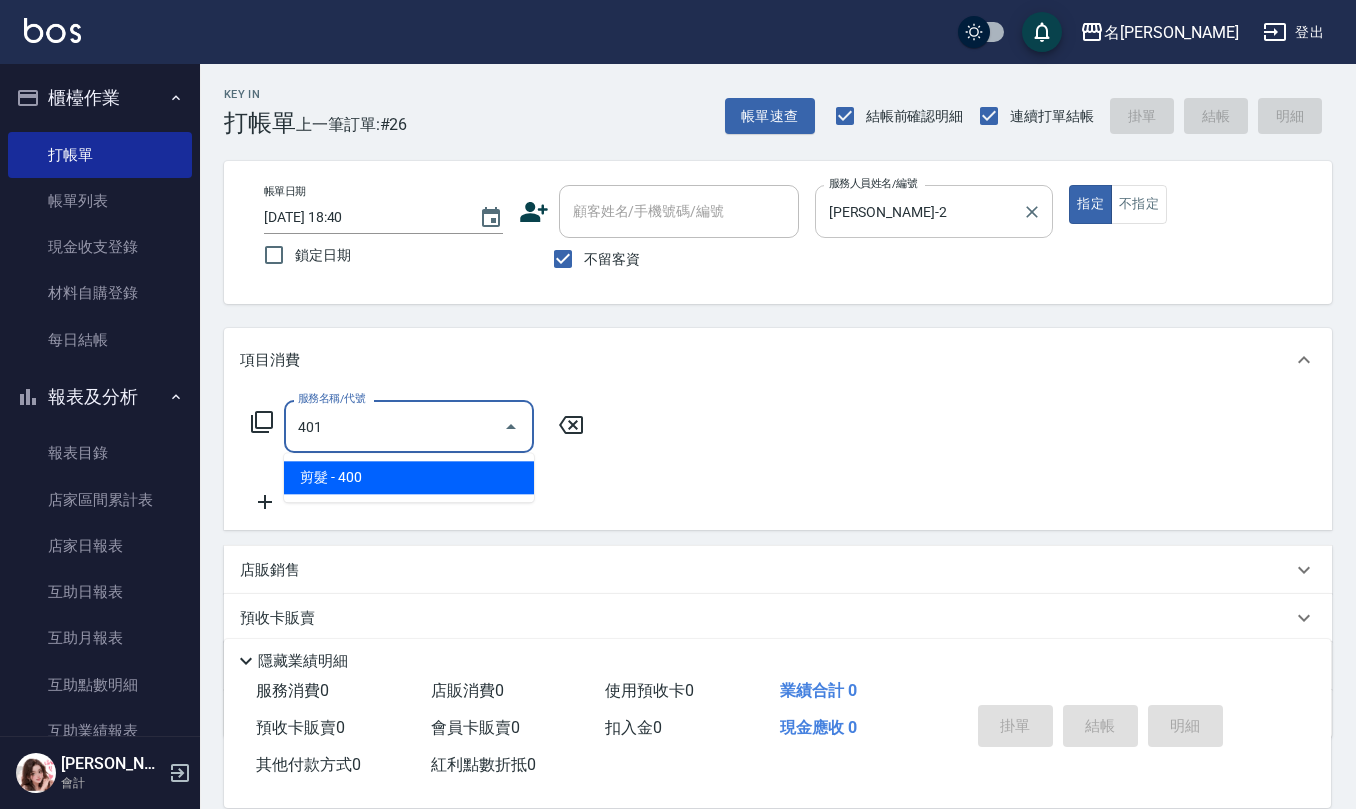 type on "剪髮(401)" 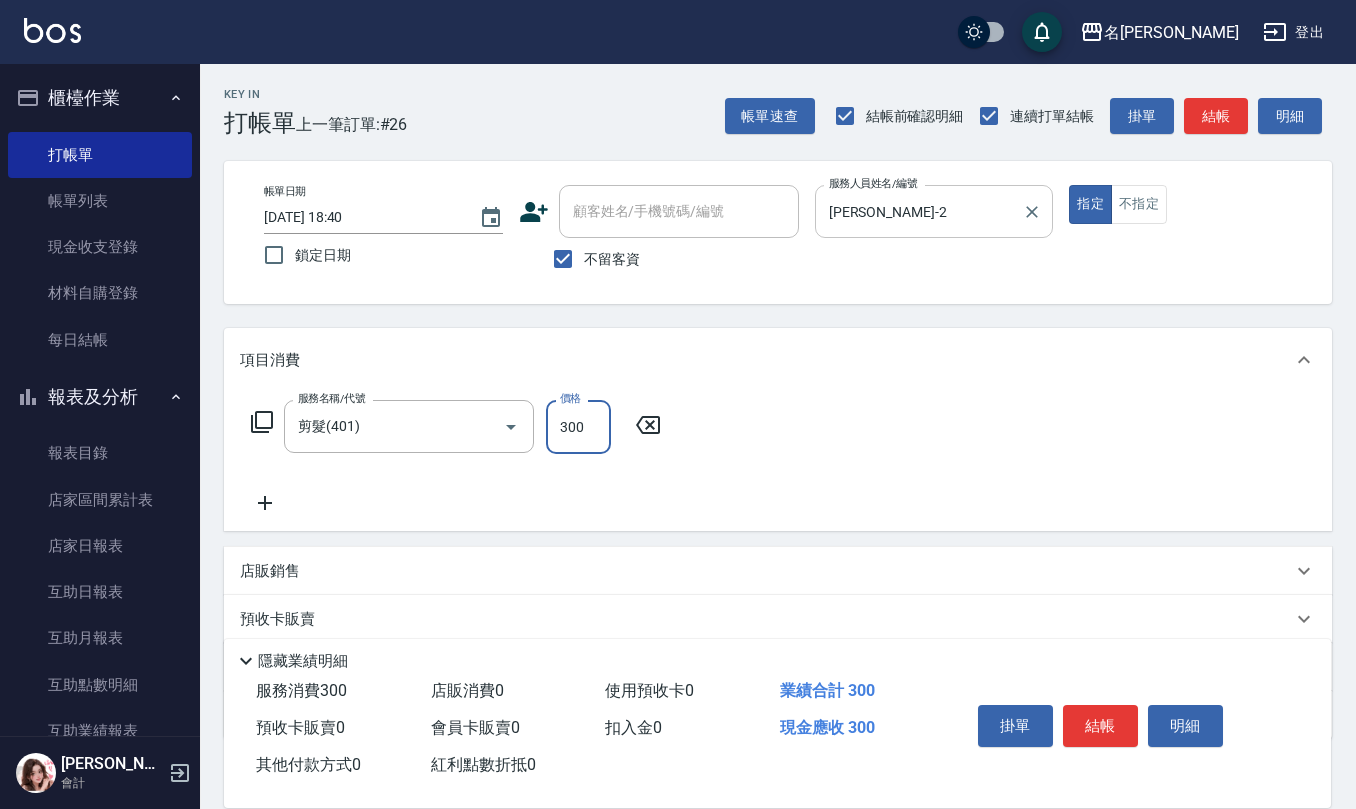 type on "300" 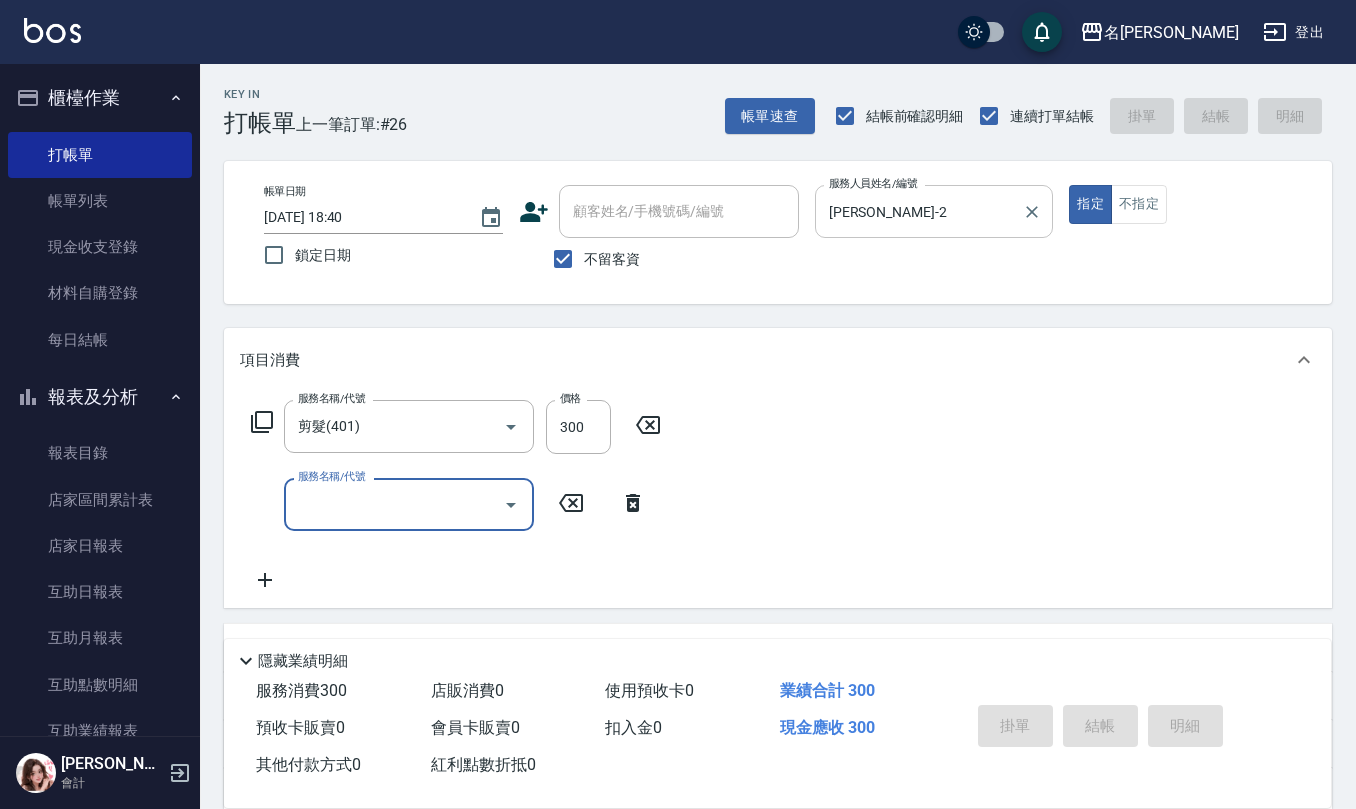 type on "[DATE] 18:41" 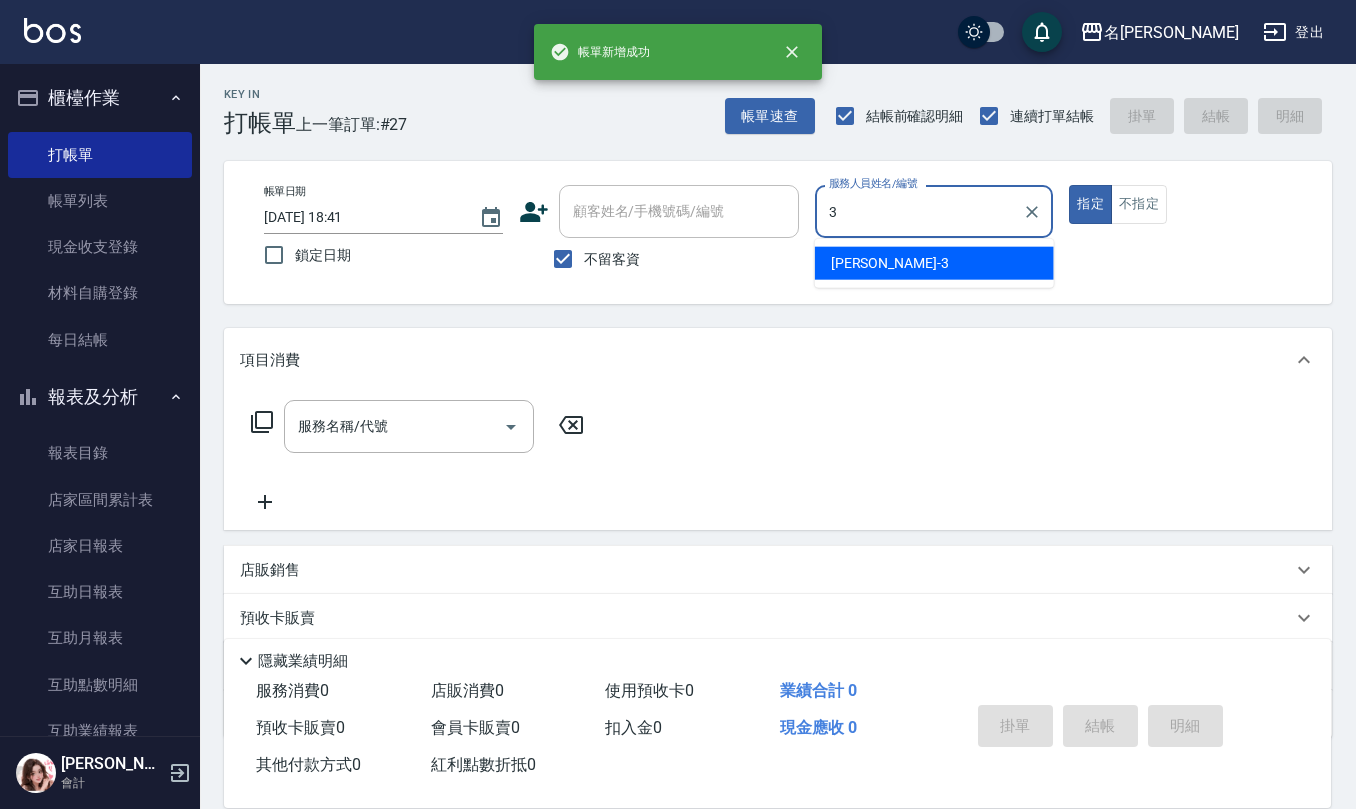 type on "[PERSON_NAME]-3" 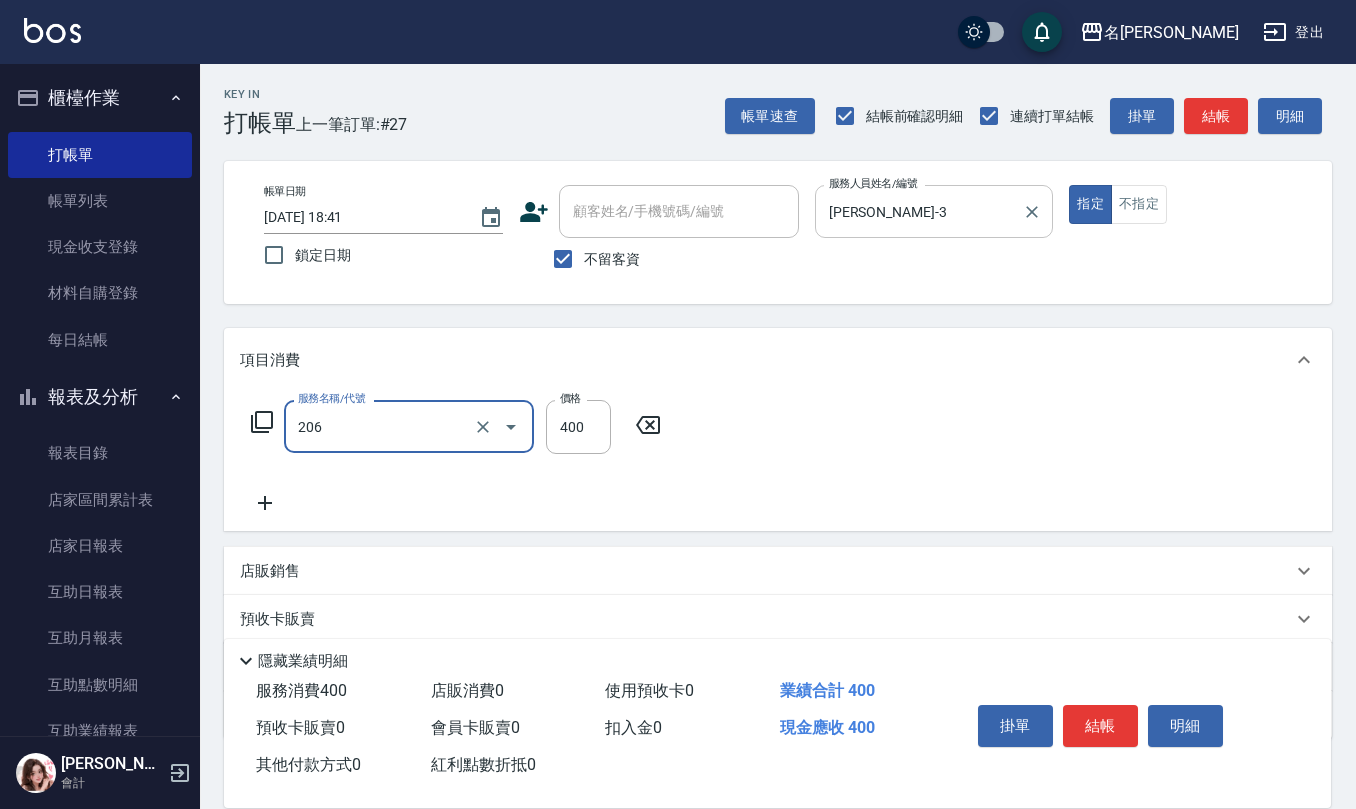 type on "健康洗(206)" 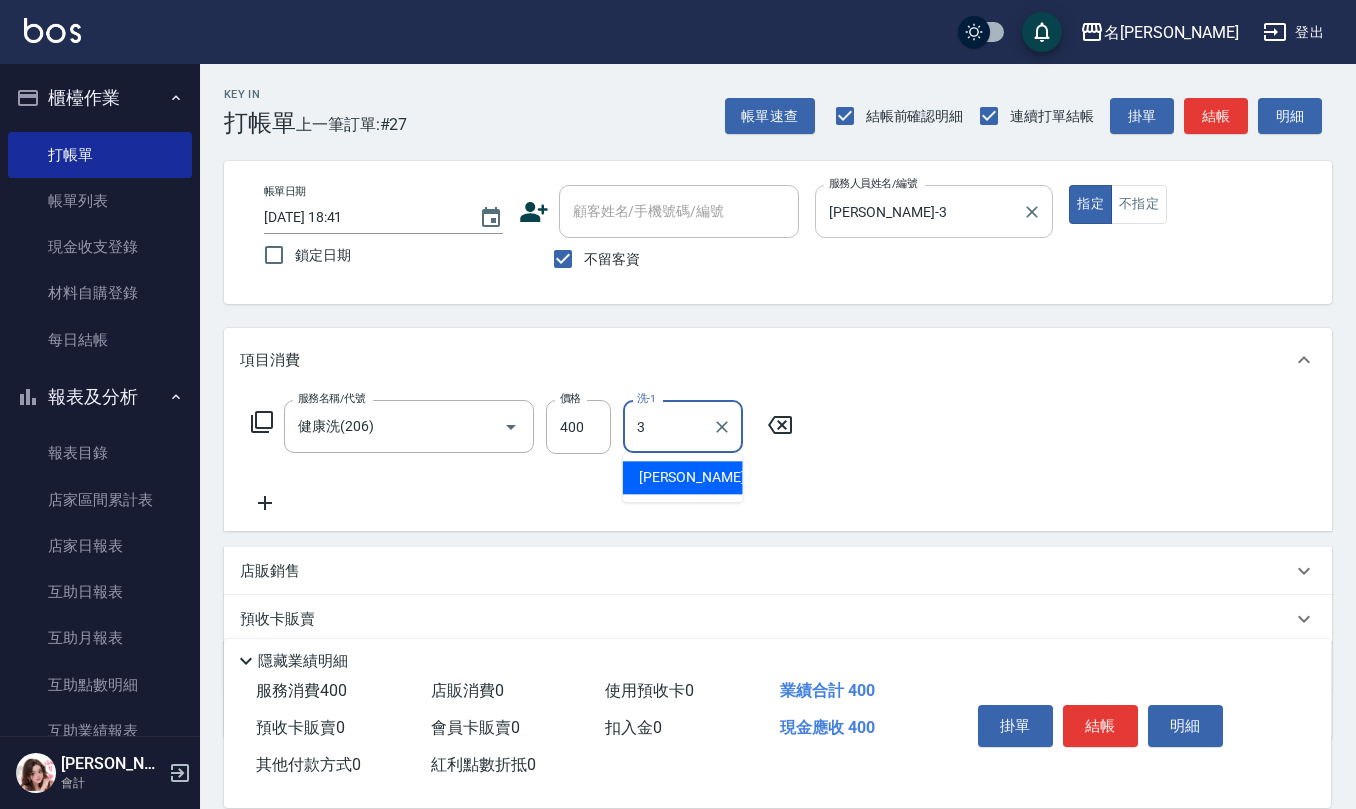 type on "[PERSON_NAME]-3" 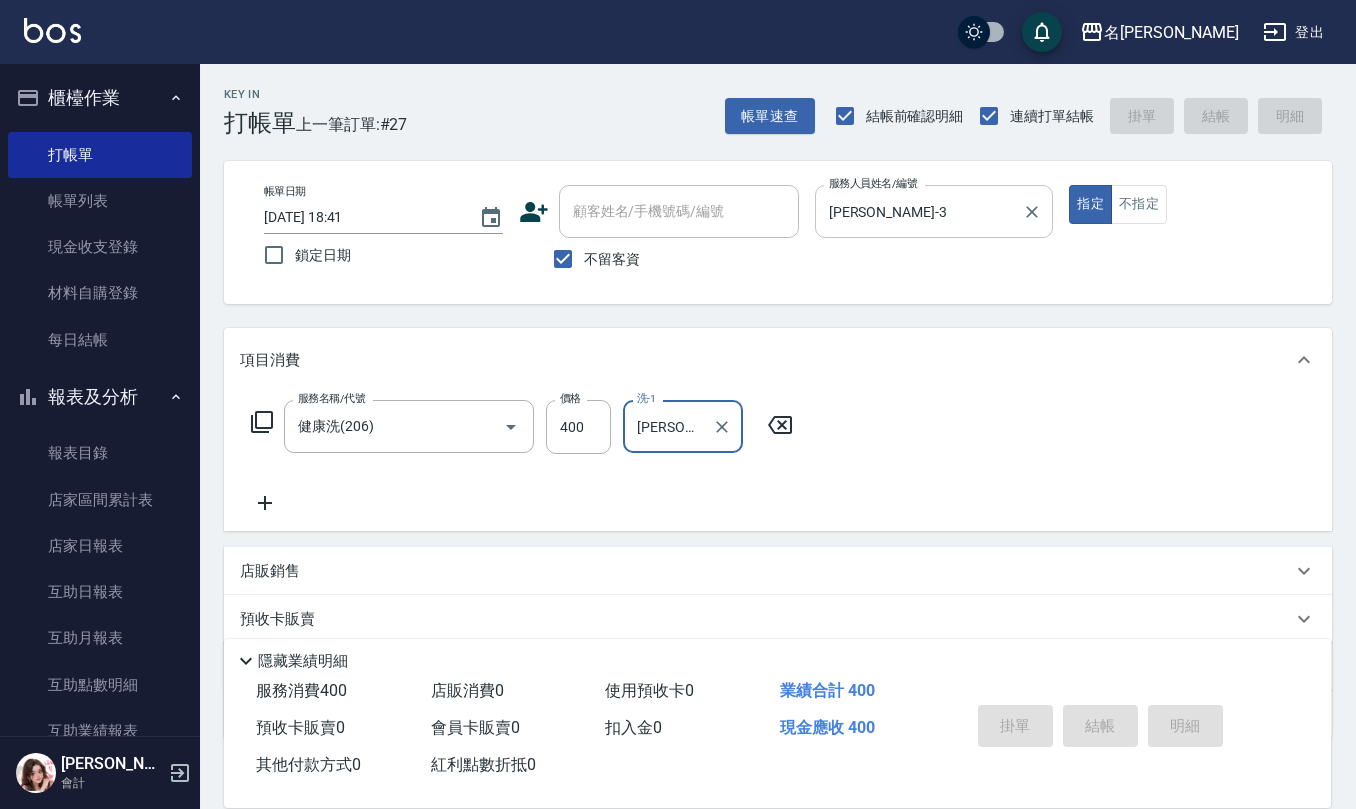 type 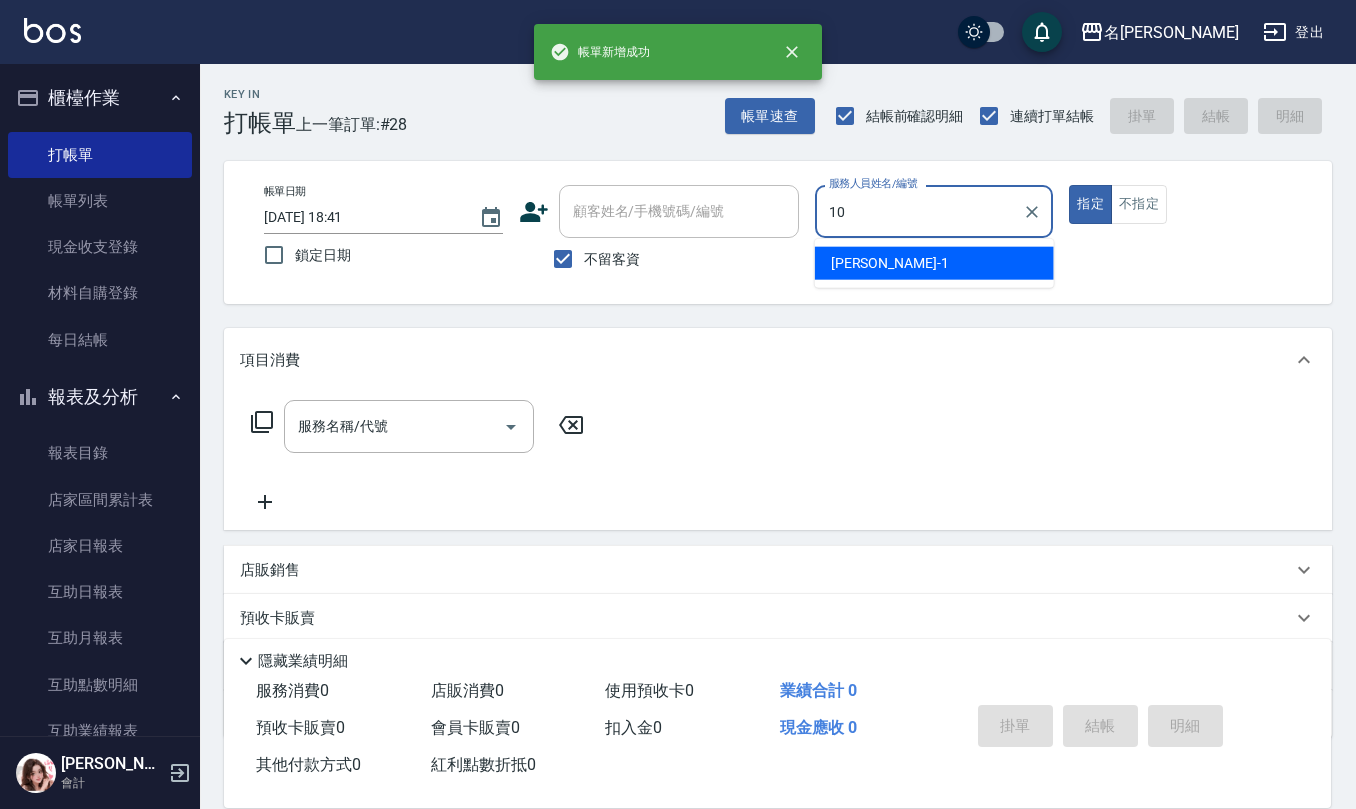 type on "[PERSON_NAME]-10" 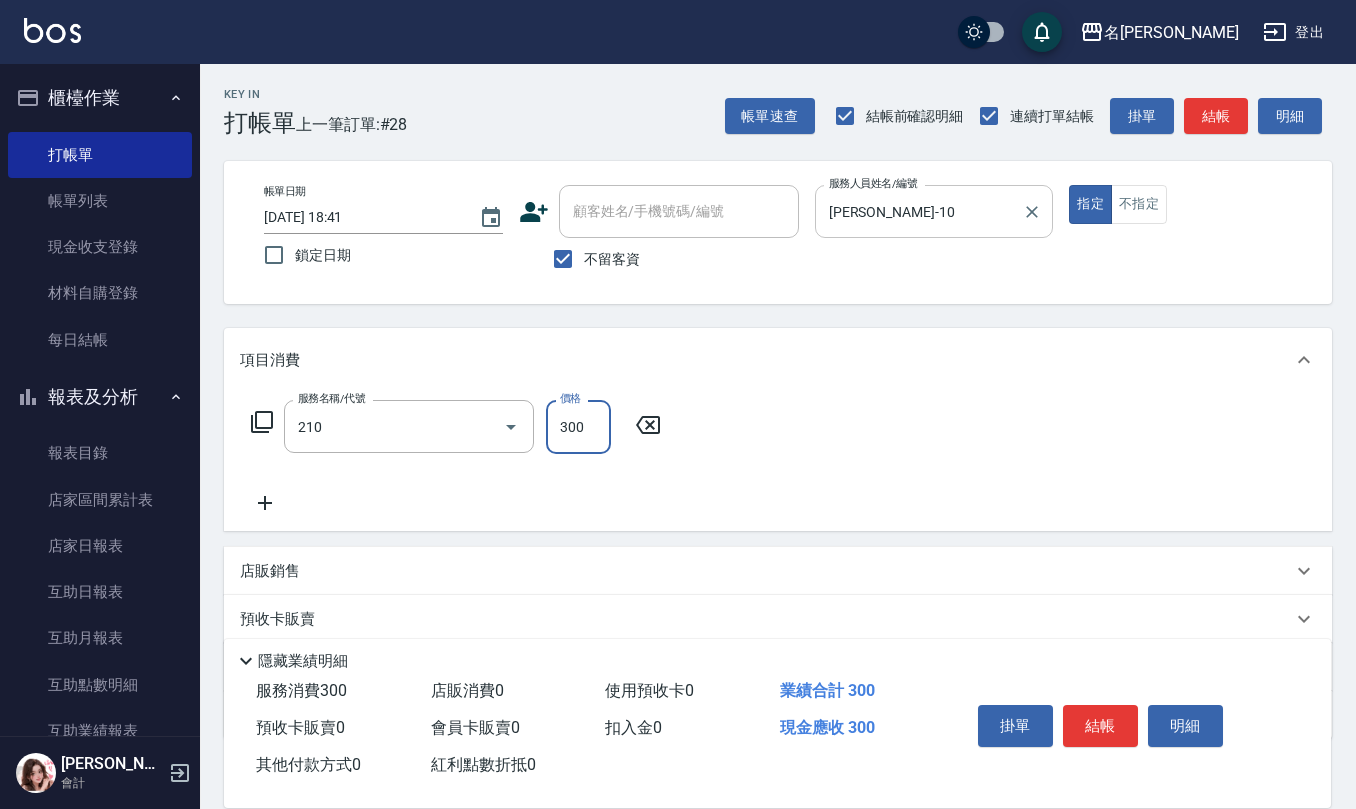 type on "[PERSON_NAME]洗髮精(210)" 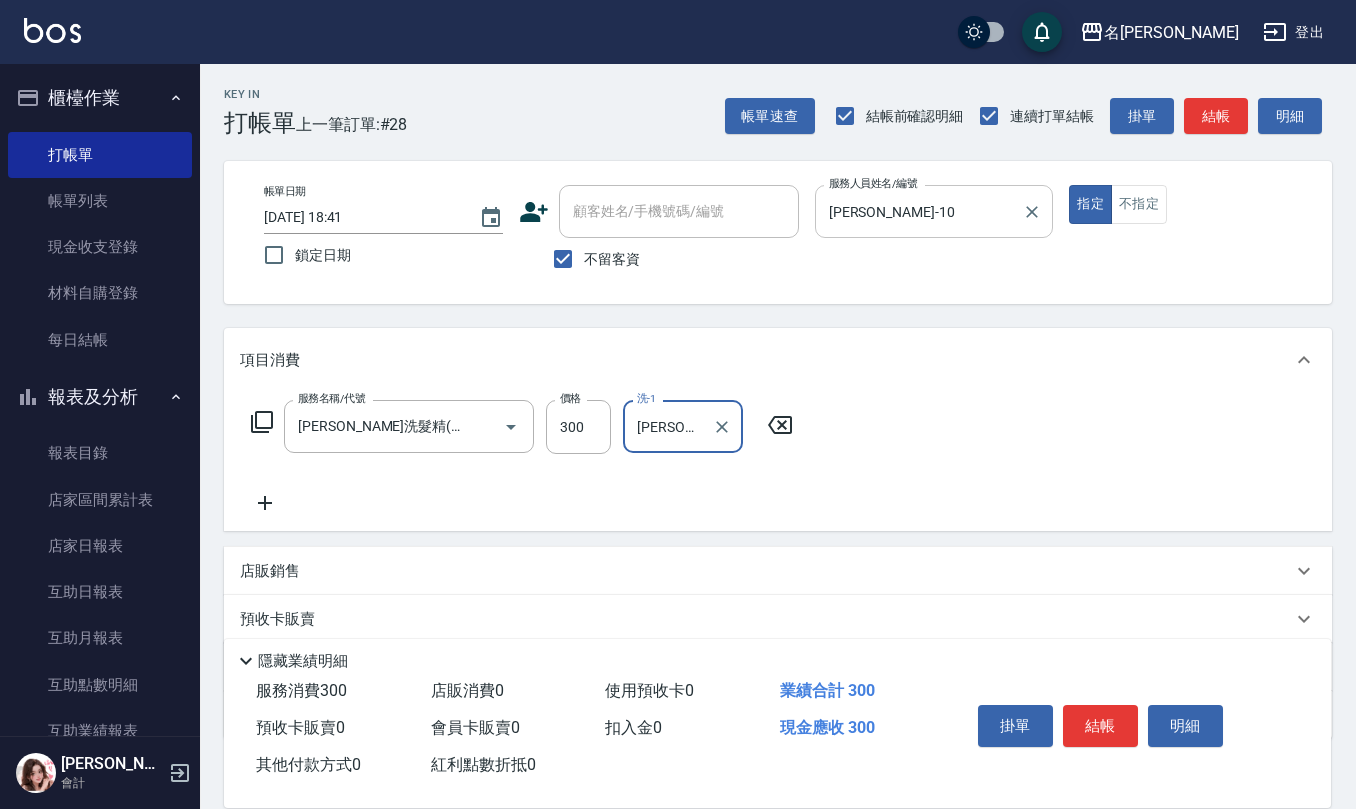 type on "[PERSON_NAME]-32" 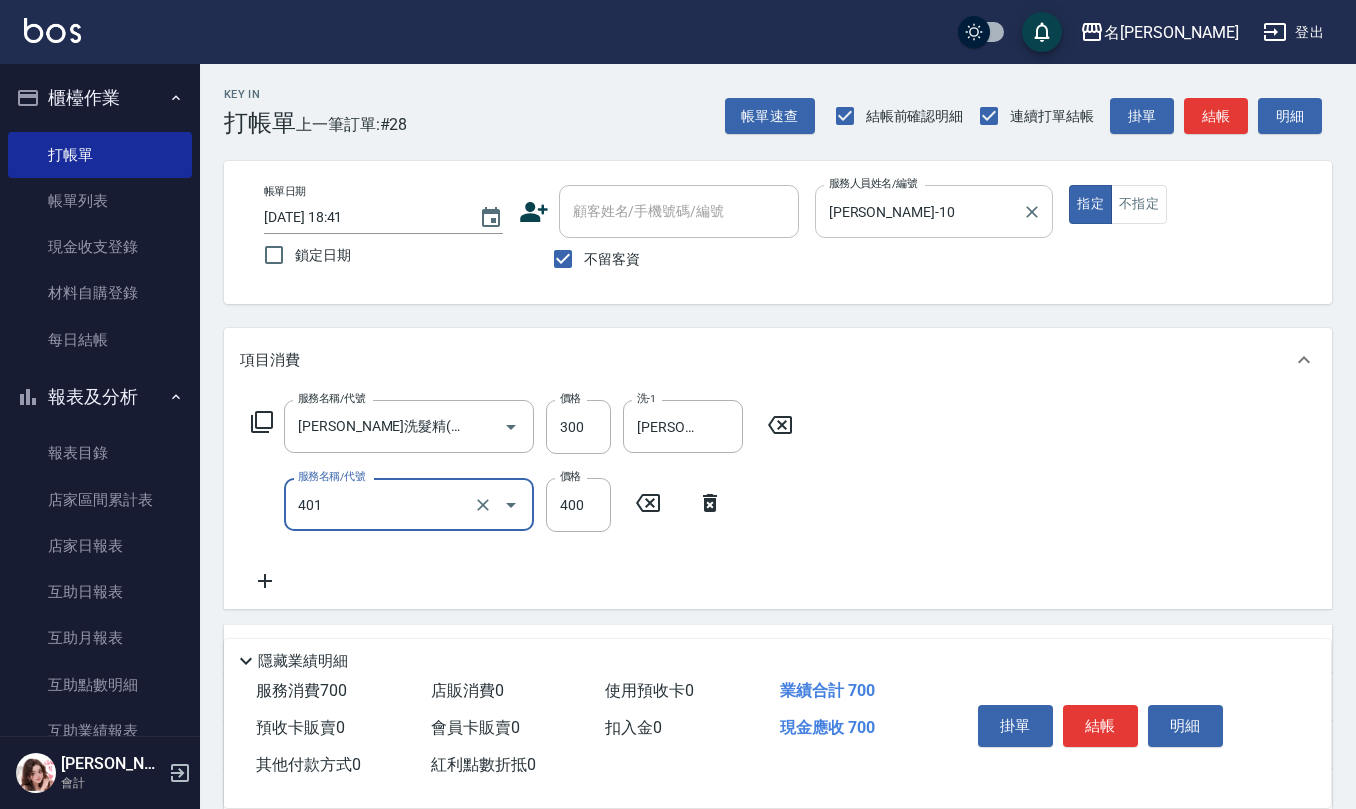 type on "剪髮(401)" 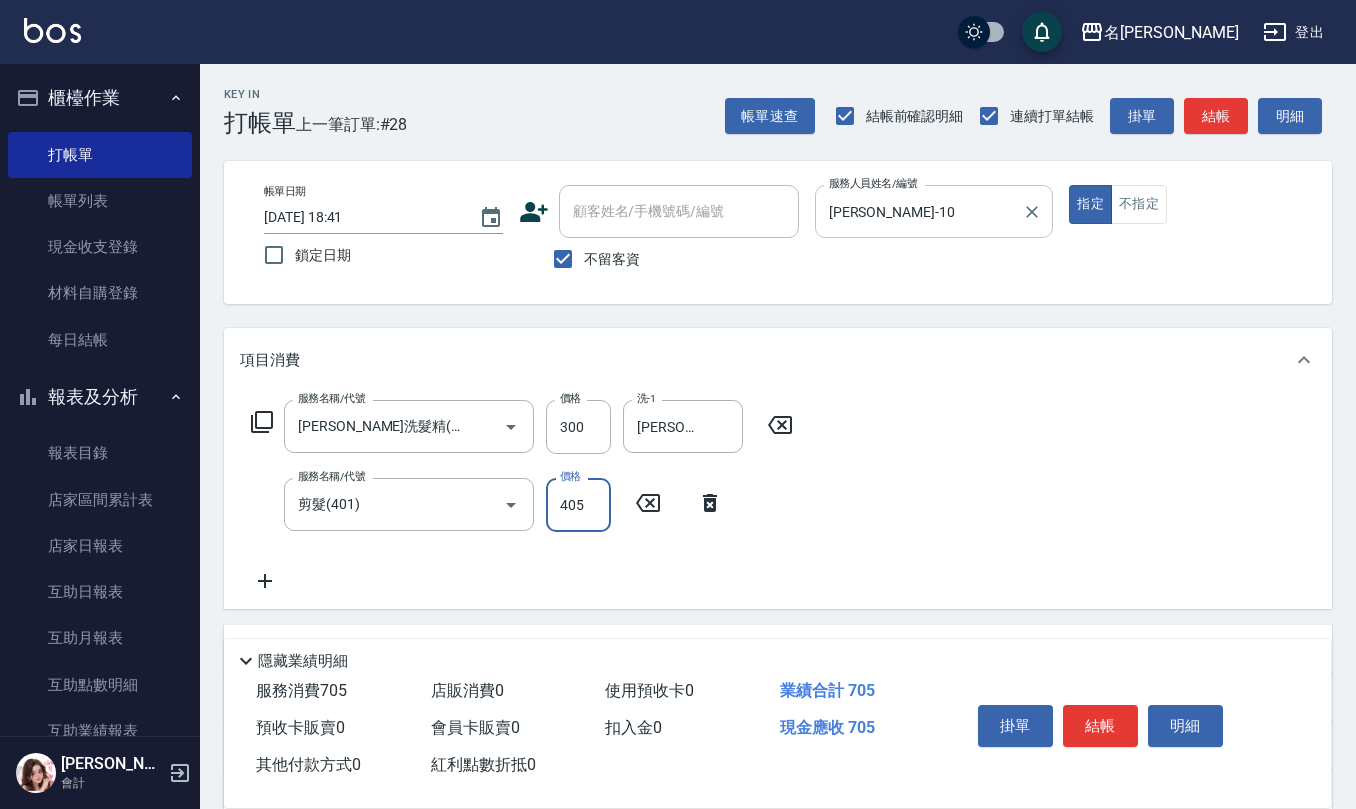 type 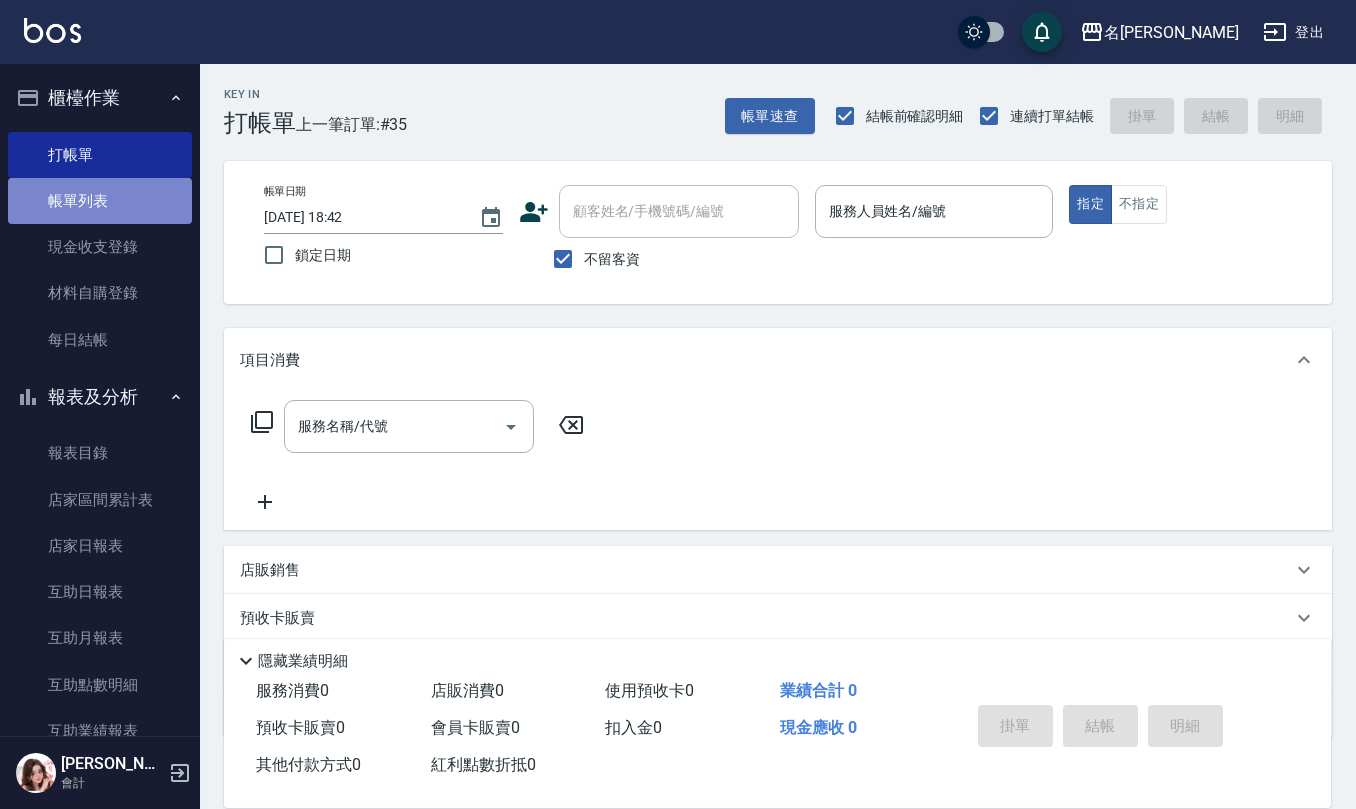 click on "帳單列表" at bounding box center (100, 201) 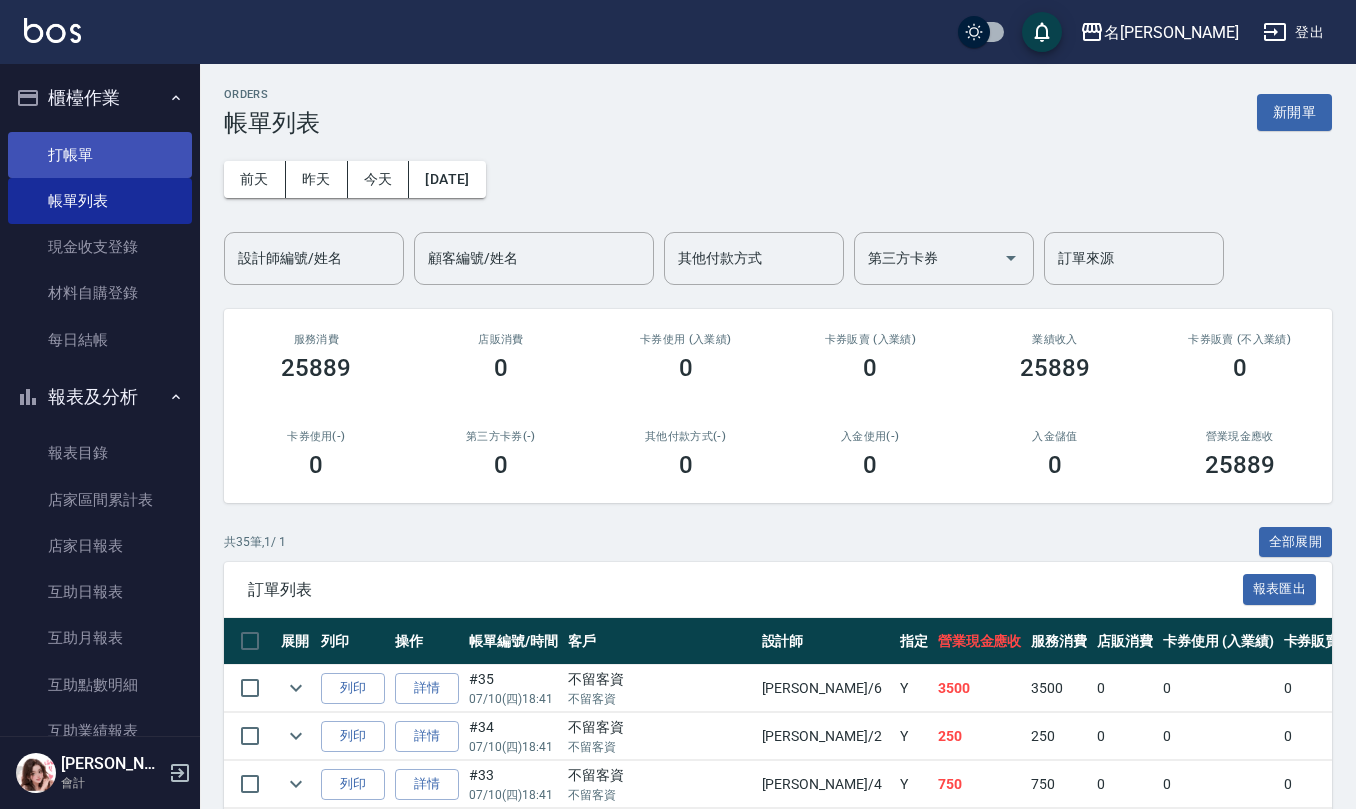 click on "打帳單" at bounding box center (100, 155) 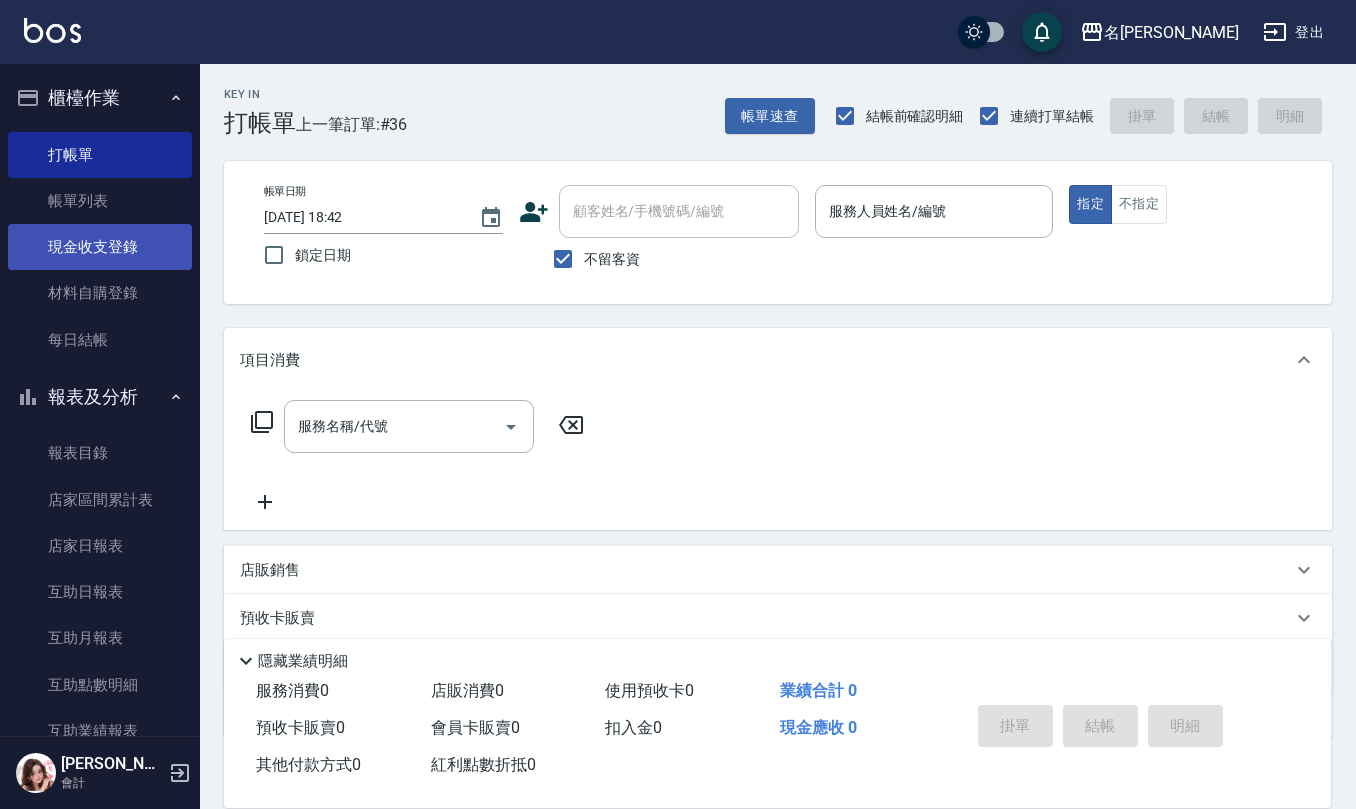 click on "現金收支登錄" at bounding box center (100, 247) 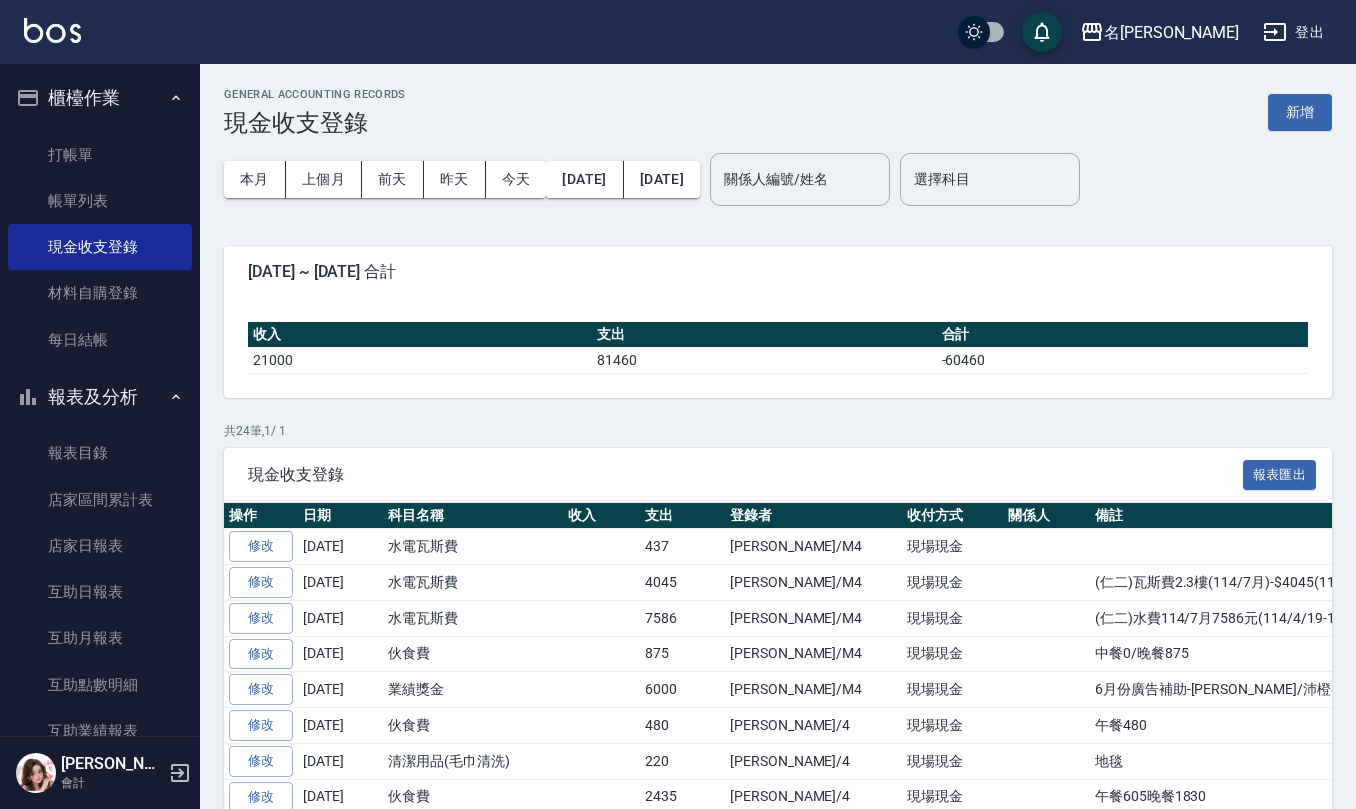 drag, startPoint x: 82, startPoint y: 114, endPoint x: 82, endPoint y: 126, distance: 12 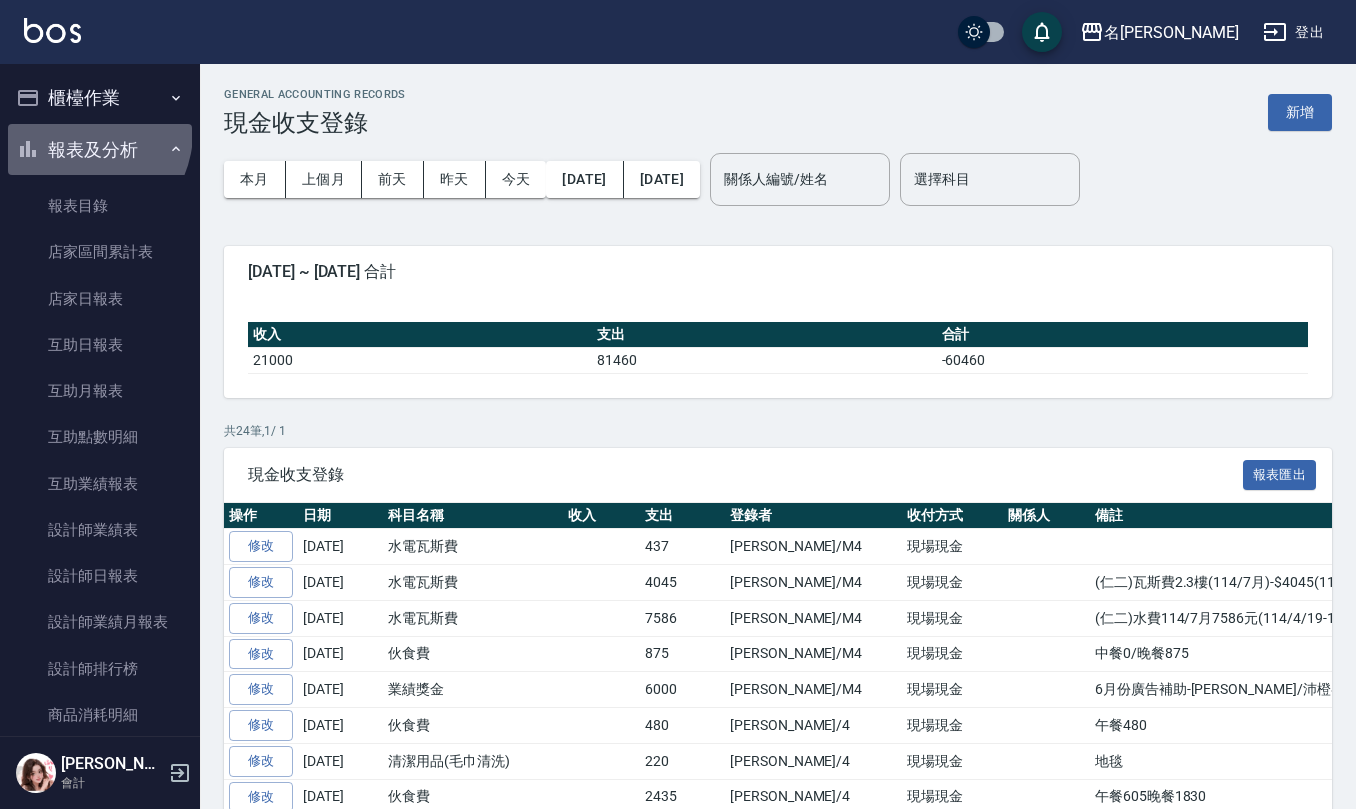 click on "報表及分析" at bounding box center (100, 150) 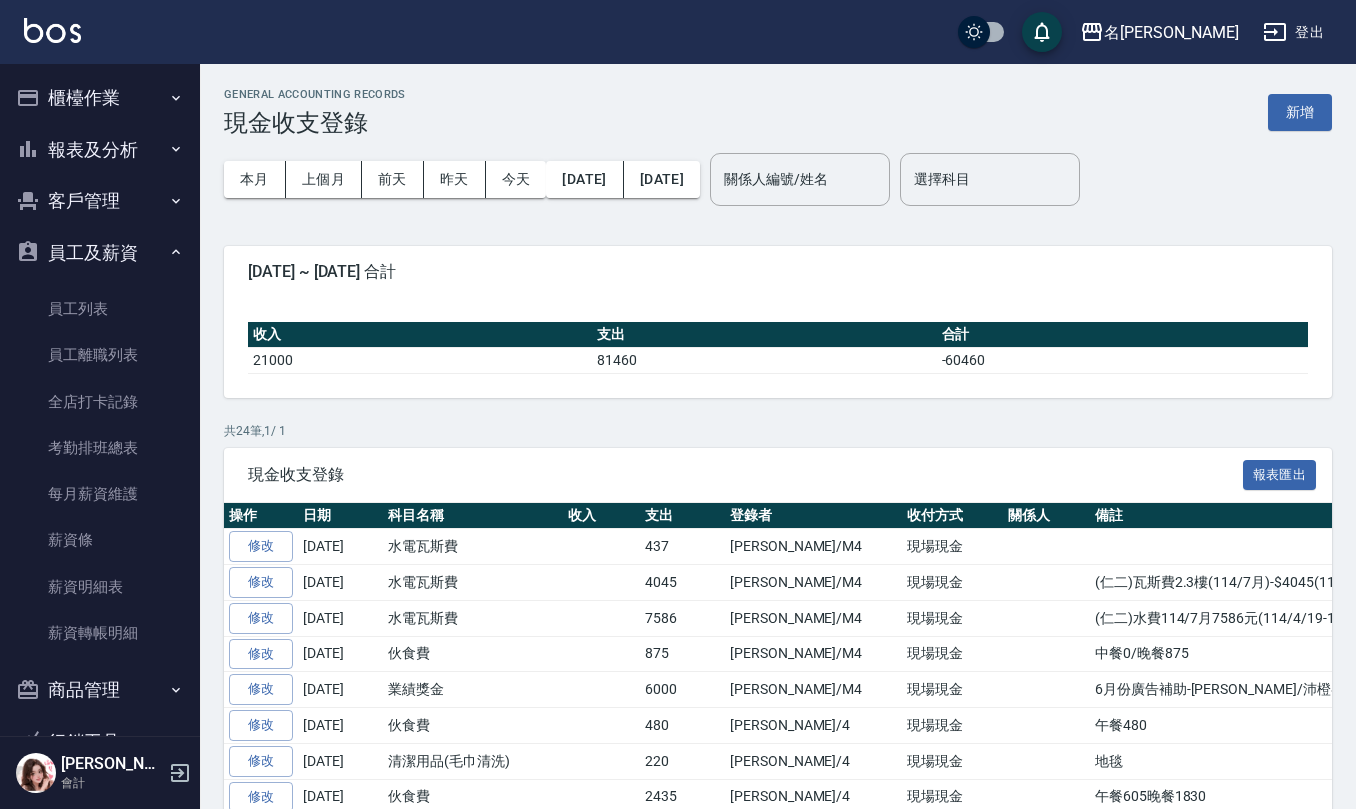 click on "櫃檯作業" at bounding box center [100, 98] 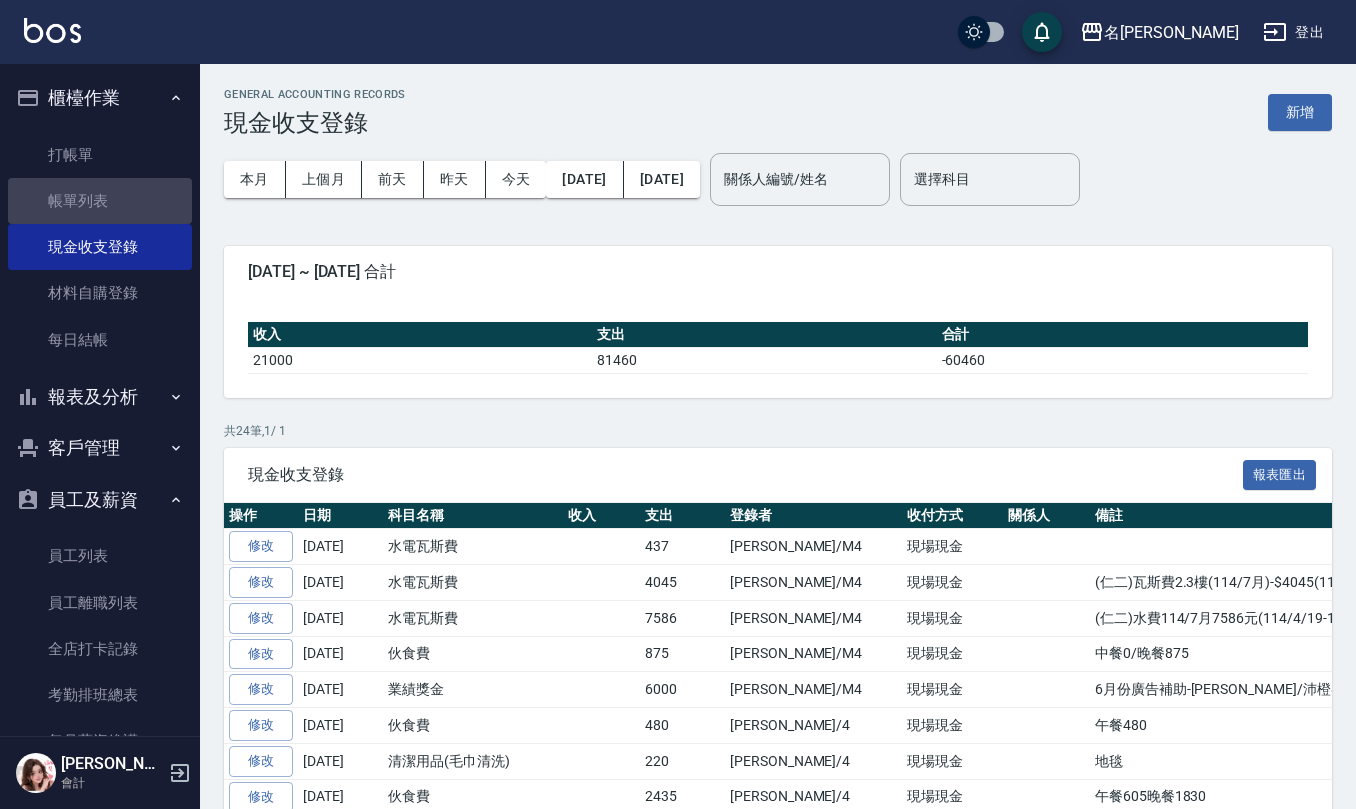 drag, startPoint x: 133, startPoint y: 182, endPoint x: 85, endPoint y: 128, distance: 72.249565 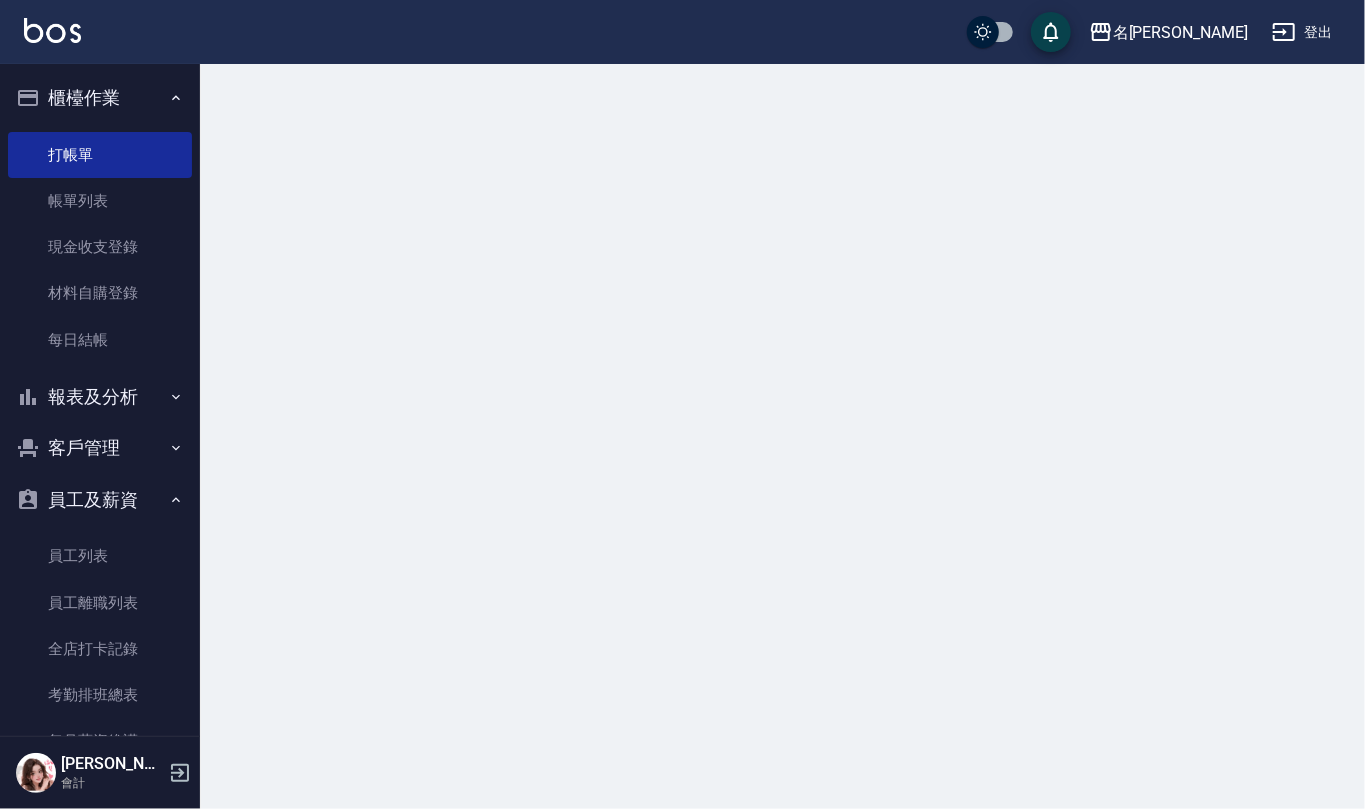 click on "打帳單 帳單列表 現金收支登錄 材料自購登錄 每日結帳" at bounding box center (100, 247) 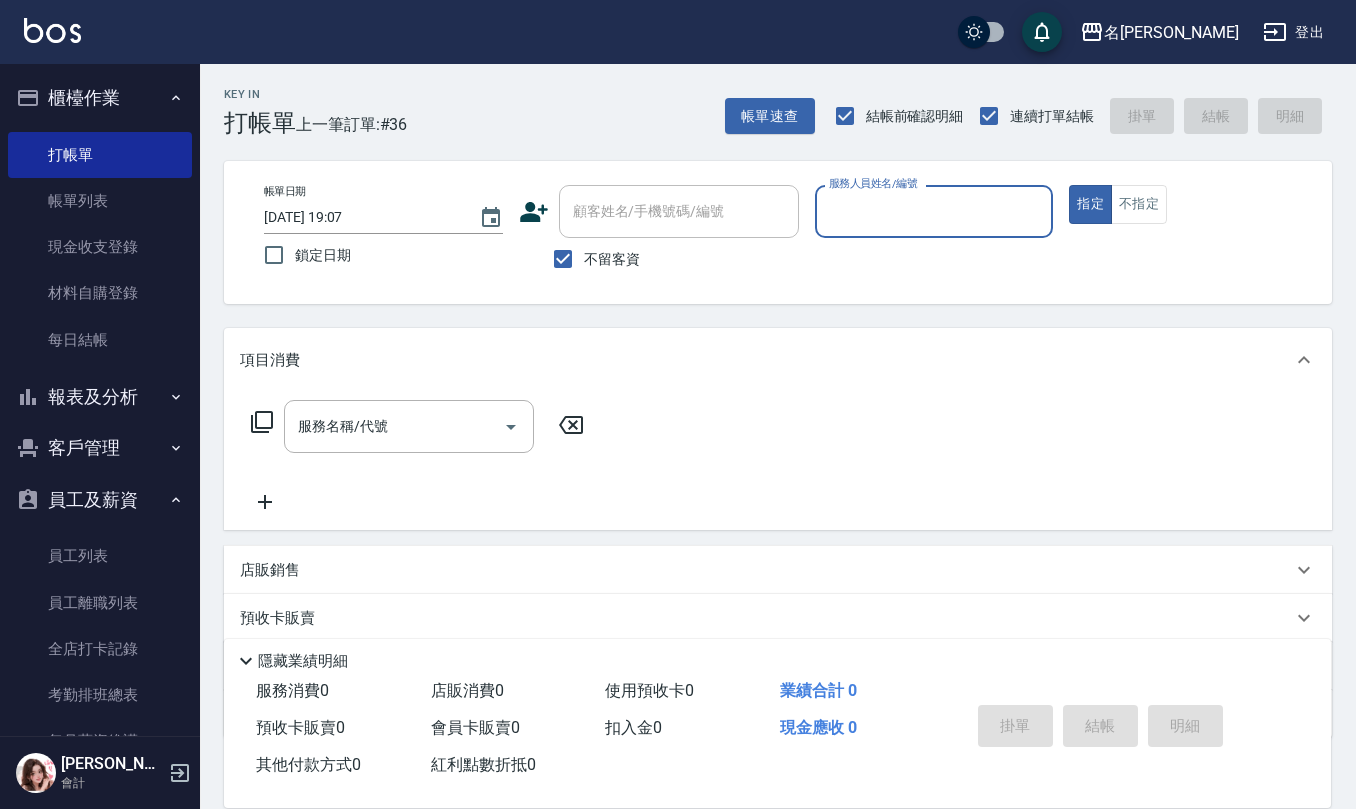 click on "指定" at bounding box center (1090, 204) 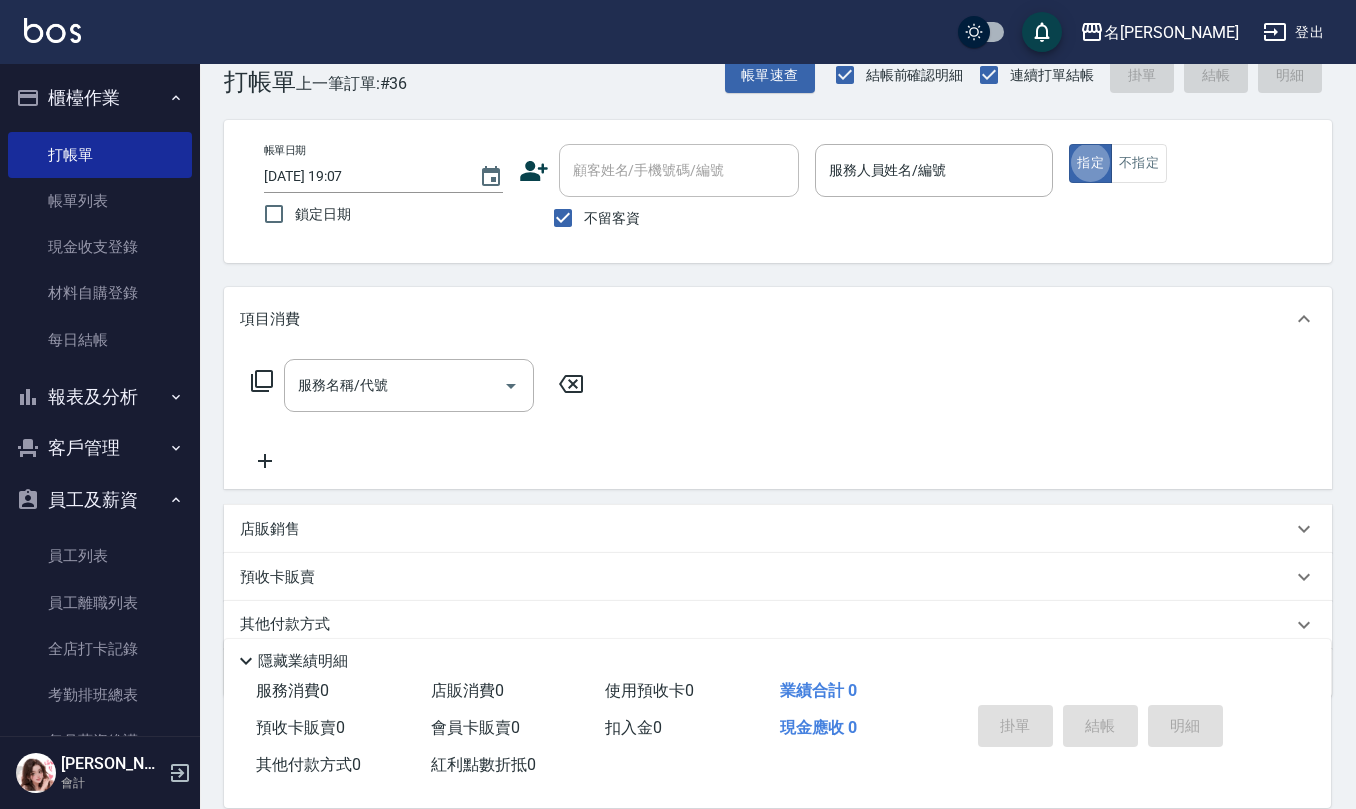 scroll, scrollTop: 0, scrollLeft: 0, axis: both 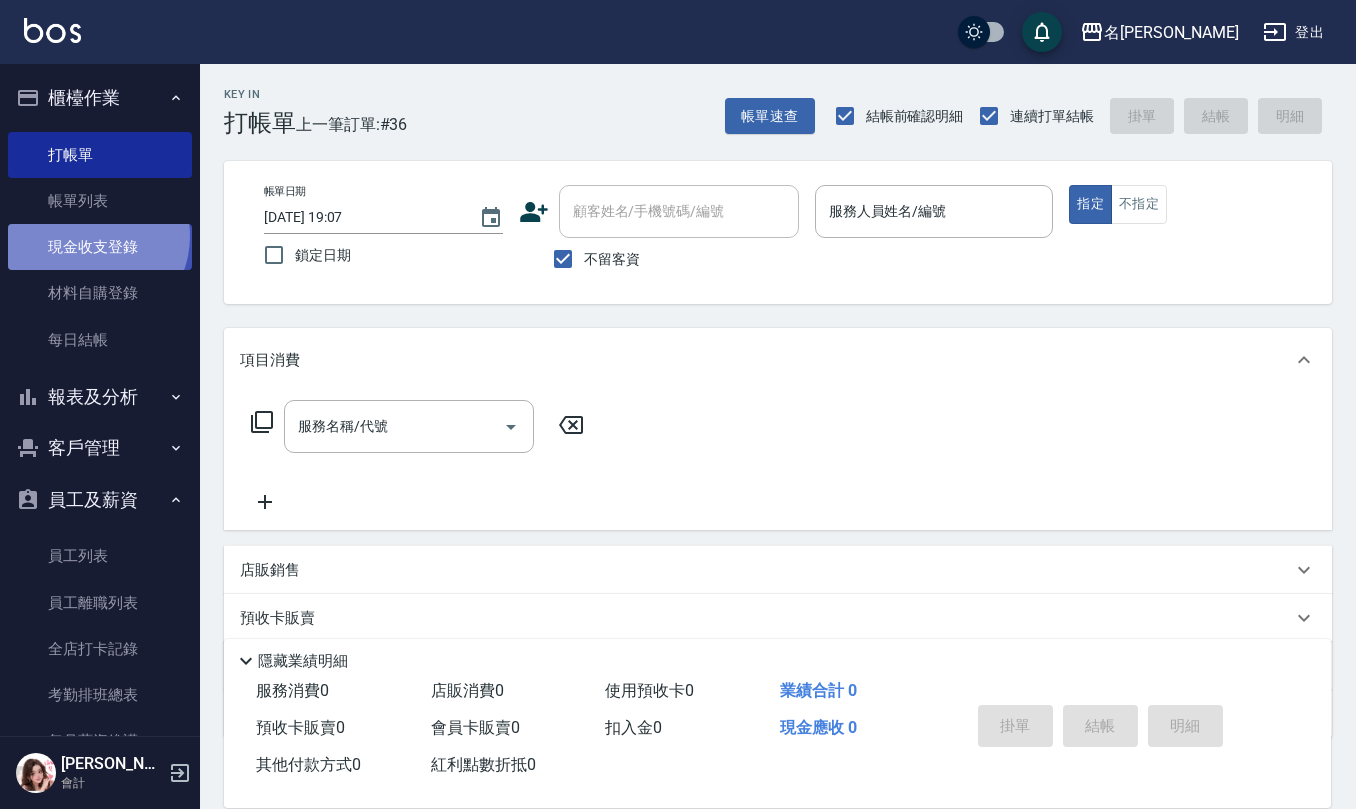 click on "現金收支登錄" at bounding box center [100, 247] 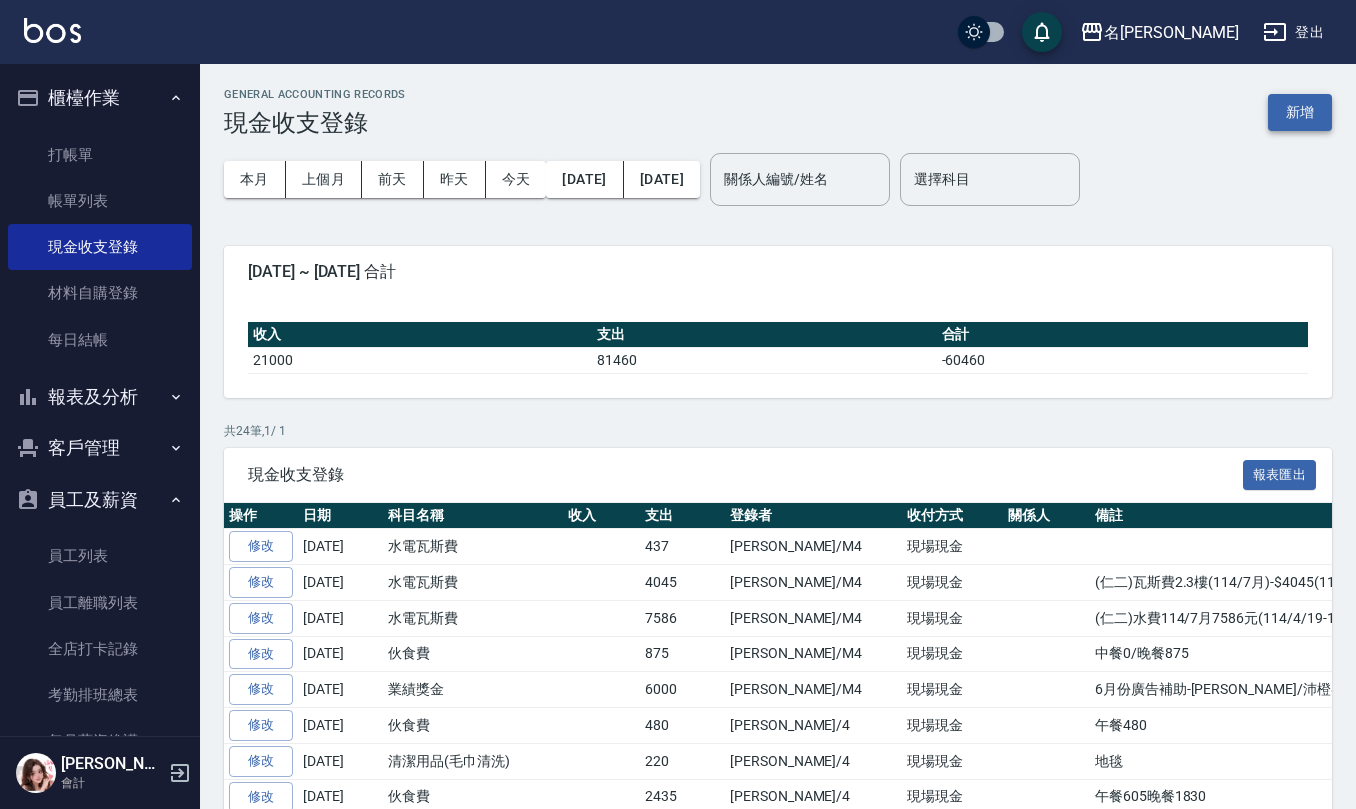 click on "新增" at bounding box center [1300, 112] 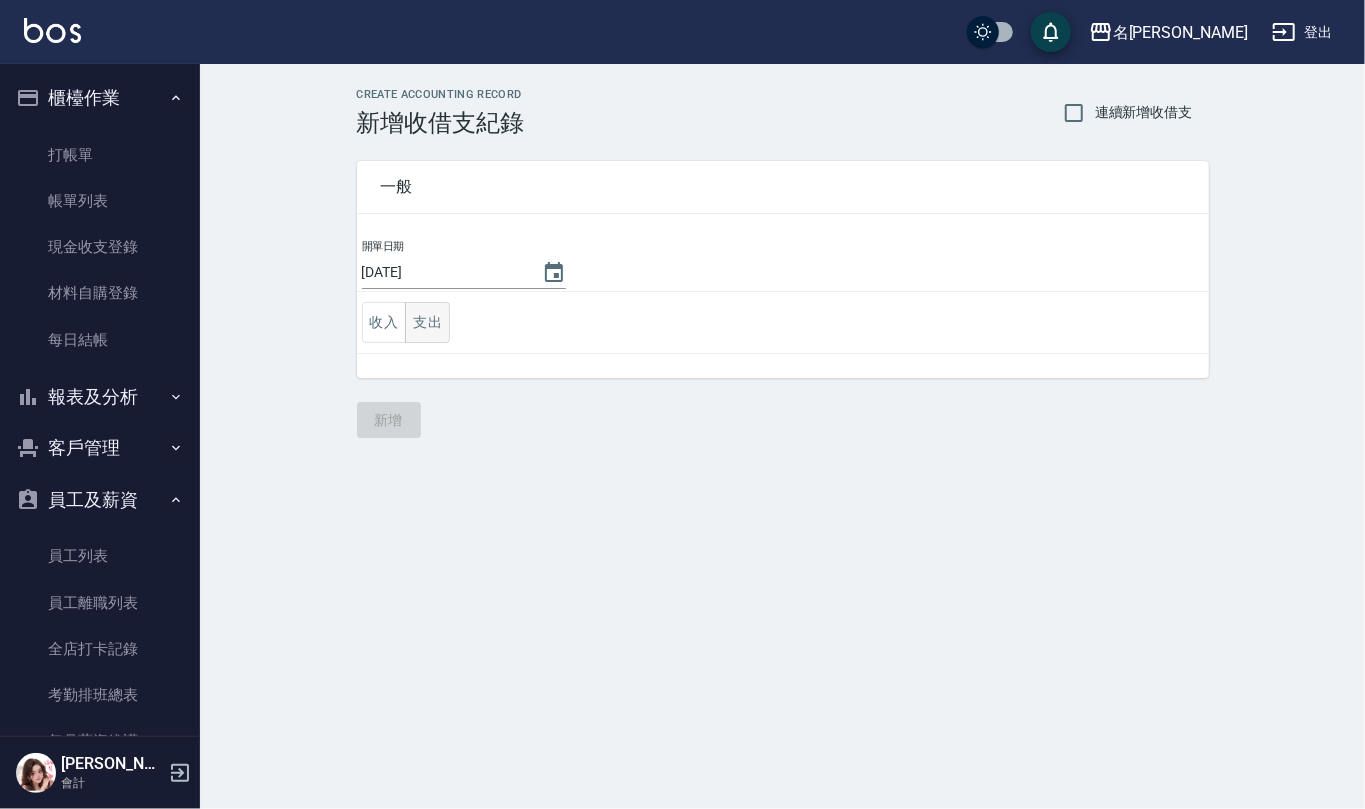 click on "支出" at bounding box center (427, 322) 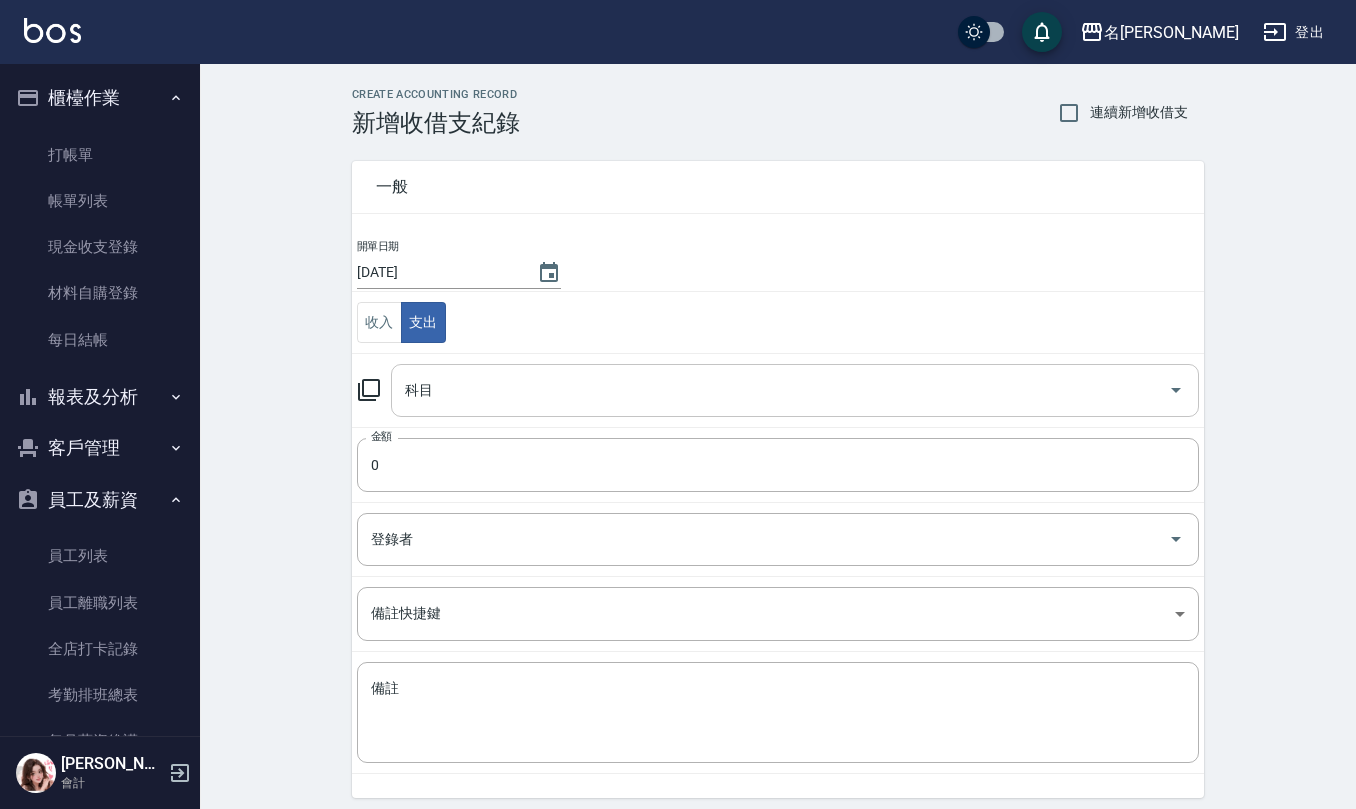 click on "科目" at bounding box center (780, 390) 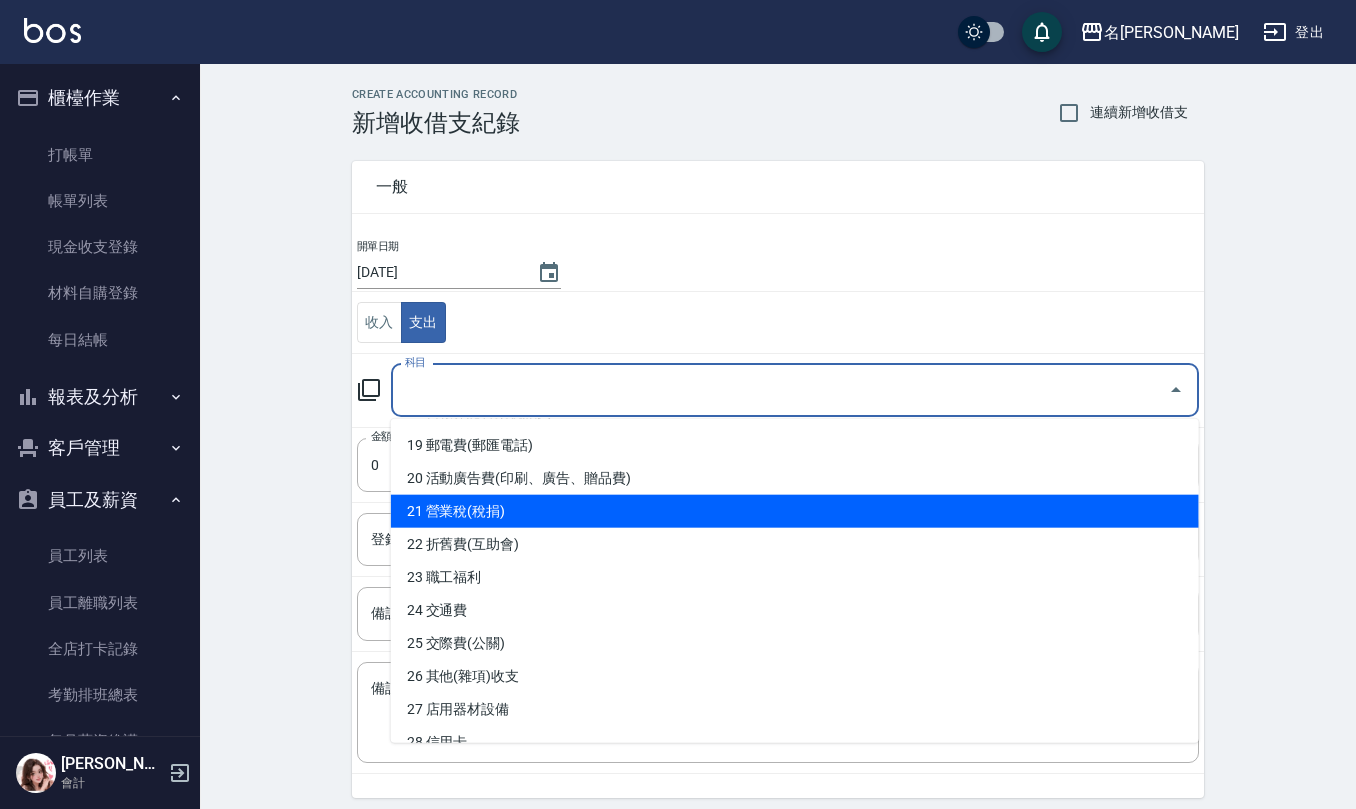 scroll, scrollTop: 666, scrollLeft: 0, axis: vertical 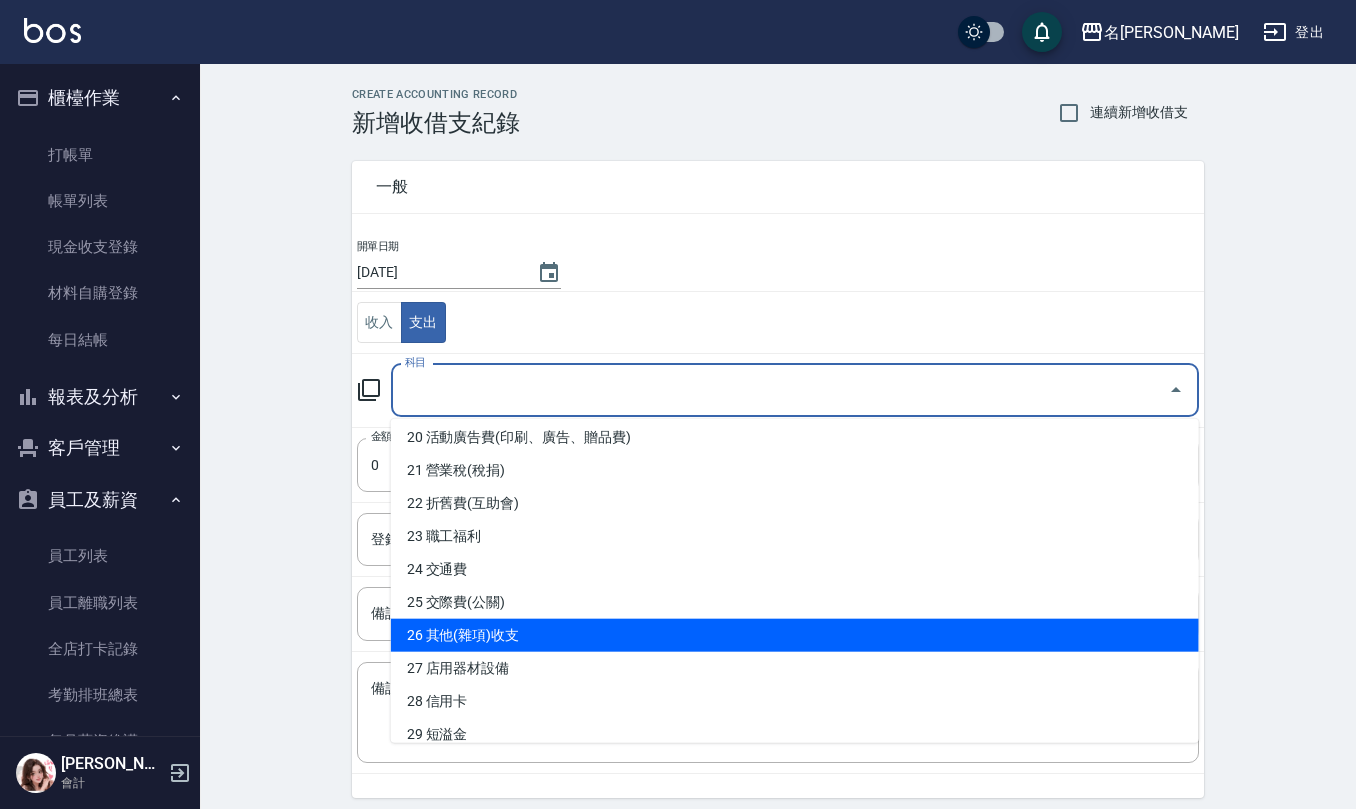 click on "26 其他(雜項)收支" at bounding box center (795, 635) 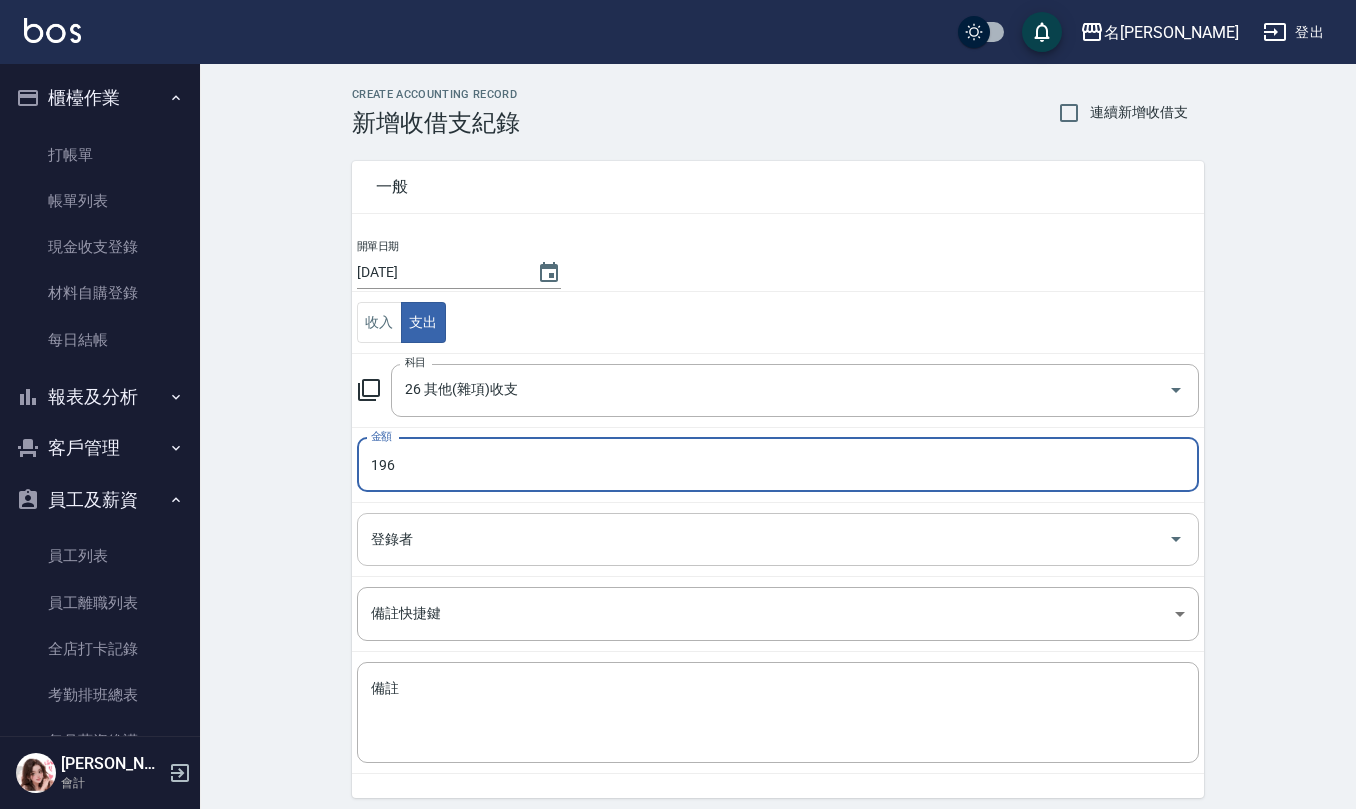 click on "登錄者" at bounding box center (763, 539) 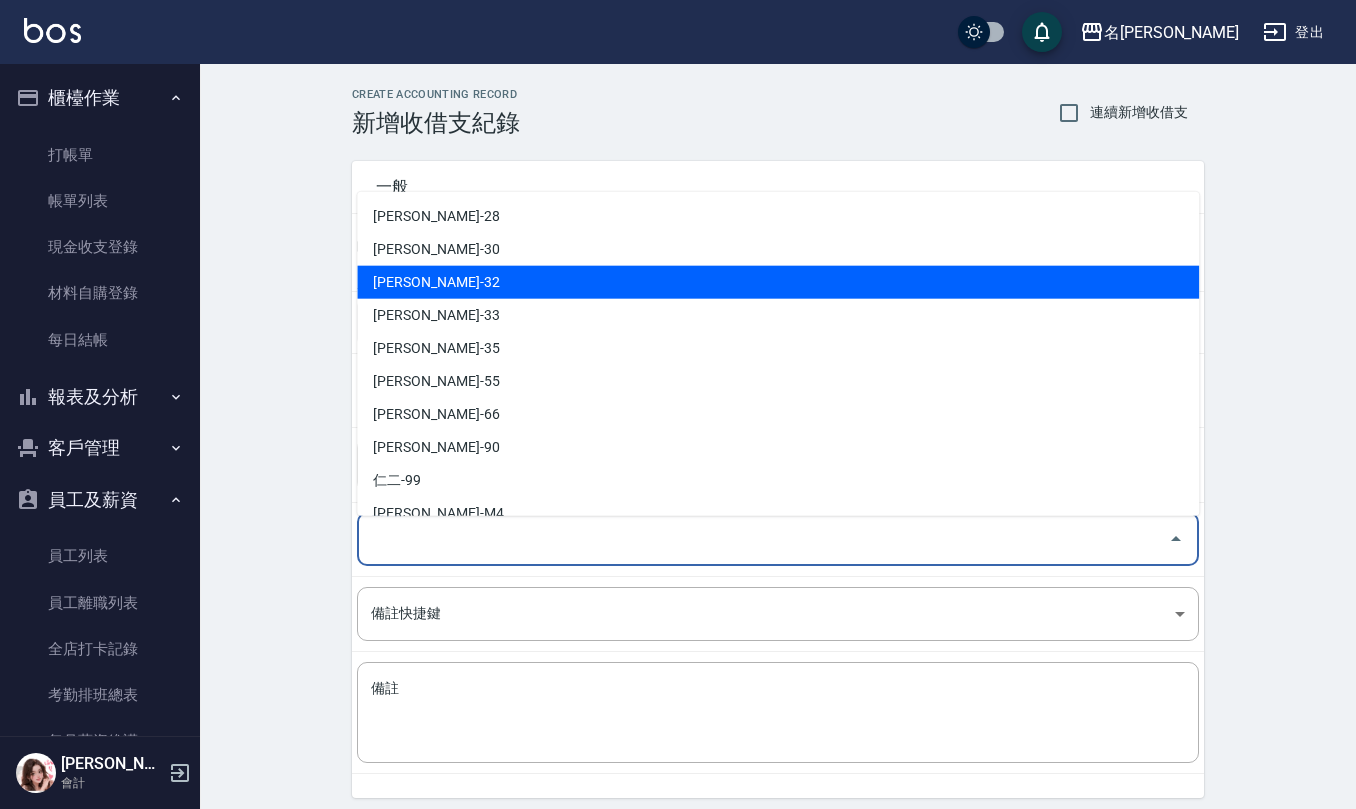 scroll, scrollTop: 800, scrollLeft: 0, axis: vertical 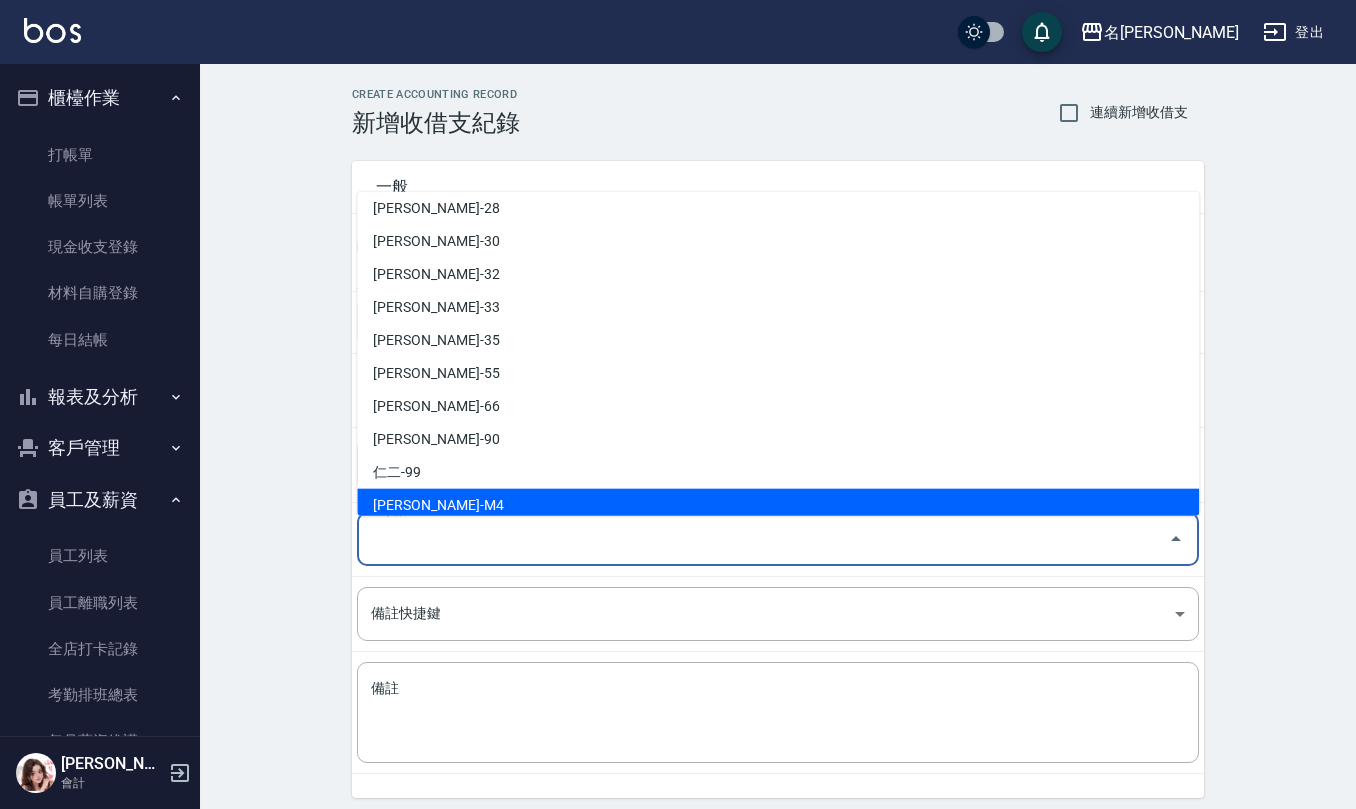 click on "[PERSON_NAME]-M4" at bounding box center (778, 505) 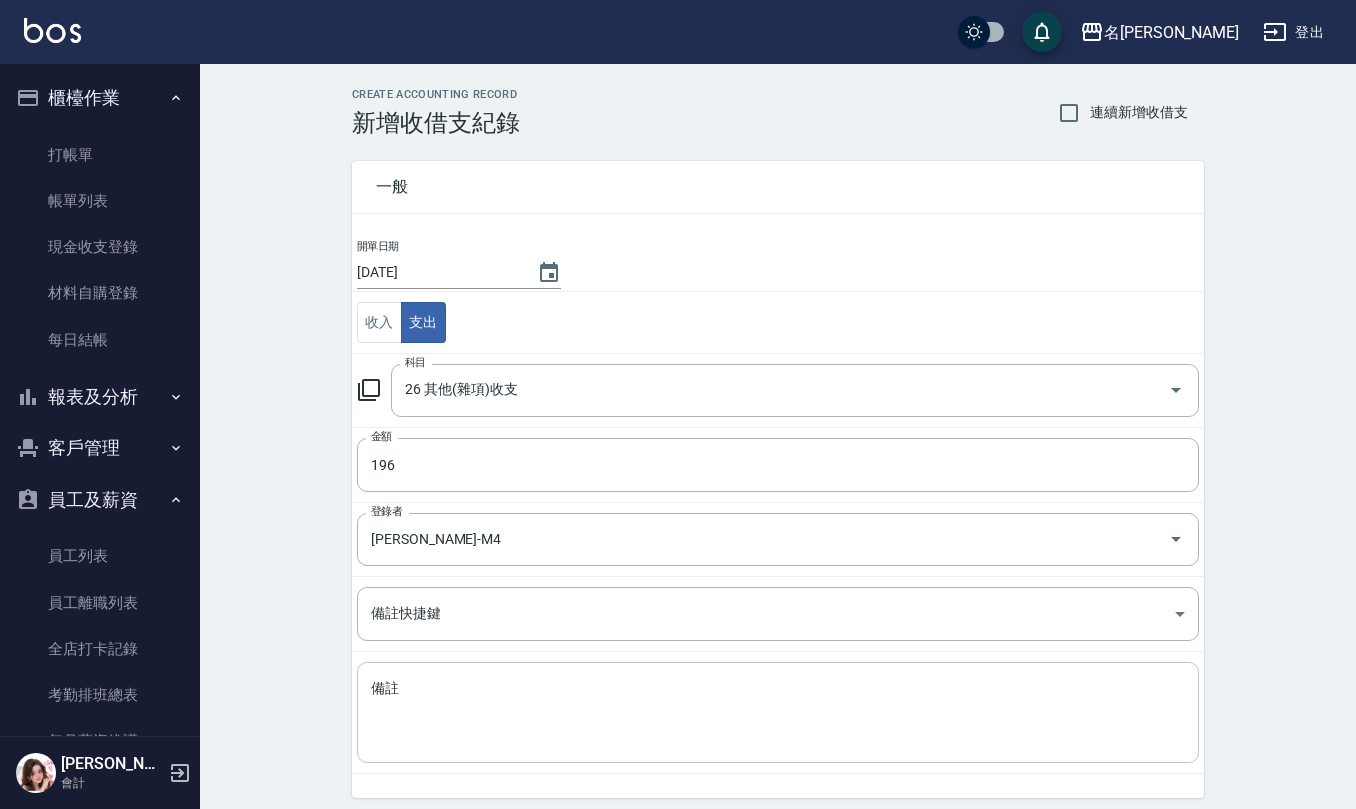 click on "x 備註" at bounding box center (778, 712) 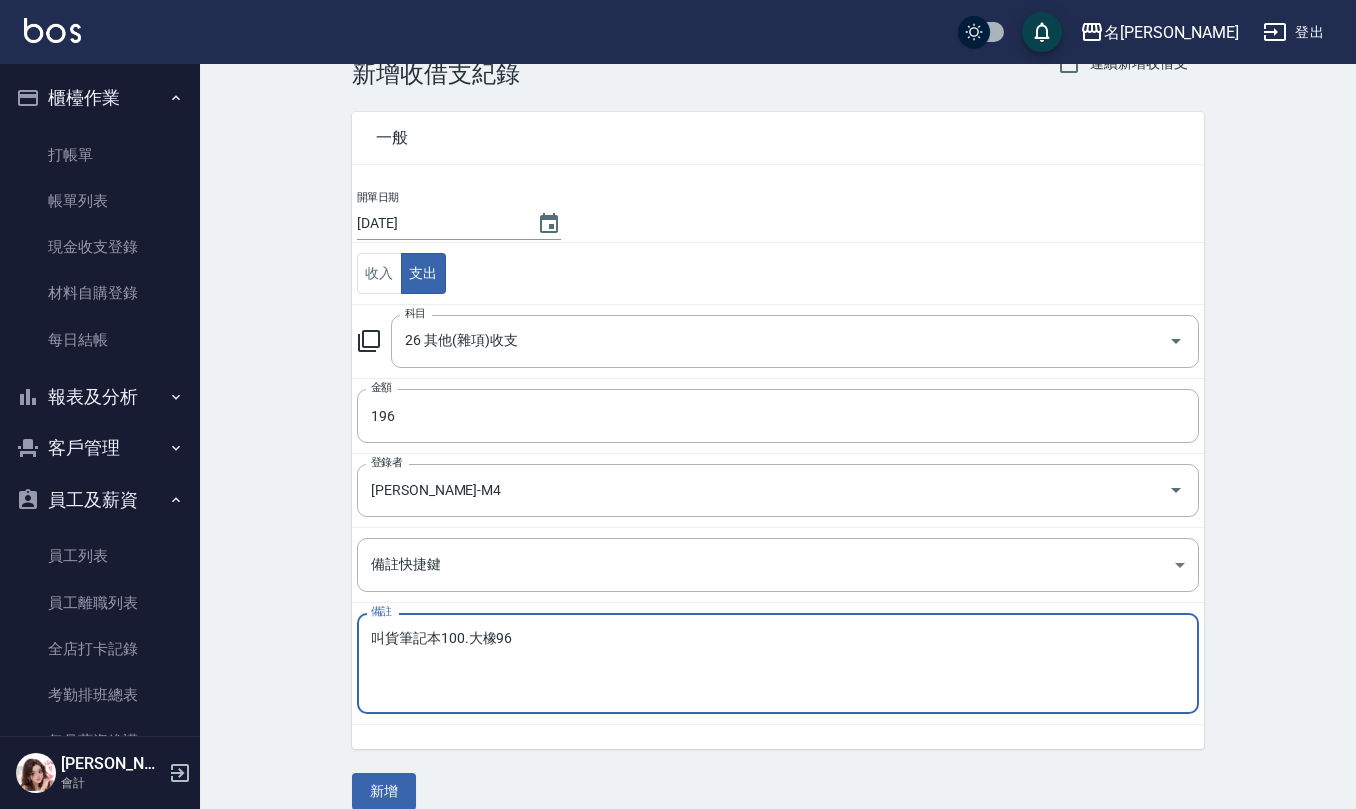 scroll, scrollTop: 76, scrollLeft: 0, axis: vertical 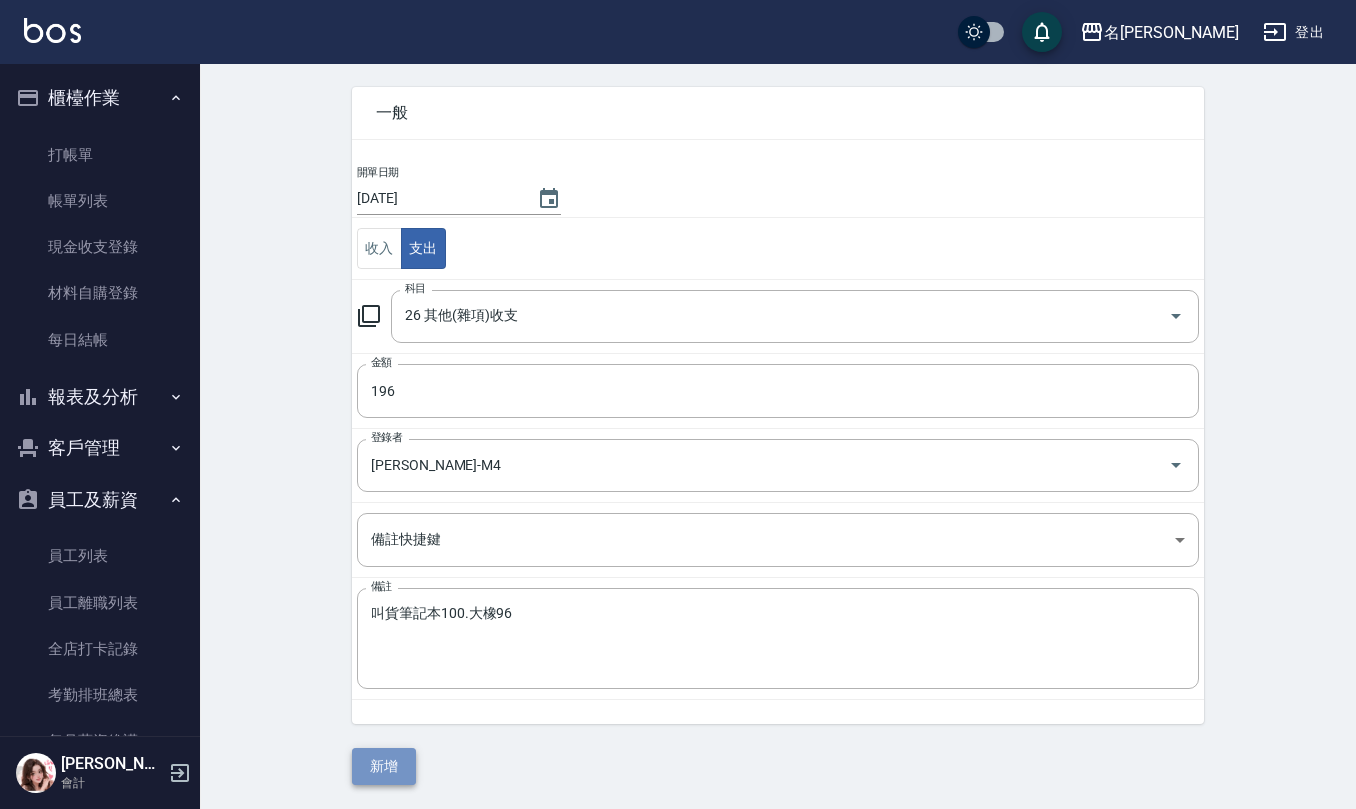 click on "新增" at bounding box center (384, 766) 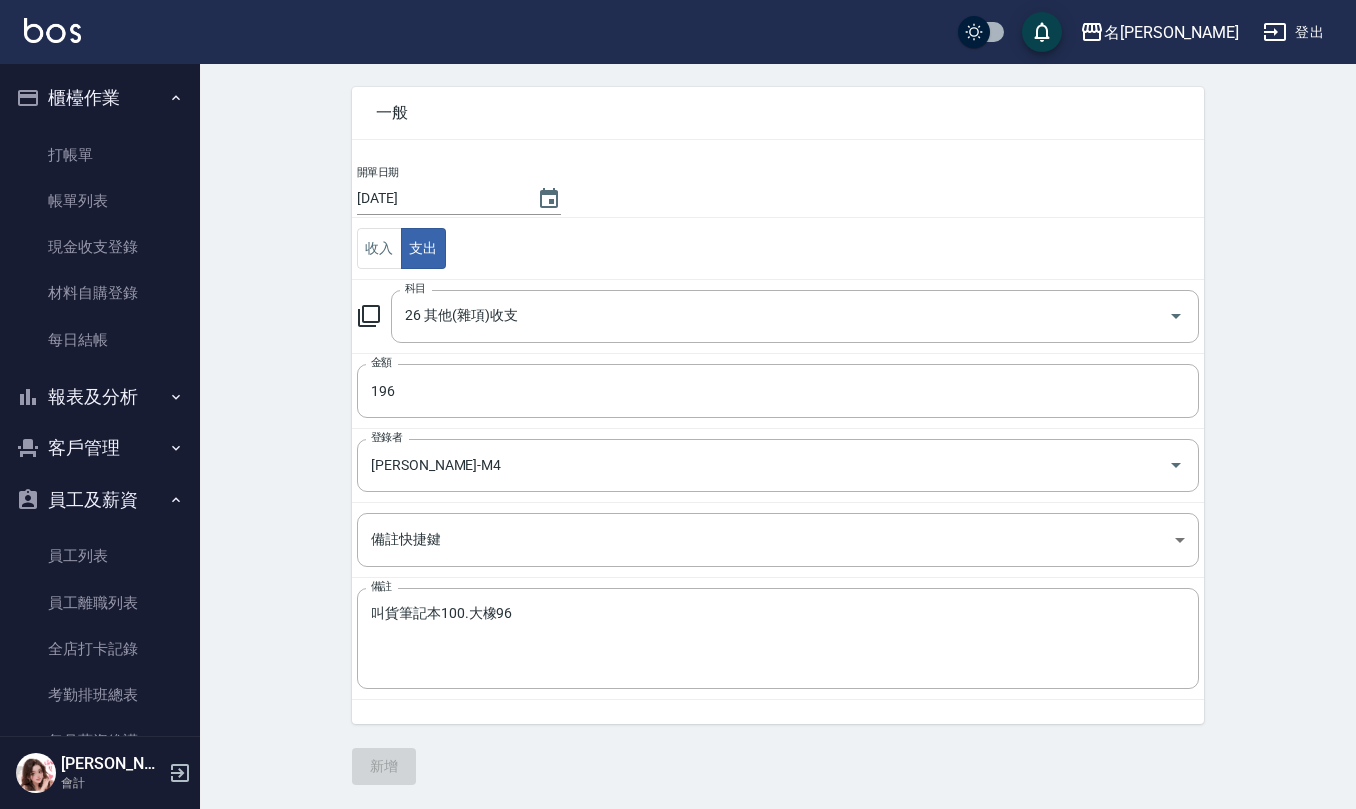 scroll, scrollTop: 0, scrollLeft: 0, axis: both 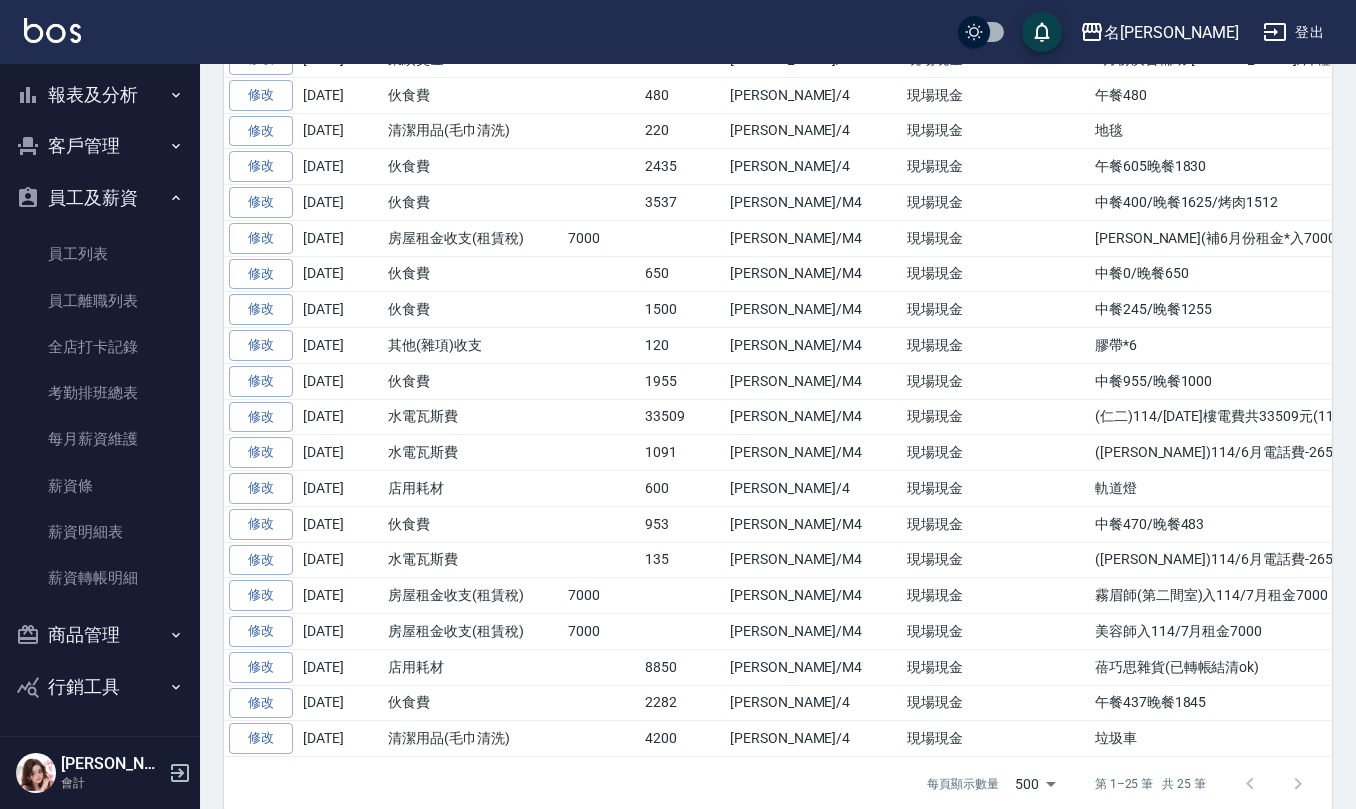 click on "商品管理" at bounding box center [100, 635] 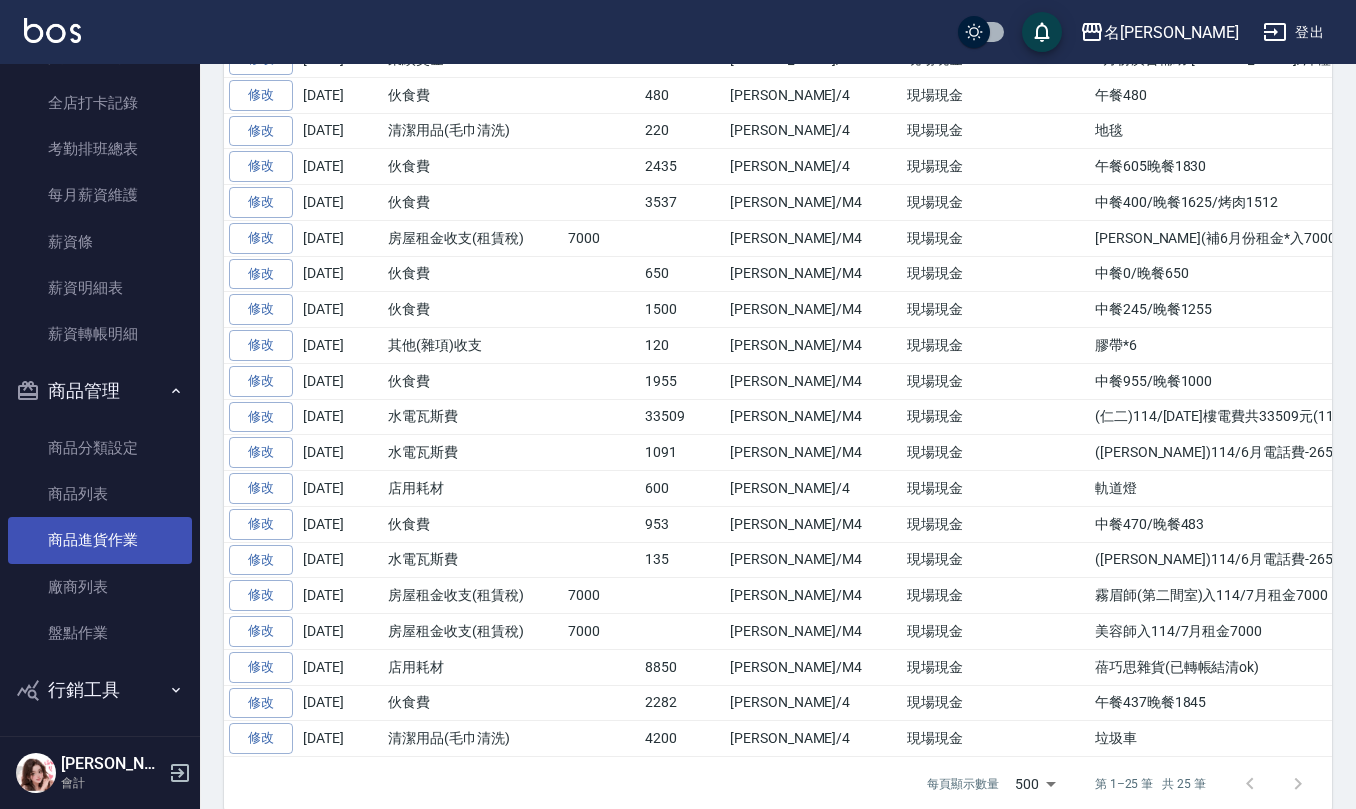 scroll, scrollTop: 549, scrollLeft: 0, axis: vertical 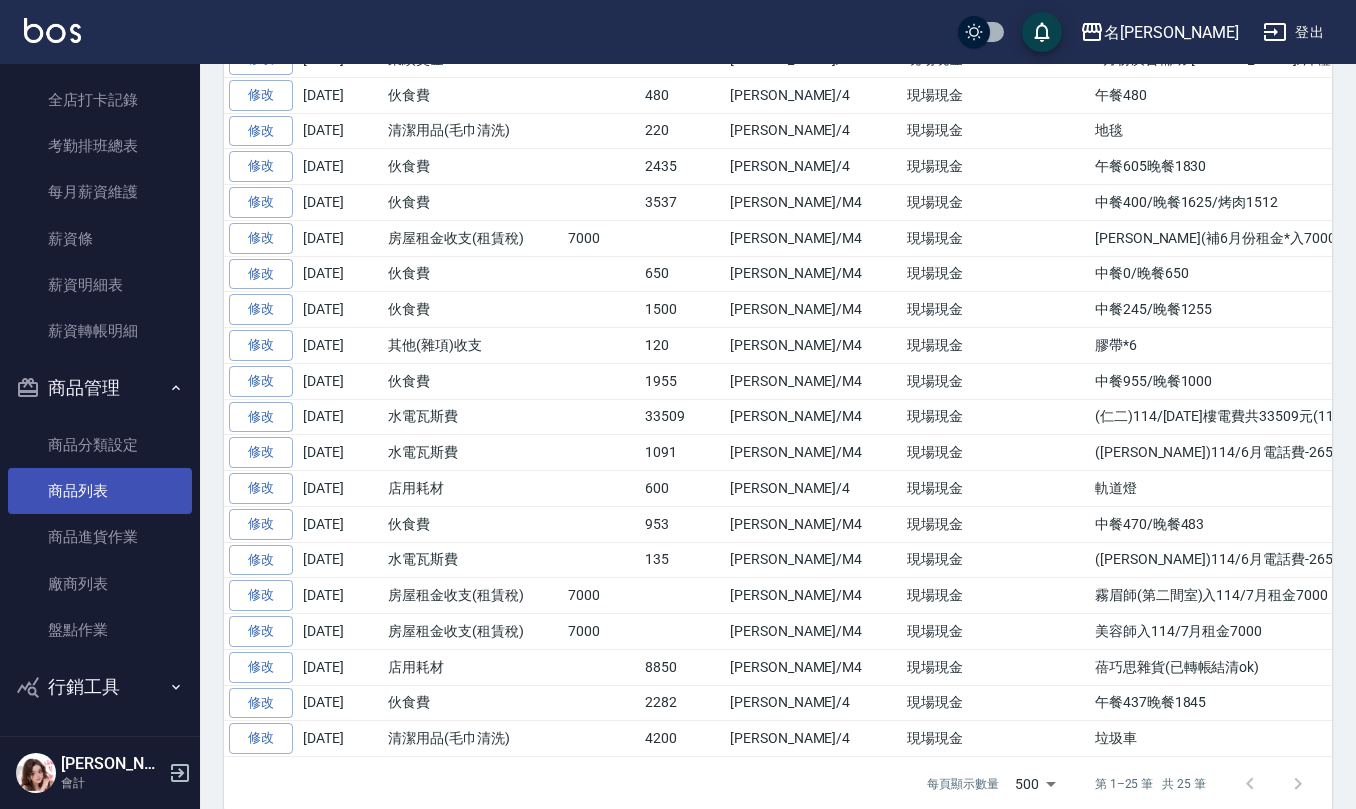 click on "商品列表" at bounding box center (100, 491) 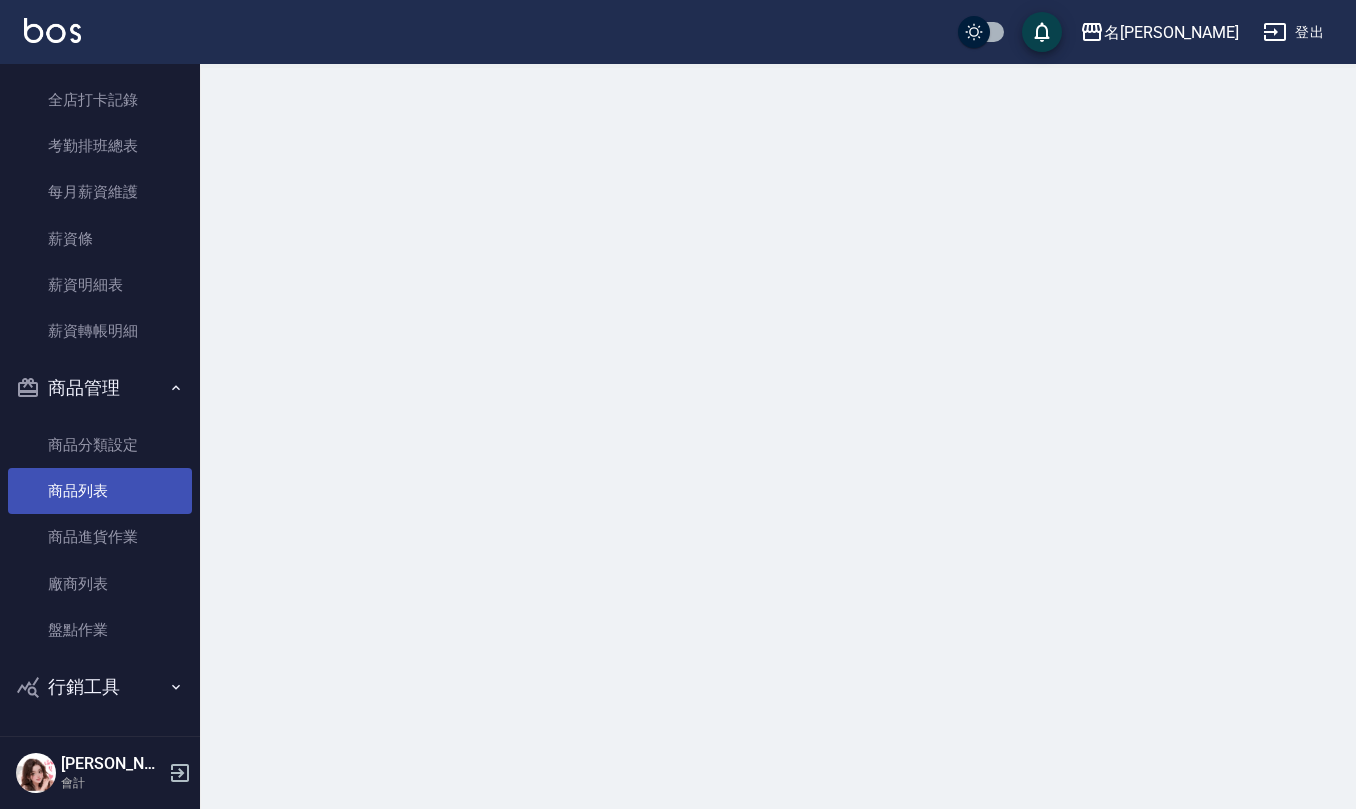 scroll, scrollTop: 0, scrollLeft: 0, axis: both 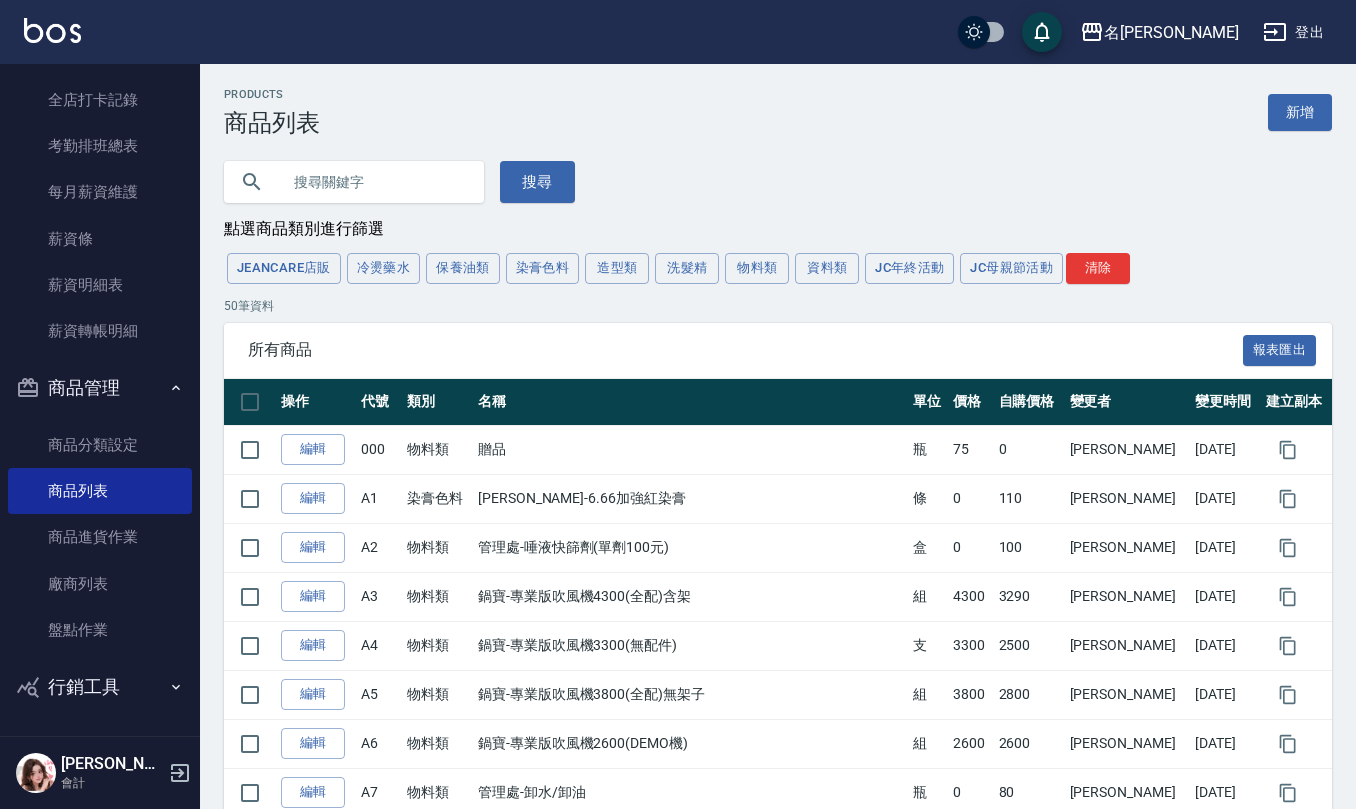 click at bounding box center (374, 182) 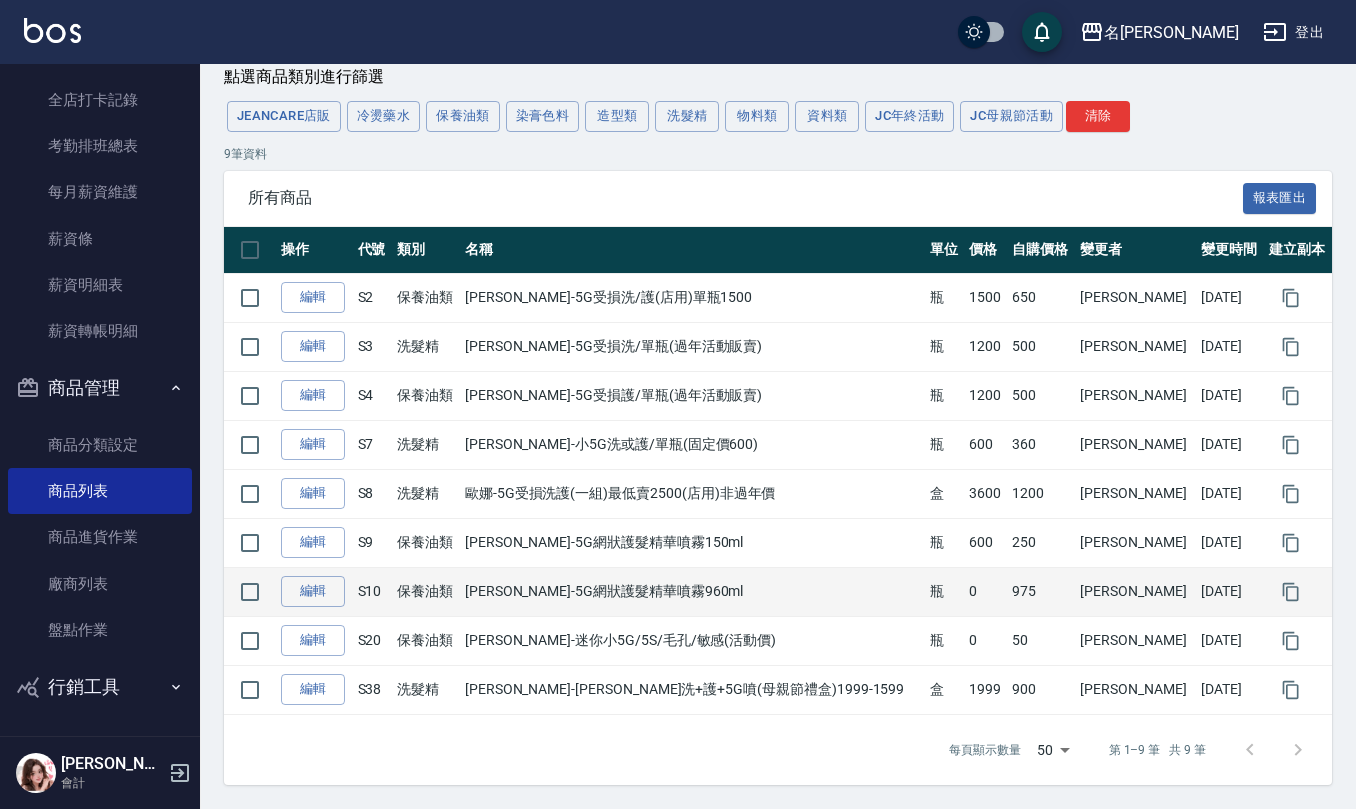 scroll, scrollTop: 157, scrollLeft: 0, axis: vertical 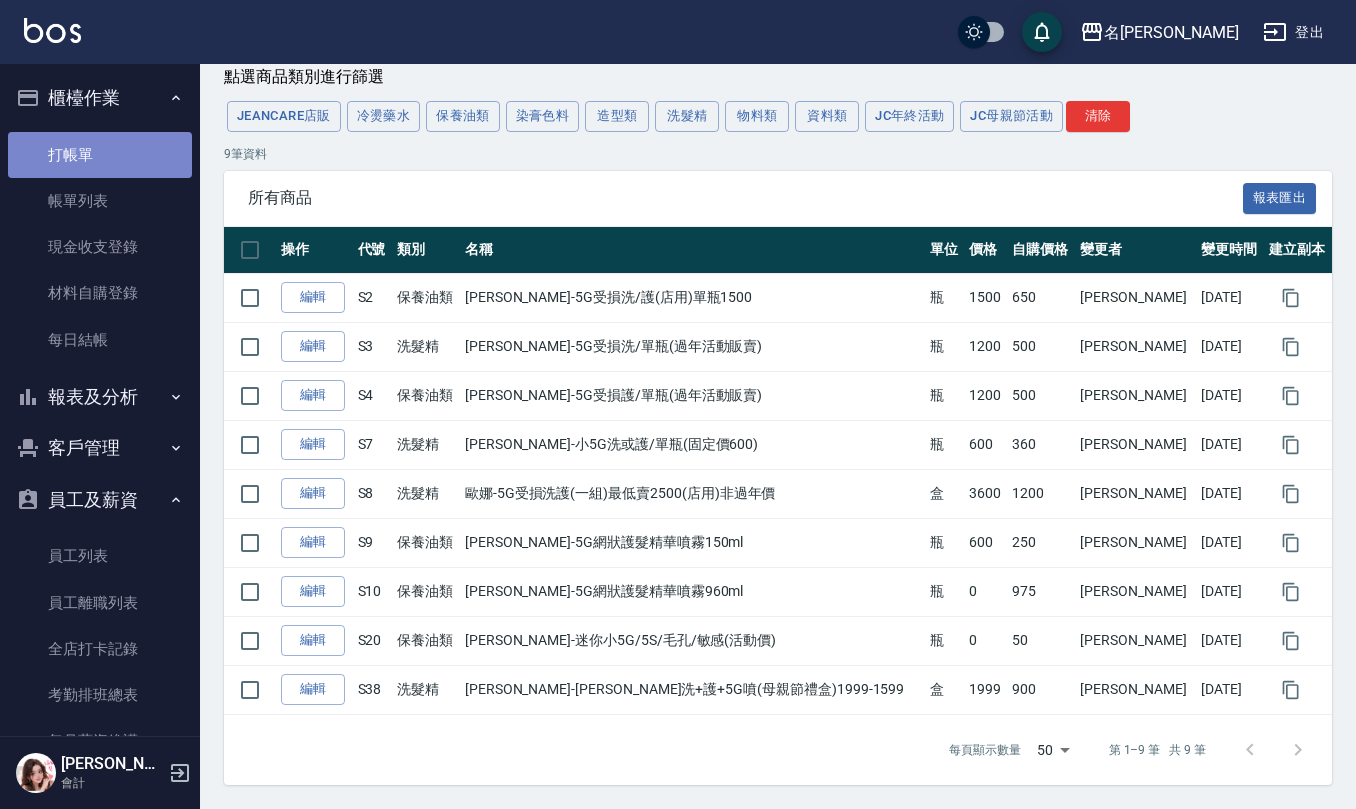 click on "打帳單" at bounding box center [100, 155] 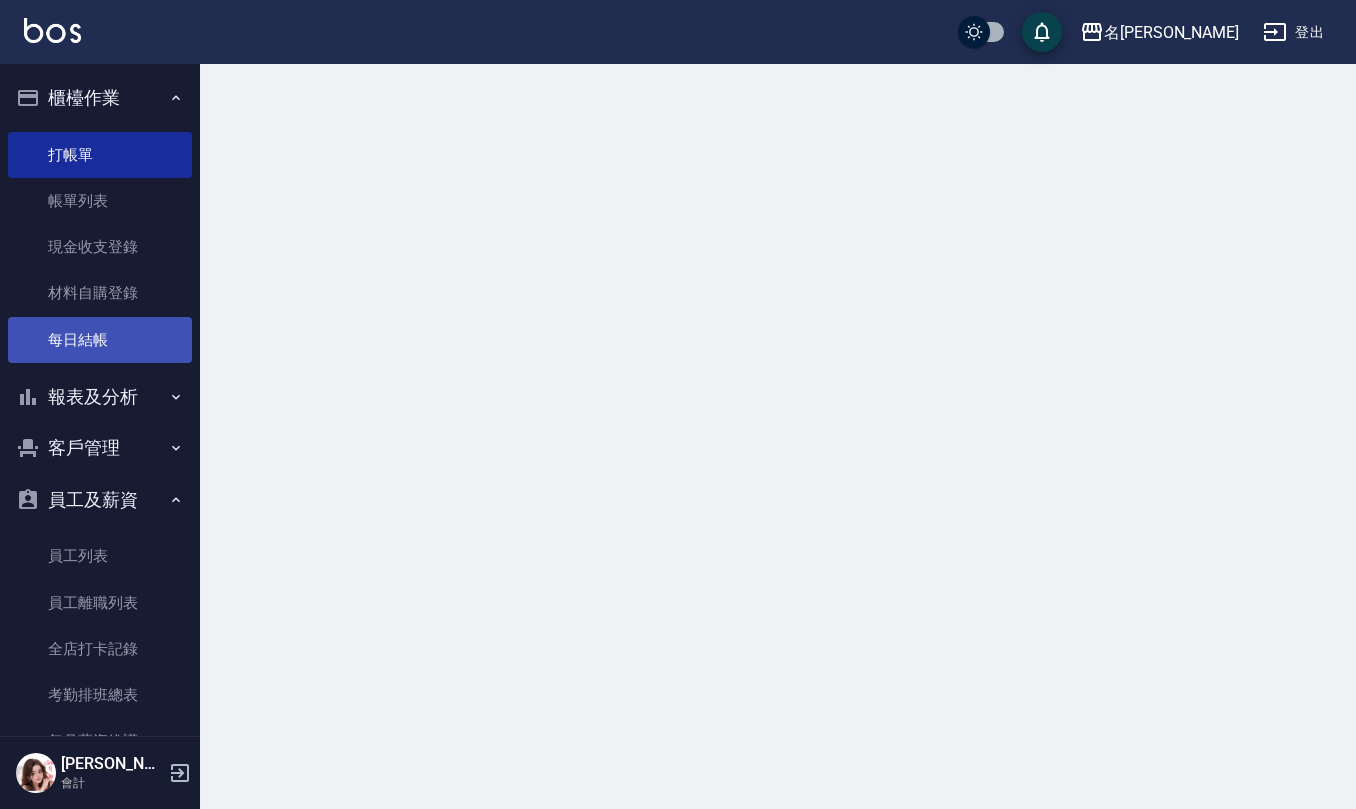 scroll, scrollTop: 0, scrollLeft: 0, axis: both 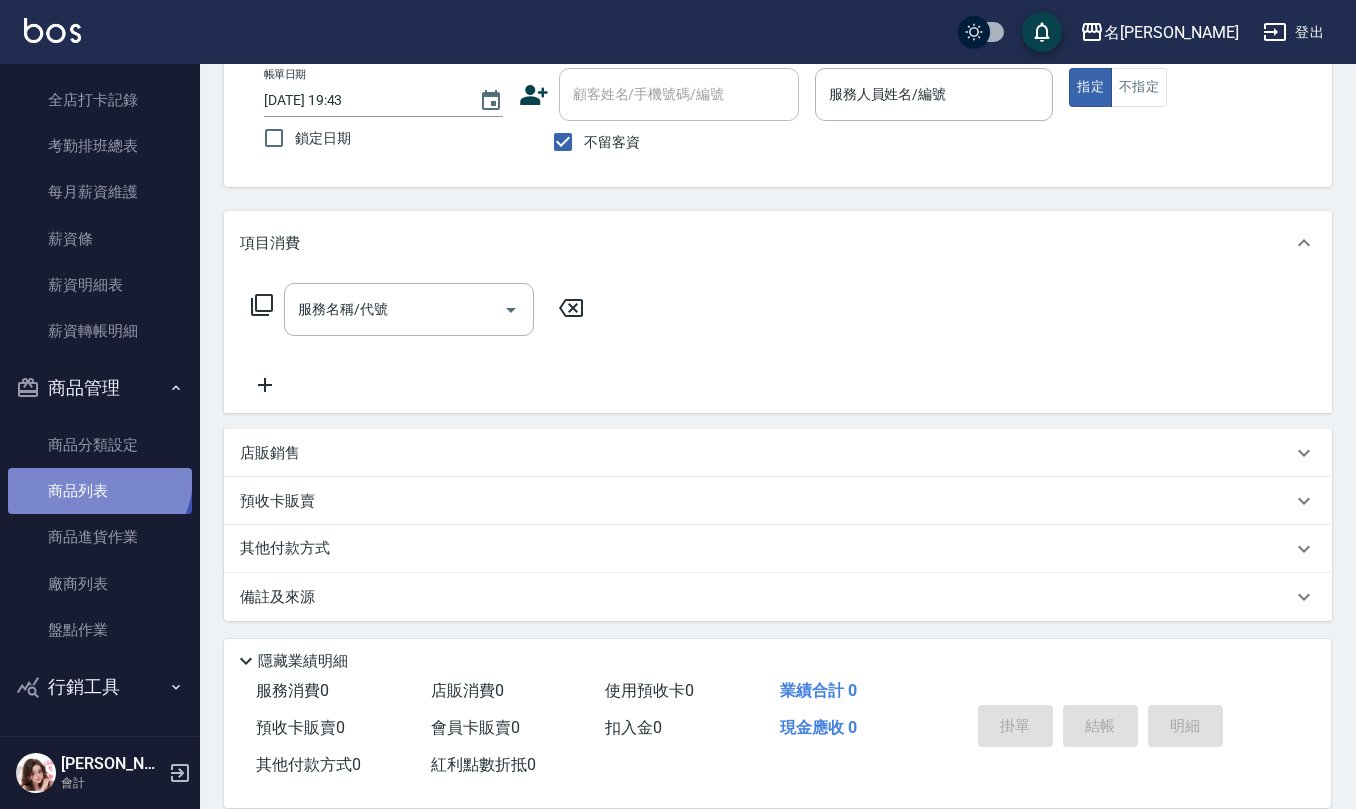 click on "商品列表" at bounding box center [100, 491] 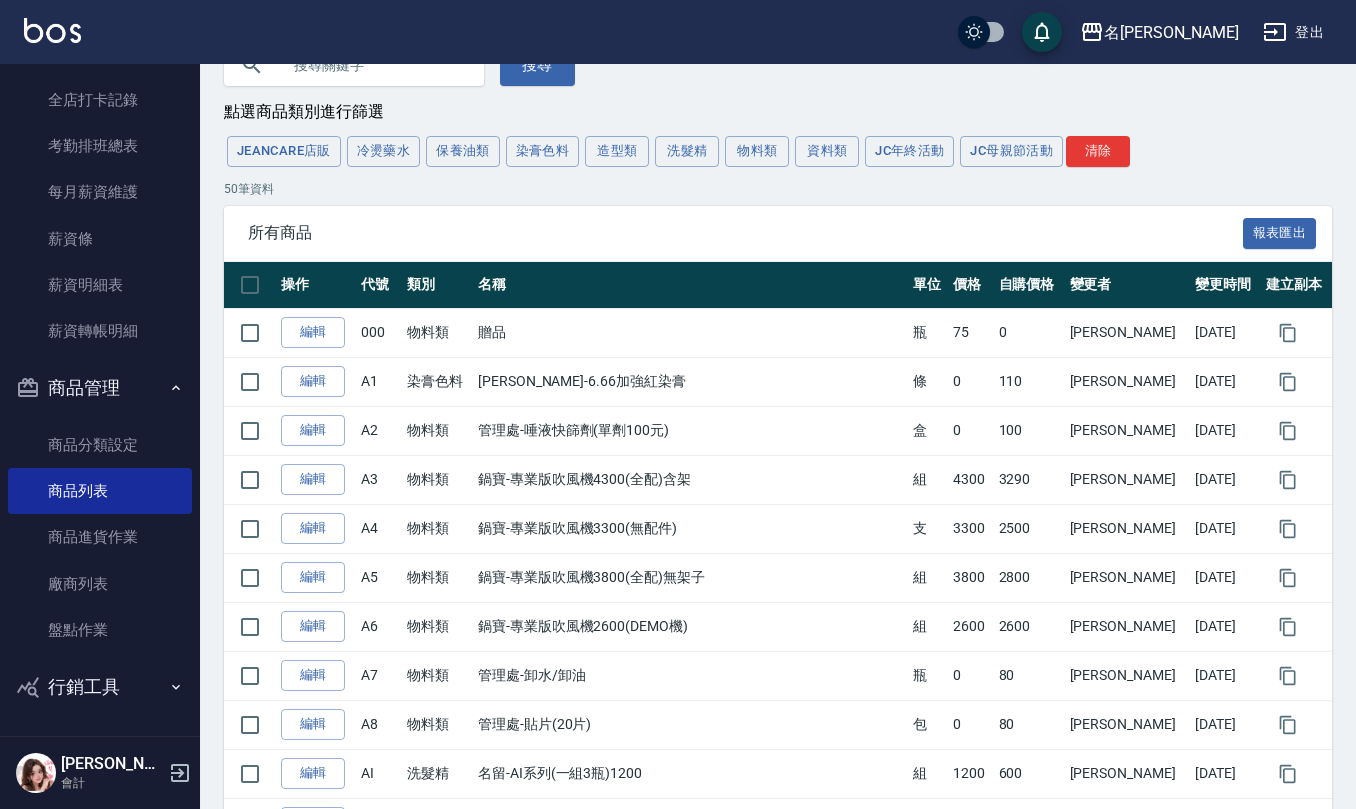 scroll, scrollTop: 0, scrollLeft: 0, axis: both 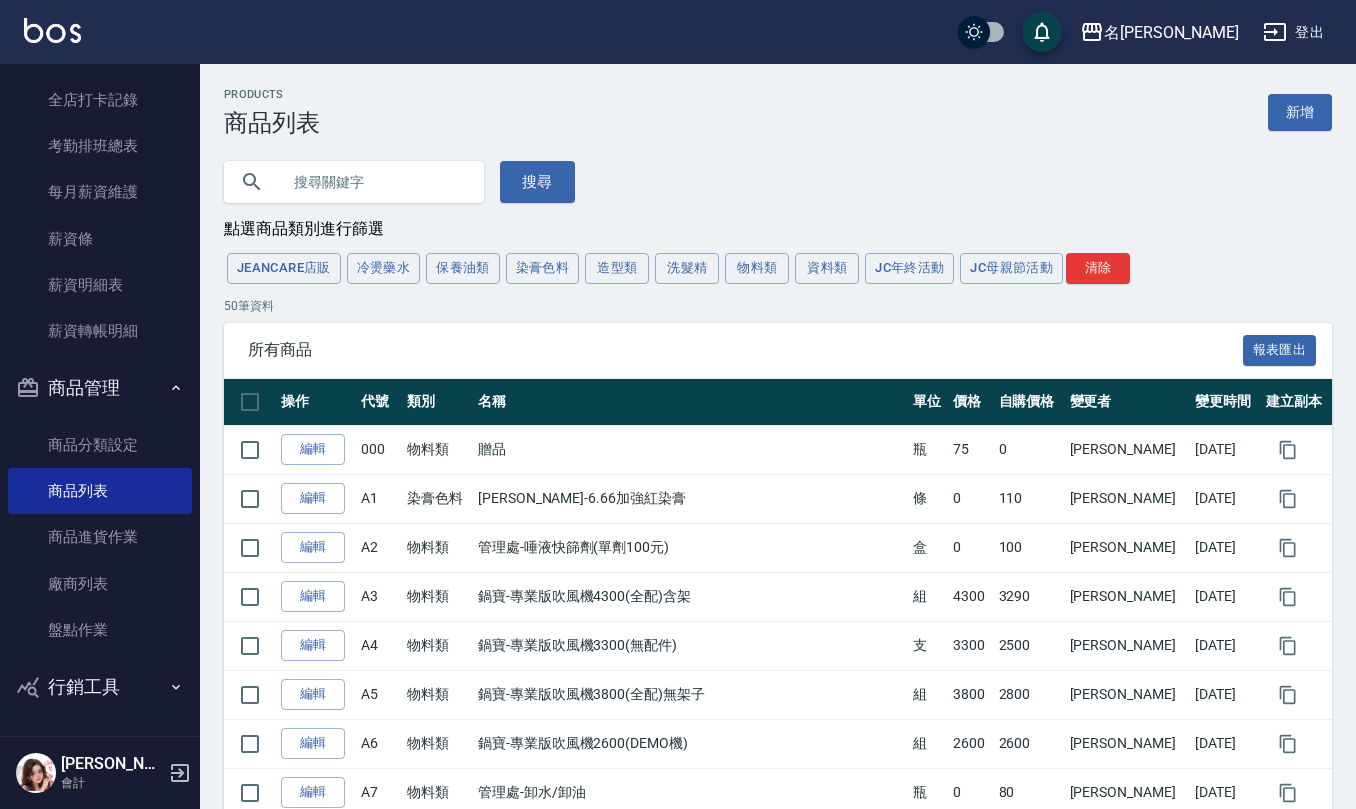 click at bounding box center [374, 182] 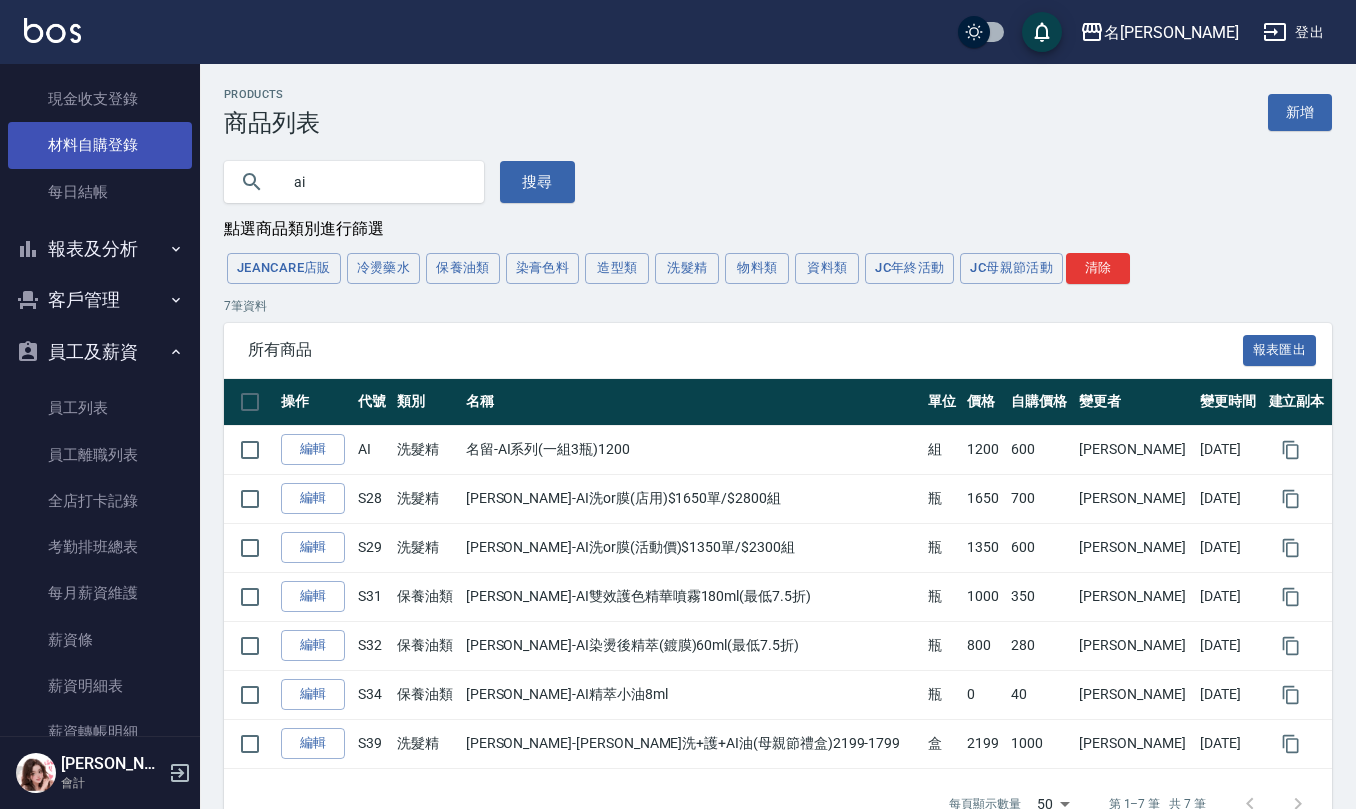 scroll, scrollTop: 0, scrollLeft: 0, axis: both 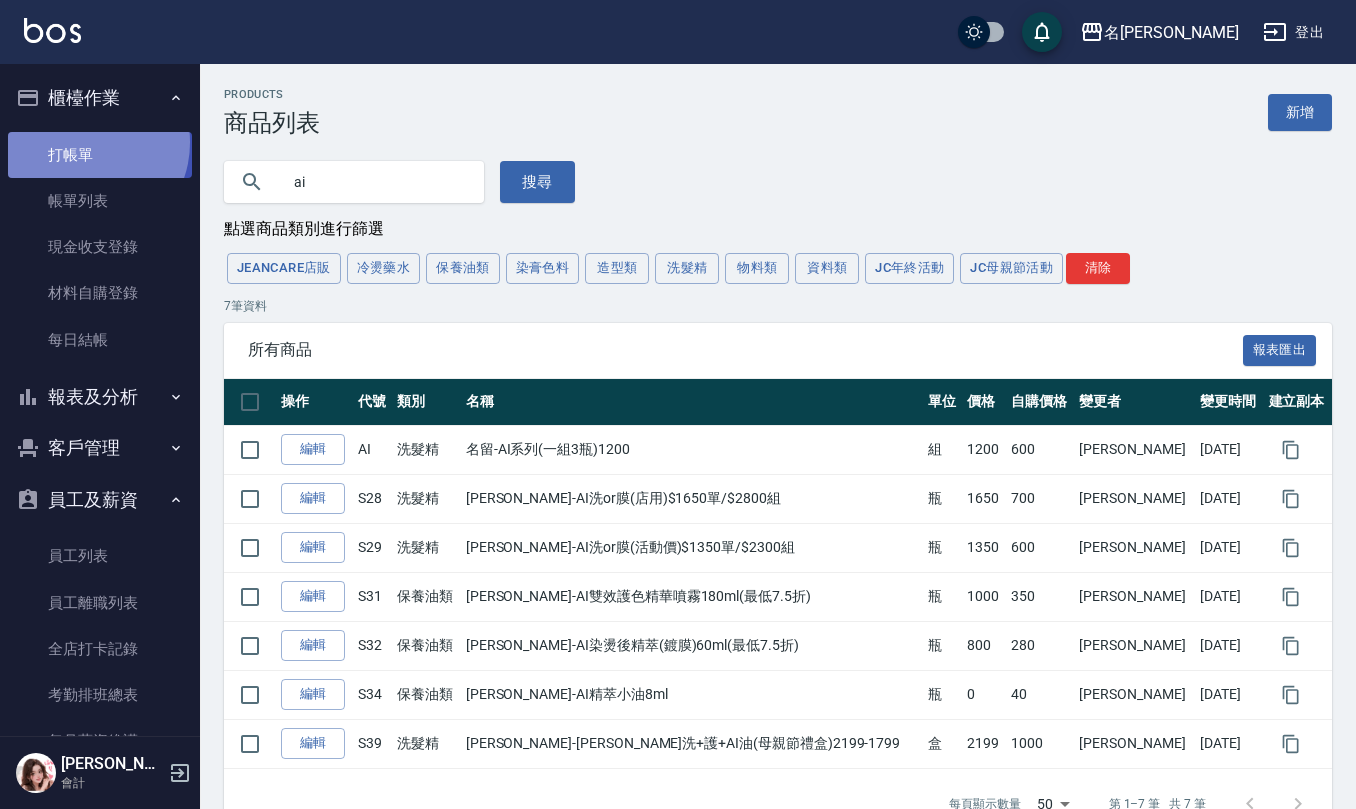 click on "打帳單" at bounding box center [100, 155] 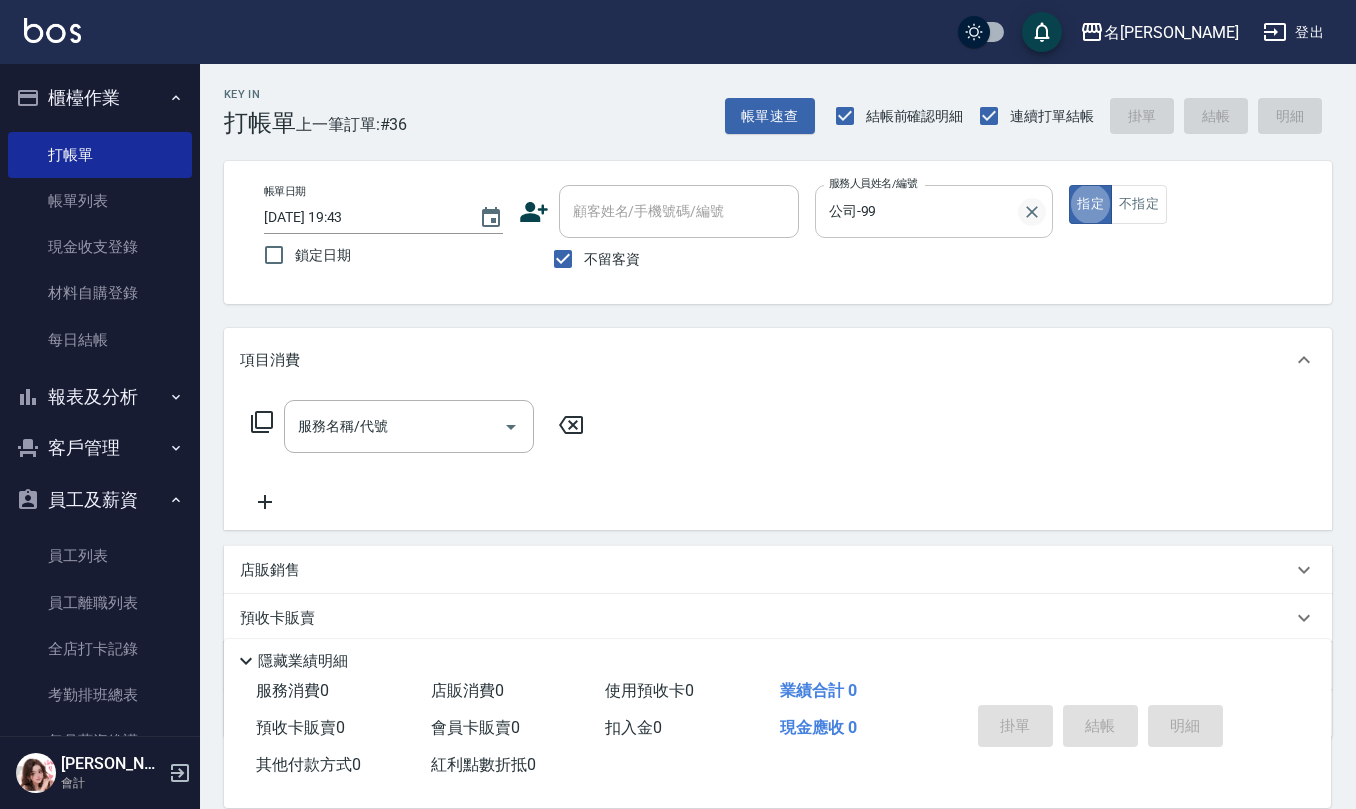 click at bounding box center [1032, 212] 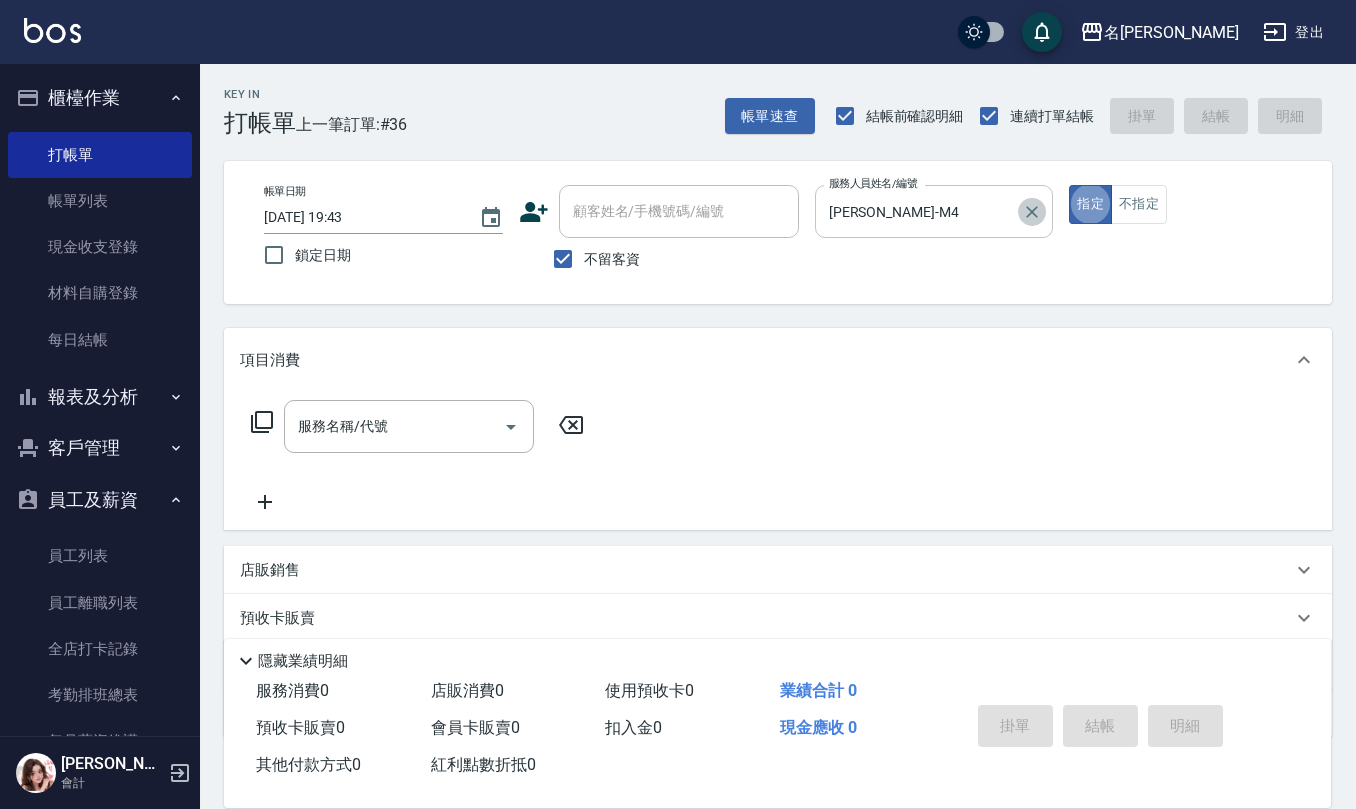 click at bounding box center [1032, 212] 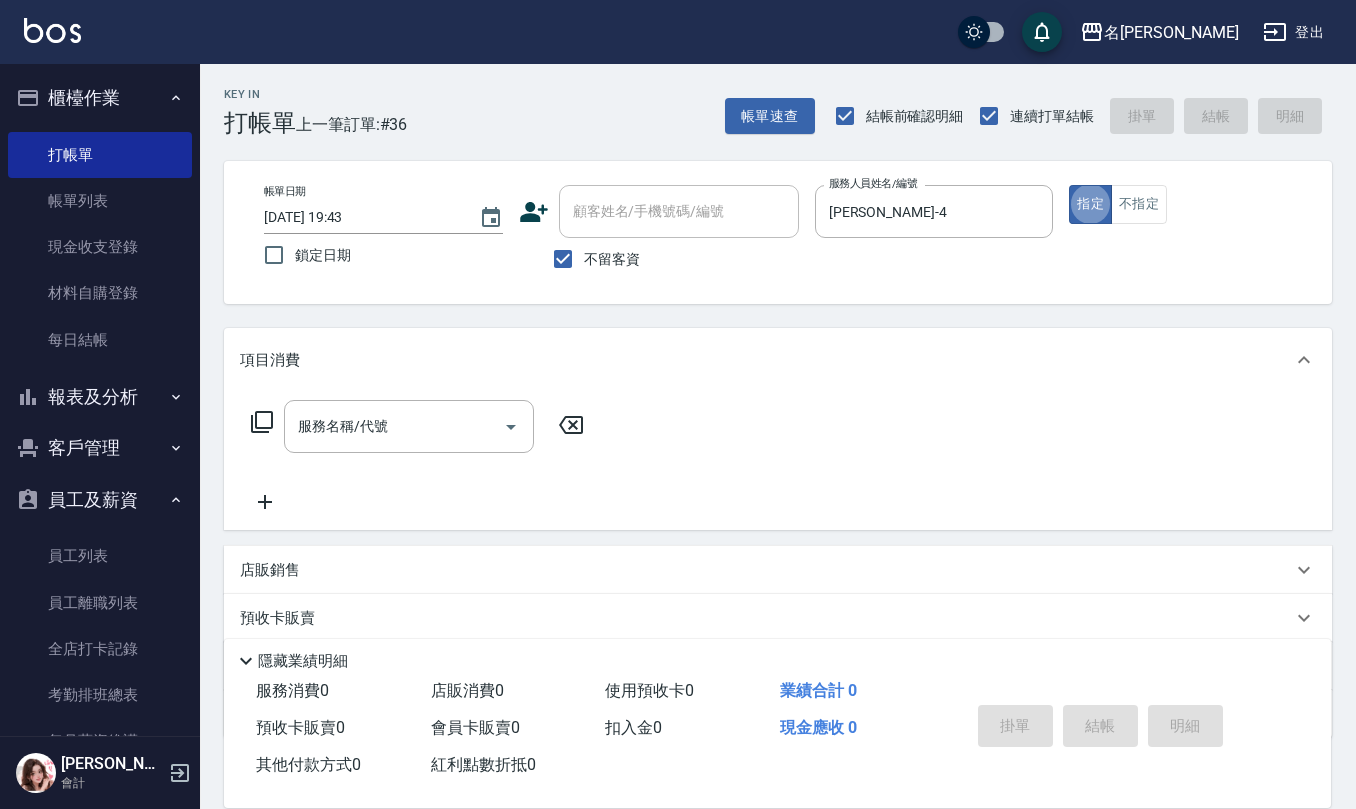 click on "店販銷售" at bounding box center [766, 570] 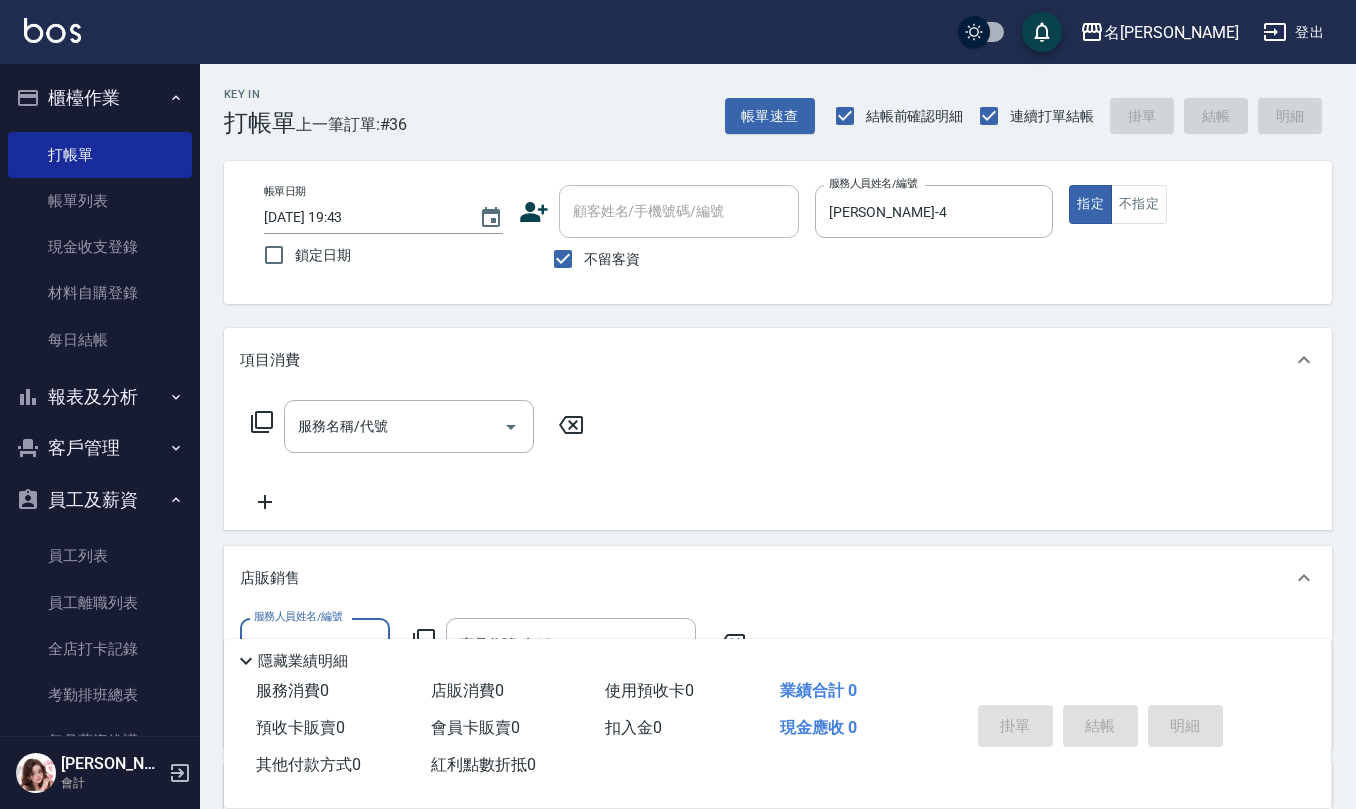 scroll, scrollTop: 1, scrollLeft: 0, axis: vertical 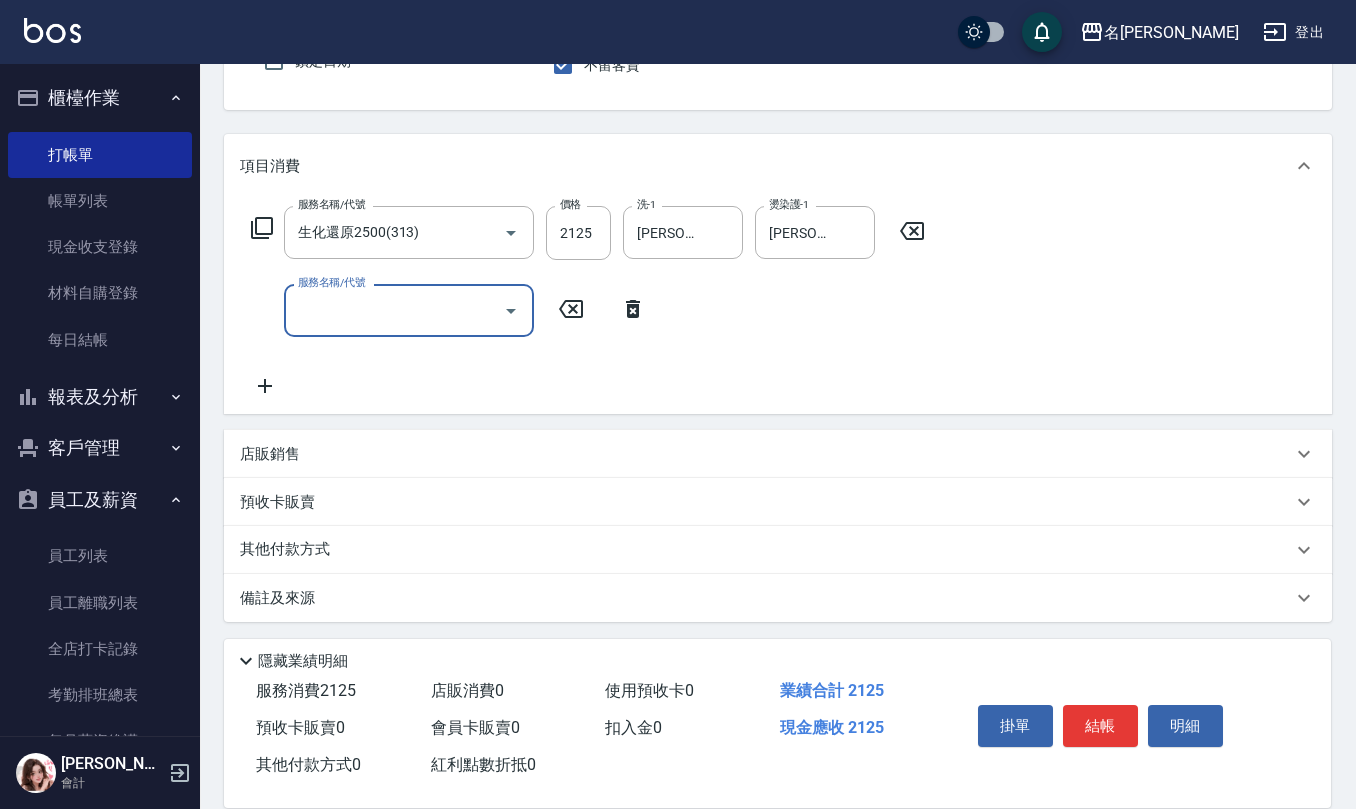 click on "店販銷售" at bounding box center [766, 454] 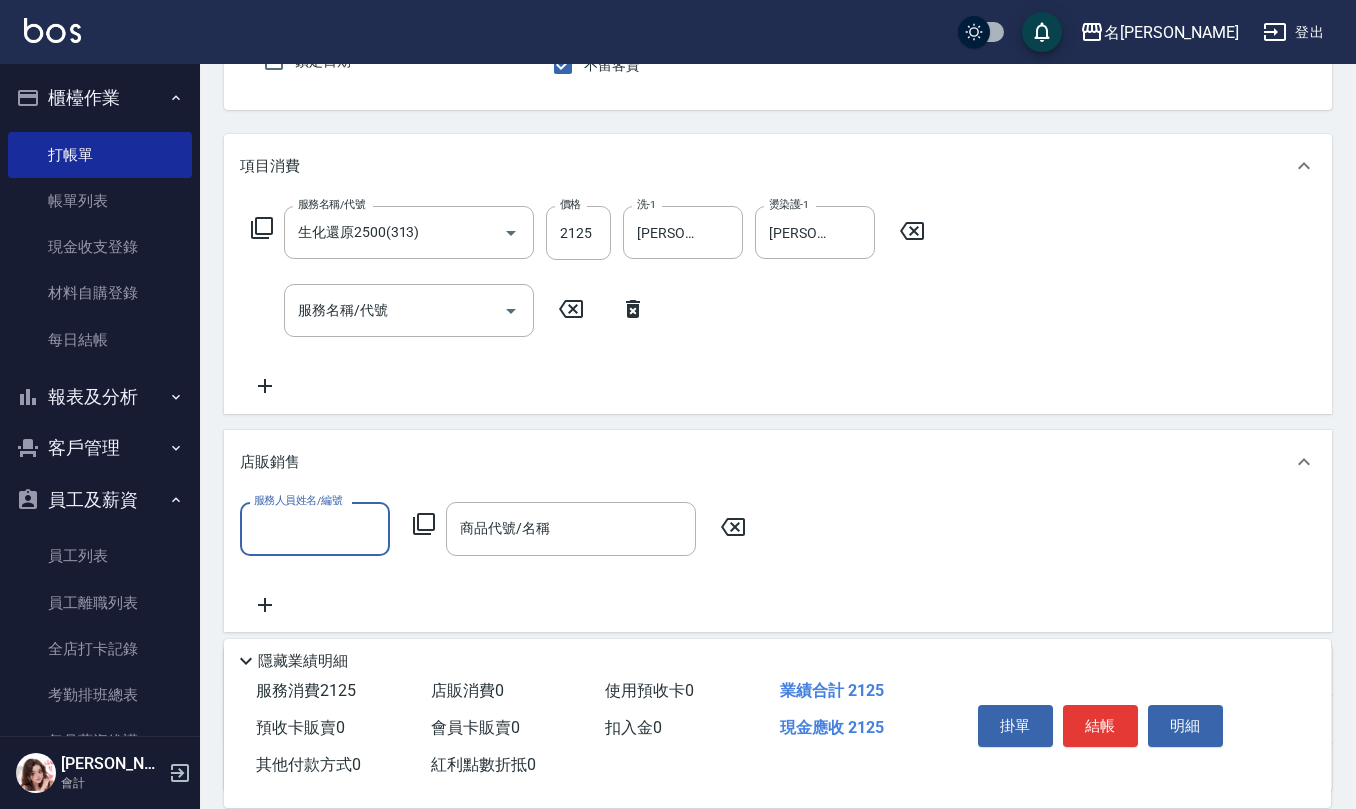 scroll, scrollTop: 1, scrollLeft: 0, axis: vertical 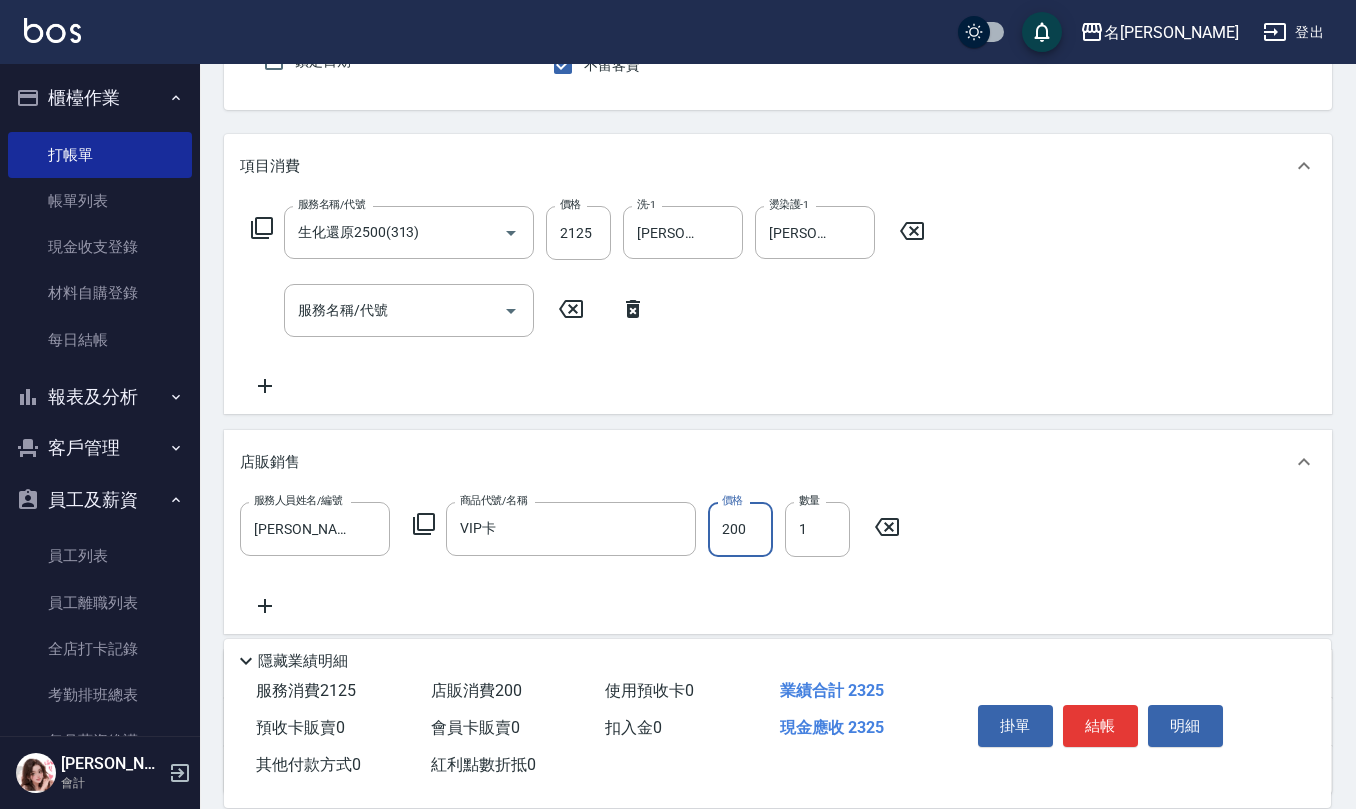 click 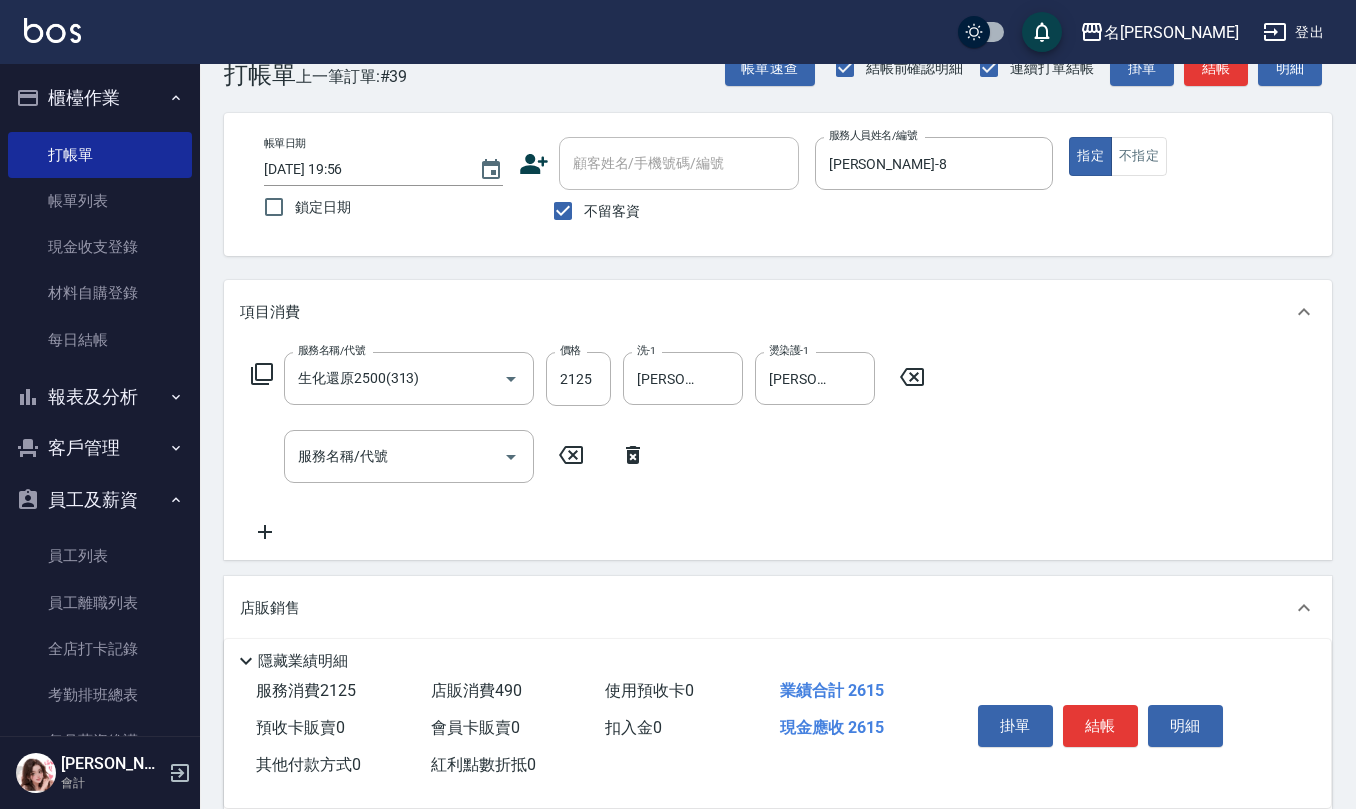 scroll, scrollTop: 0, scrollLeft: 0, axis: both 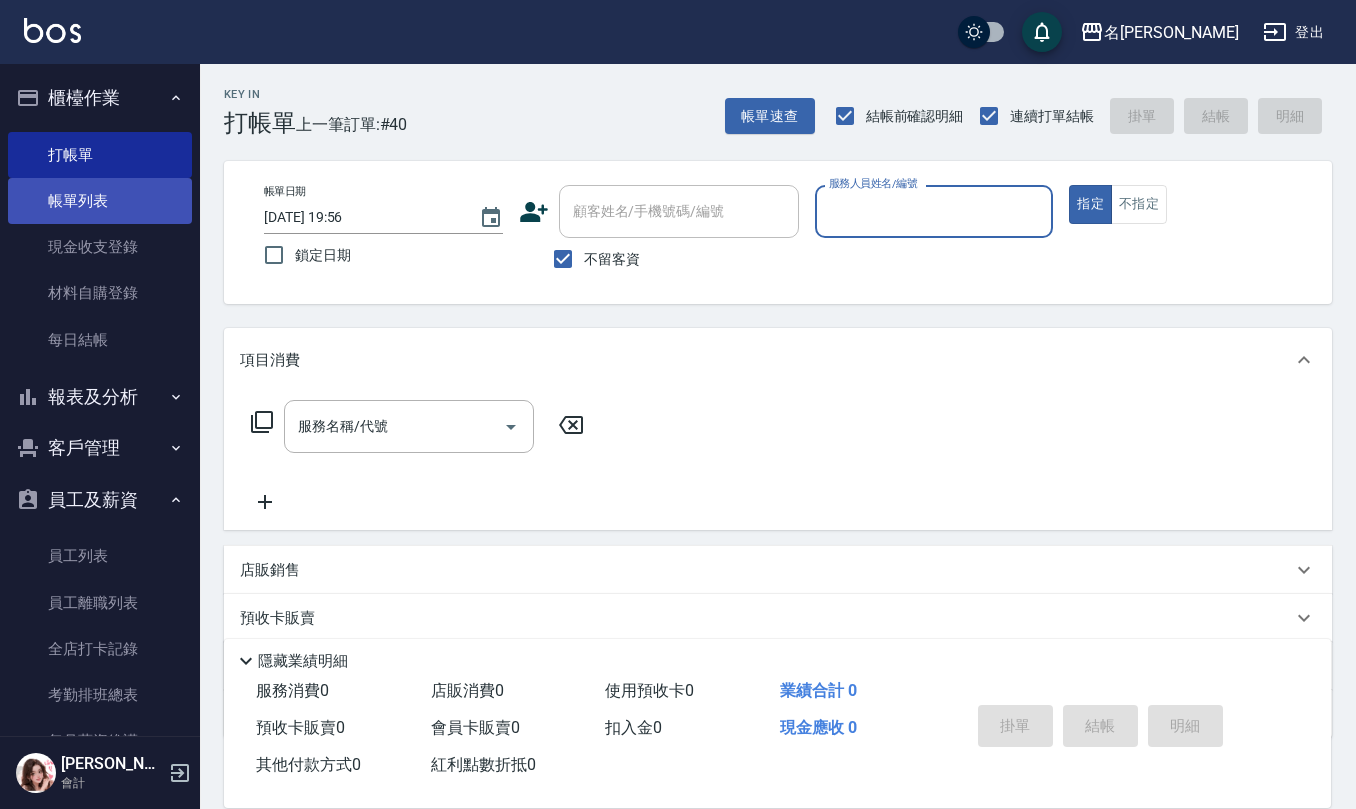 click on "帳單列表" at bounding box center [100, 201] 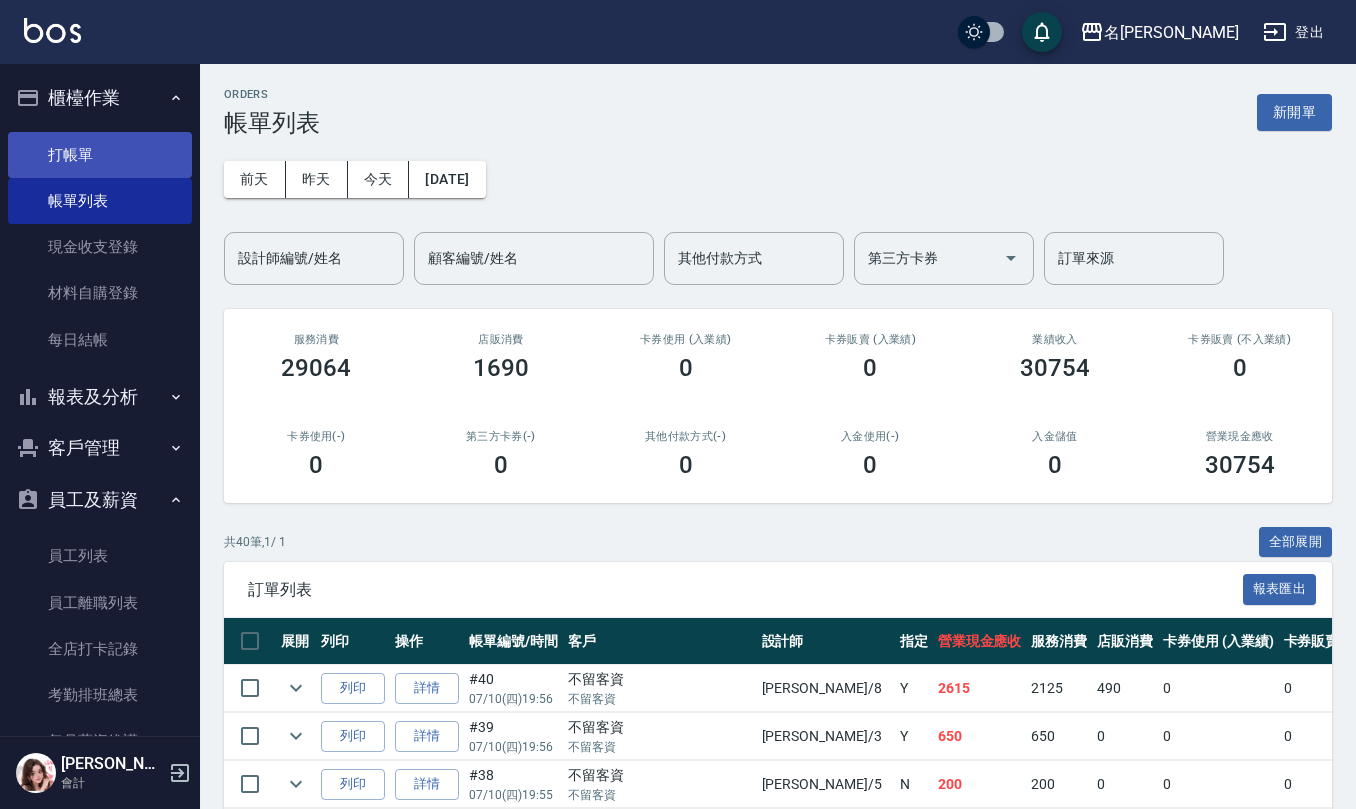 click on "打帳單" at bounding box center [100, 155] 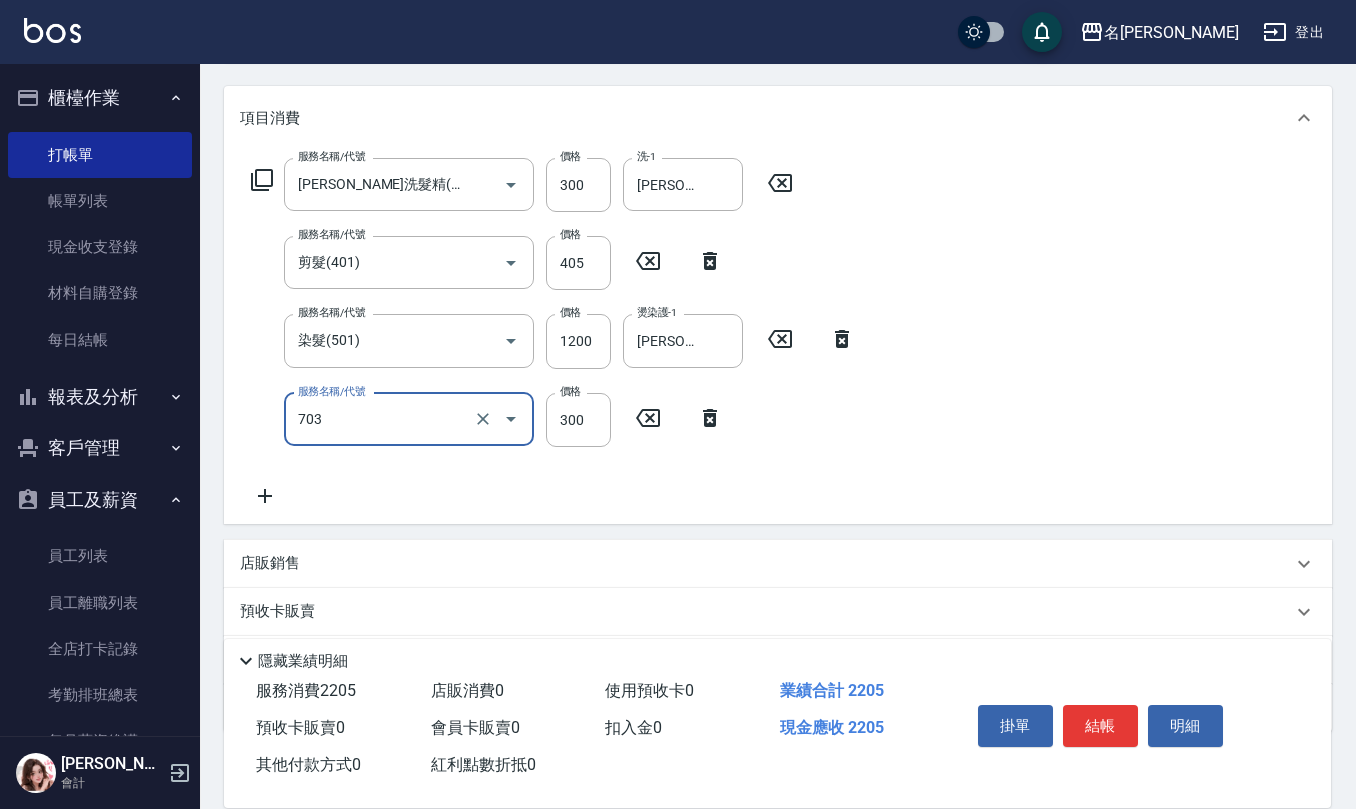 scroll, scrollTop: 266, scrollLeft: 0, axis: vertical 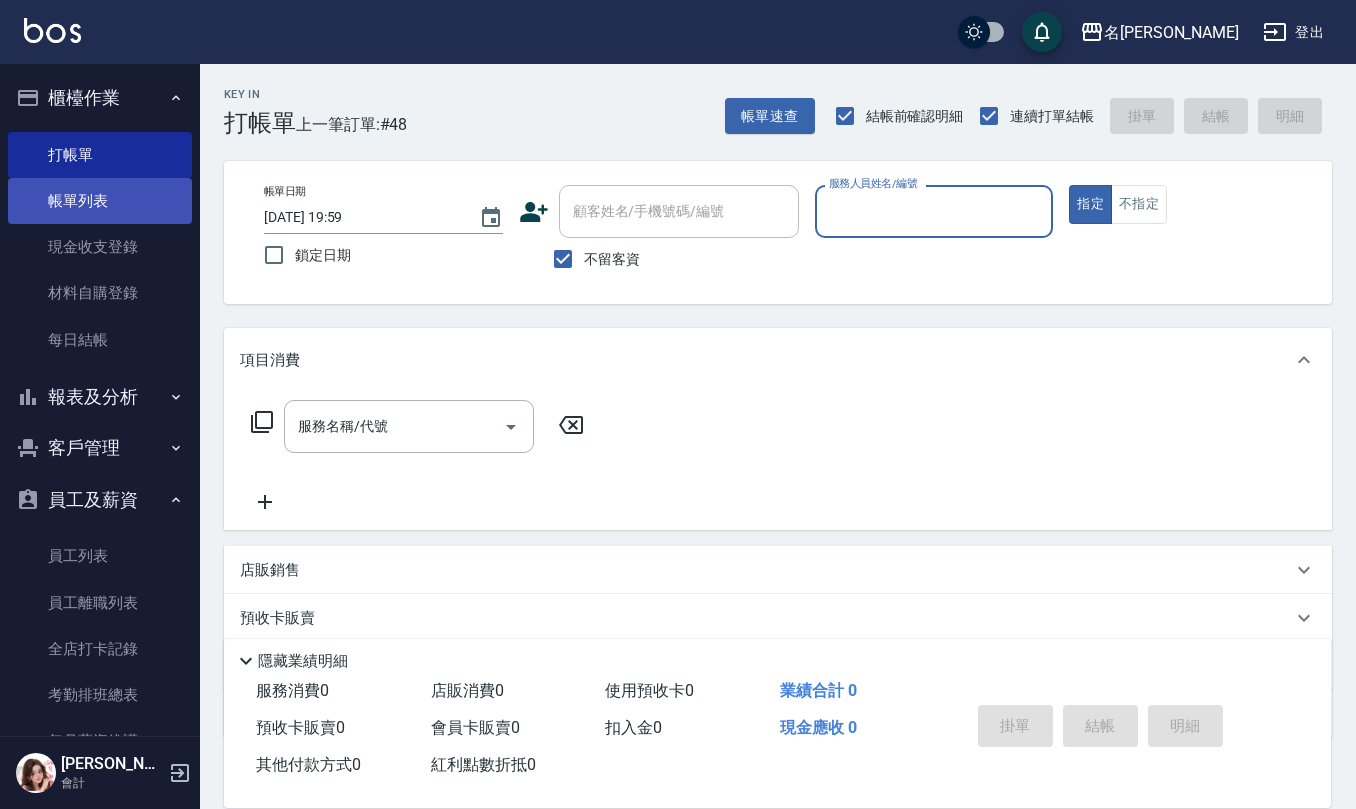 click on "帳單列表" at bounding box center (100, 201) 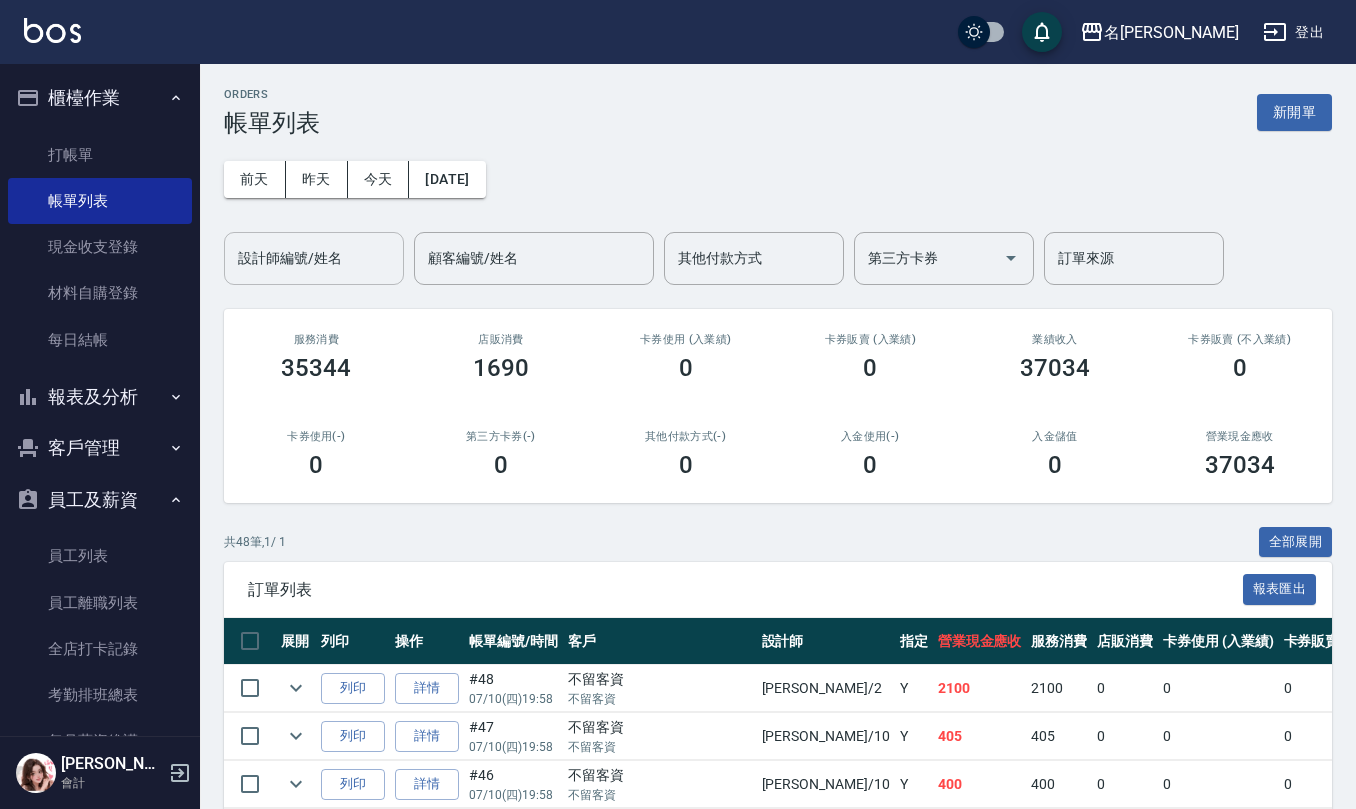 click on "設計師編號/姓名" at bounding box center (314, 258) 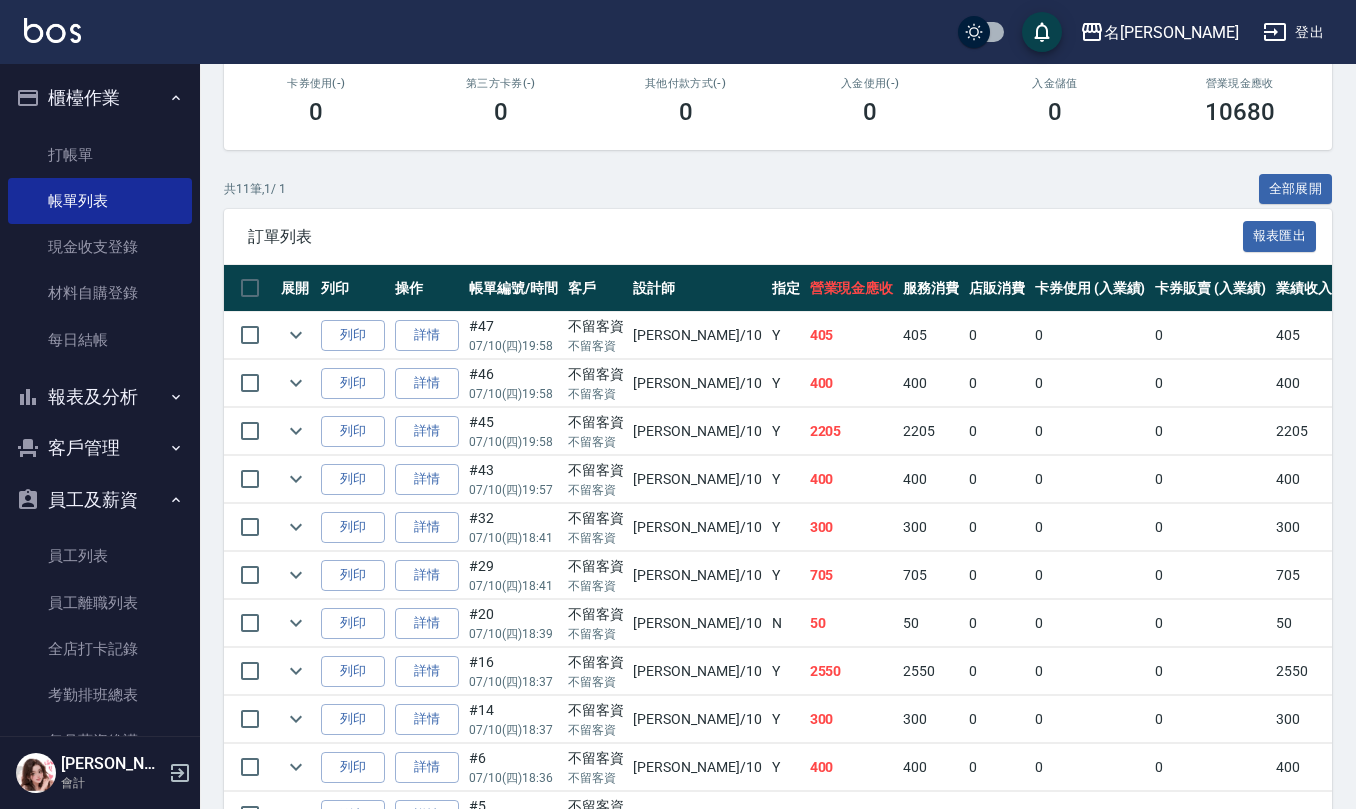 scroll, scrollTop: 489, scrollLeft: 0, axis: vertical 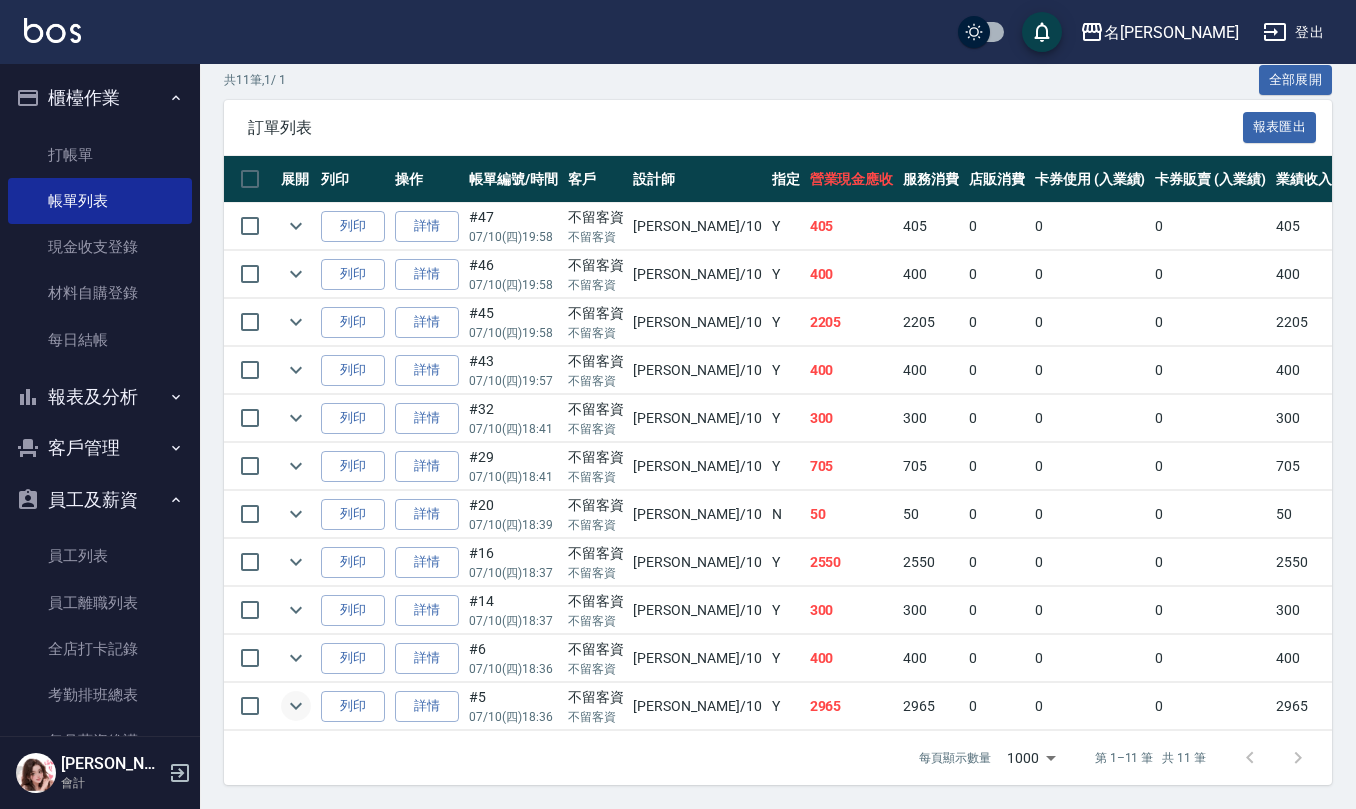 click 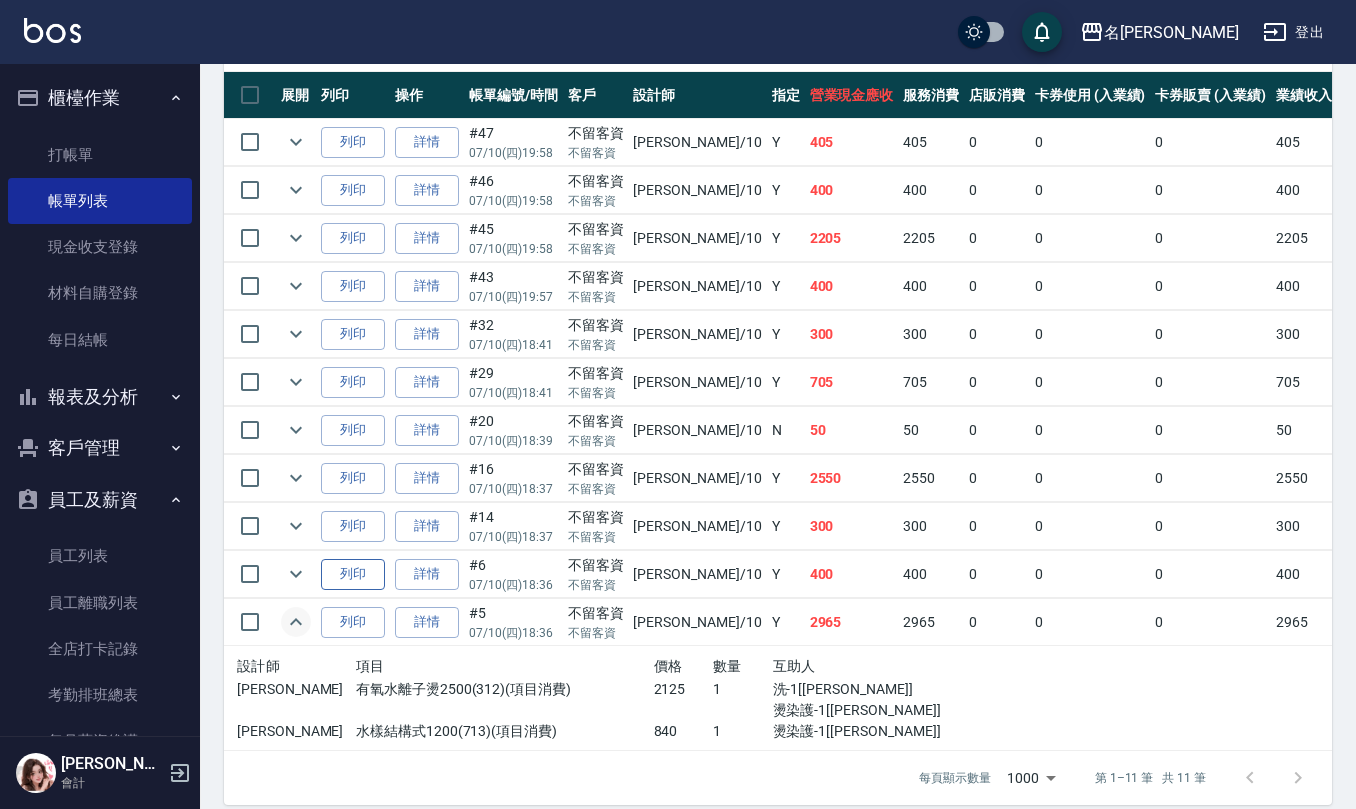 scroll, scrollTop: 593, scrollLeft: 0, axis: vertical 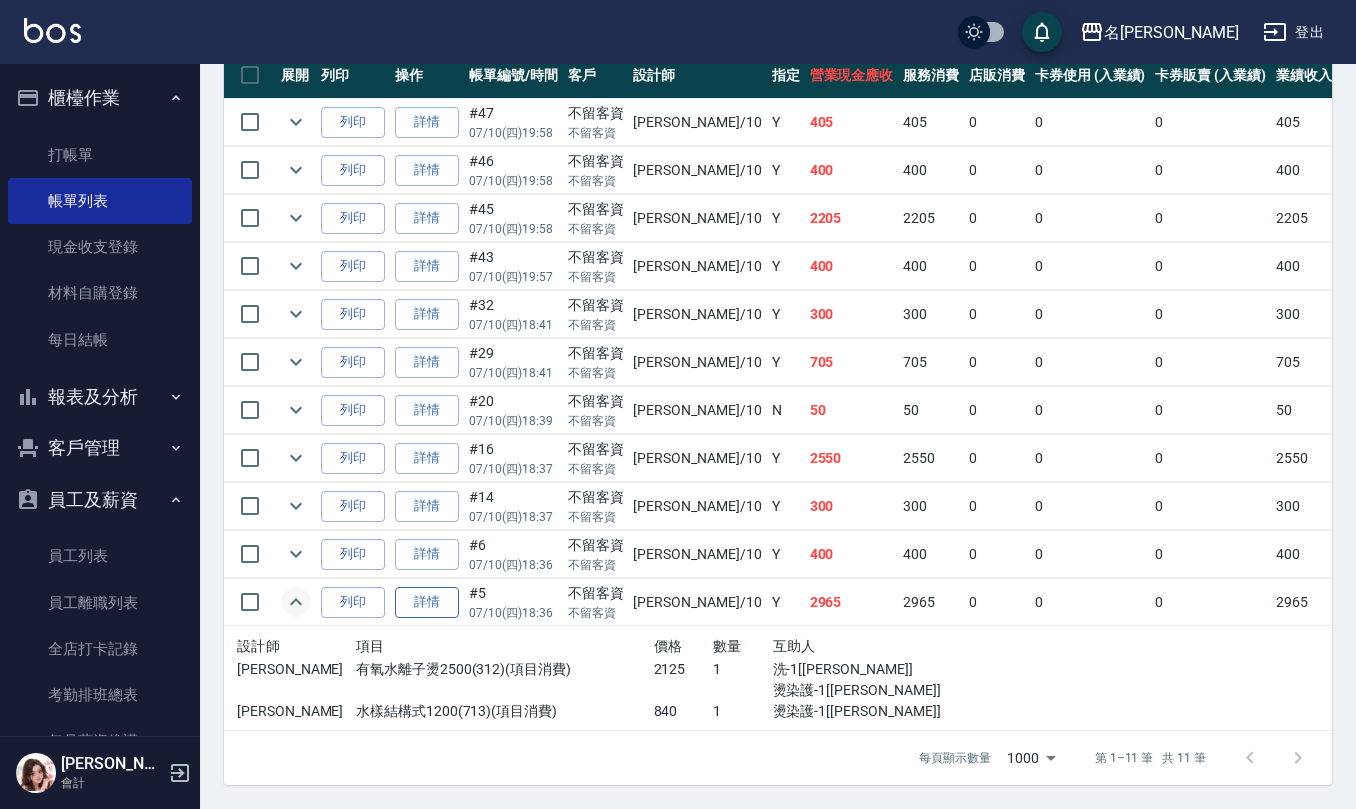 click on "詳情" at bounding box center (427, 602) 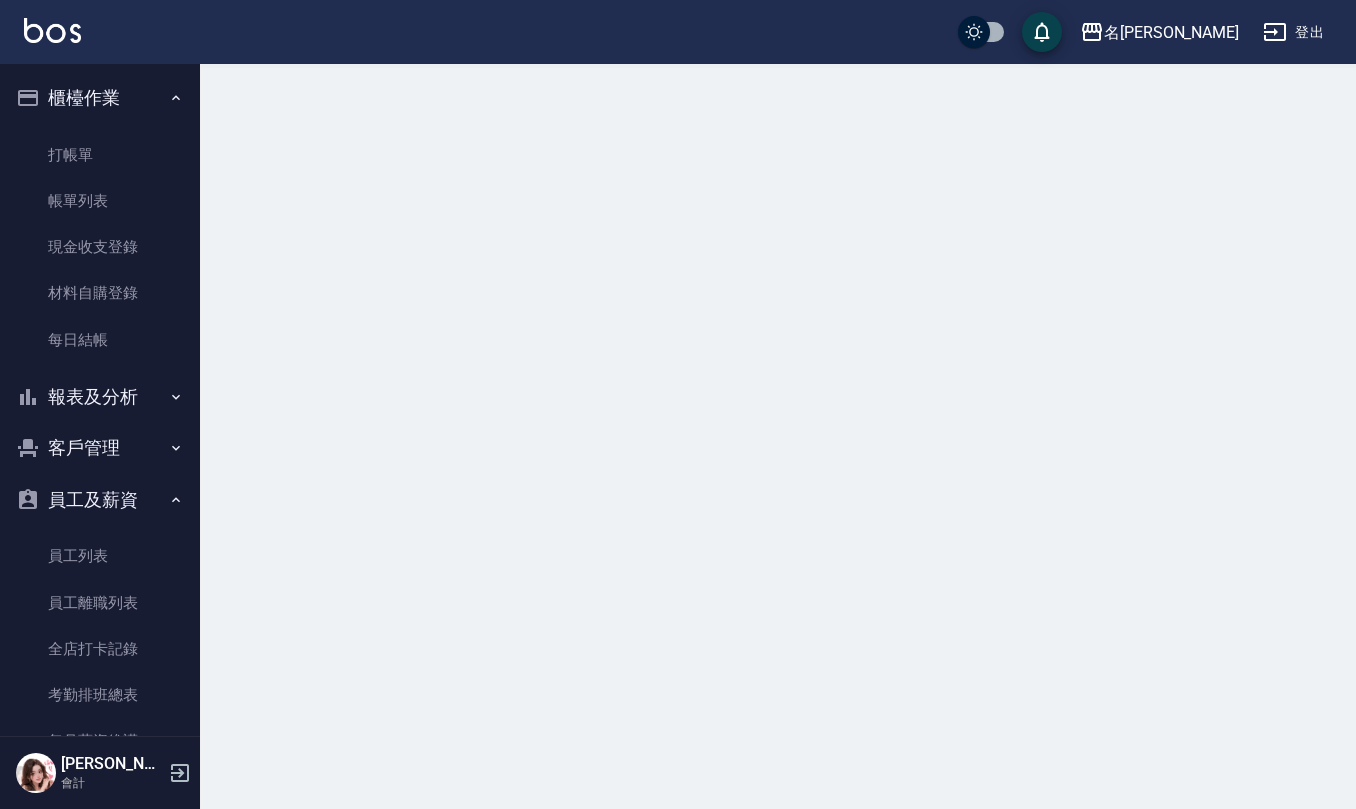 scroll, scrollTop: 0, scrollLeft: 0, axis: both 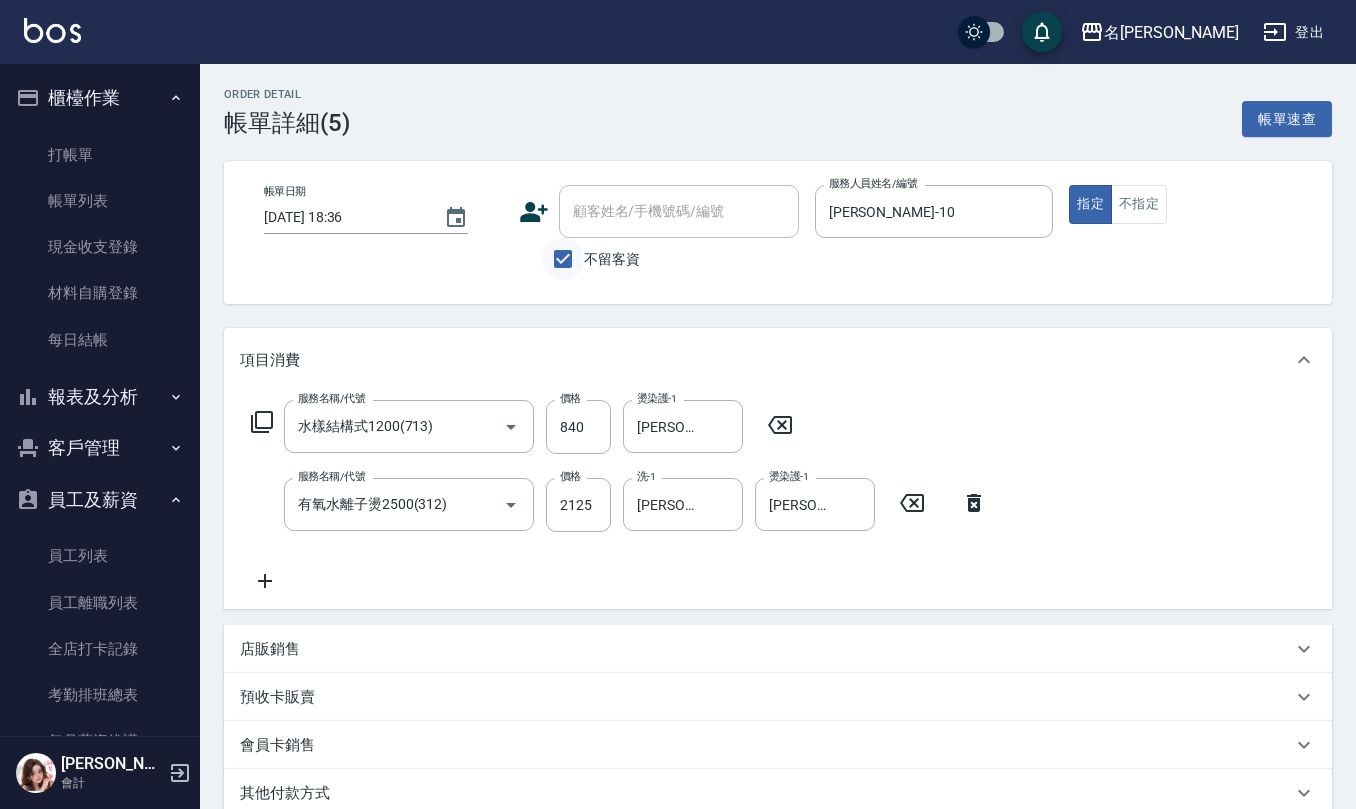 drag, startPoint x: 569, startPoint y: 265, endPoint x: 576, endPoint y: 246, distance: 20.248457 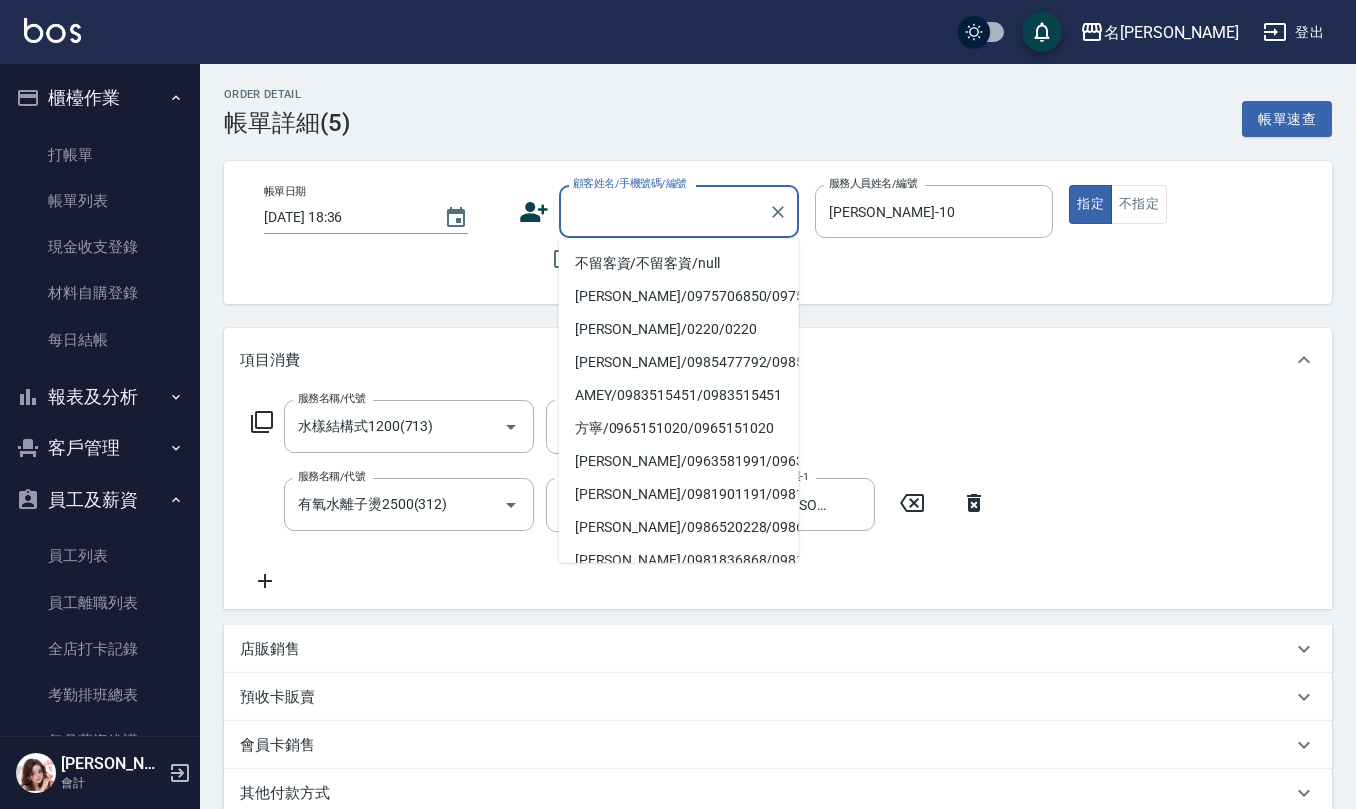 click on "顧客姓名/手機號碼/編號" at bounding box center [664, 211] 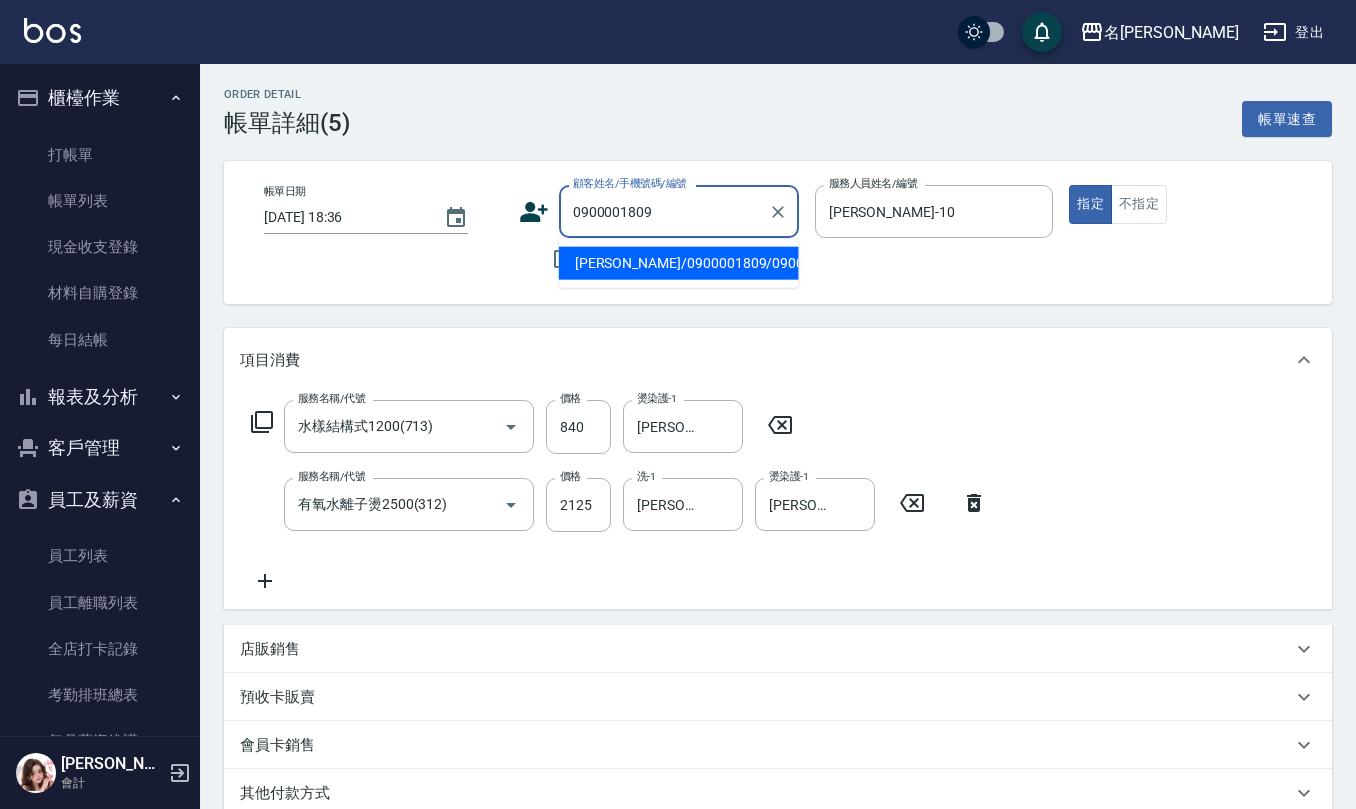 click on "[PERSON_NAME]/0900001809/0900001809" at bounding box center [679, 263] 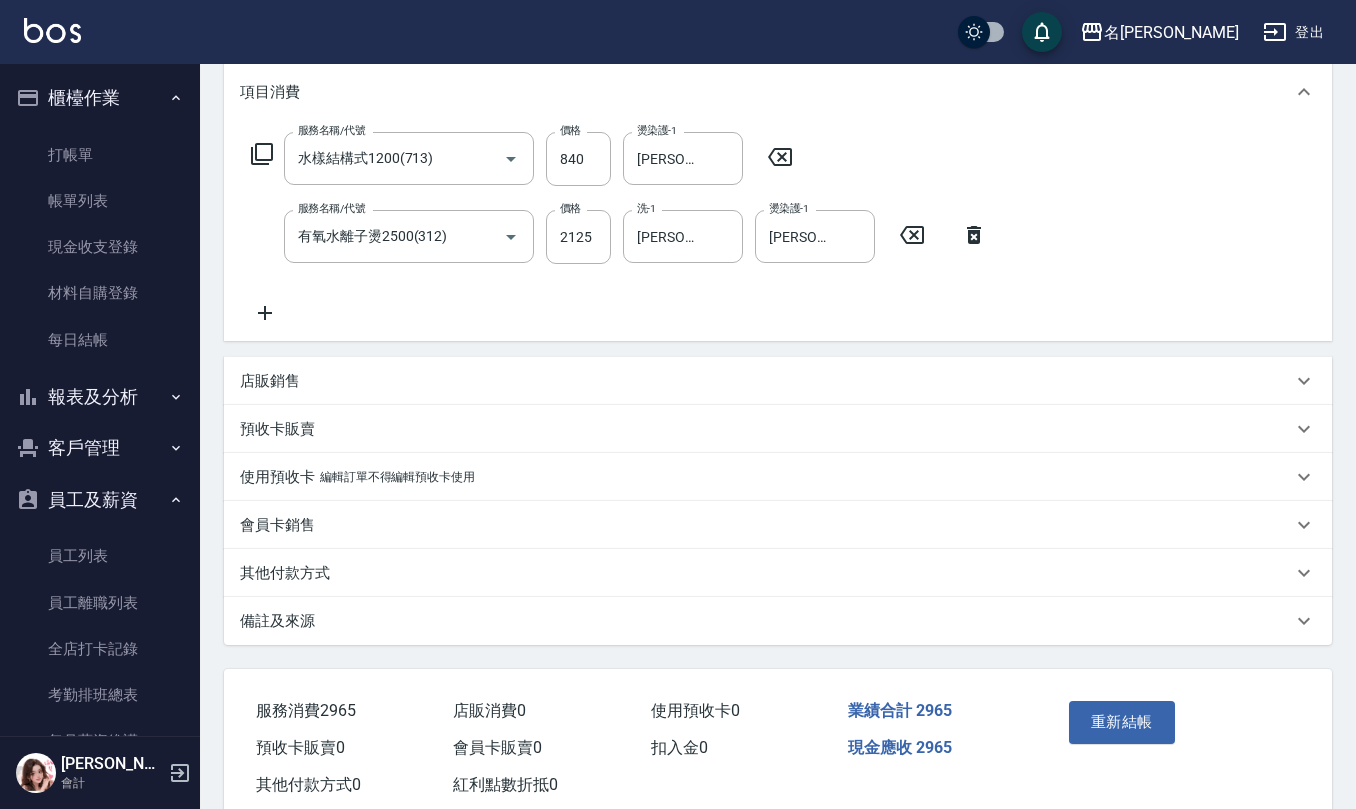 scroll, scrollTop: 316, scrollLeft: 0, axis: vertical 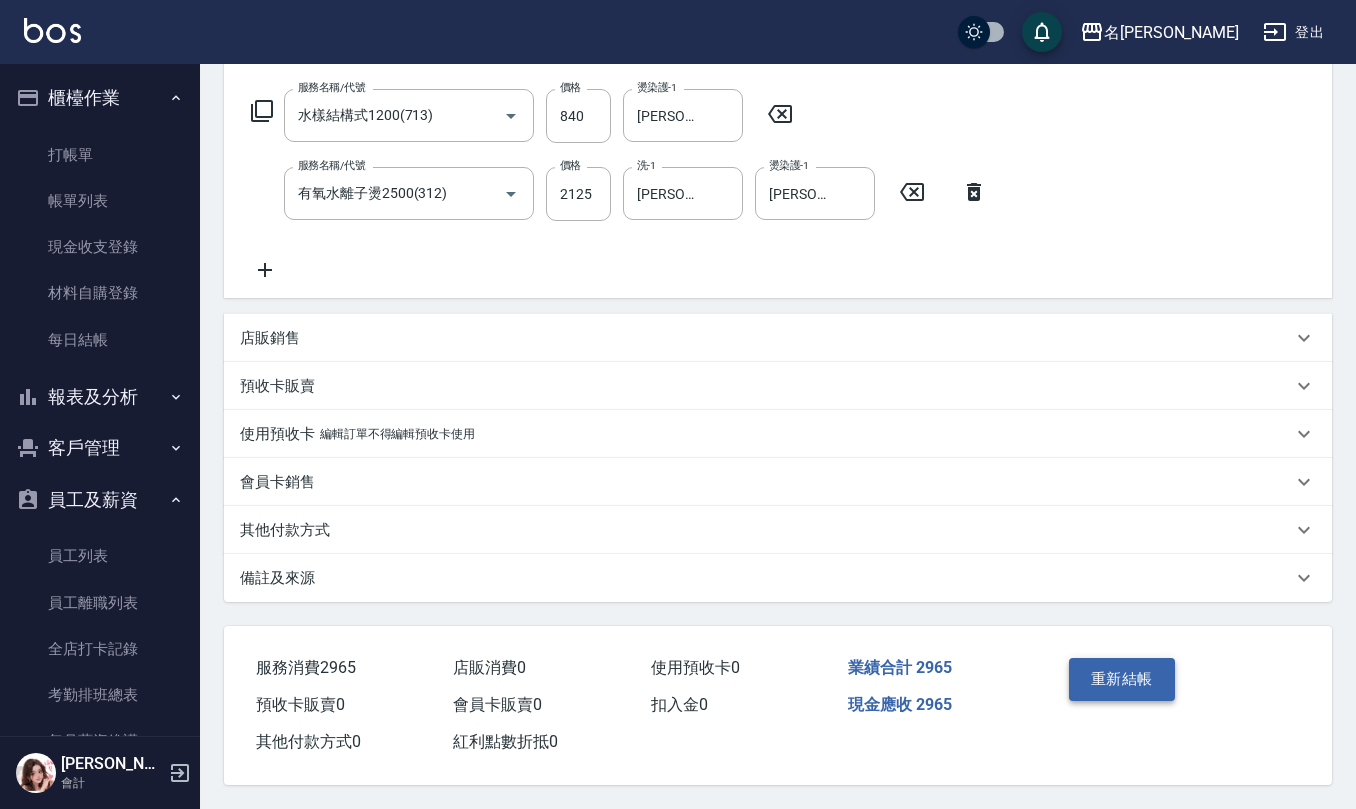 click on "重新結帳" at bounding box center (1122, 679) 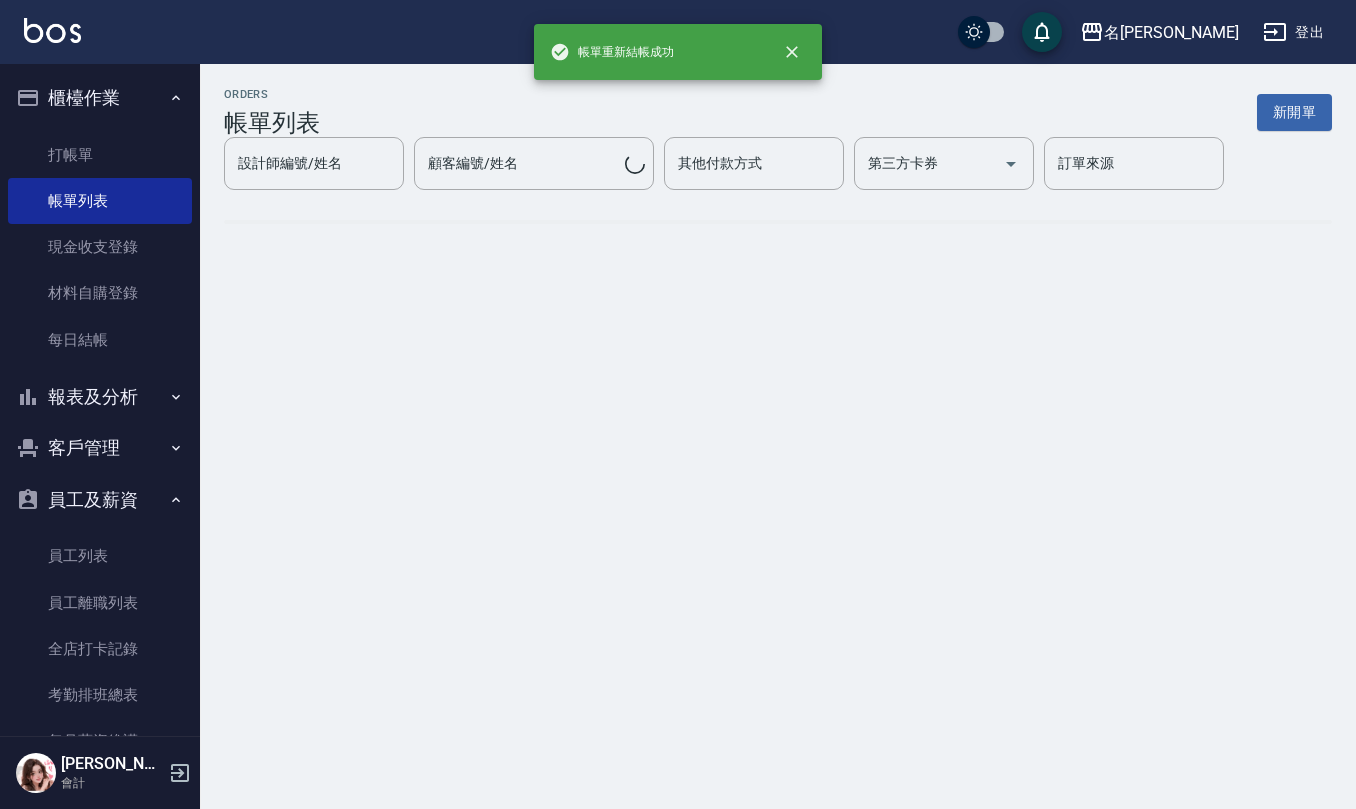 scroll, scrollTop: 0, scrollLeft: 0, axis: both 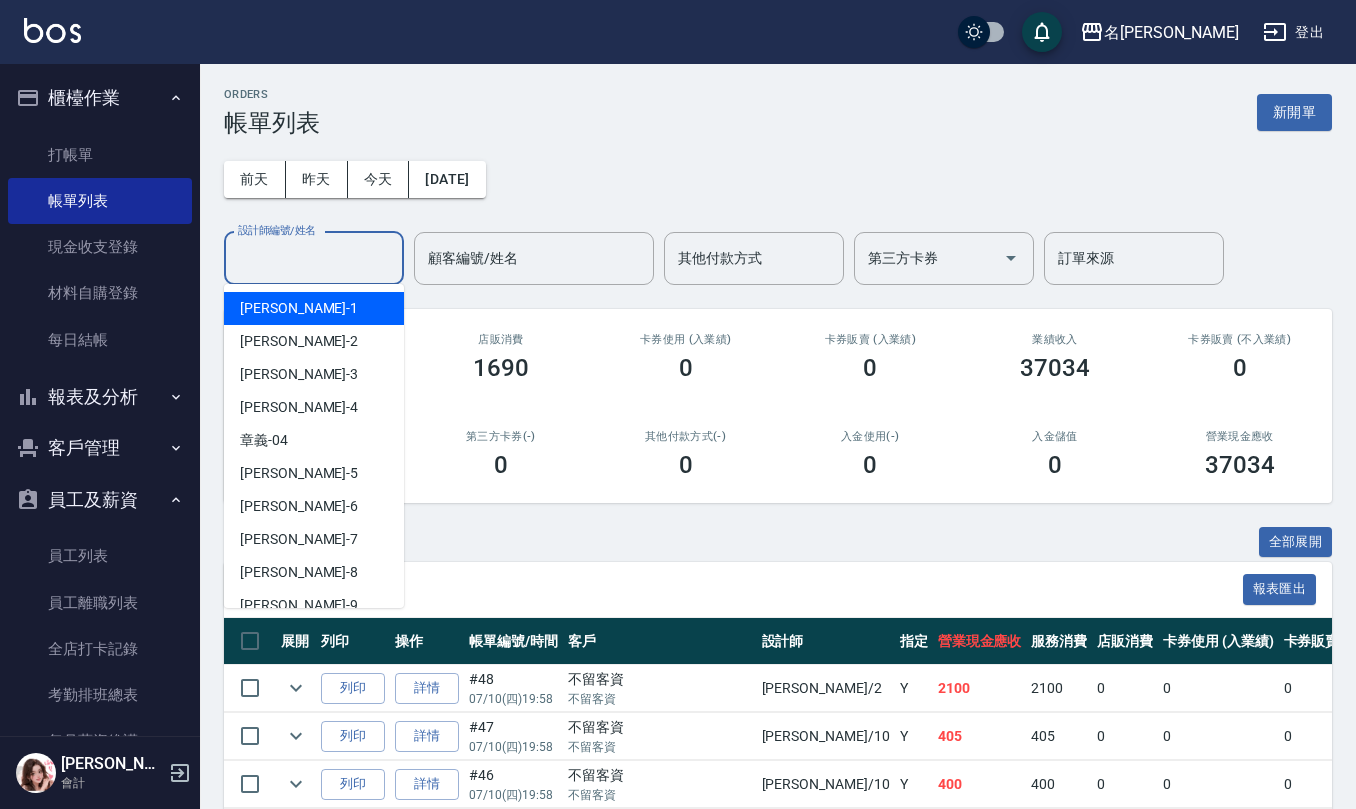 click on "設計師編號/姓名" at bounding box center (314, 258) 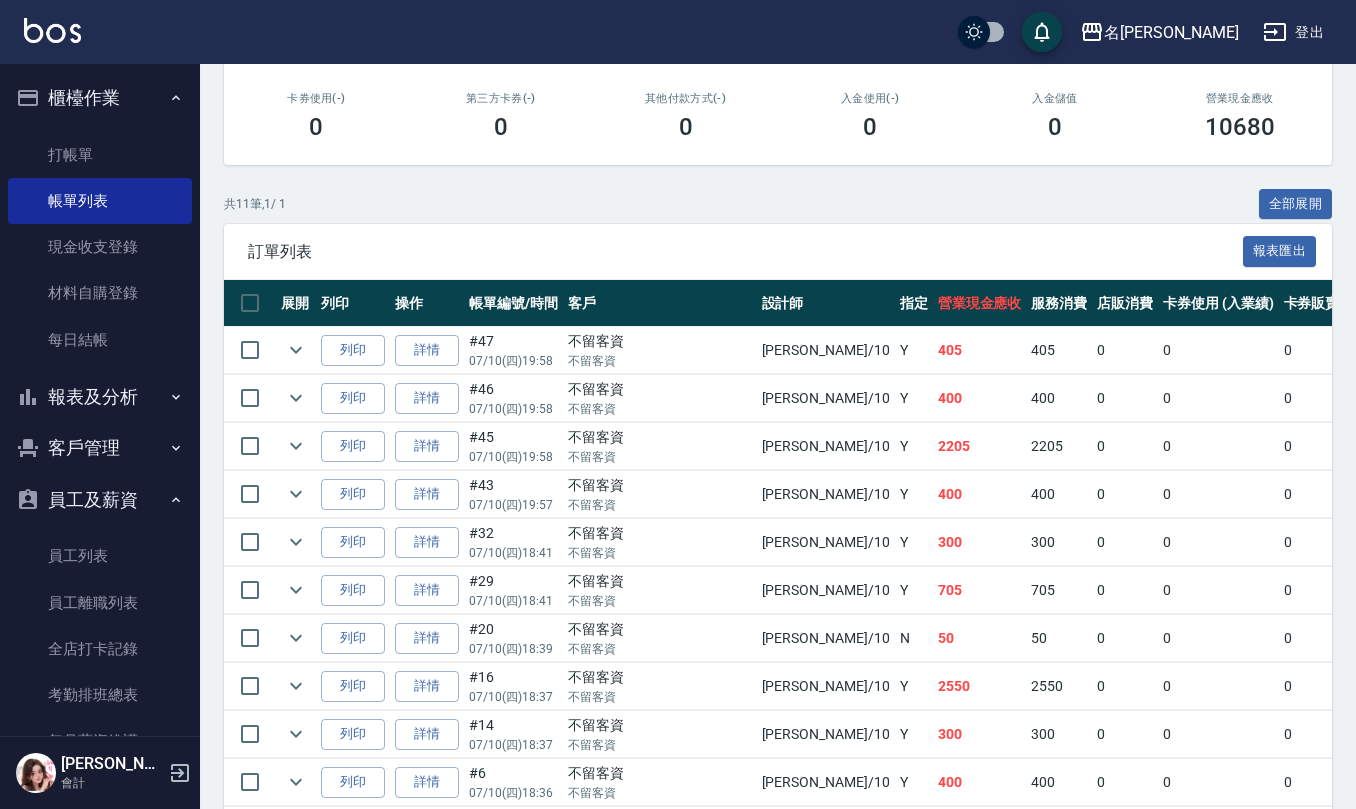 scroll, scrollTop: 400, scrollLeft: 0, axis: vertical 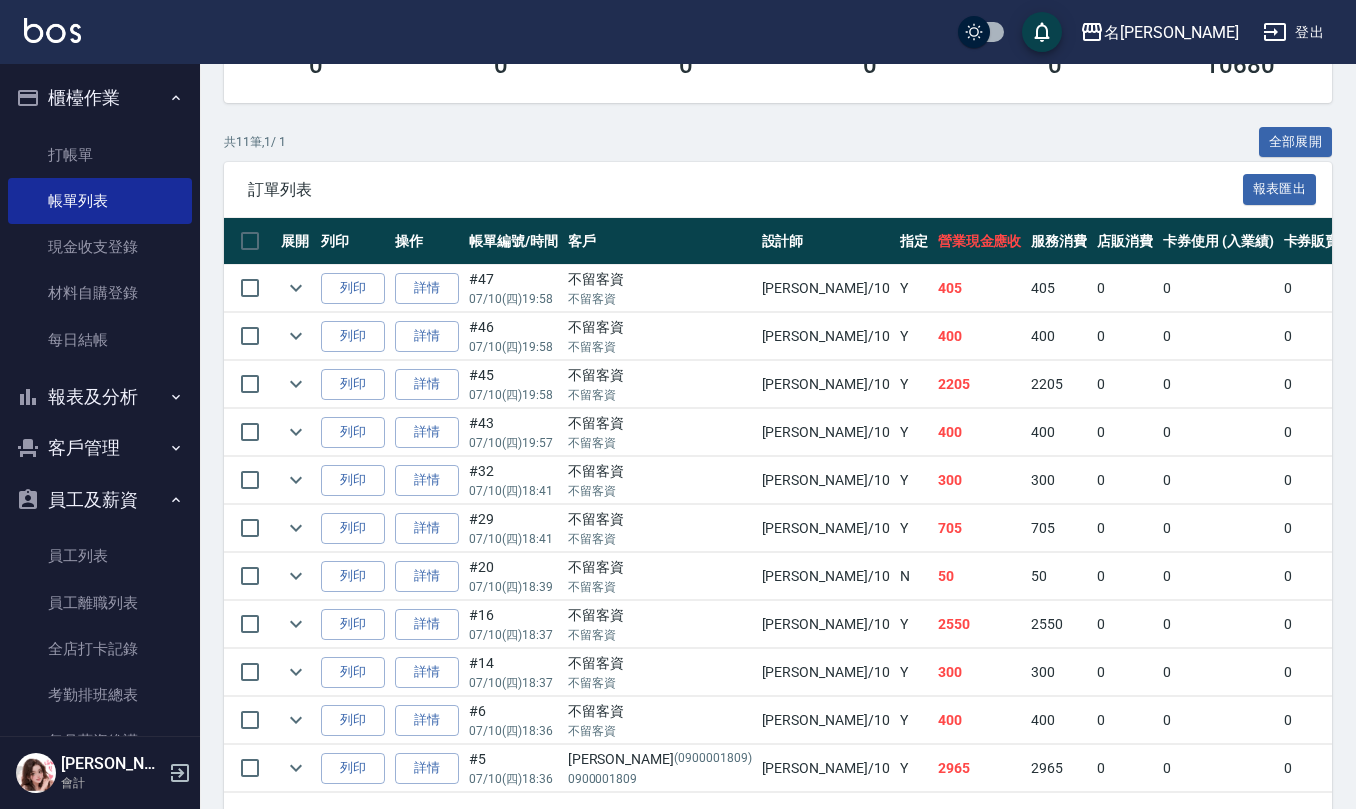 click at bounding box center [296, 384] 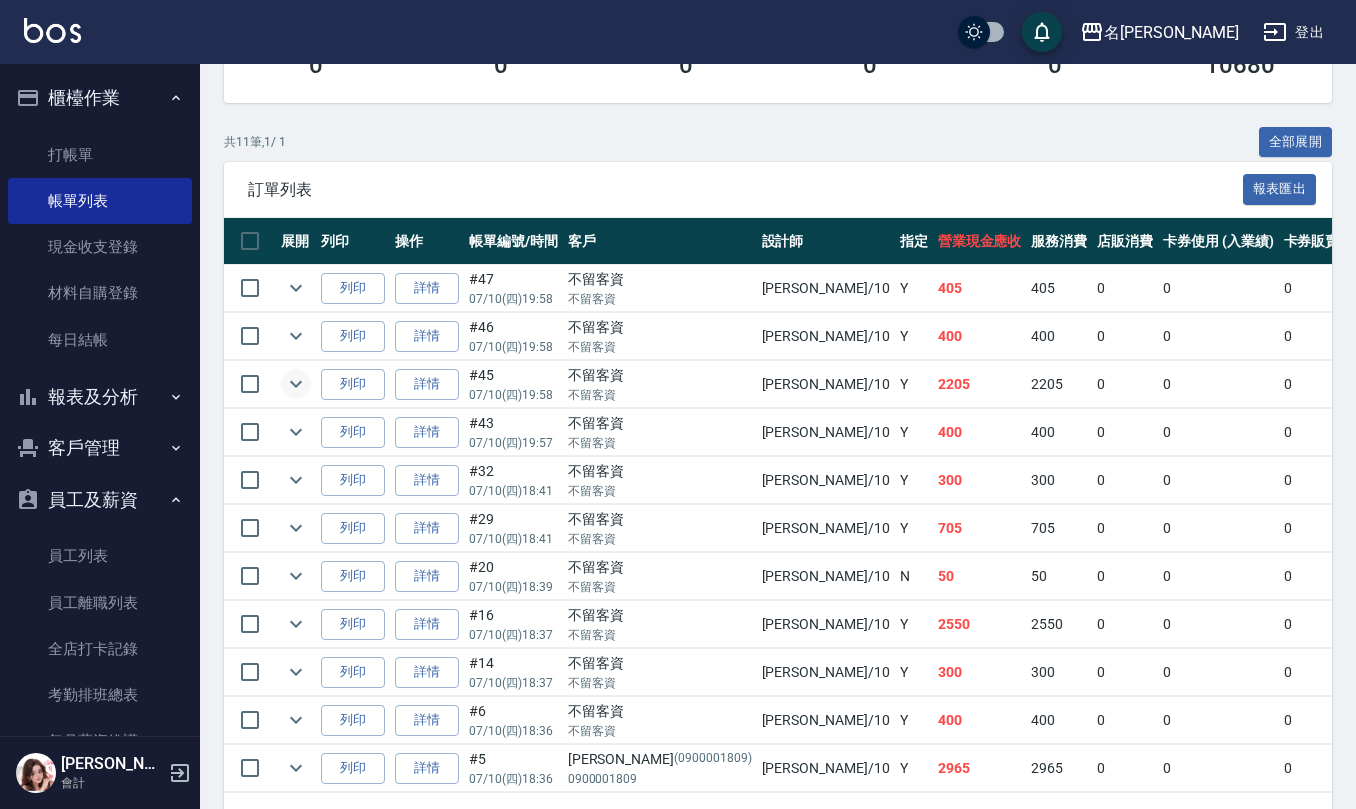click 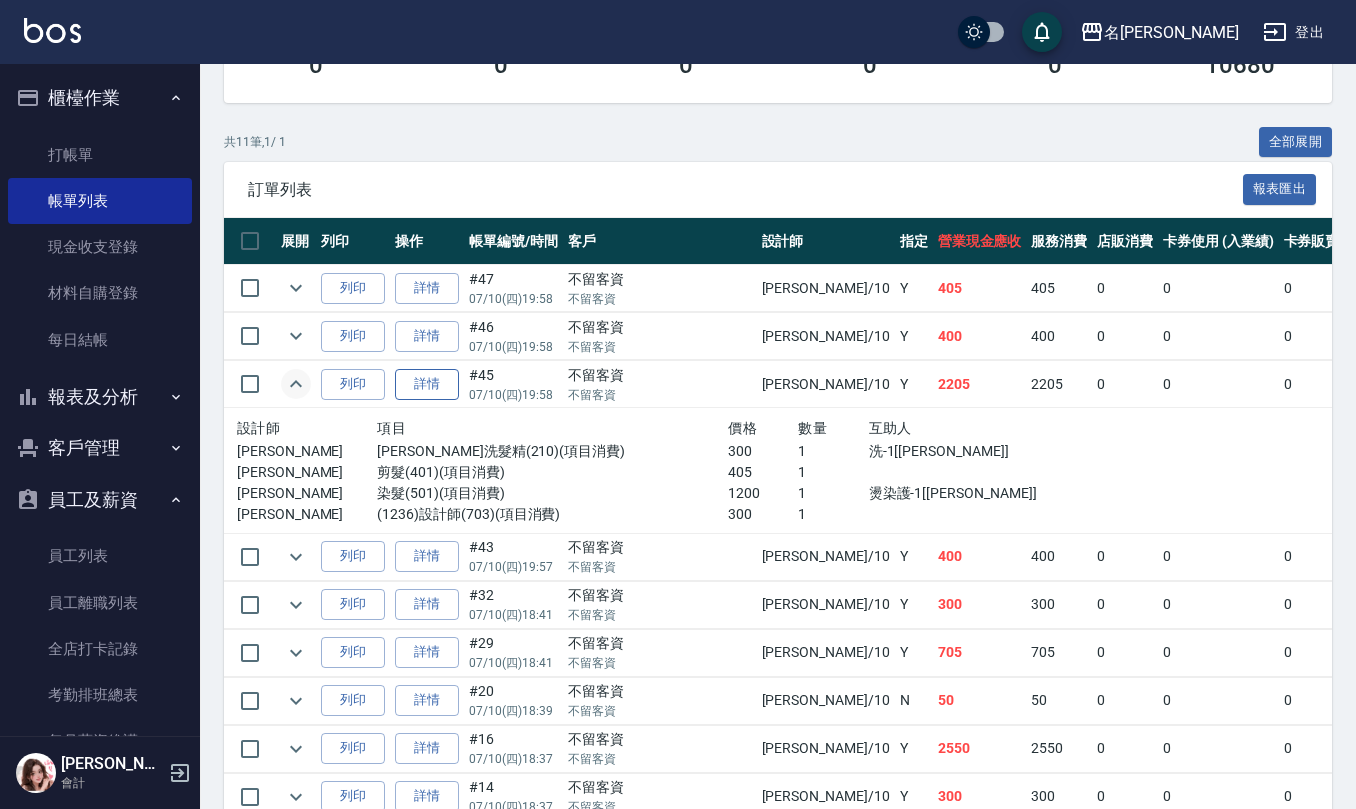 click on "詳情" at bounding box center (427, 384) 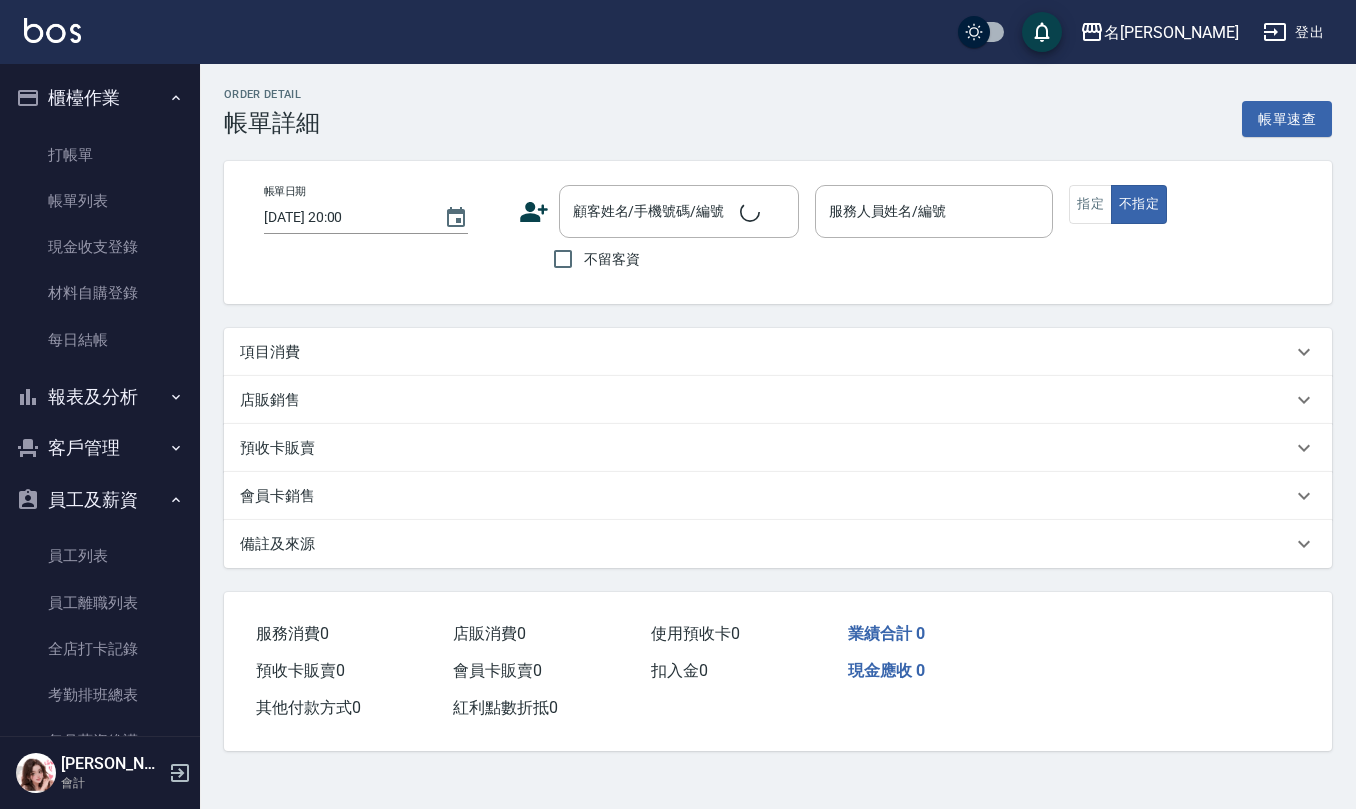 scroll, scrollTop: 0, scrollLeft: 0, axis: both 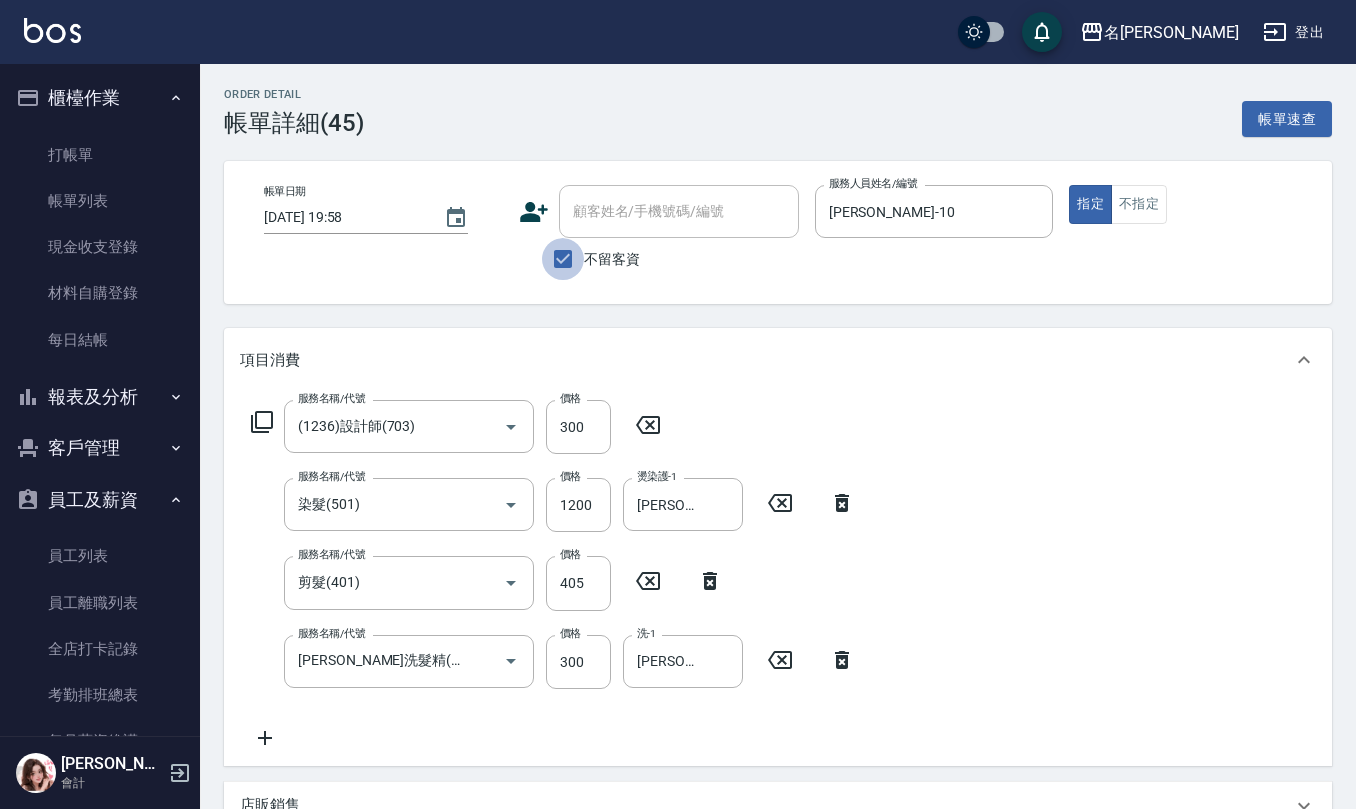 click on "不留客資" at bounding box center [563, 259] 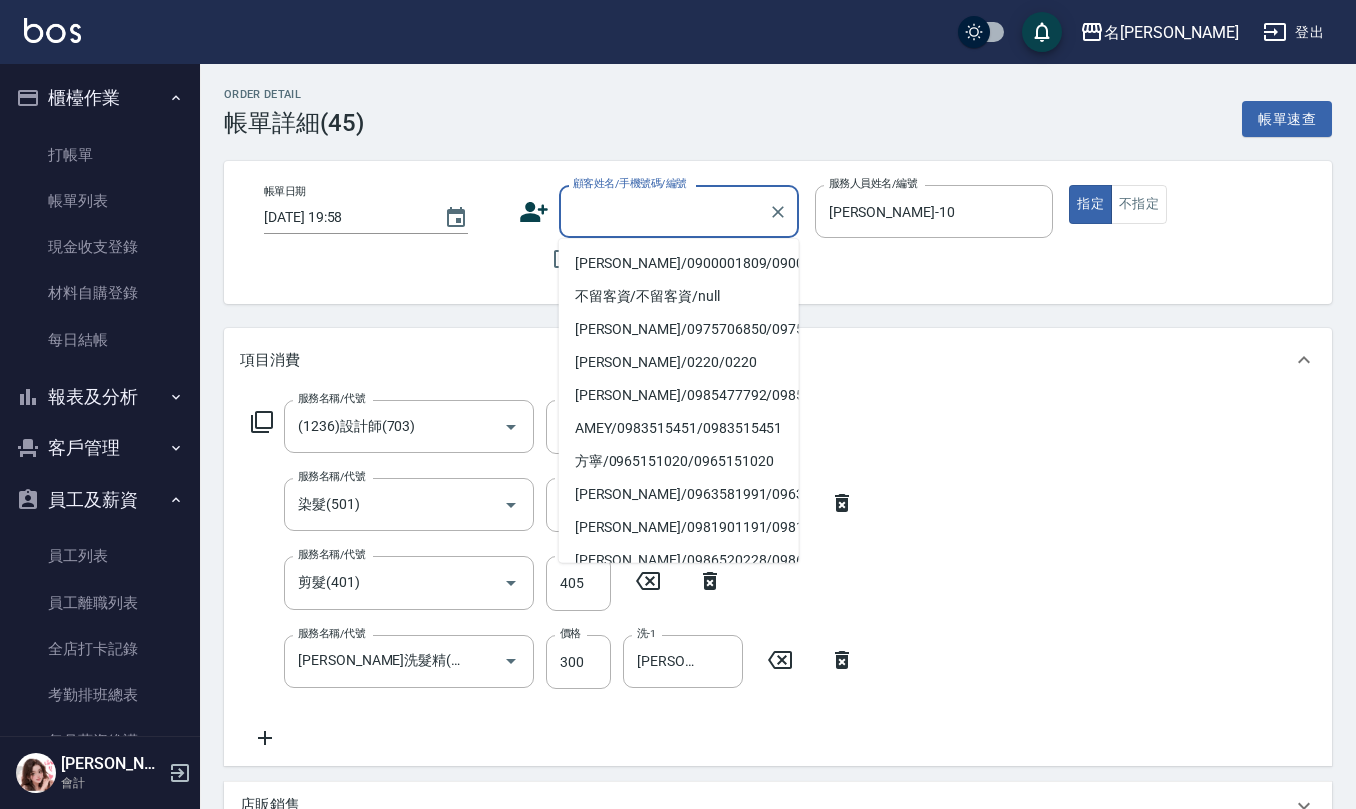 click on "顧客姓名/手機號碼/編號" at bounding box center [664, 211] 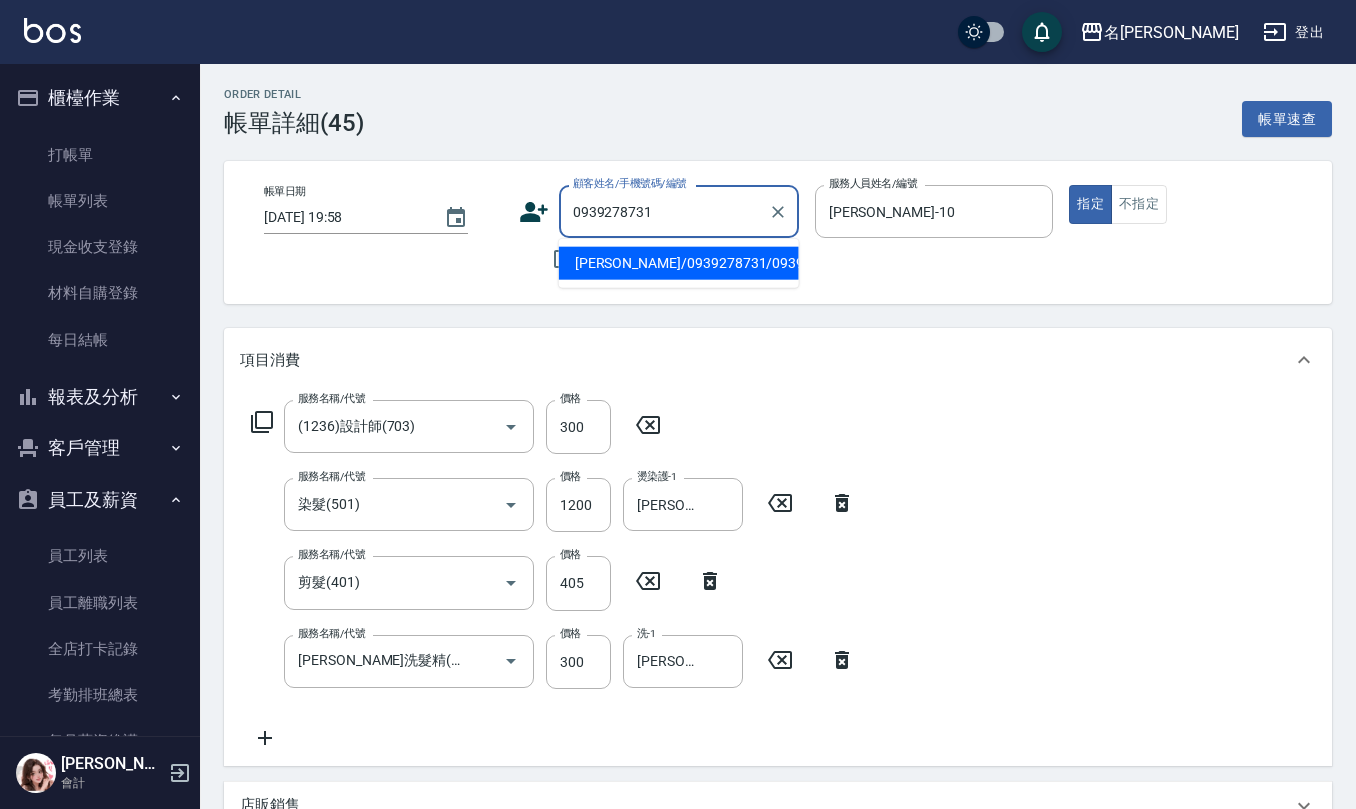 click on "[PERSON_NAME]/0939278731/0939278731" at bounding box center (679, 263) 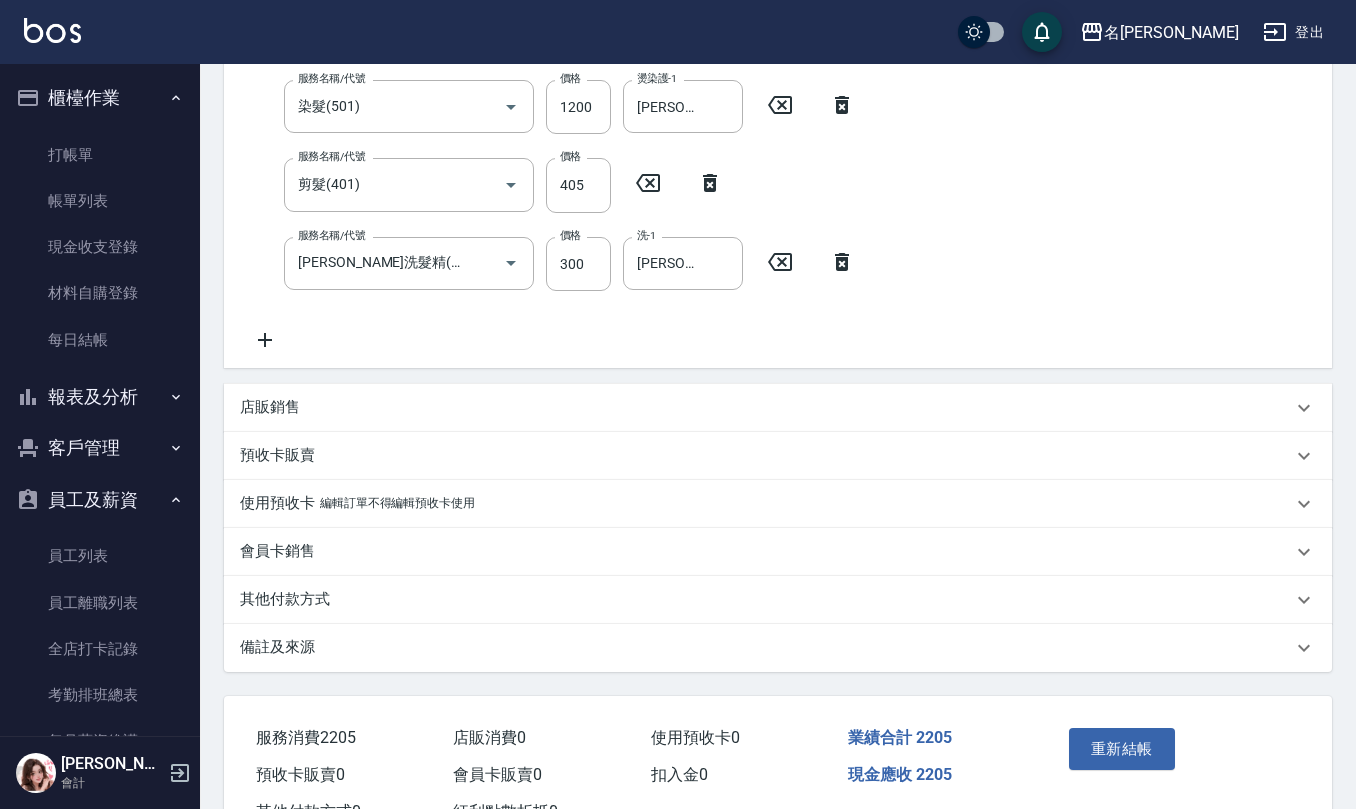 scroll, scrollTop: 400, scrollLeft: 0, axis: vertical 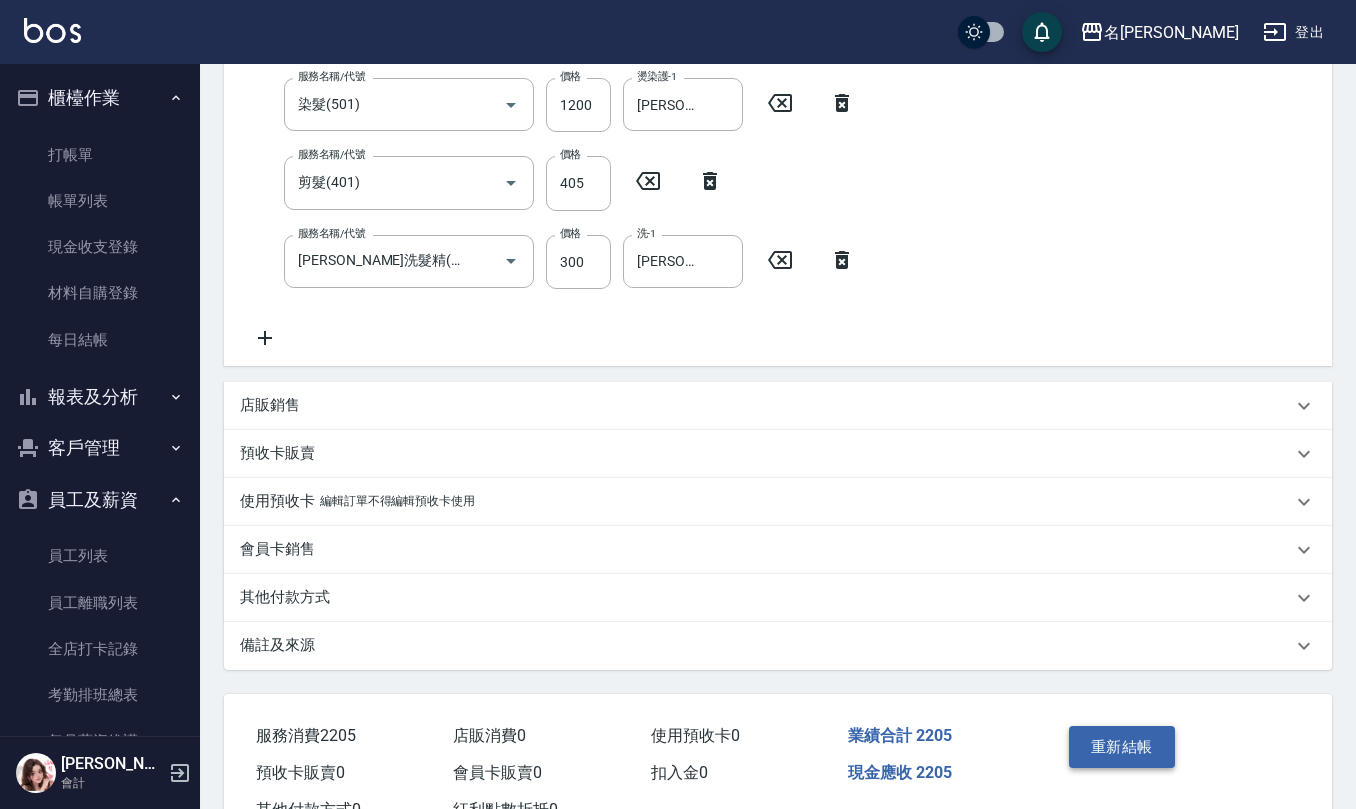 click on "重新結帳" at bounding box center (1122, 747) 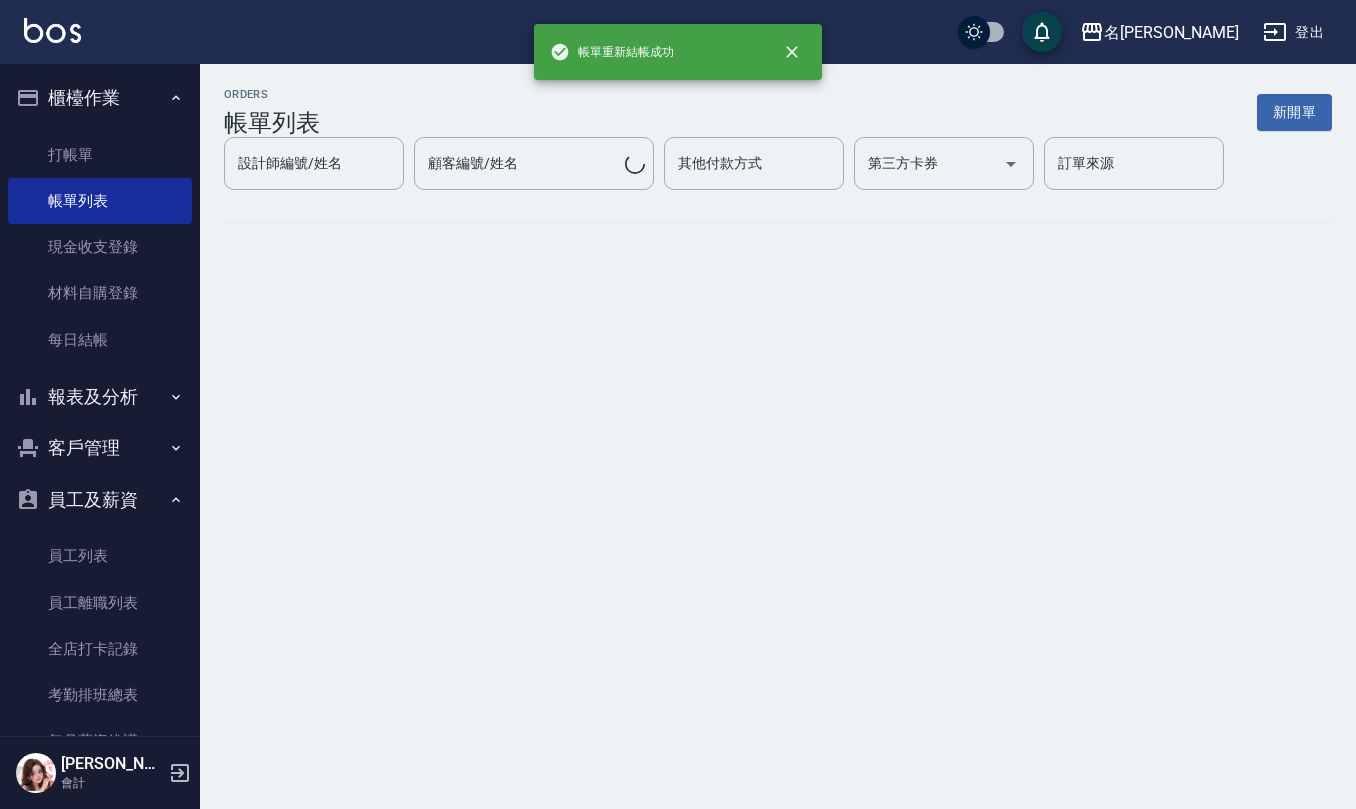 scroll, scrollTop: 0, scrollLeft: 0, axis: both 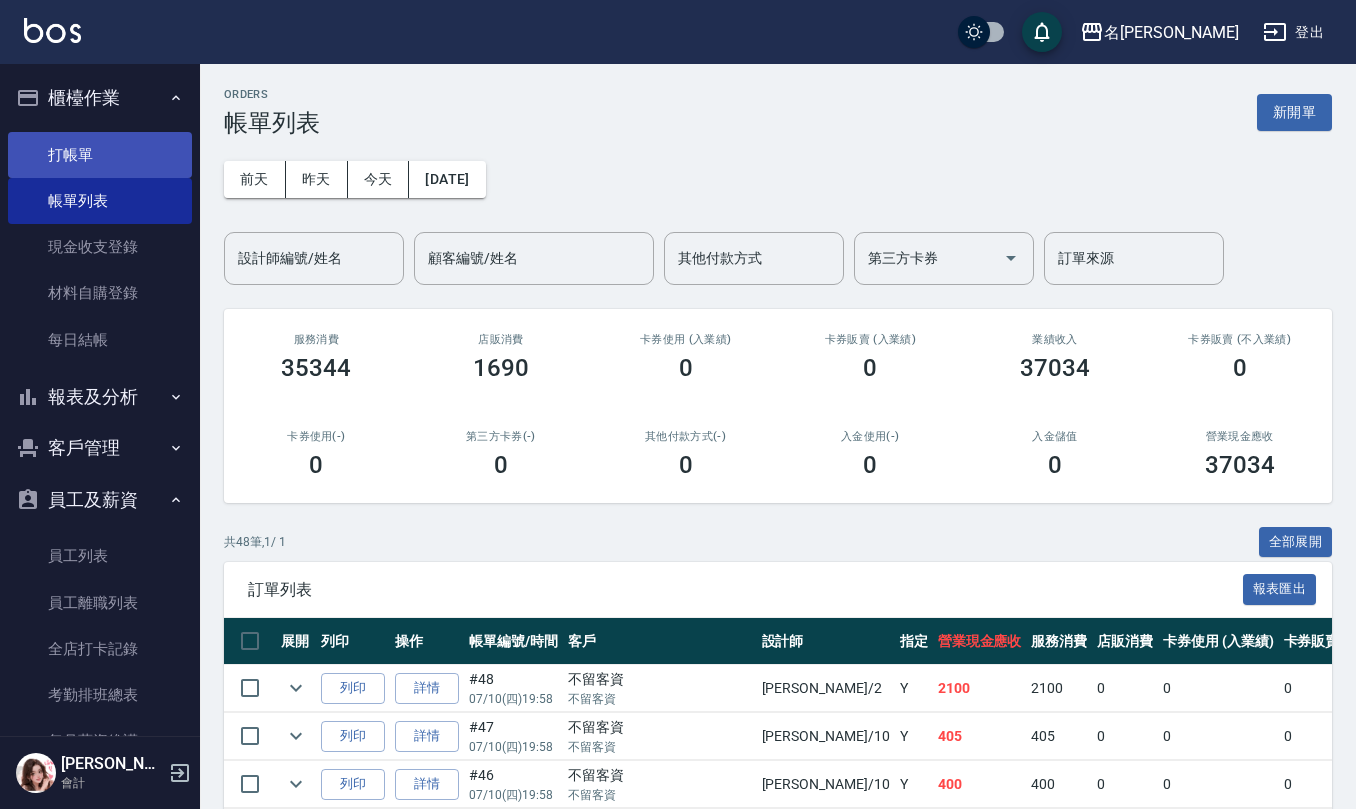 click on "打帳單" at bounding box center [100, 155] 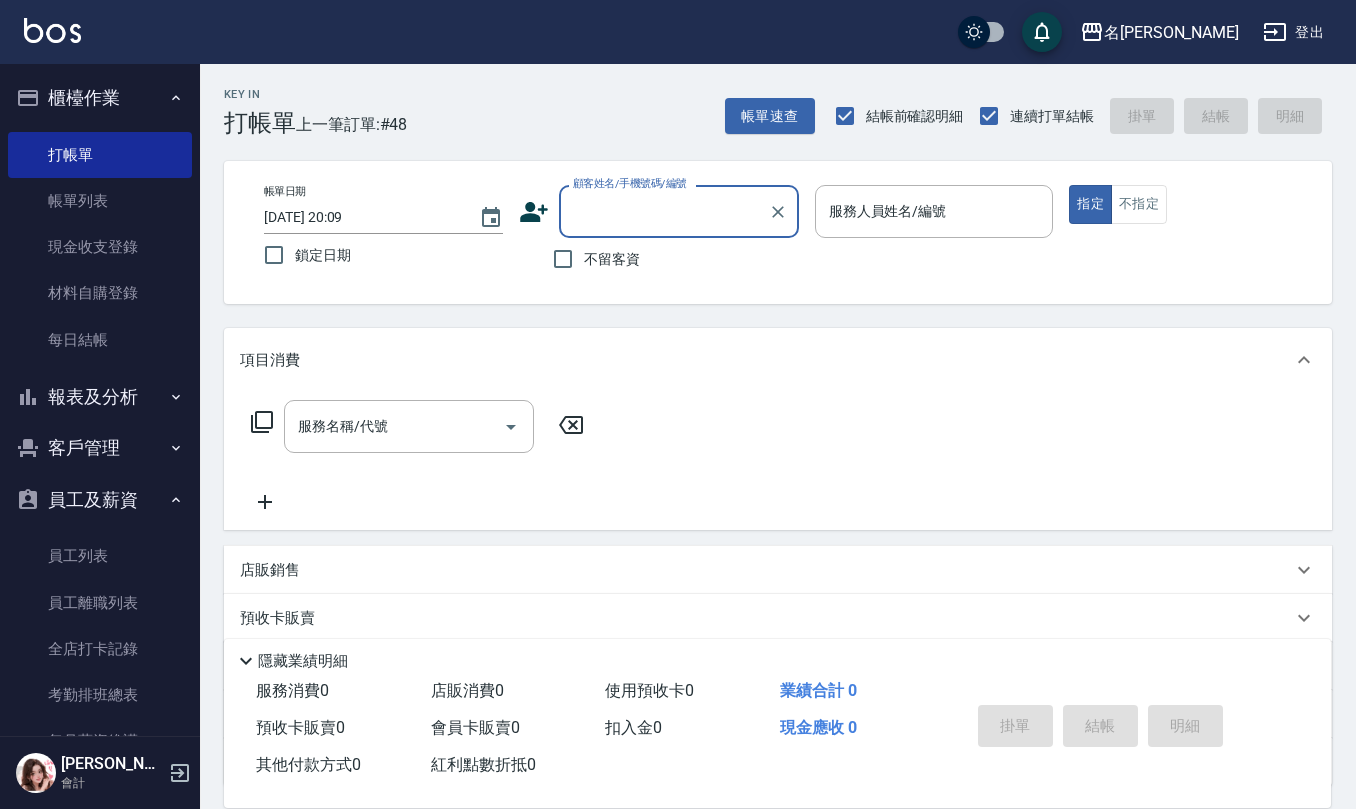 click on "不留客資" at bounding box center (591, 259) 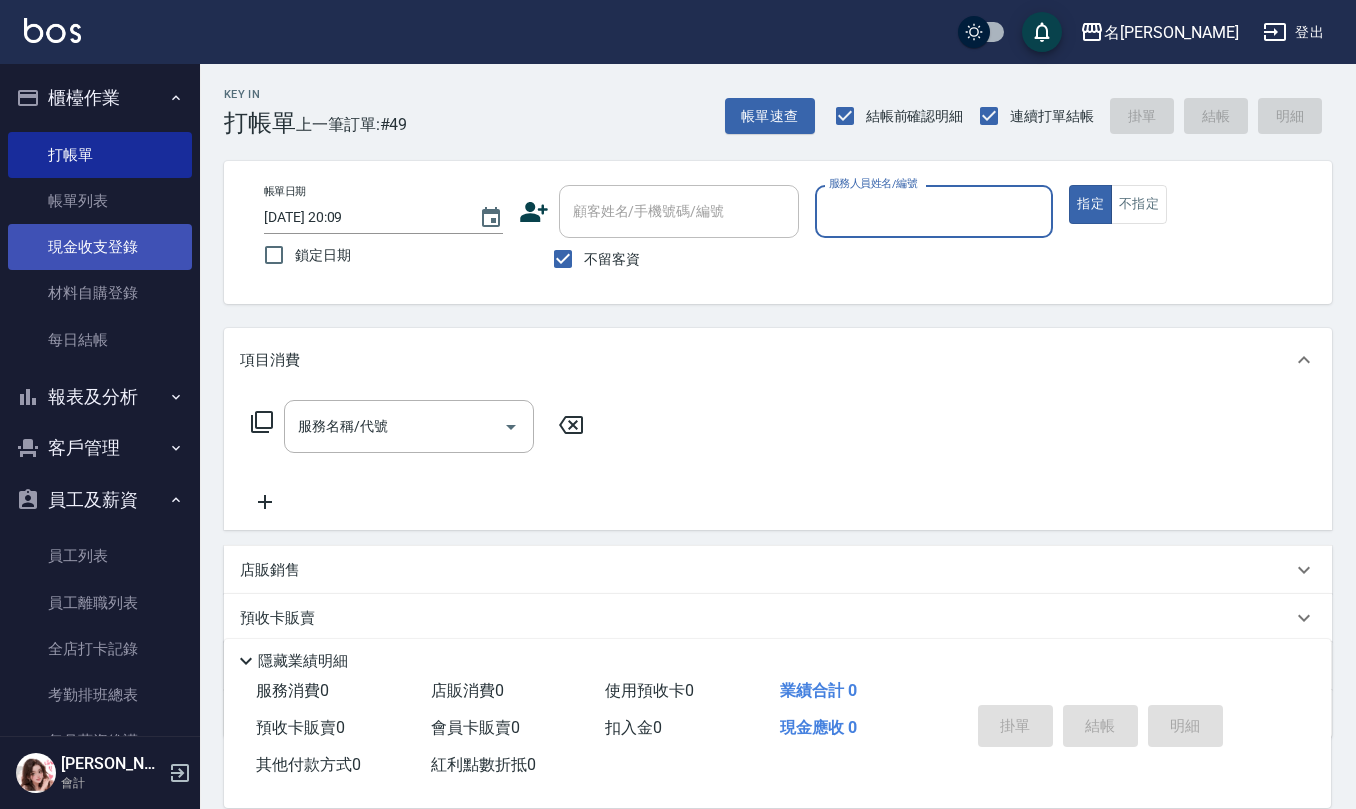 click on "現金收支登錄" at bounding box center [100, 247] 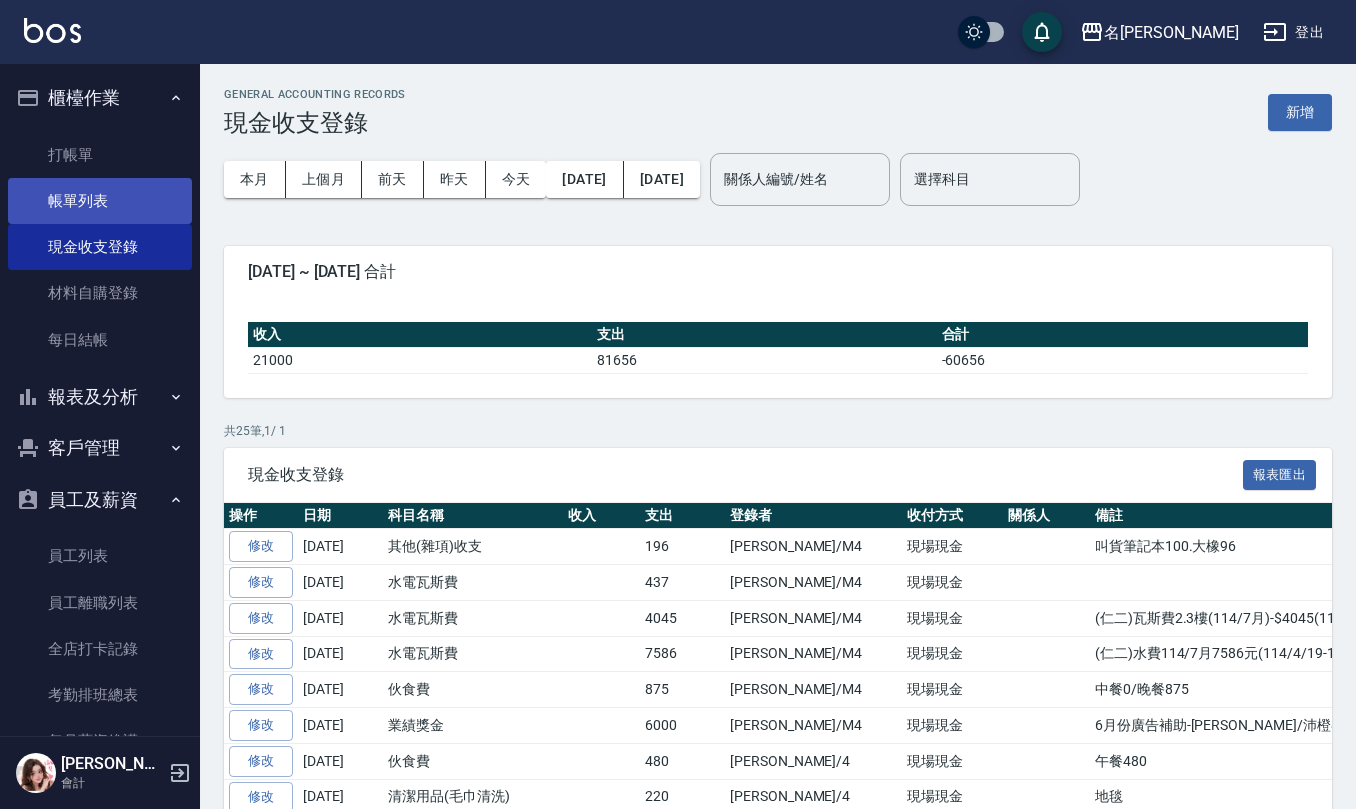 click on "帳單列表" at bounding box center (100, 201) 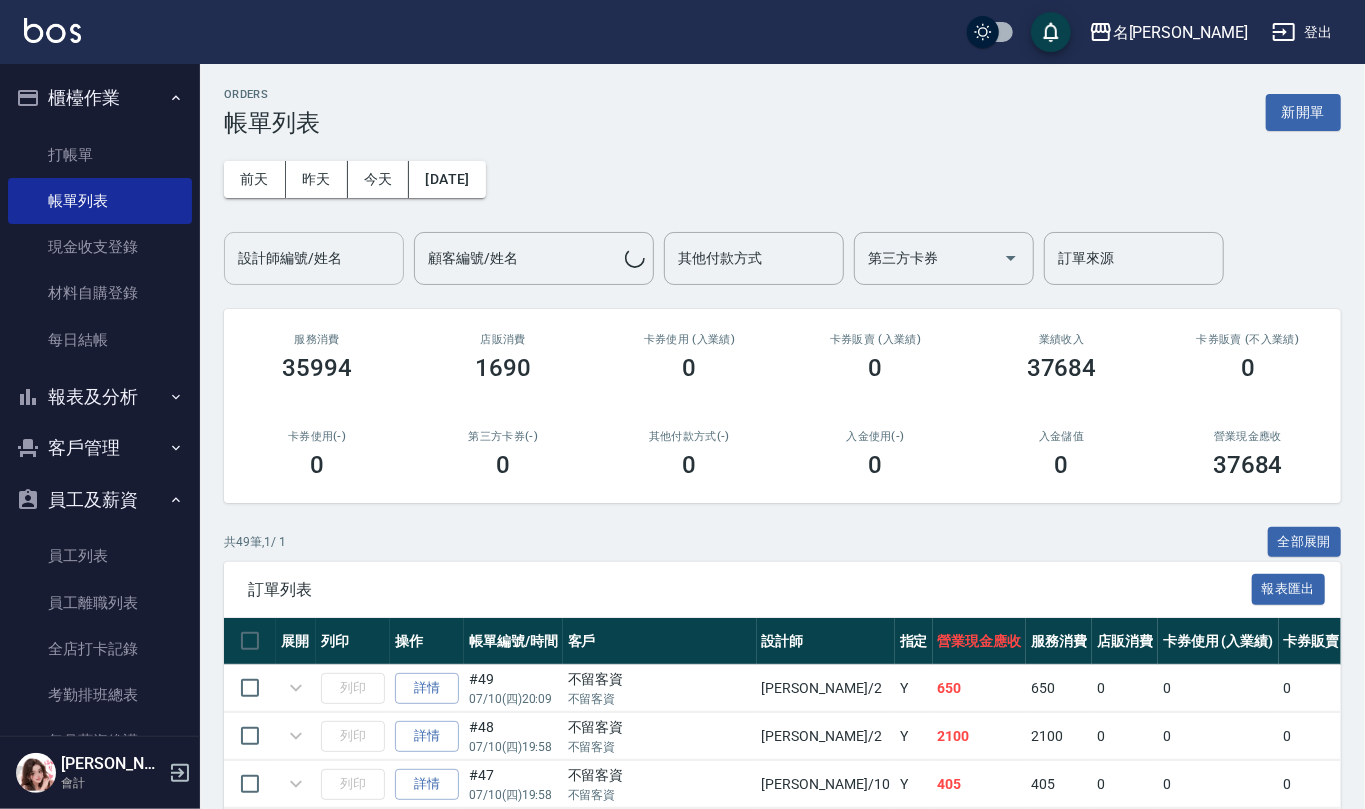 click on "設計師編號/姓名" at bounding box center (314, 258) 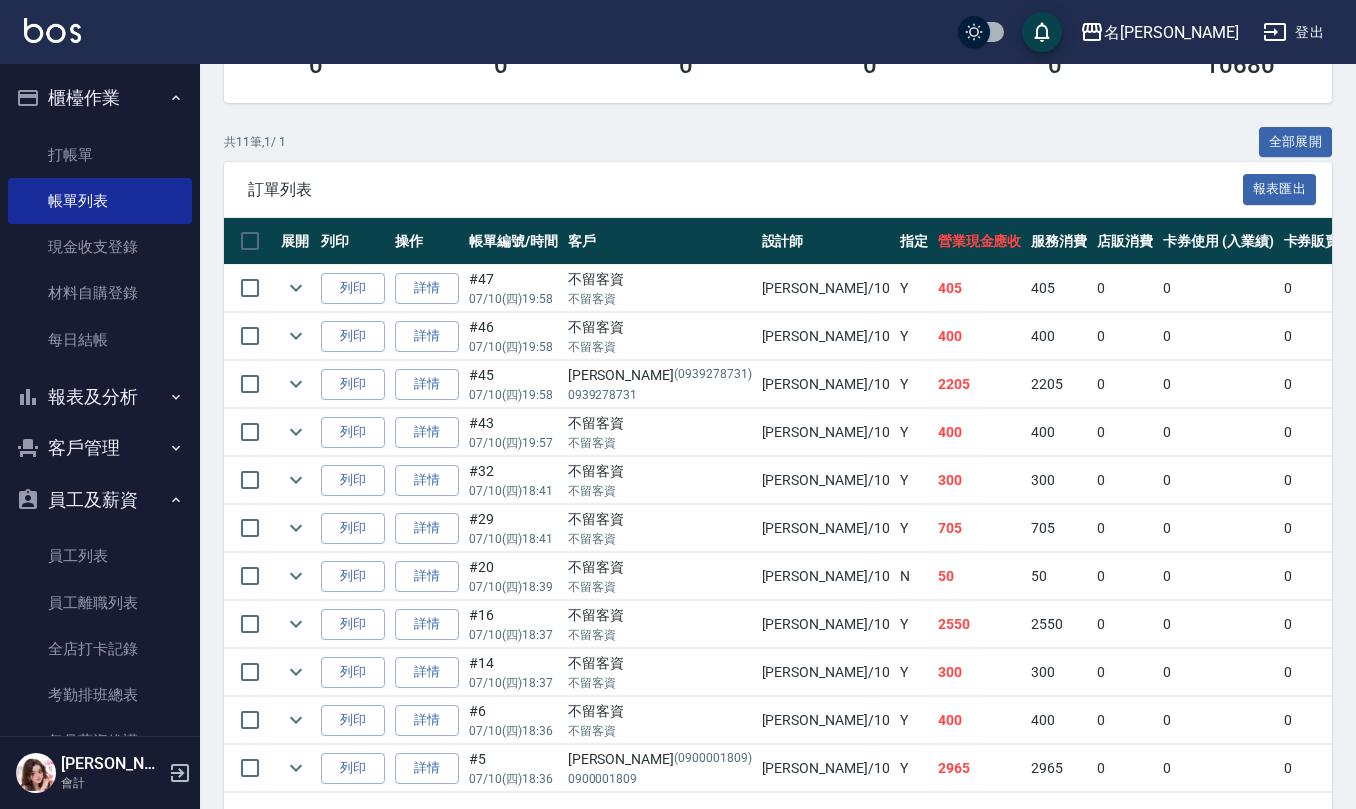 scroll, scrollTop: 489, scrollLeft: 0, axis: vertical 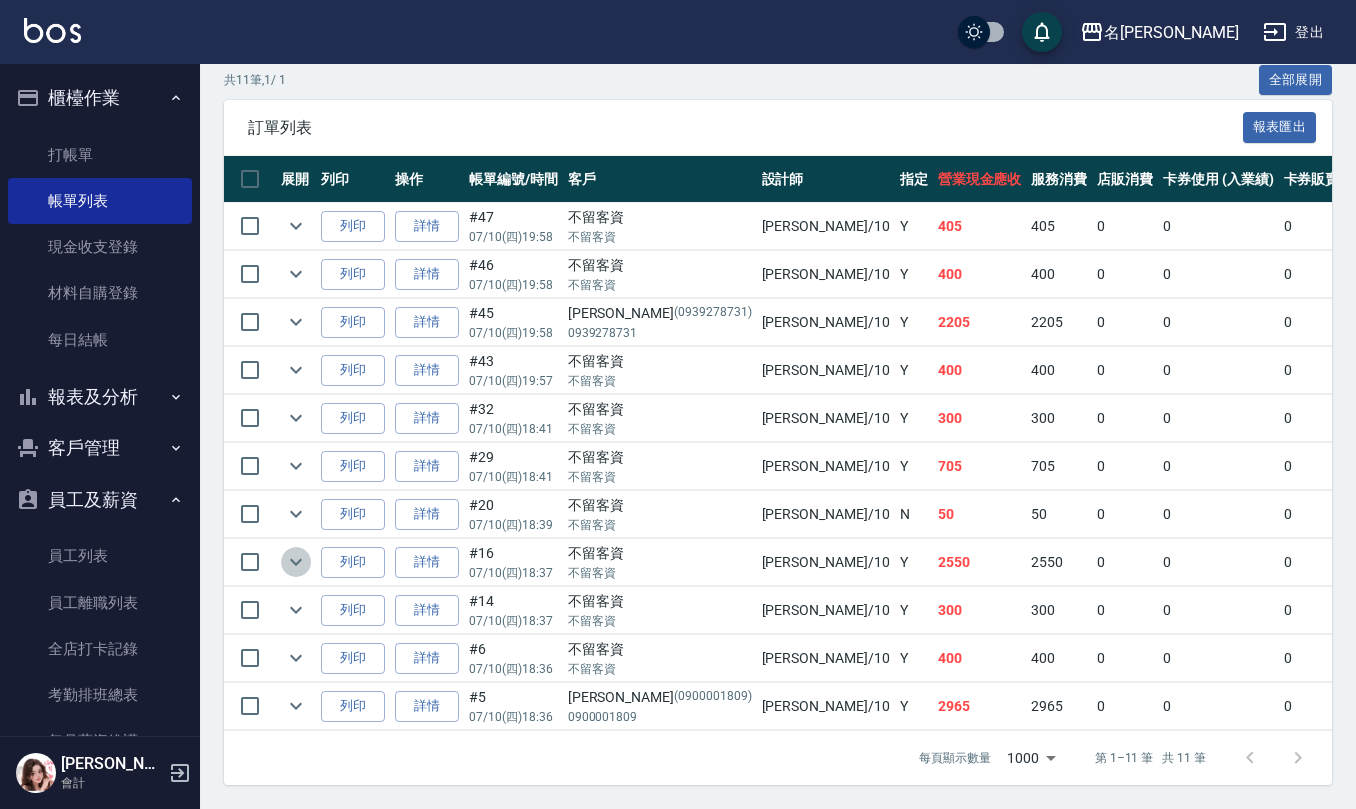 click 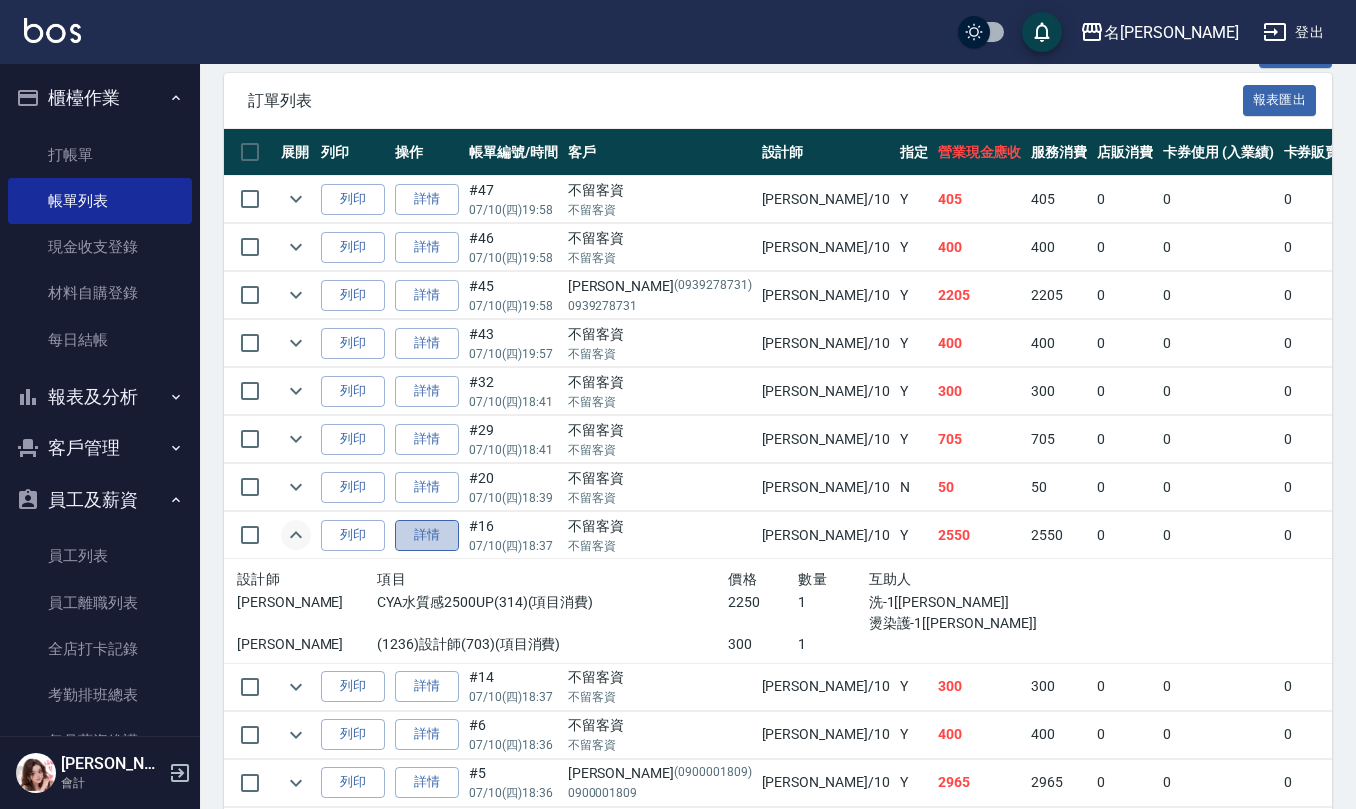 click on "詳情" at bounding box center [427, 535] 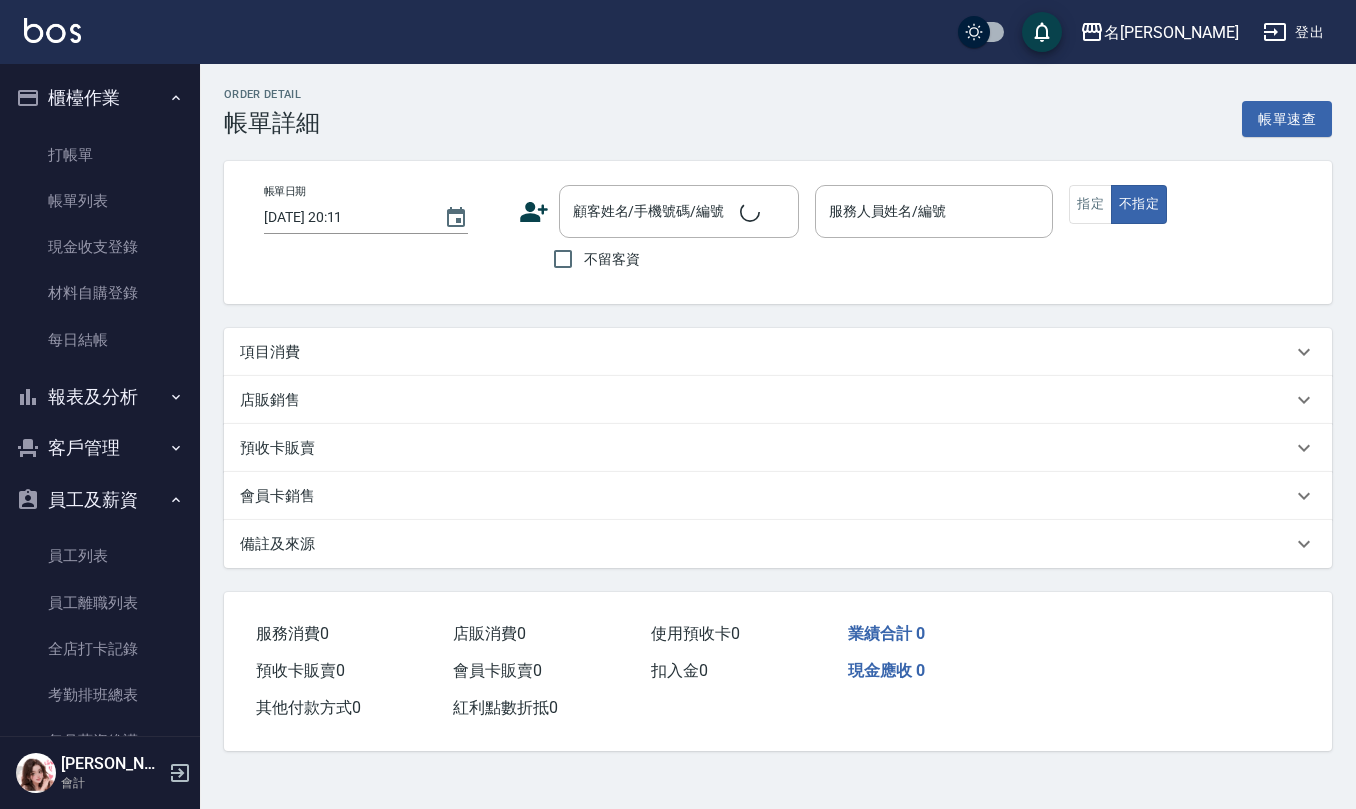 scroll, scrollTop: 0, scrollLeft: 0, axis: both 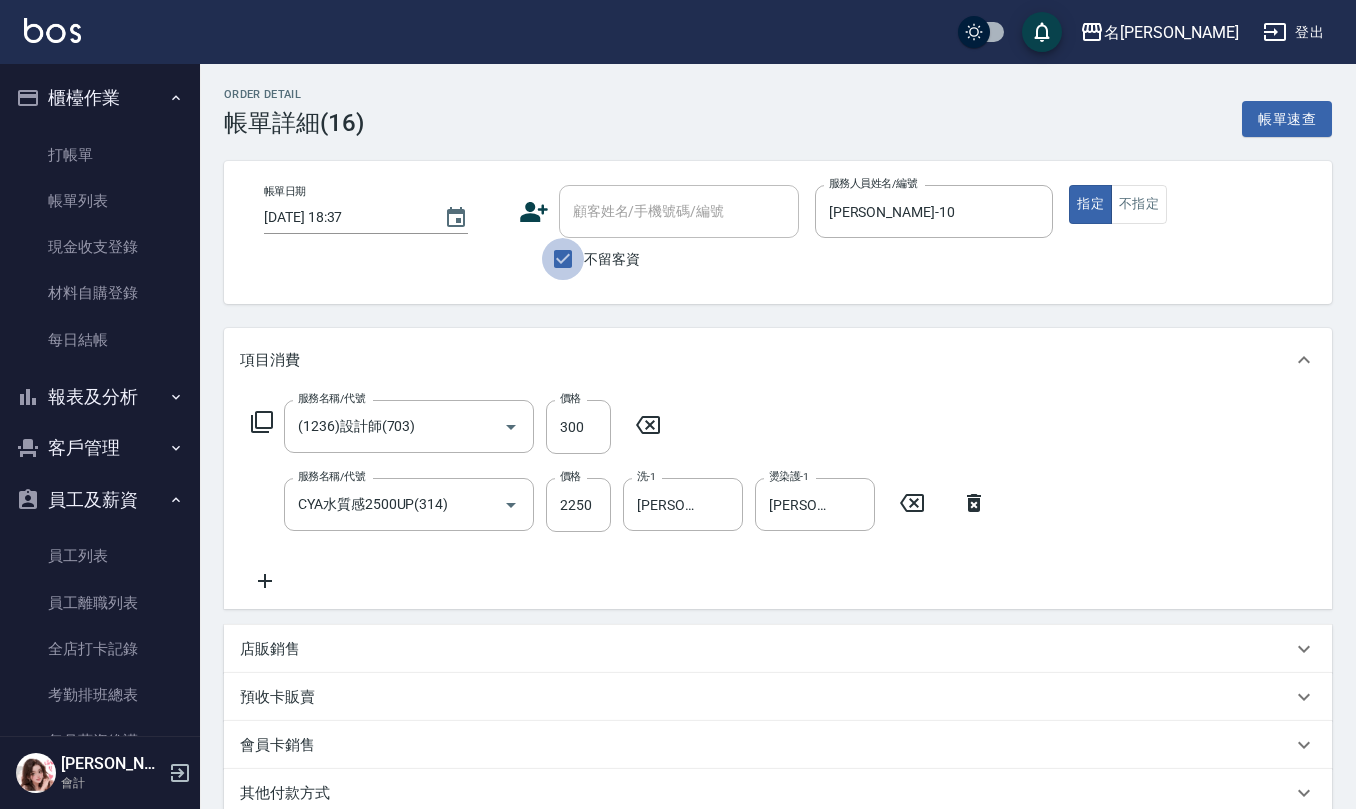 click on "不留客資" at bounding box center (563, 259) 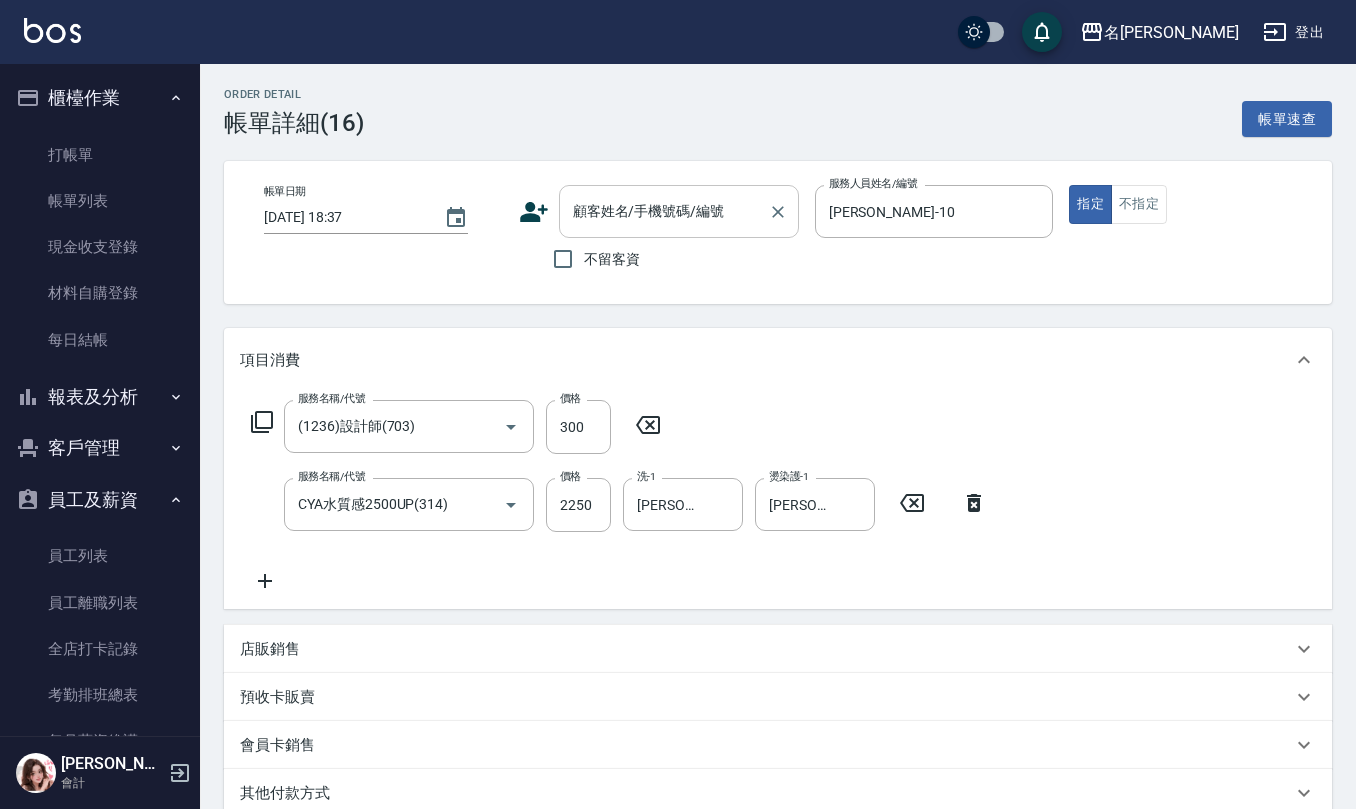click on "顧客姓名/手機號碼/編號" at bounding box center [664, 211] 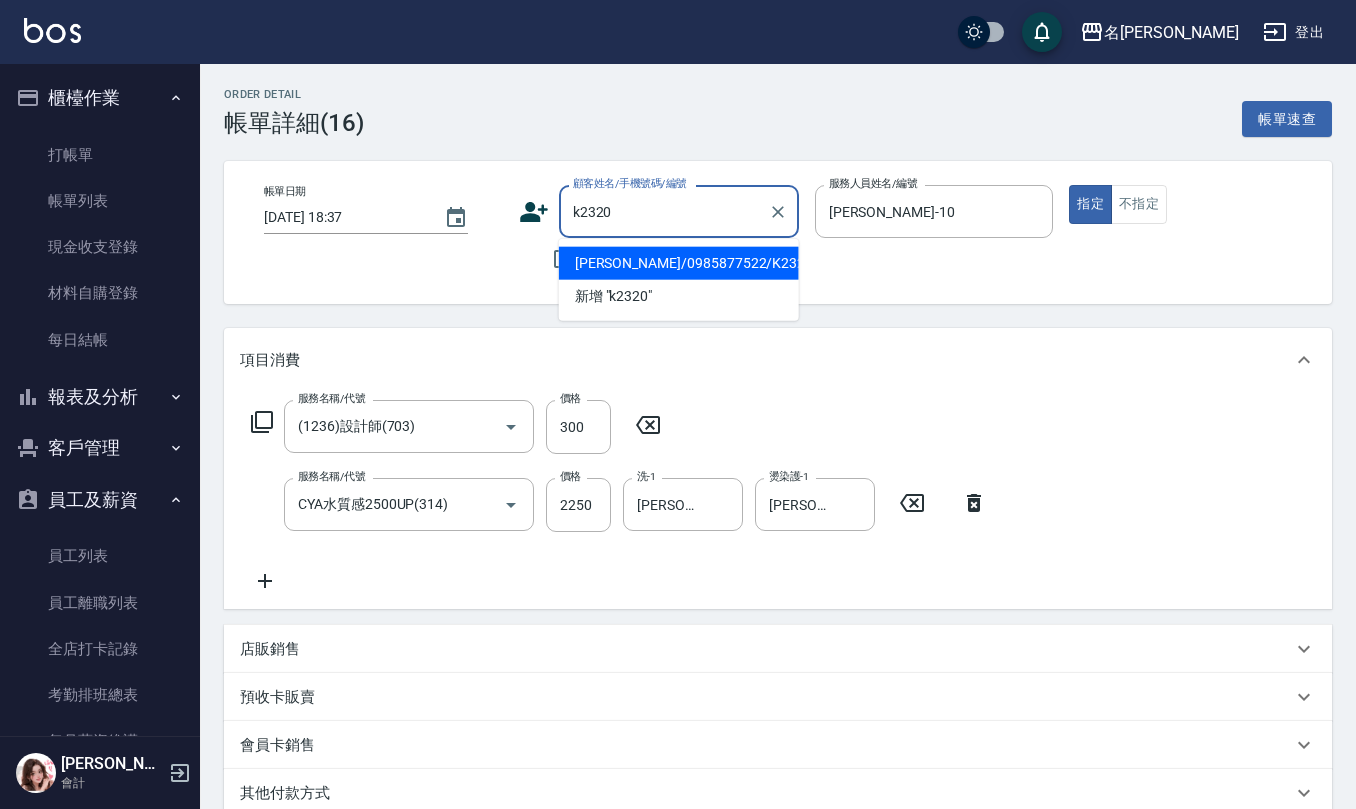 click on "[PERSON_NAME]/0985877522/K2320" at bounding box center (679, 263) 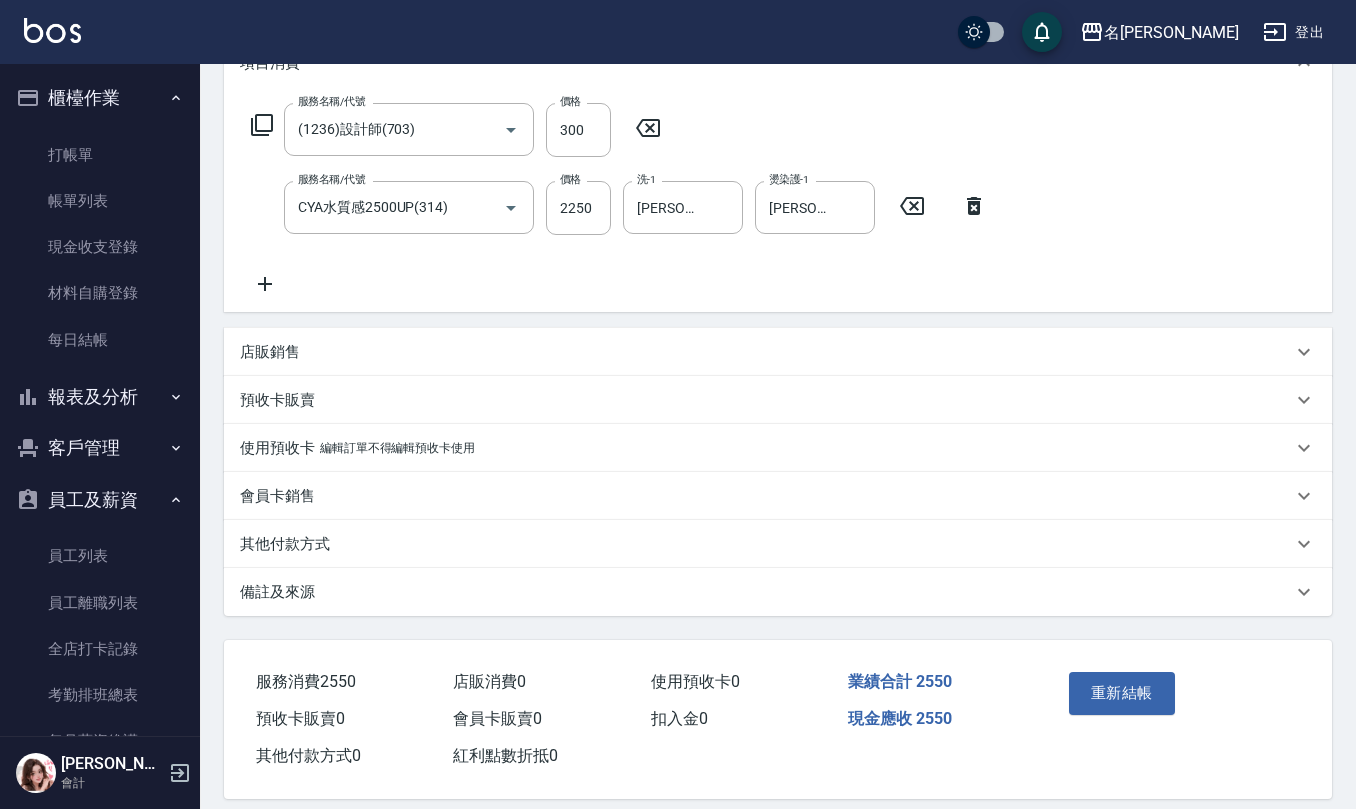 scroll, scrollTop: 316, scrollLeft: 0, axis: vertical 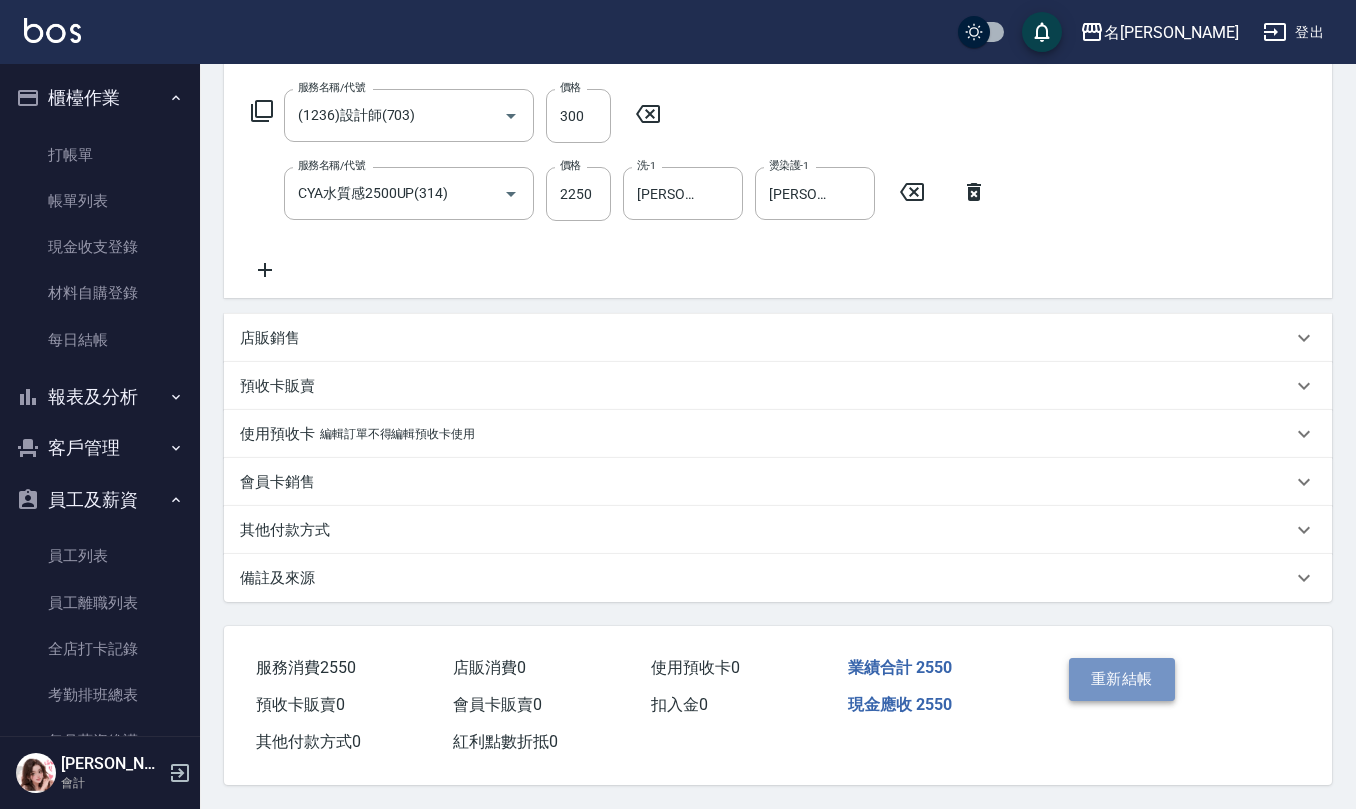 click on "重新結帳" at bounding box center [1122, 679] 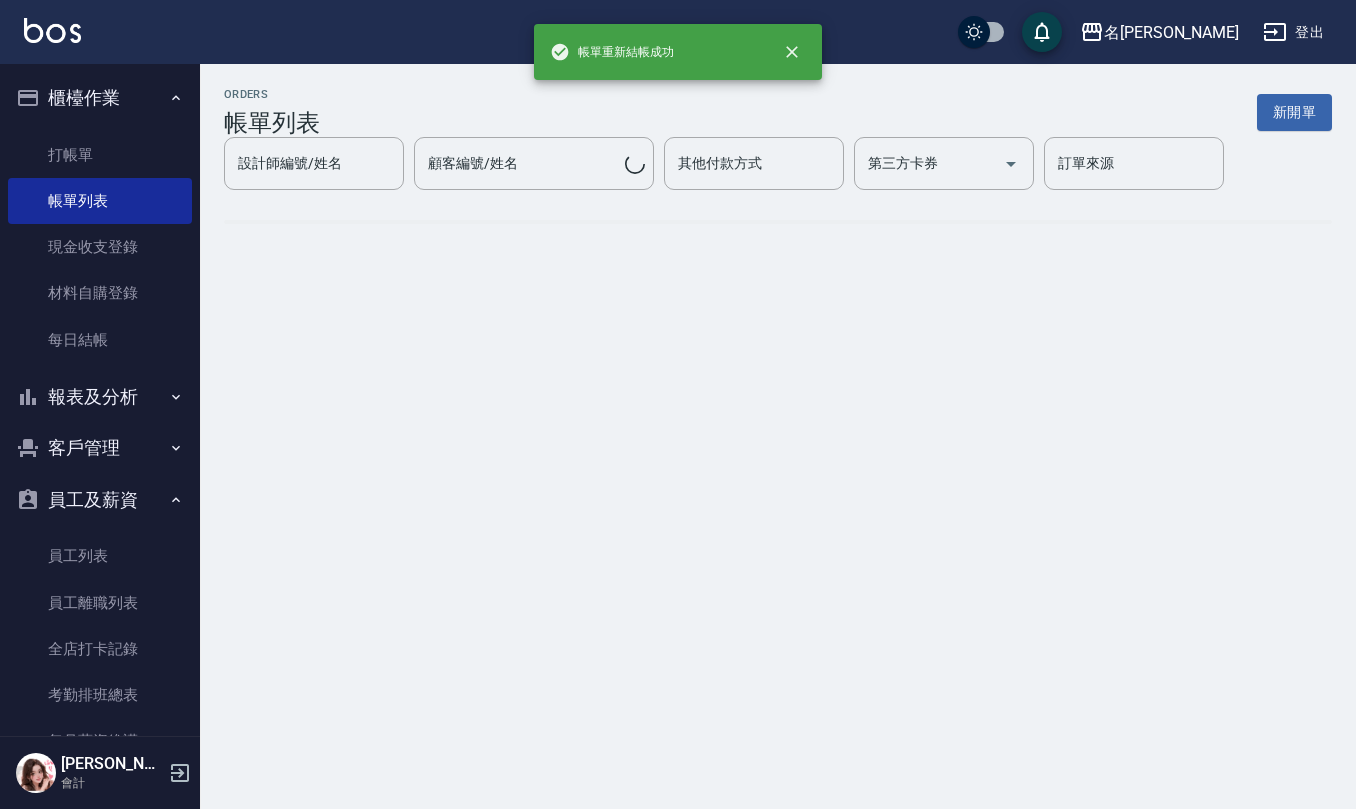 scroll, scrollTop: 0, scrollLeft: 0, axis: both 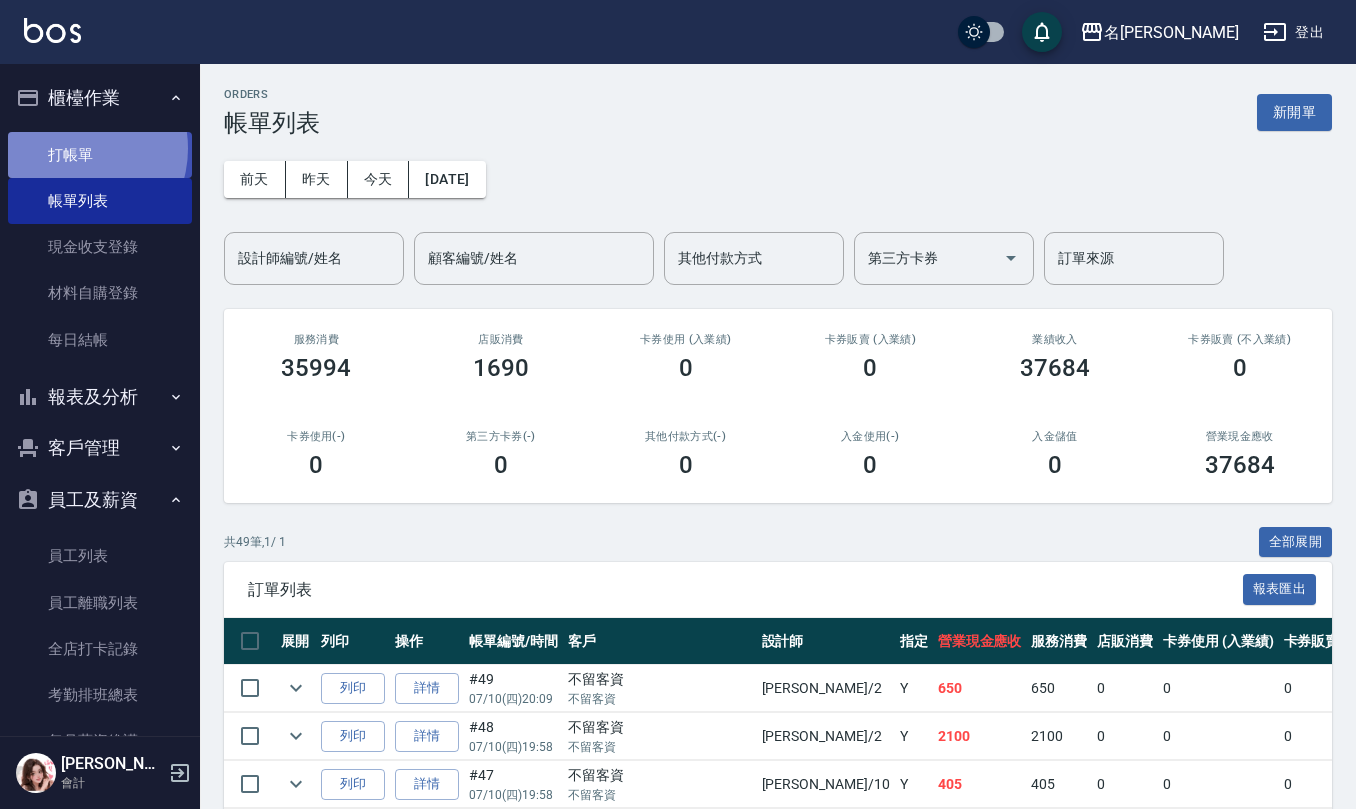 click on "打帳單" at bounding box center [100, 155] 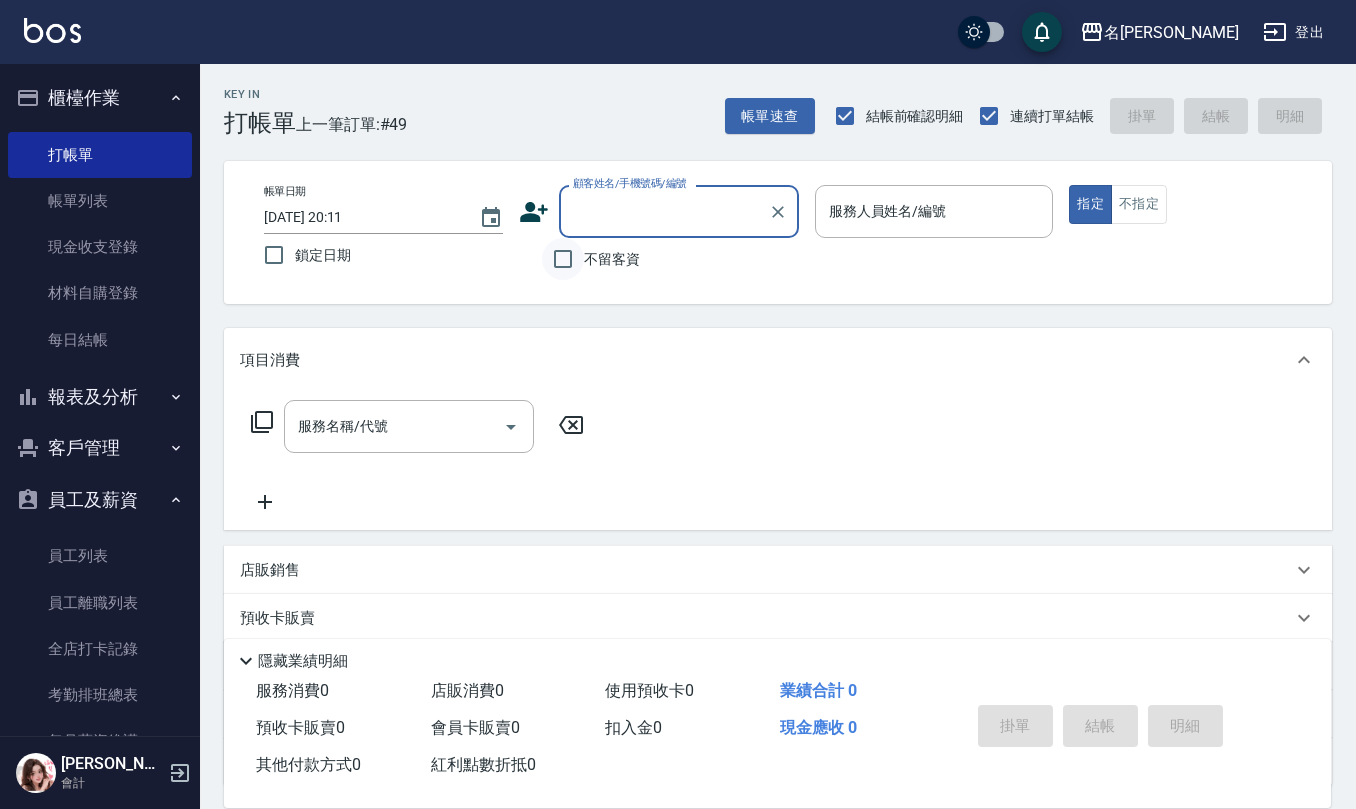 click on "不留客資" at bounding box center [563, 259] 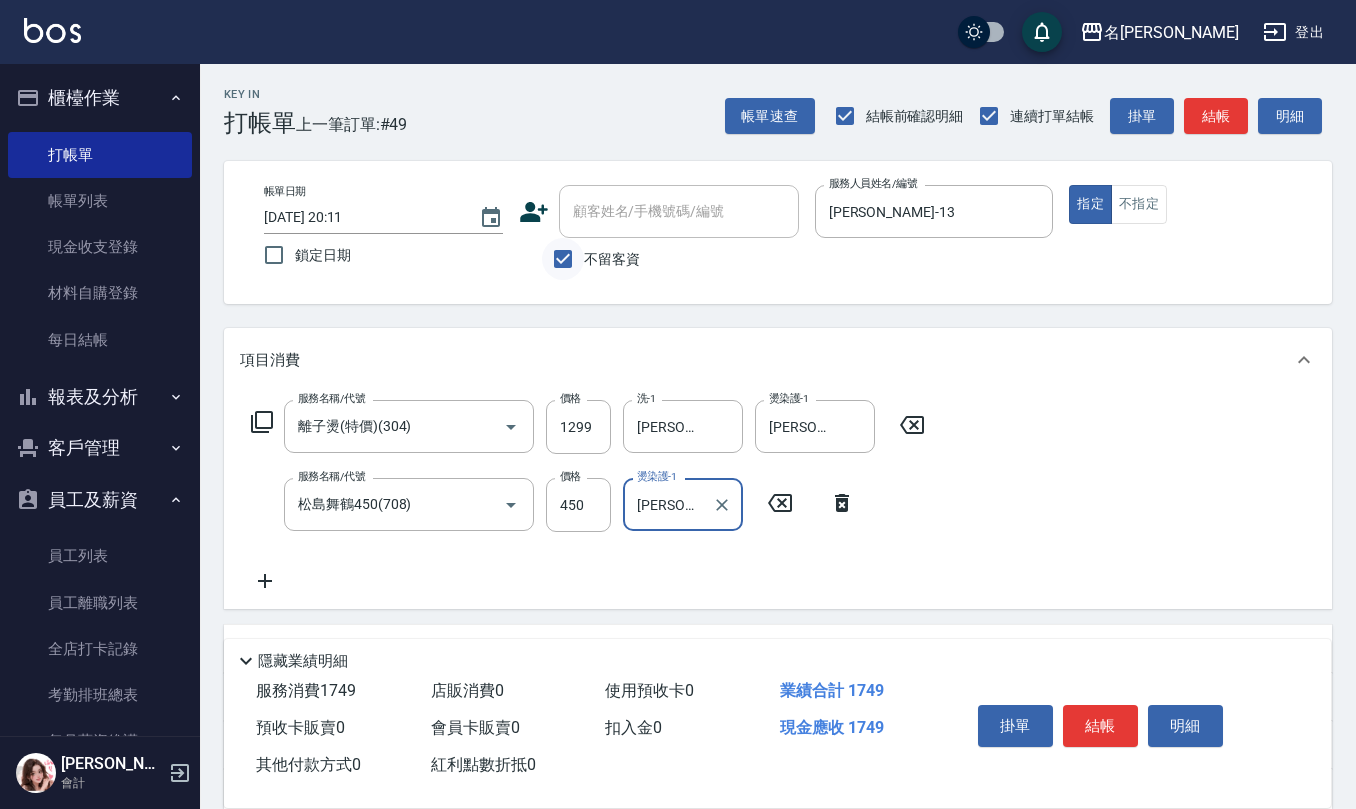 click on "不留客資" at bounding box center (563, 259) 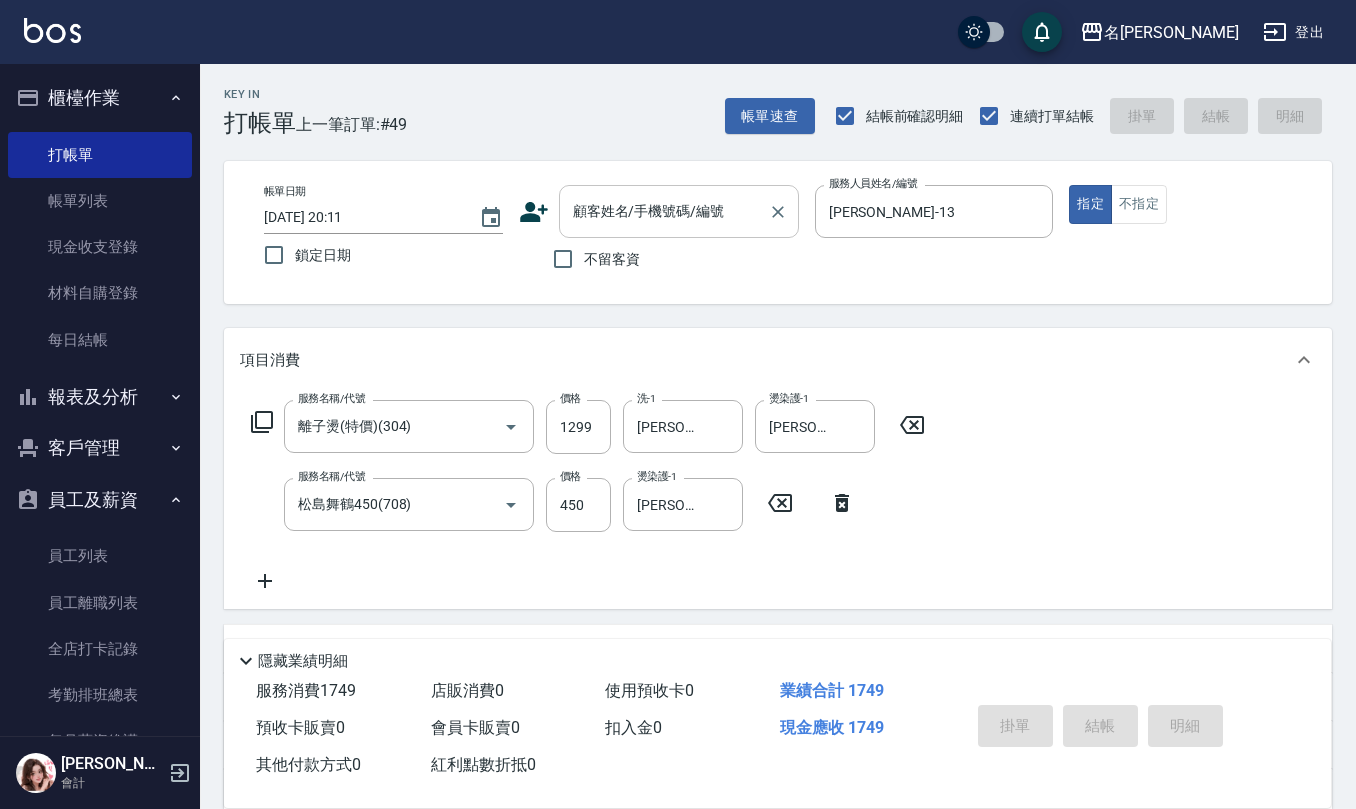 click on "顧客姓名/手機號碼/編號" at bounding box center [664, 211] 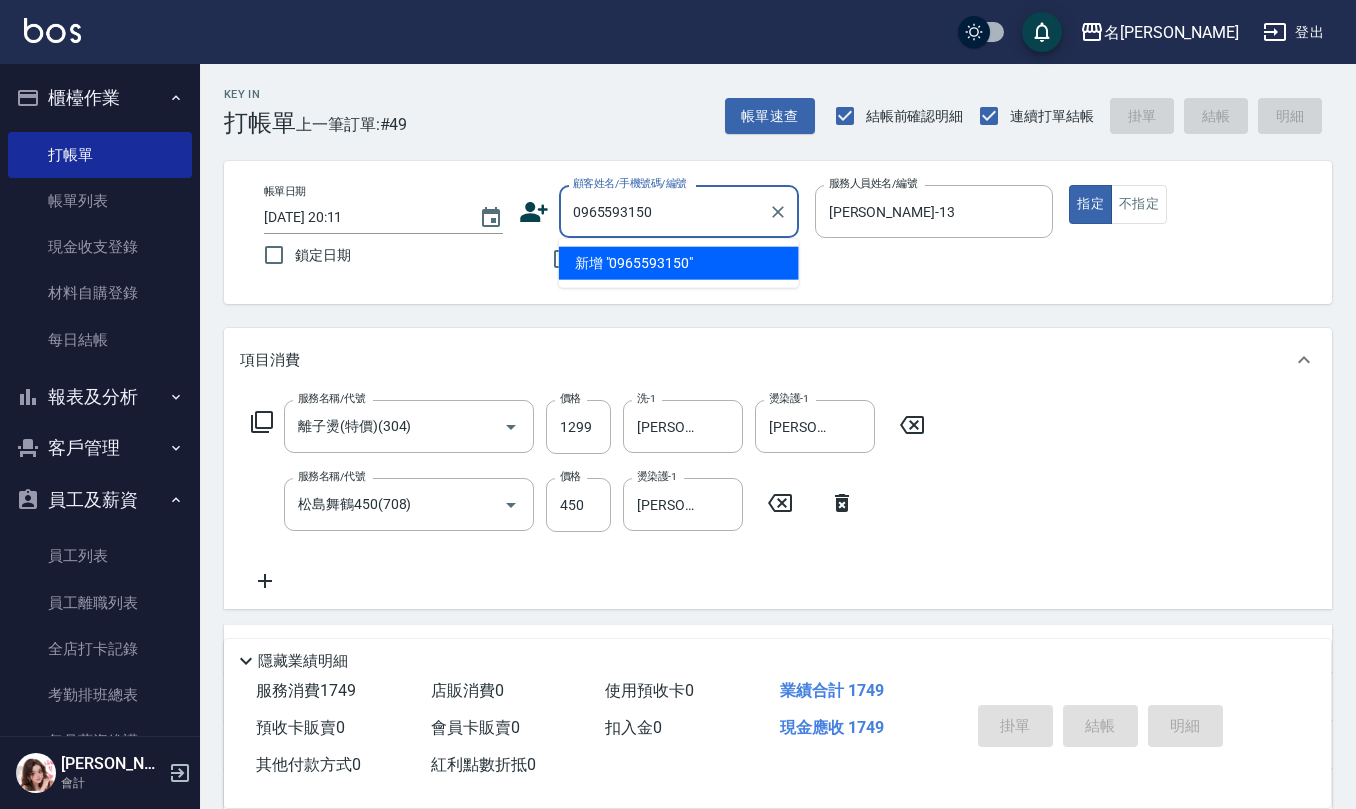 drag, startPoint x: 686, startPoint y: 206, endPoint x: 349, endPoint y: 198, distance: 337.09494 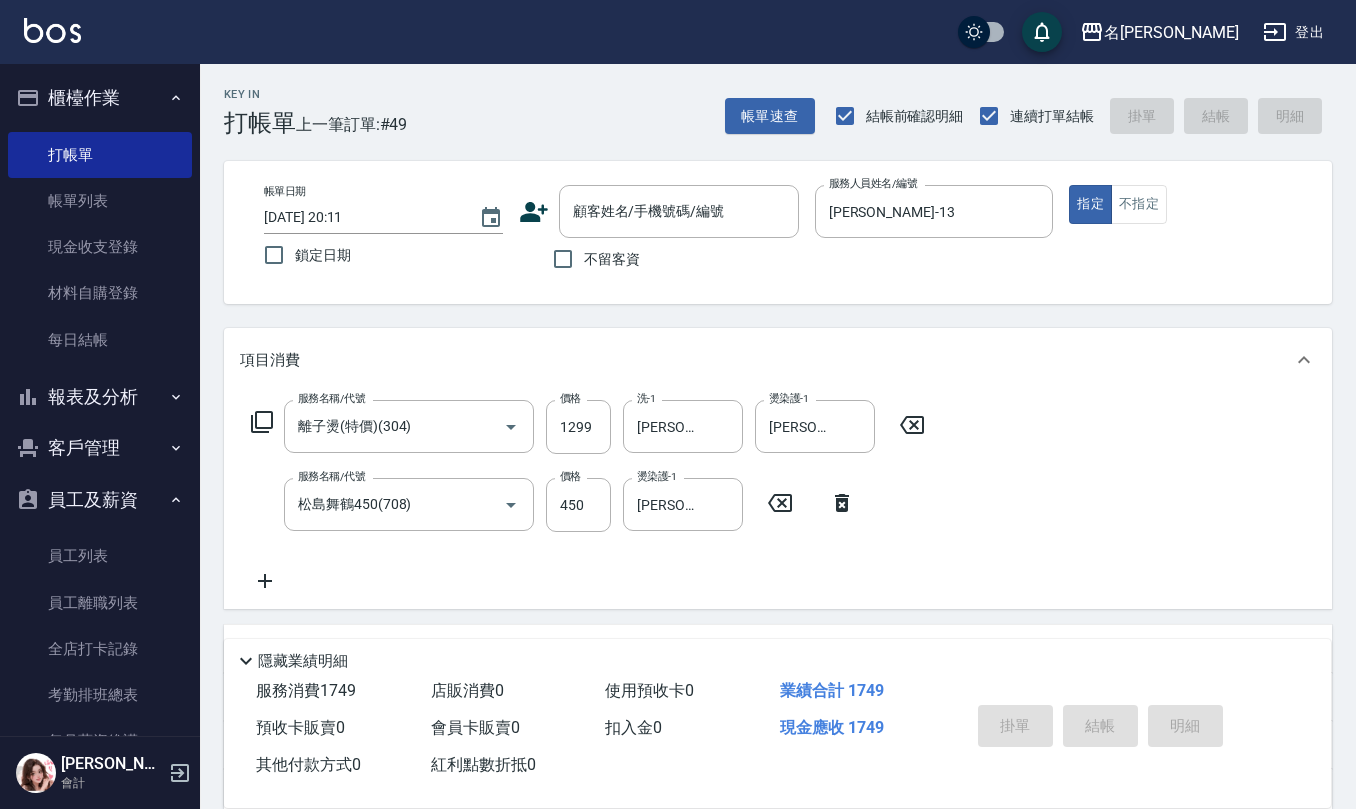 click 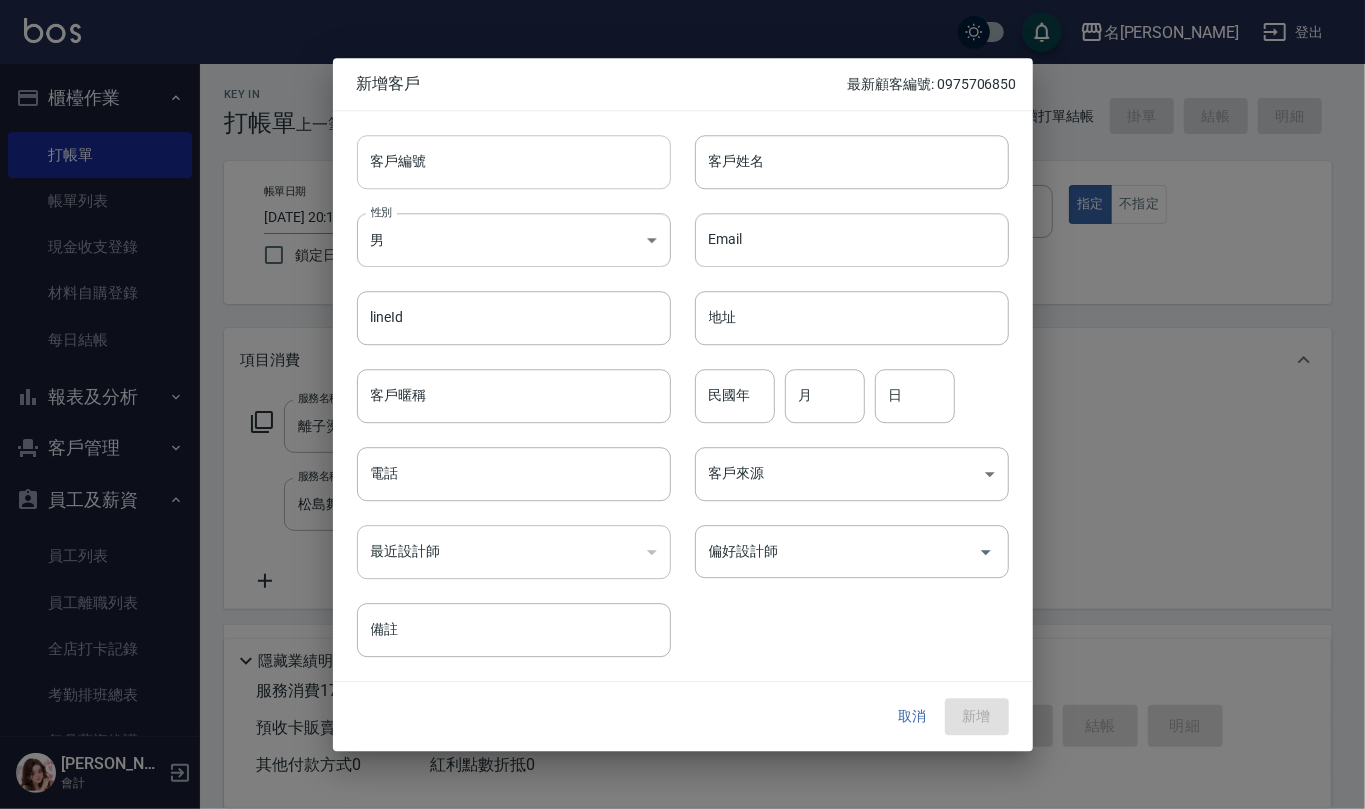 click on "客戶編號" at bounding box center (514, 162) 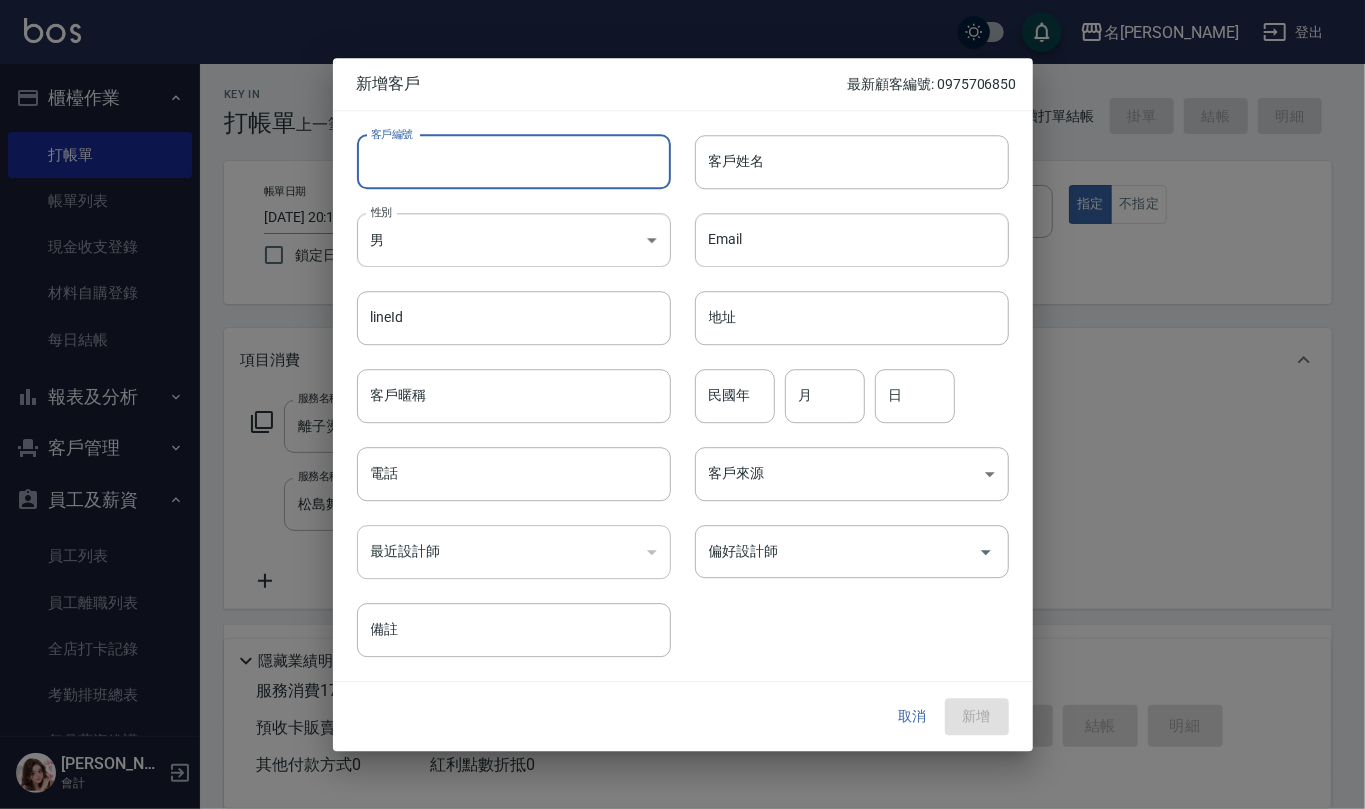 paste on "0965593150" 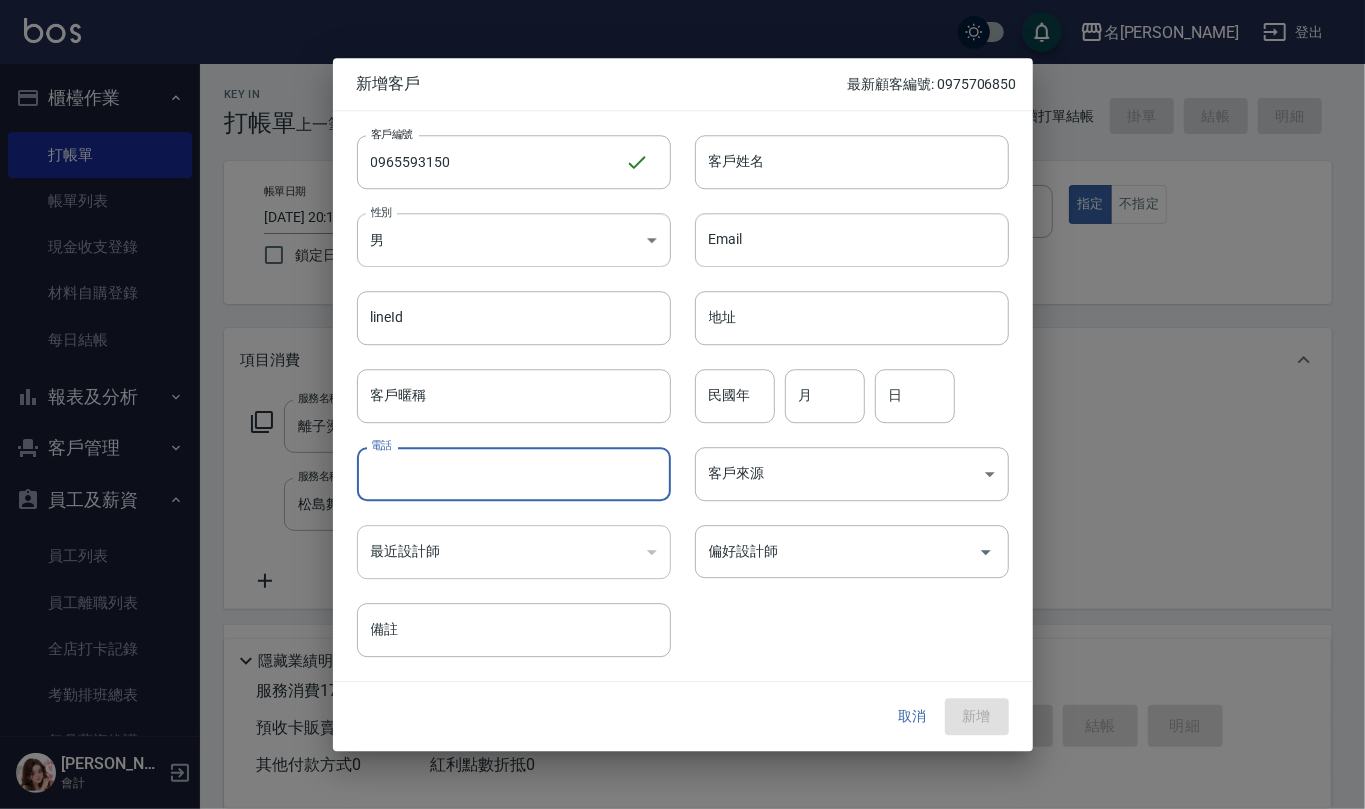 click on "電話" at bounding box center [514, 474] 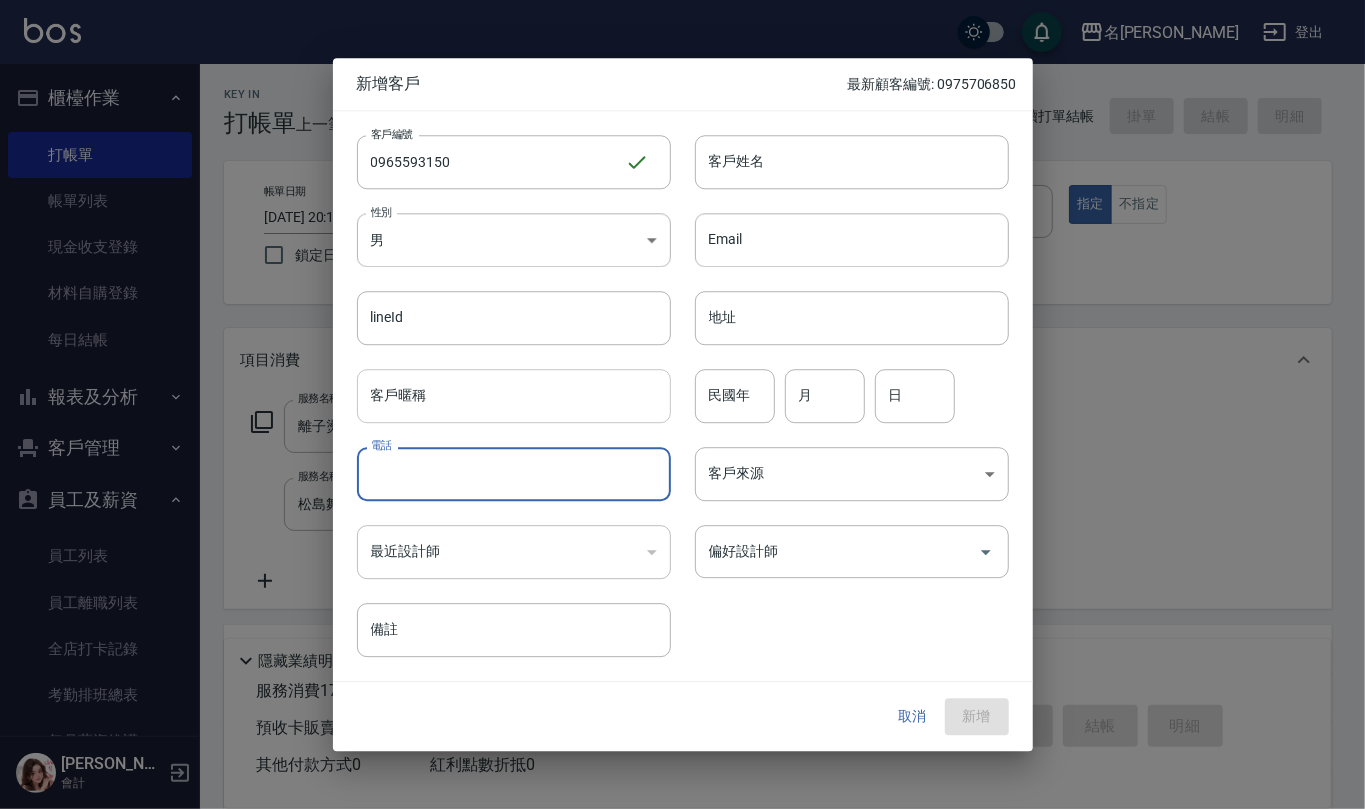 paste on "0965593150" 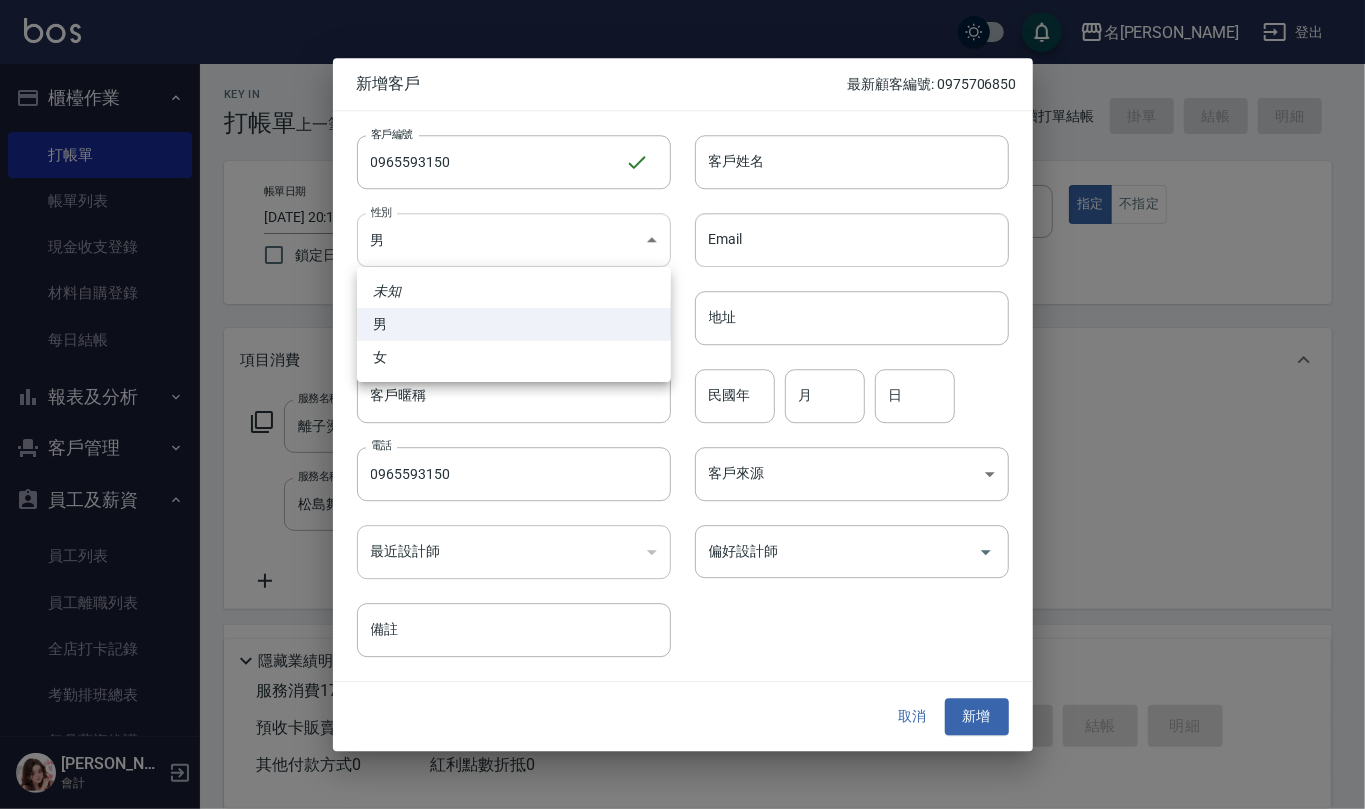 click on "名留仁二 登出 櫃檯作業 打帳單 帳單列表 現金收支登錄 材料自購登錄 每日結帳 報表及分析 報表目錄 店家區間累計表 店家日報表 互助日報表 互助月報表 互助點數明細 互助業績報表 設計師業績表 設計師日報表 設計師業績月報表 設計師排行榜 商品消耗明細 商品進銷貨報表 商品庫存表 商品庫存盤點表 單一服務項目查詢 收支分類明細表 費用分析表 客戶管理 客戶列表 員工及薪資 員工列表 員工離職列表 全店打卡記錄 考勤排班總表 每月薪資維護 薪資條 薪資明細表 薪資轉帳明細 商品管理 商品分類設定 商品列表 商品進貨作業 廠商列表 盤點作業 行銷工具 活動發券明細 [PERSON_NAME] 會計 Key In 打帳單 上一筆訂單:#49 帳單速查 結帳前確認明細 連續打單結帳 掛單 結帳 明細 帳單日期 [DATE] 20:11 鎖定日期 顧客姓名/手機號碼/編號 顧客姓名/手機號碼/編號 不留客資 指定" at bounding box center [682, 526] 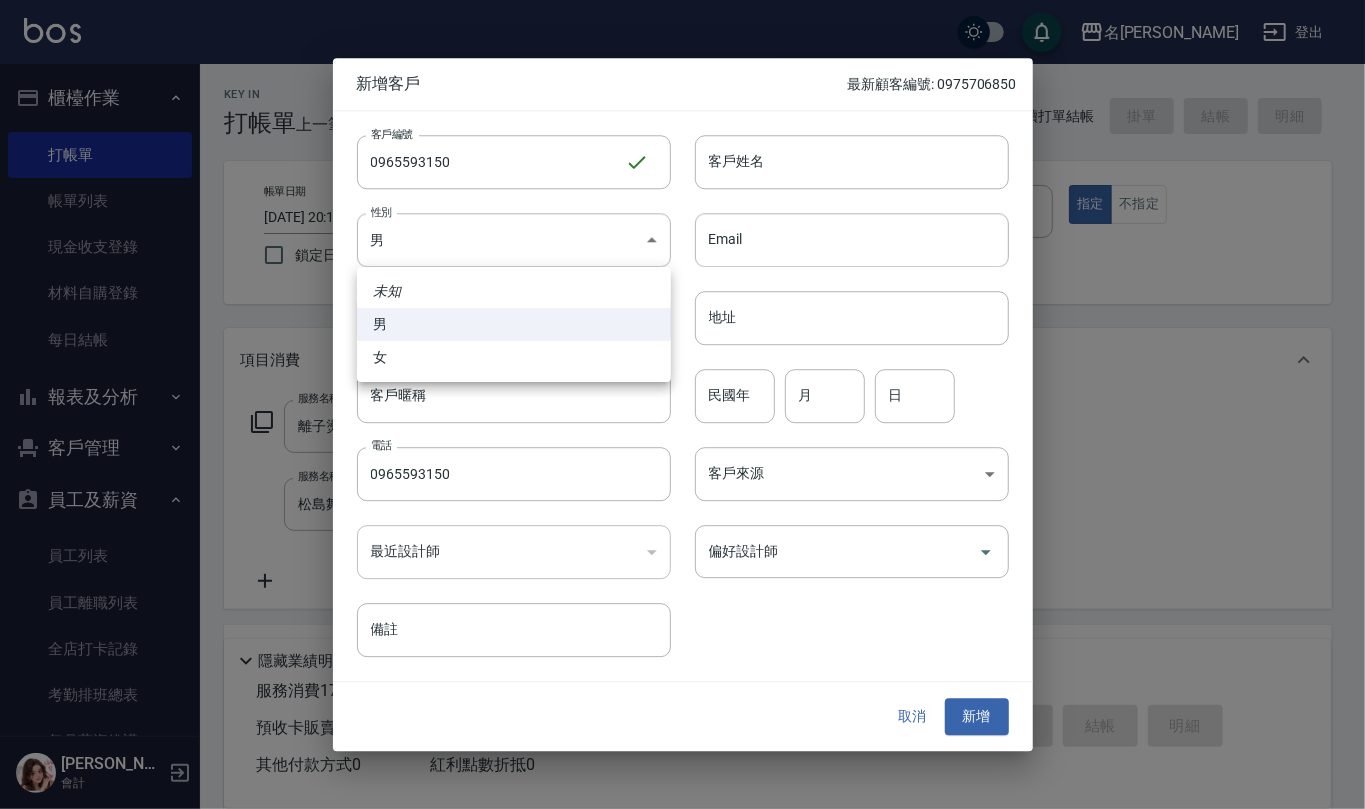 drag, startPoint x: 517, startPoint y: 350, endPoint x: 530, endPoint y: 338, distance: 17.691807 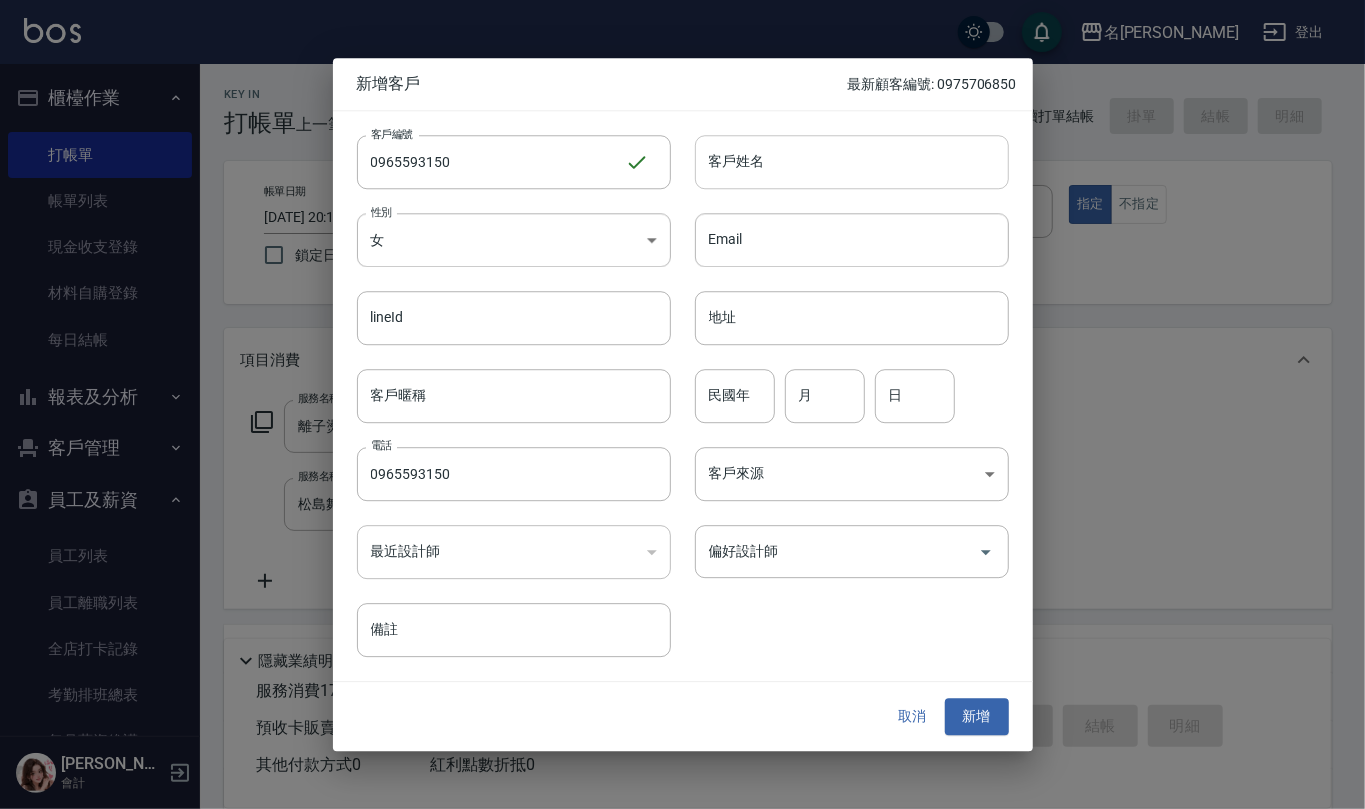 click on "客戶姓名" at bounding box center [852, 162] 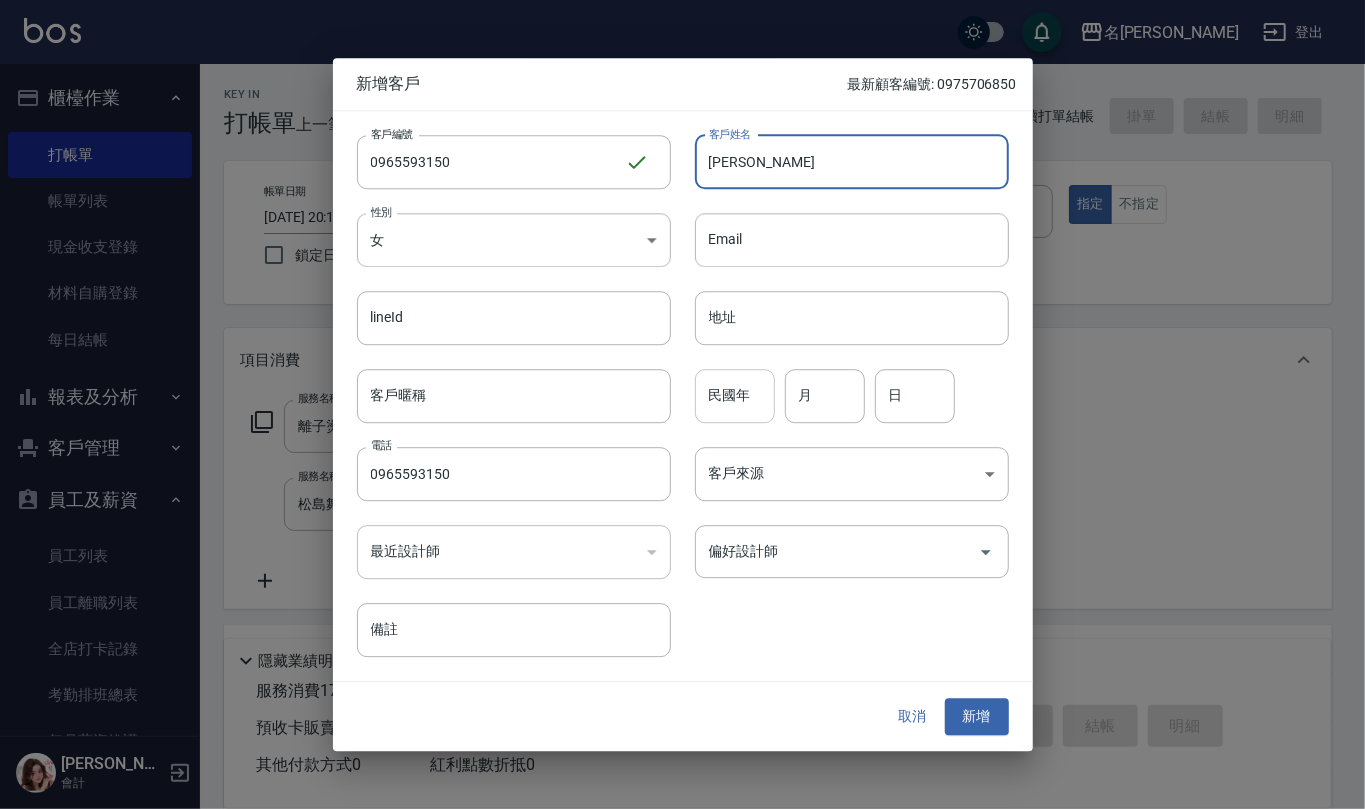 click on "民國年" at bounding box center [735, 396] 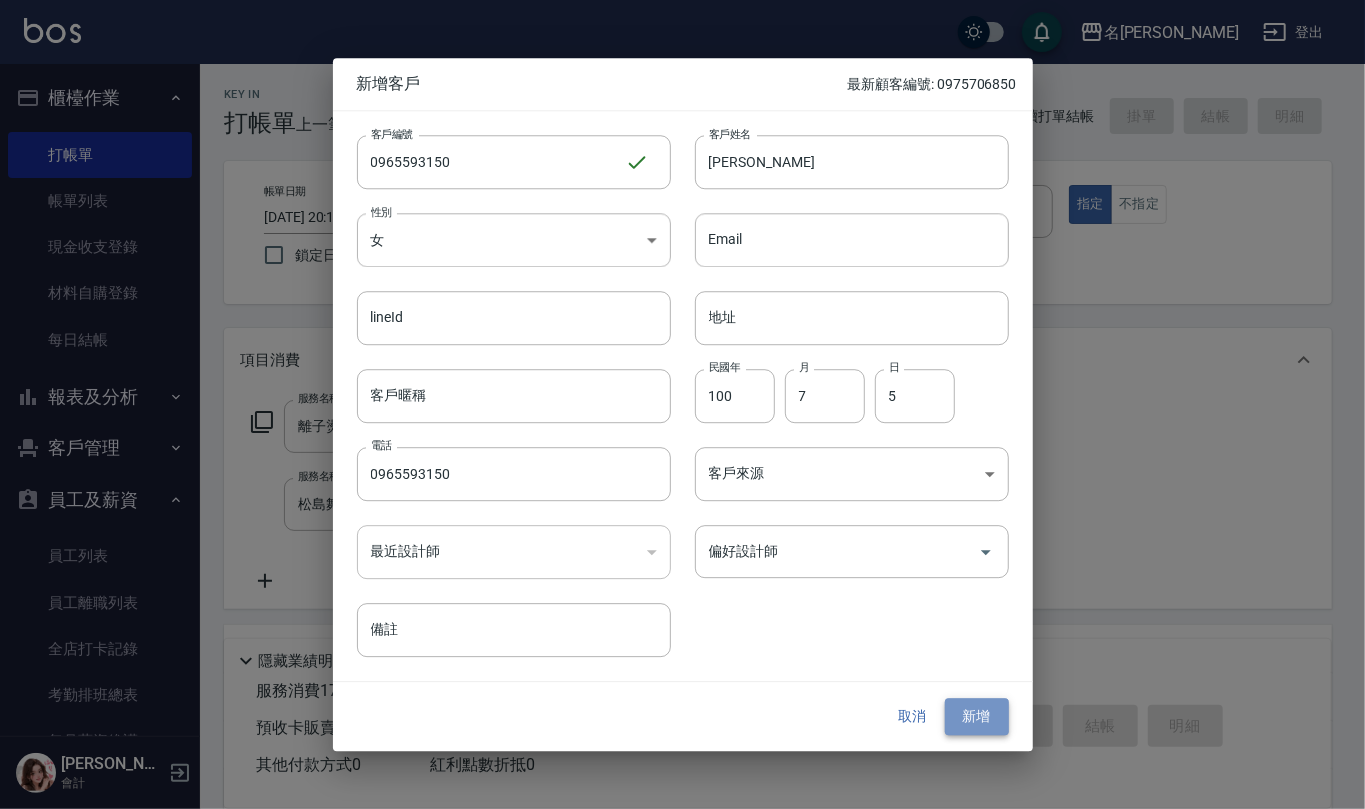 click on "新增" at bounding box center [977, 717] 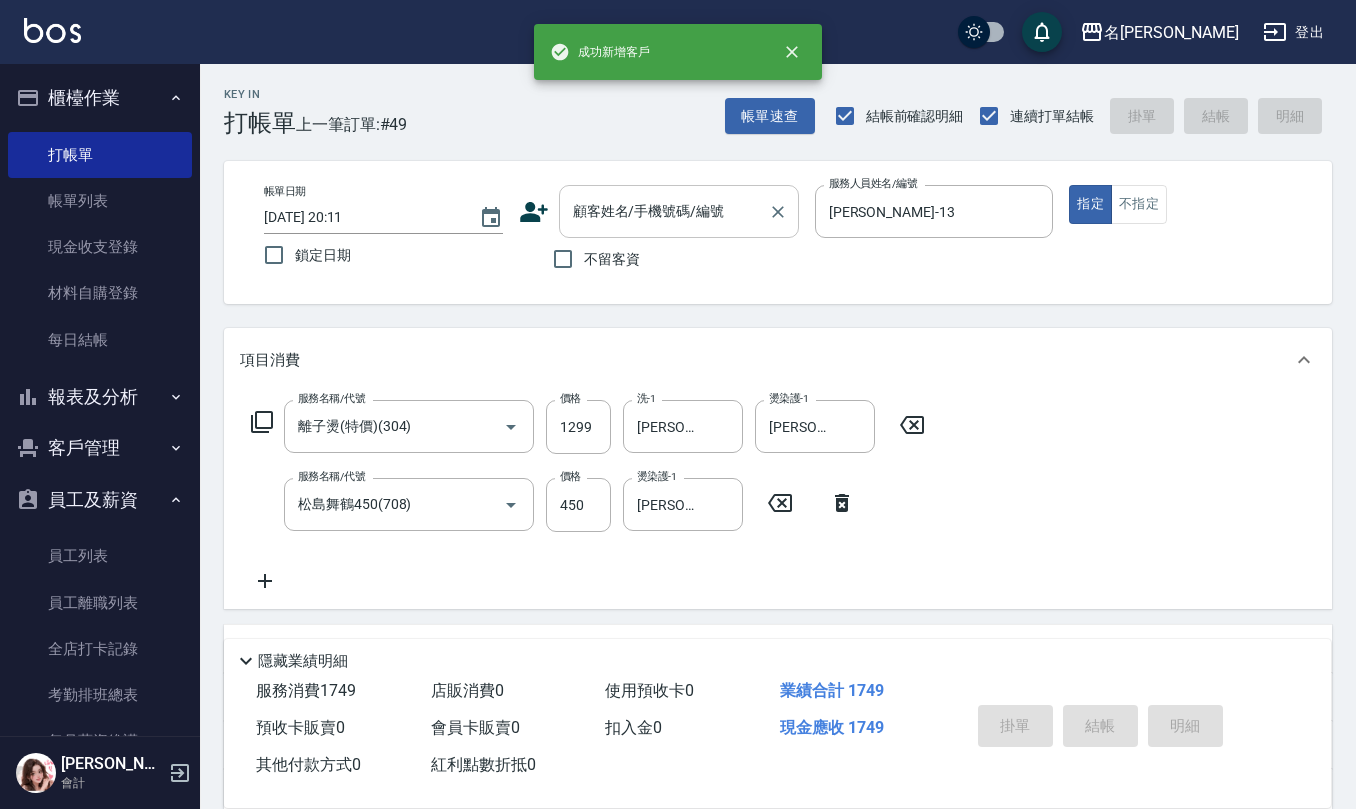 click on "顧客姓名/手機號碼/編號" at bounding box center [664, 211] 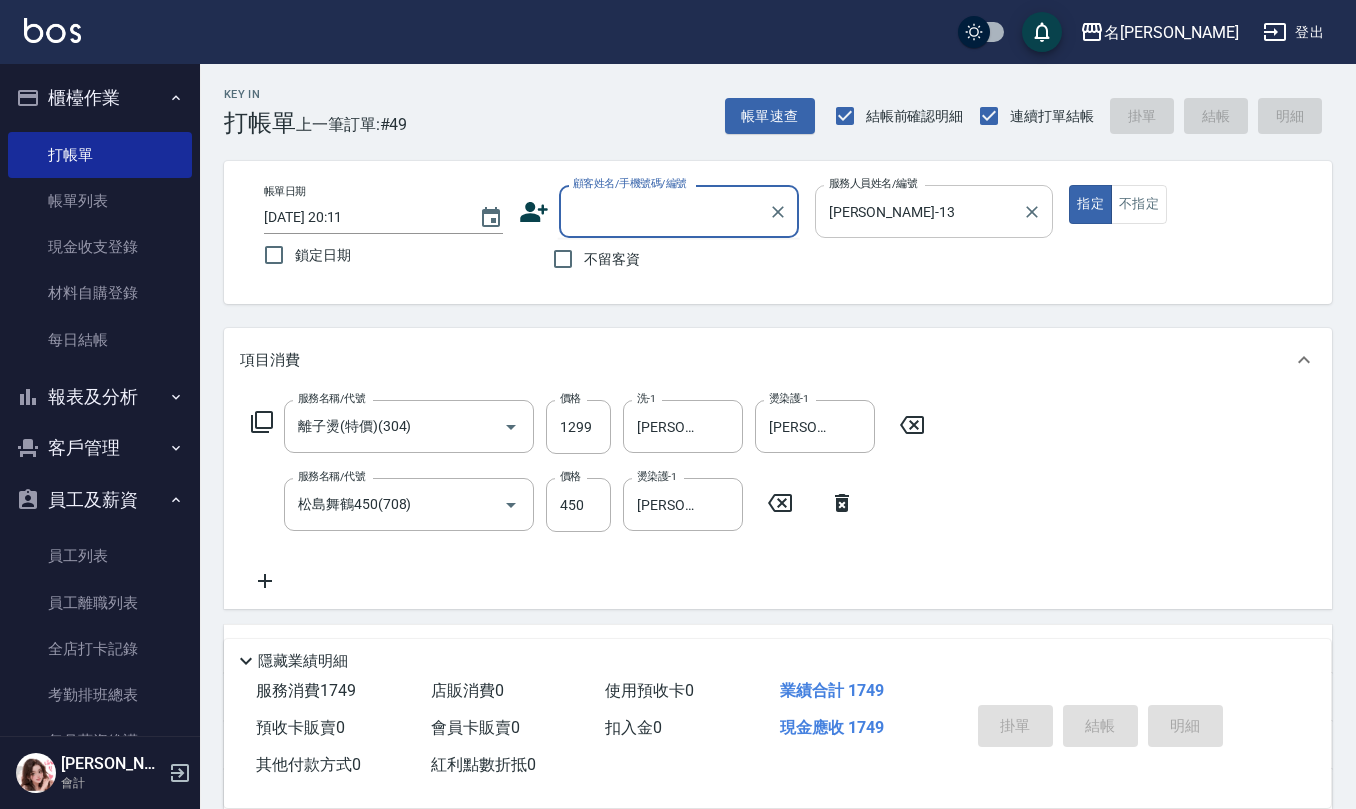 paste on "0965593150" 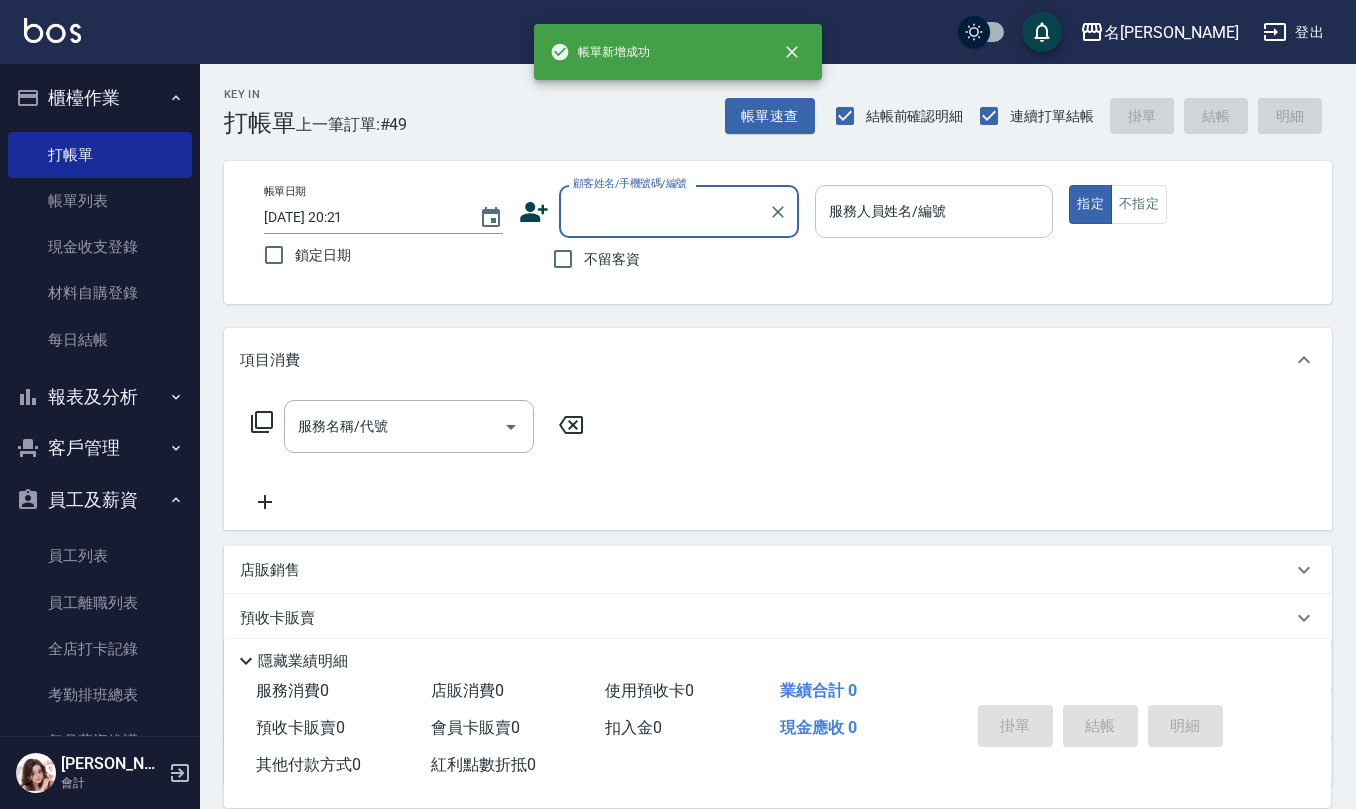 scroll, scrollTop: 0, scrollLeft: 0, axis: both 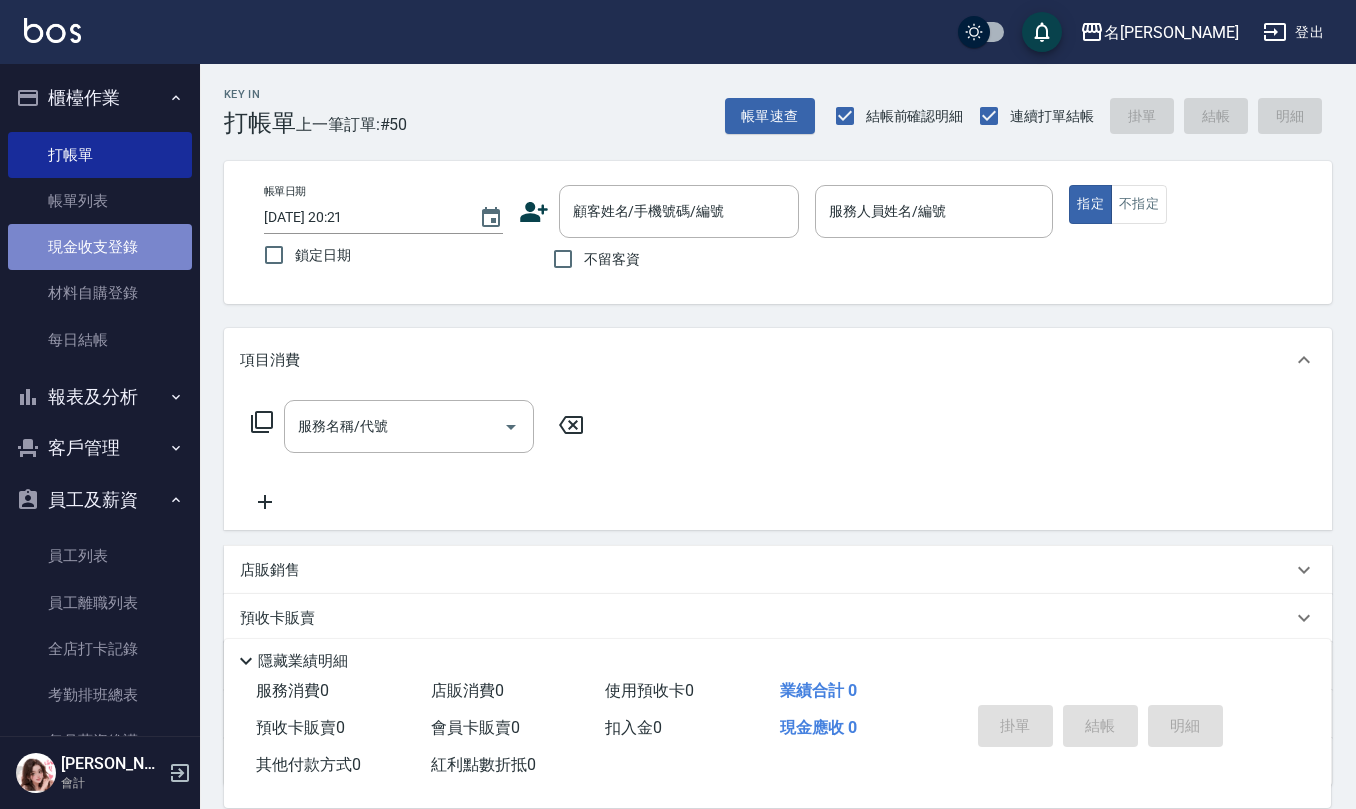 click on "現金收支登錄" at bounding box center [100, 247] 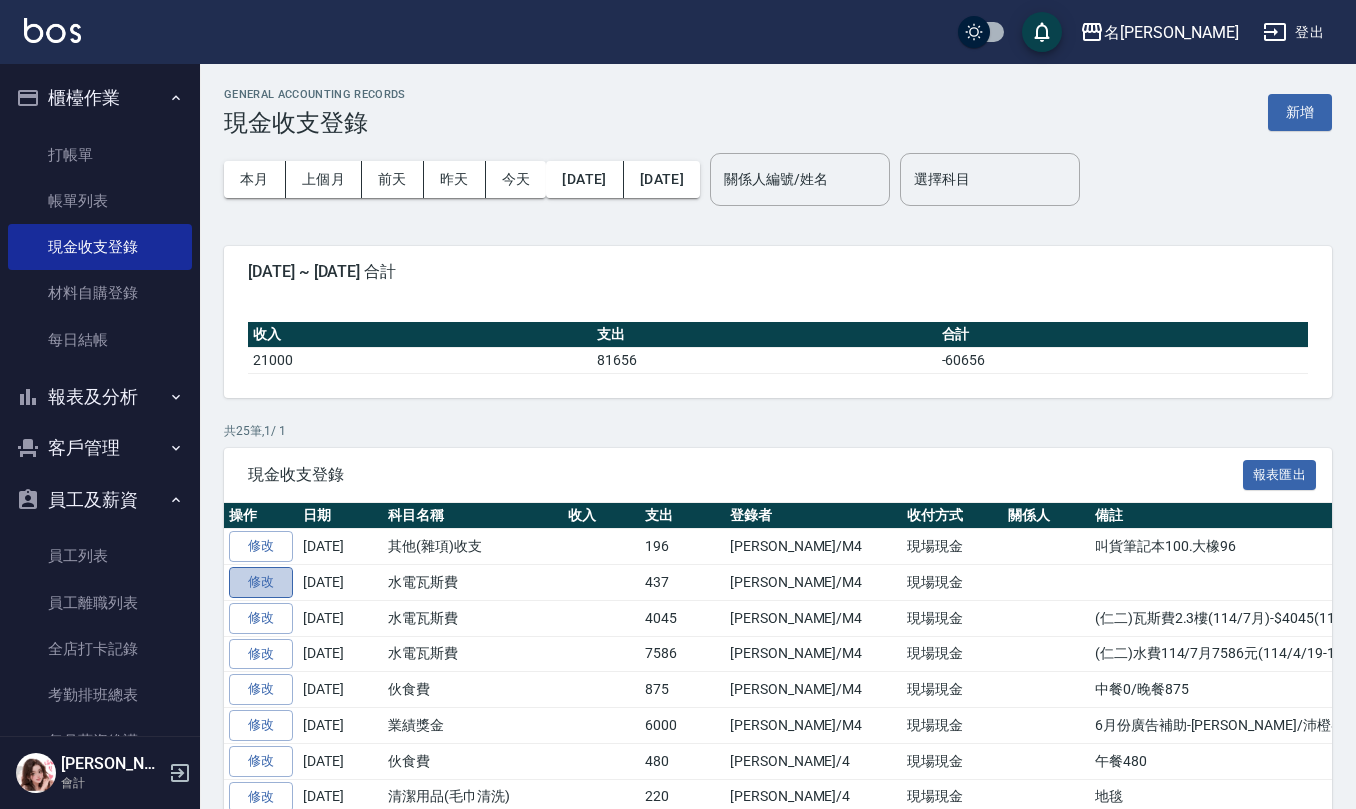 click on "修改" at bounding box center [261, 582] 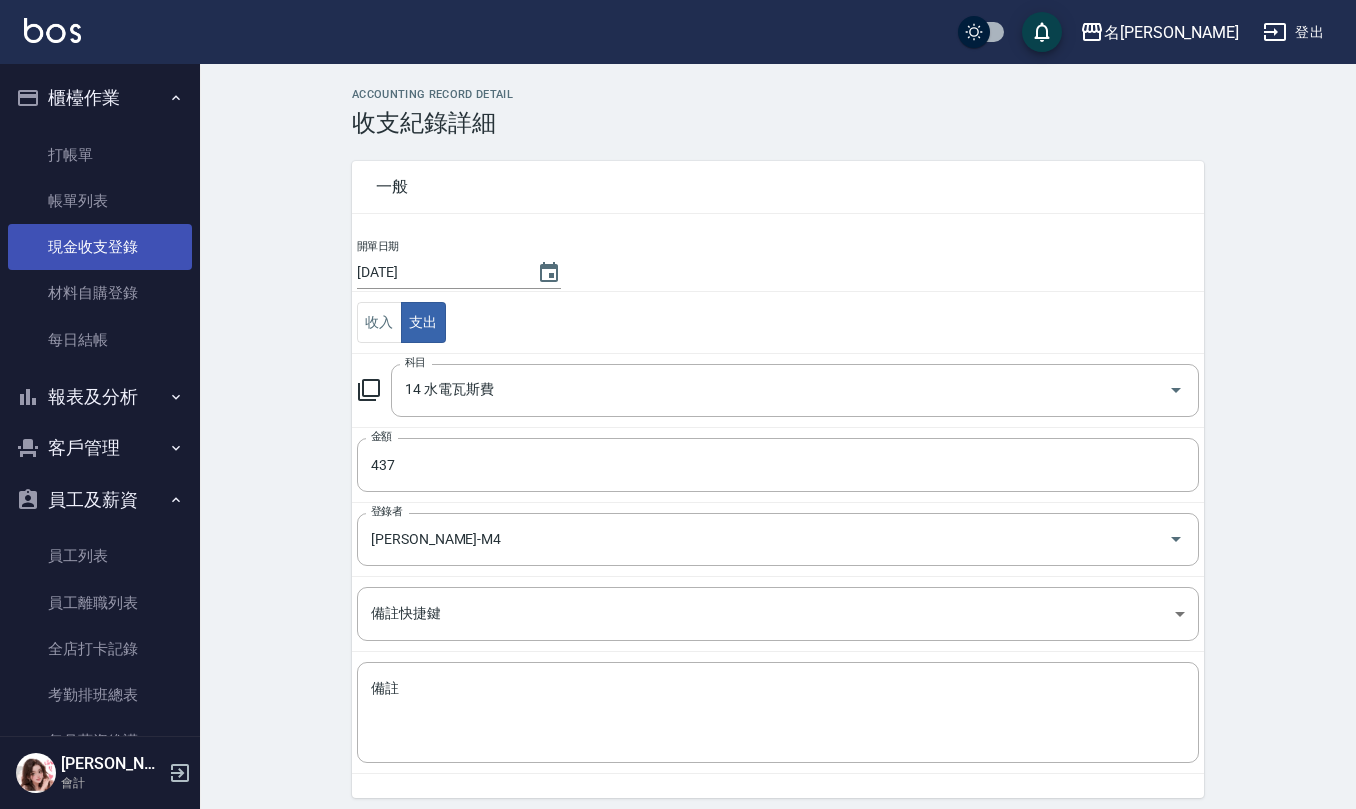 click on "現金收支登錄" at bounding box center [100, 247] 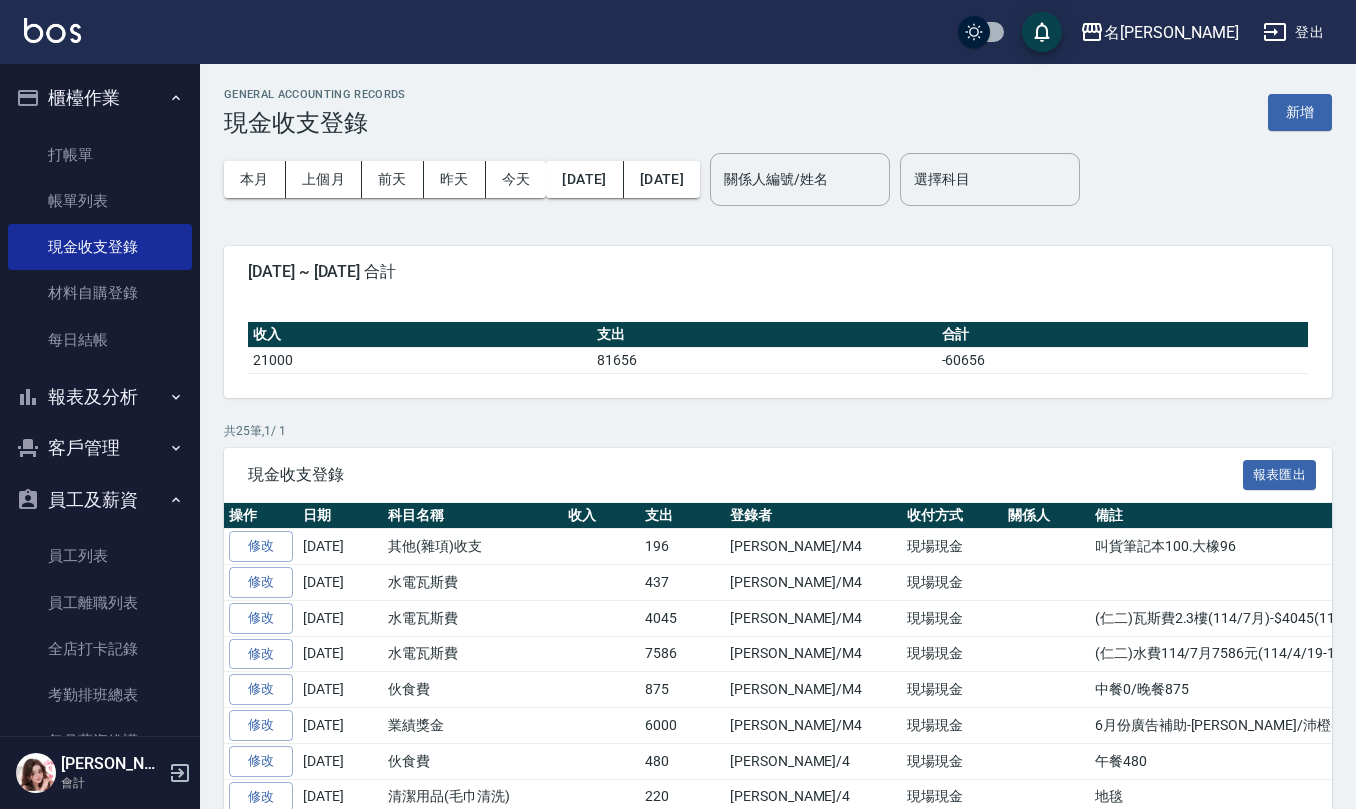 click on "本月 上個月 [DATE] [DATE] [DATE] [DATE] [DATE] 關係人編號/姓名 關係人編號/姓名 選擇科目 選擇科目" at bounding box center [778, 179] 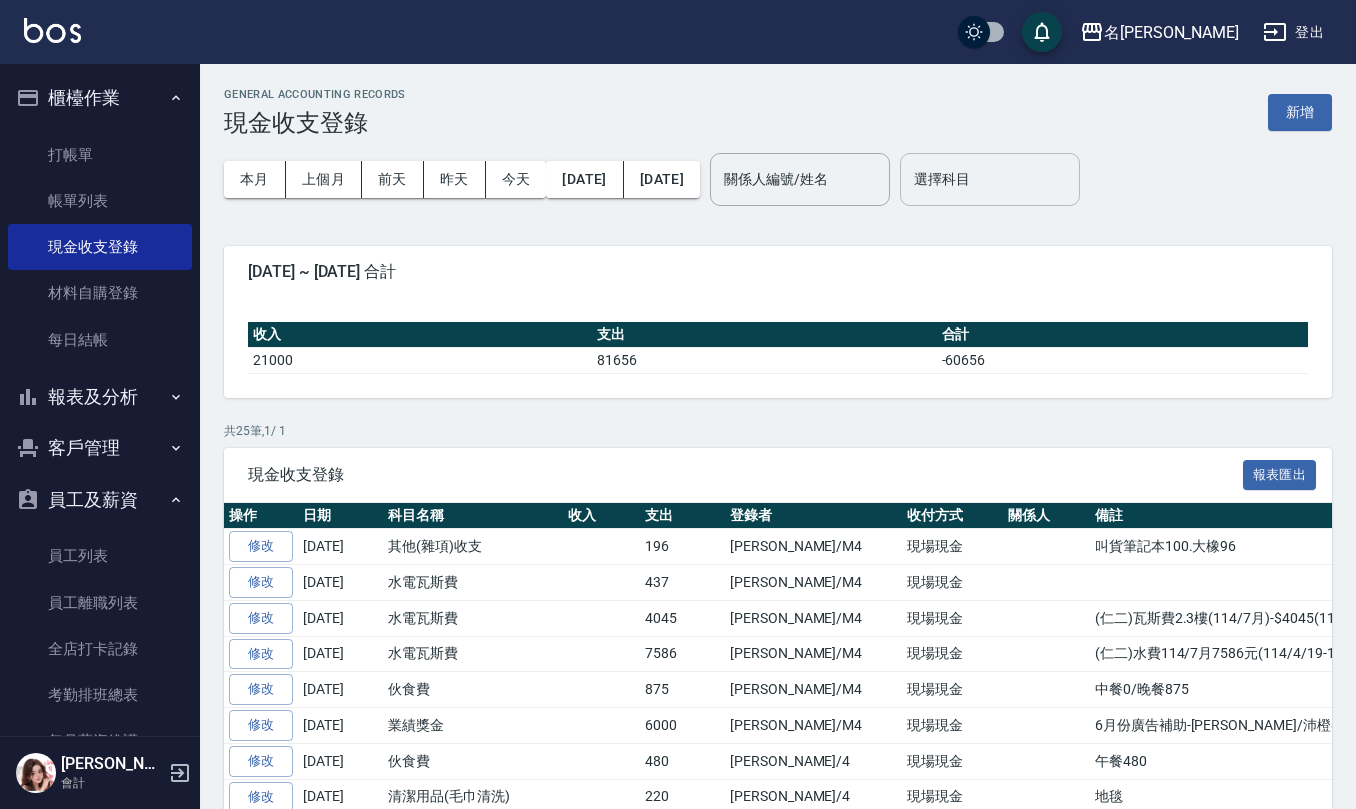 click on "選擇科目" at bounding box center (990, 179) 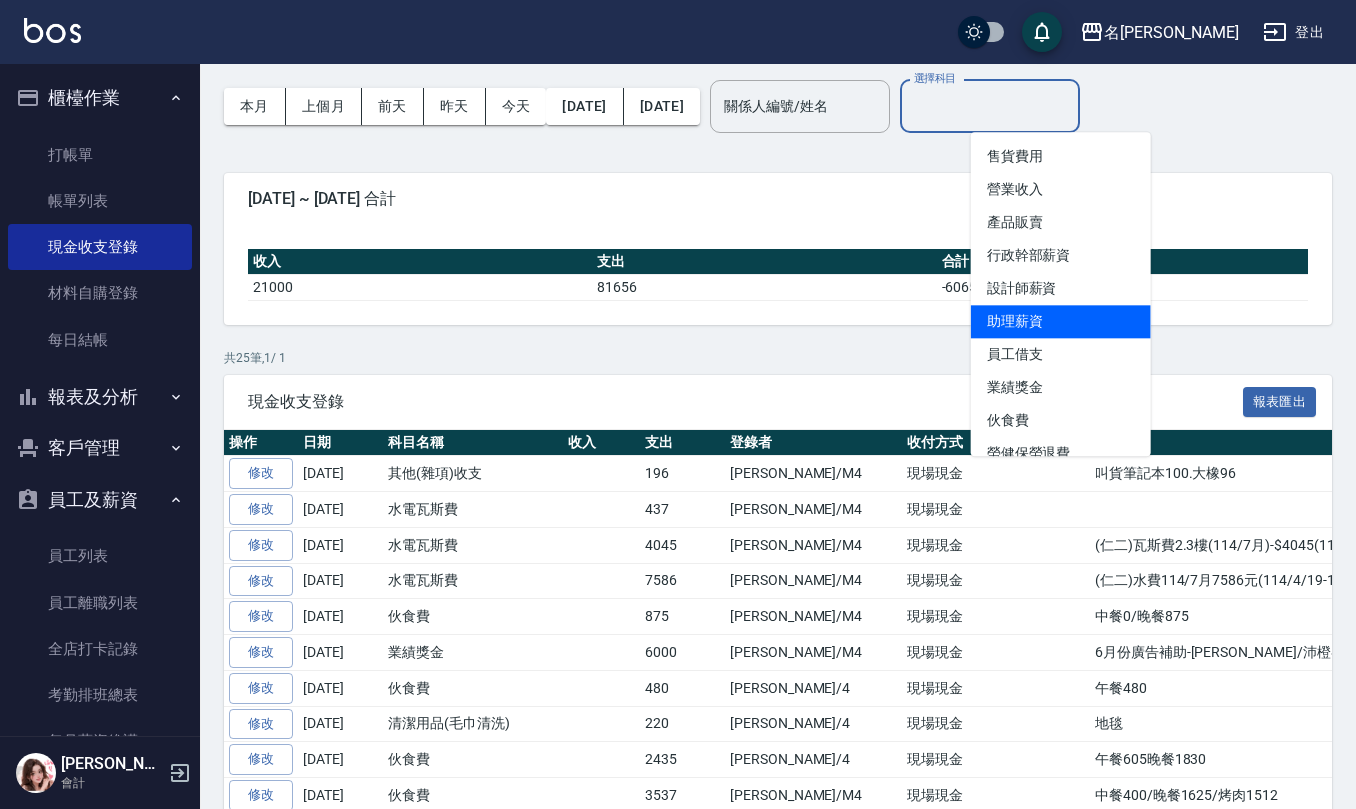 scroll, scrollTop: 133, scrollLeft: 0, axis: vertical 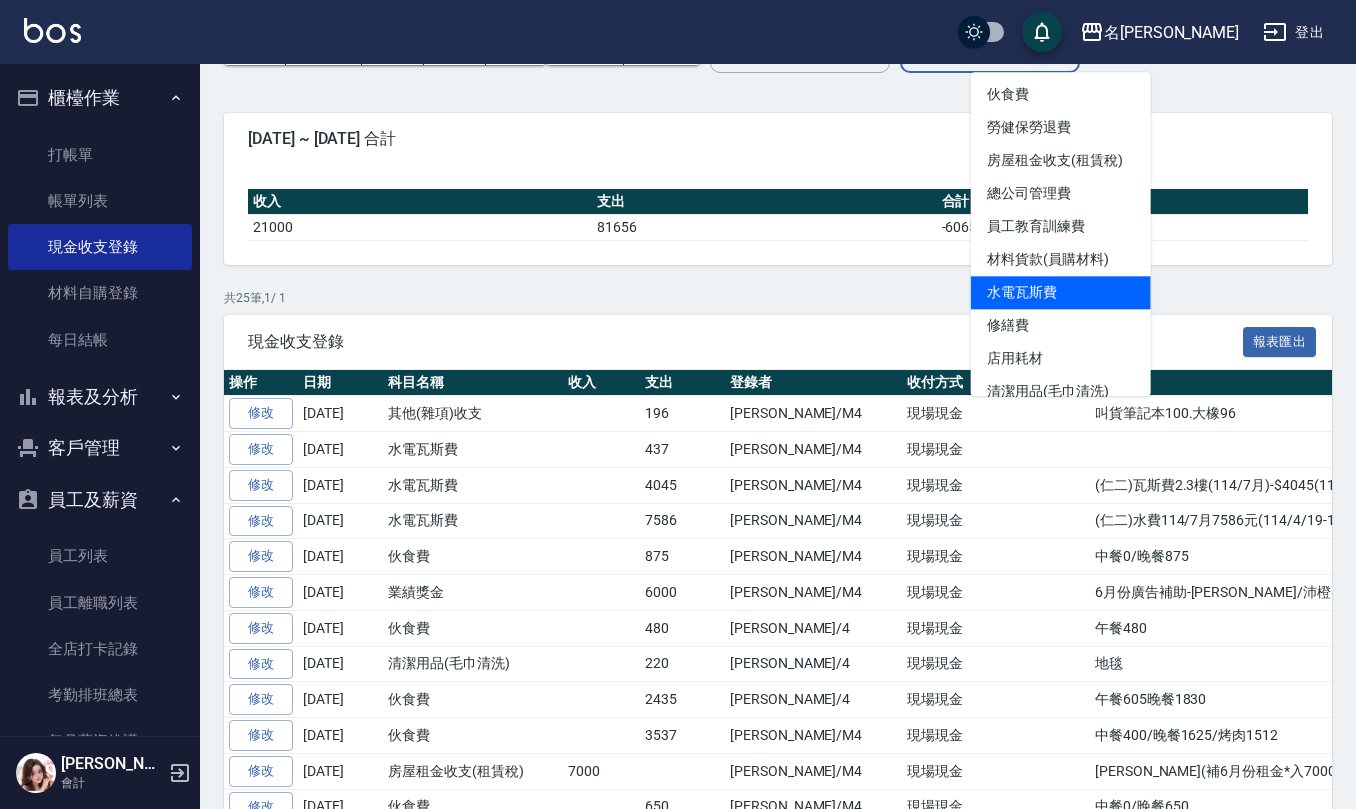 click on "水電瓦斯費" at bounding box center (1061, 292) 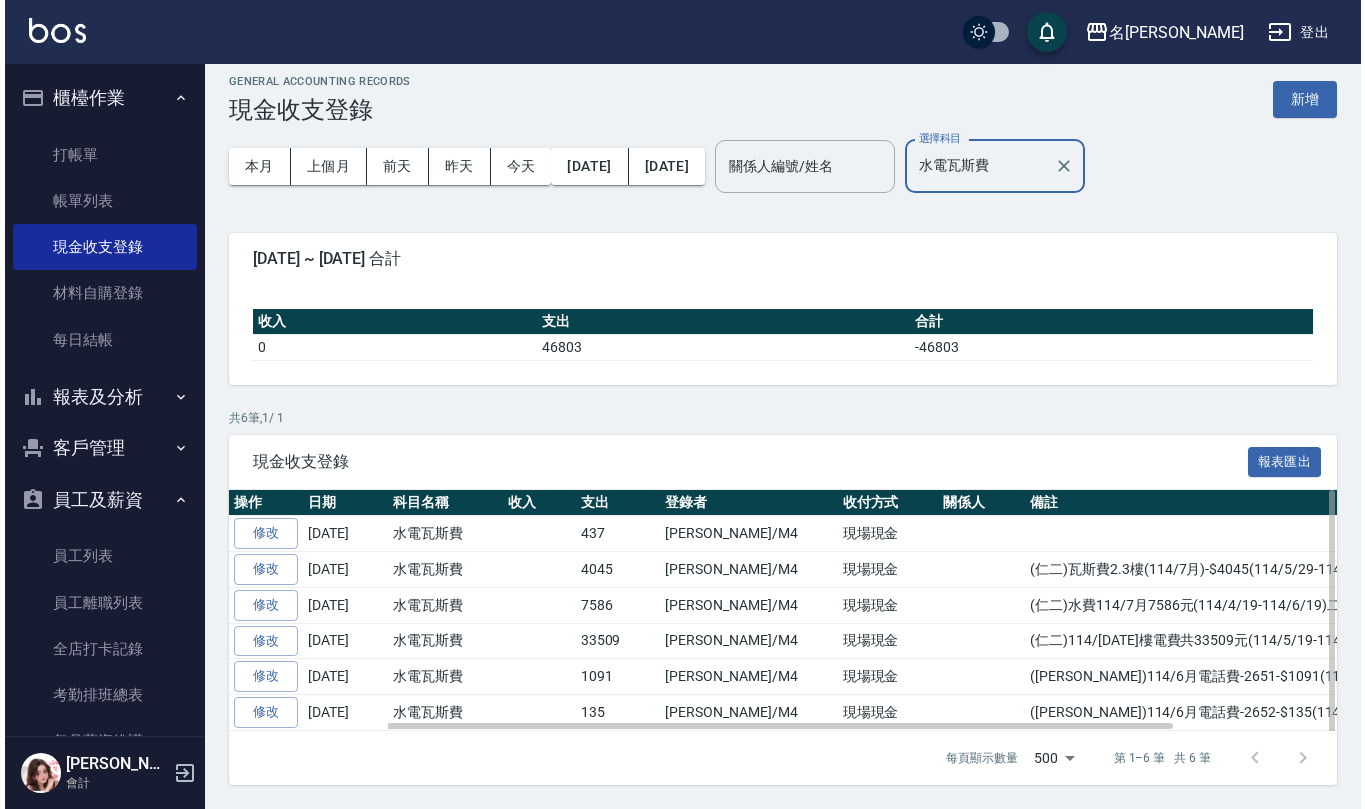 scroll, scrollTop: 20, scrollLeft: 0, axis: vertical 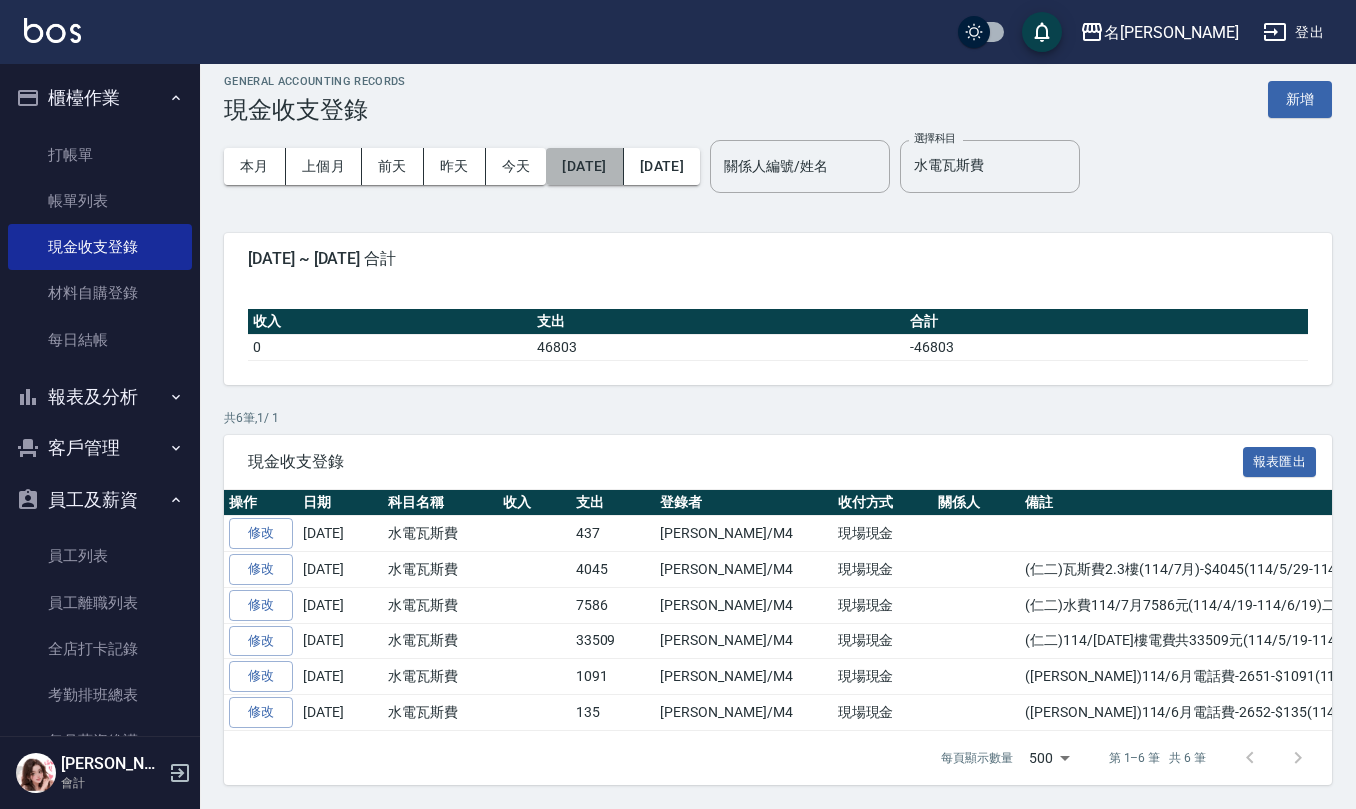 click on "[DATE]" at bounding box center [584, 166] 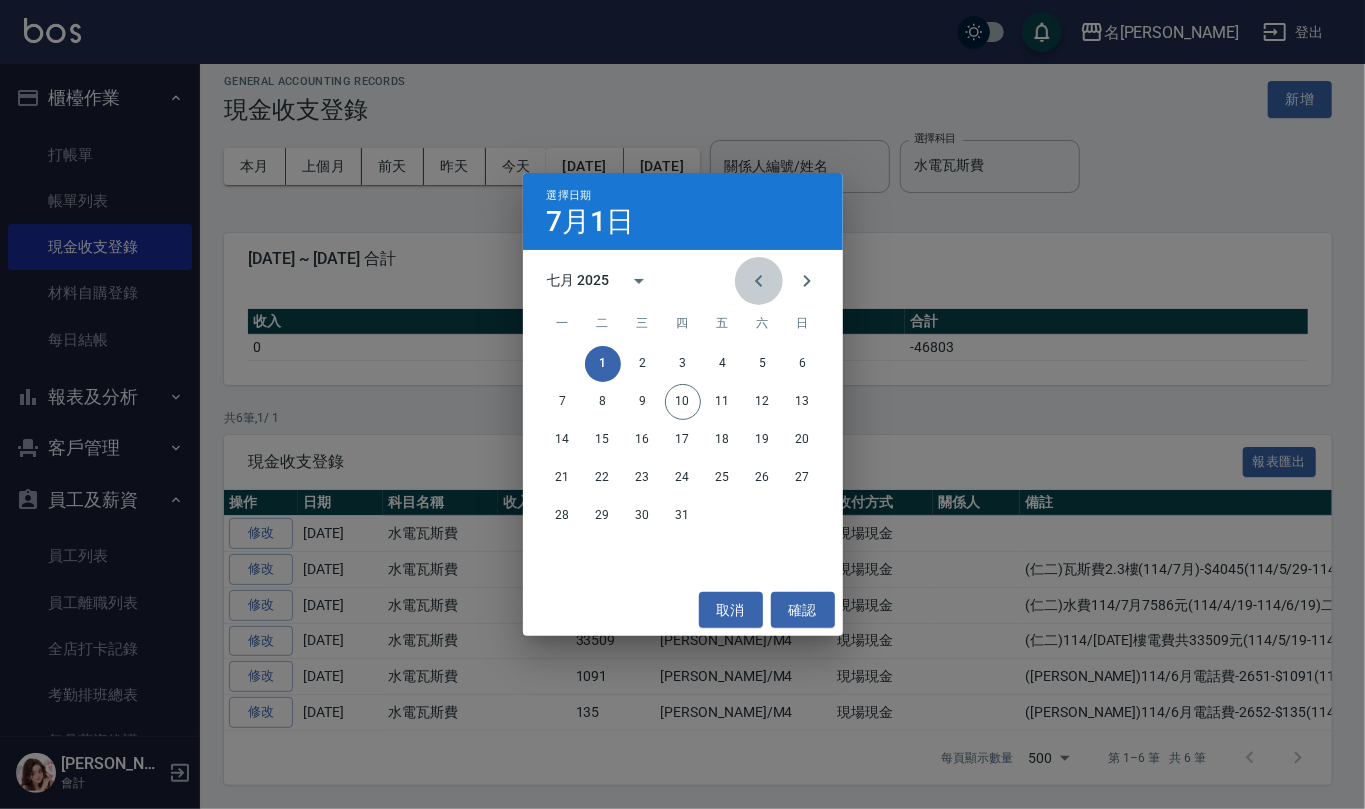 click at bounding box center (759, 281) 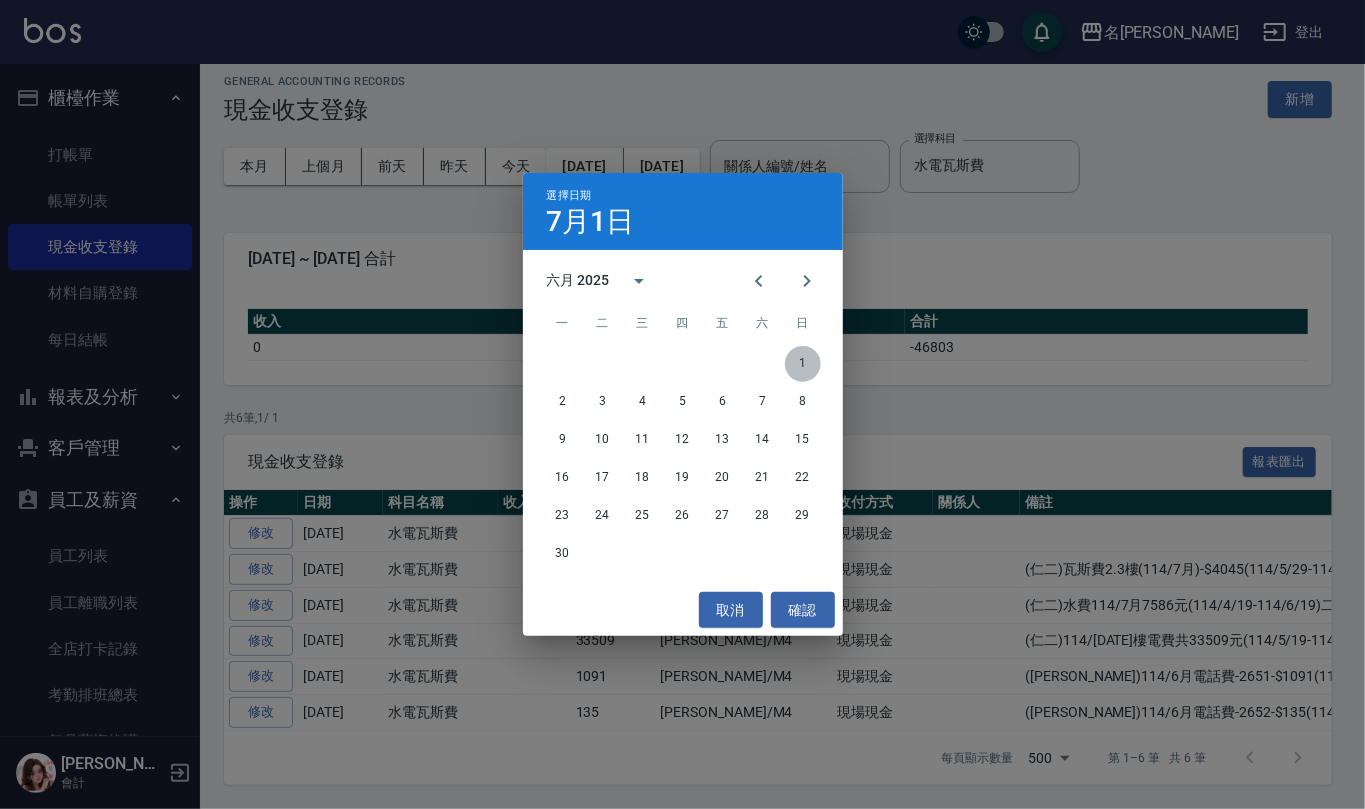 click on "1" at bounding box center (803, 364) 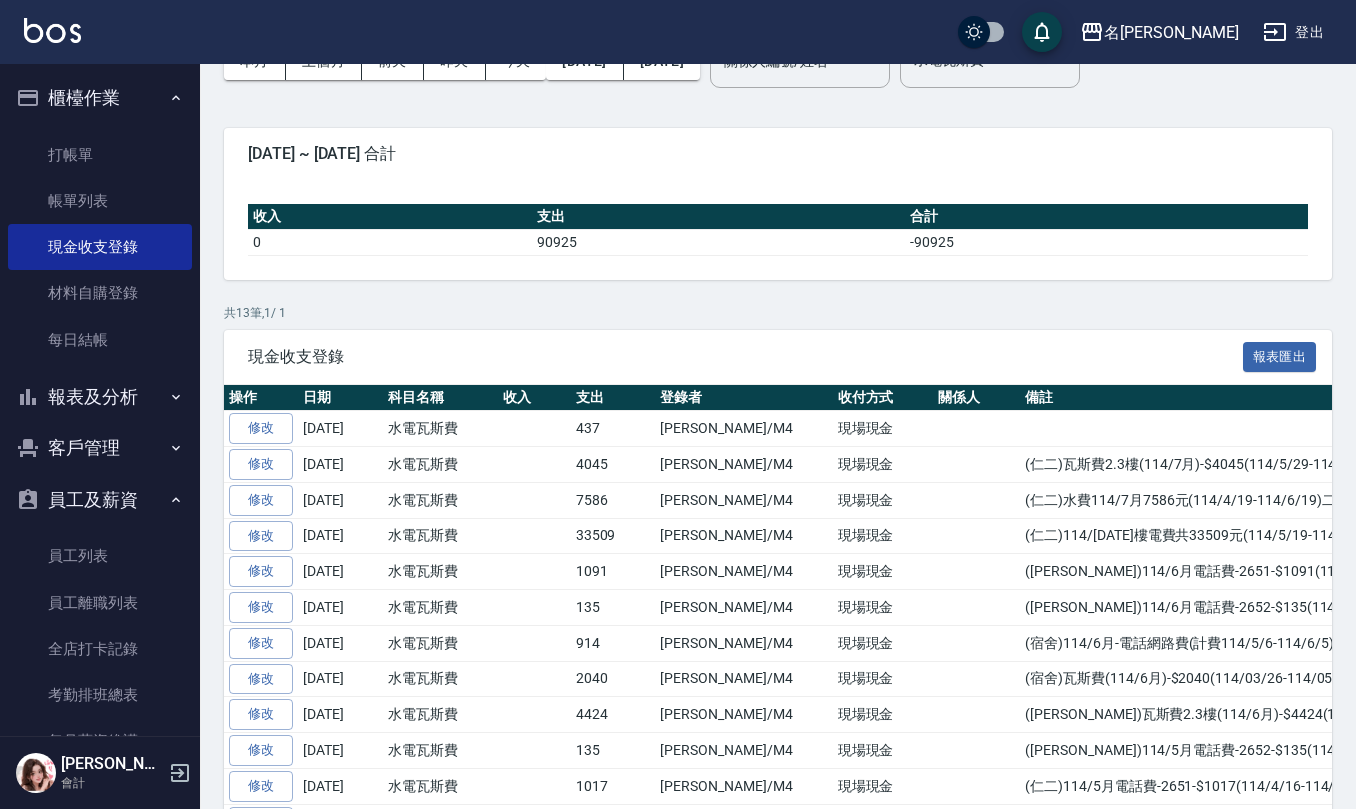 scroll, scrollTop: 0, scrollLeft: 0, axis: both 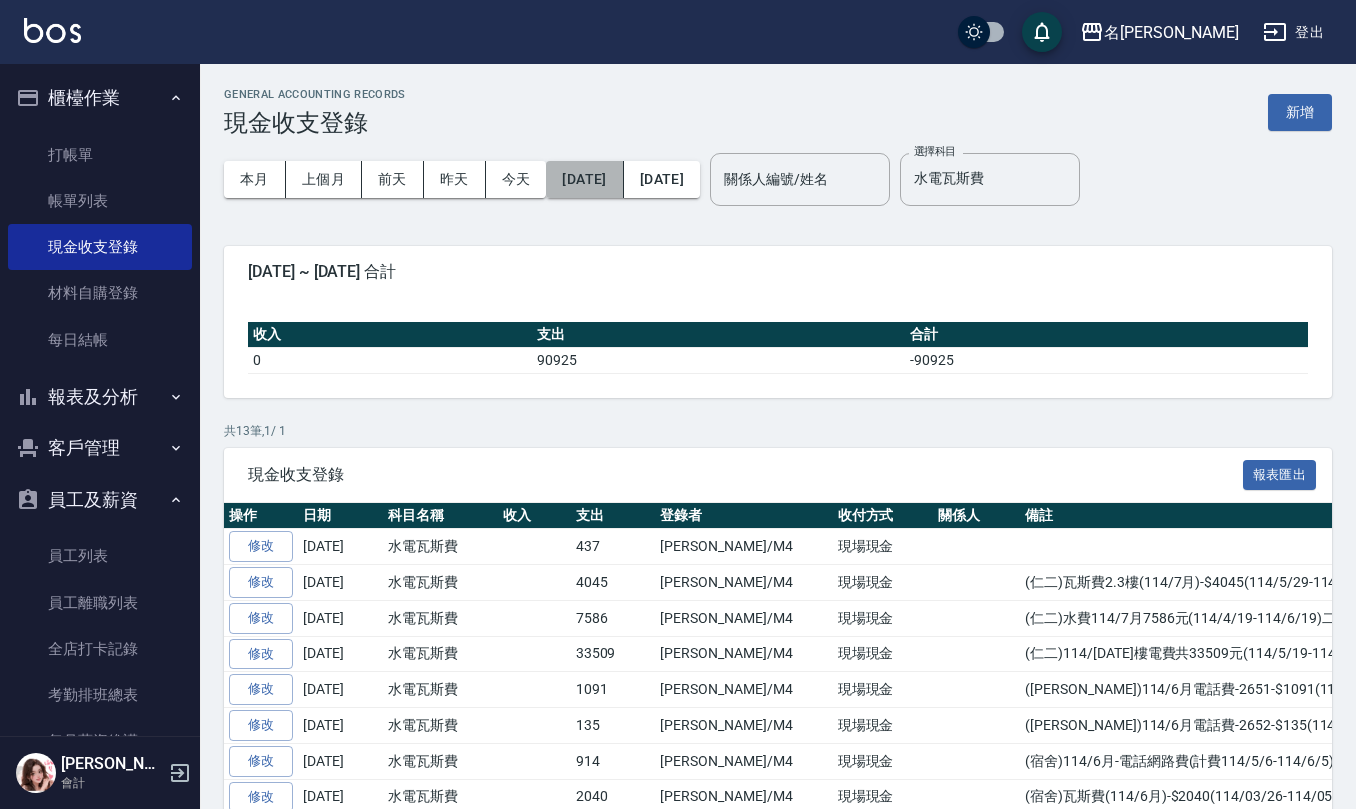 click on "[DATE]" at bounding box center (584, 179) 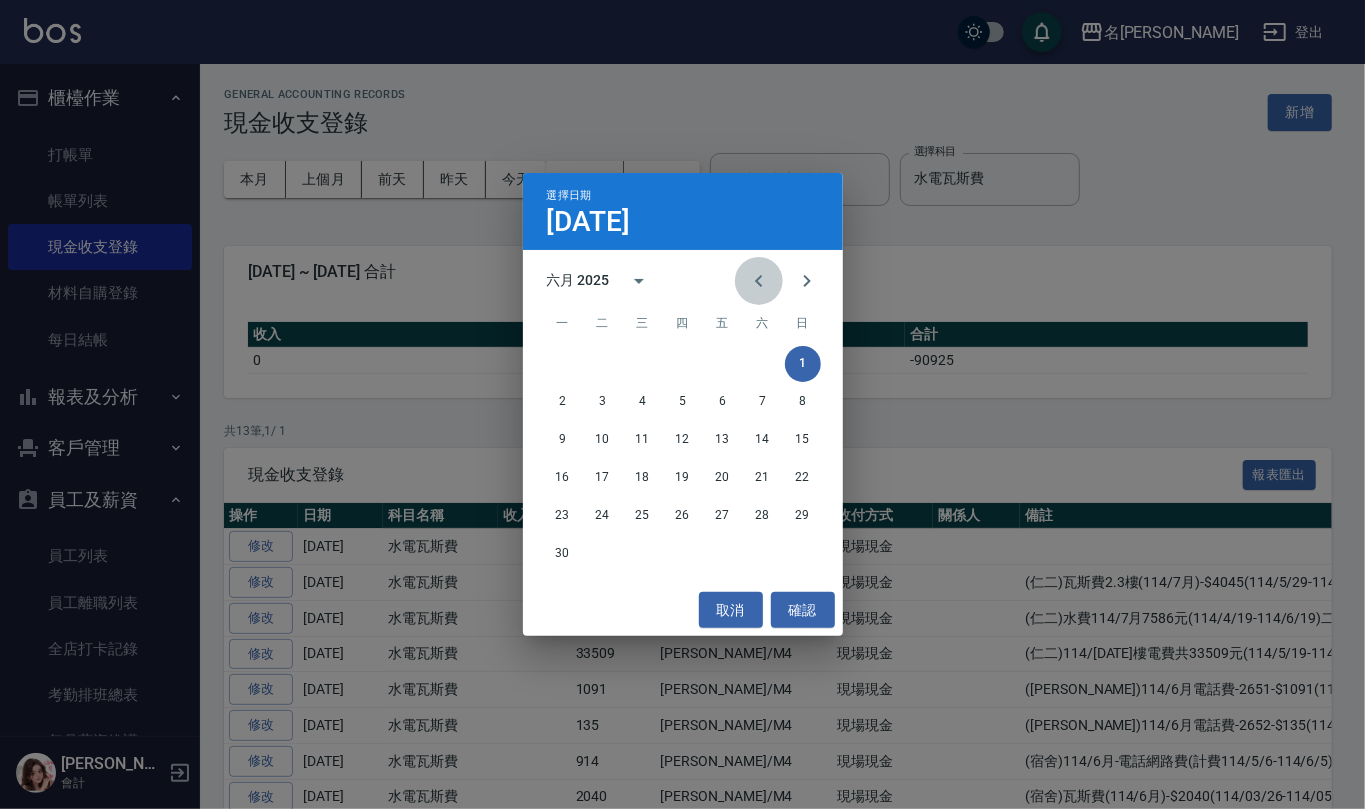 click 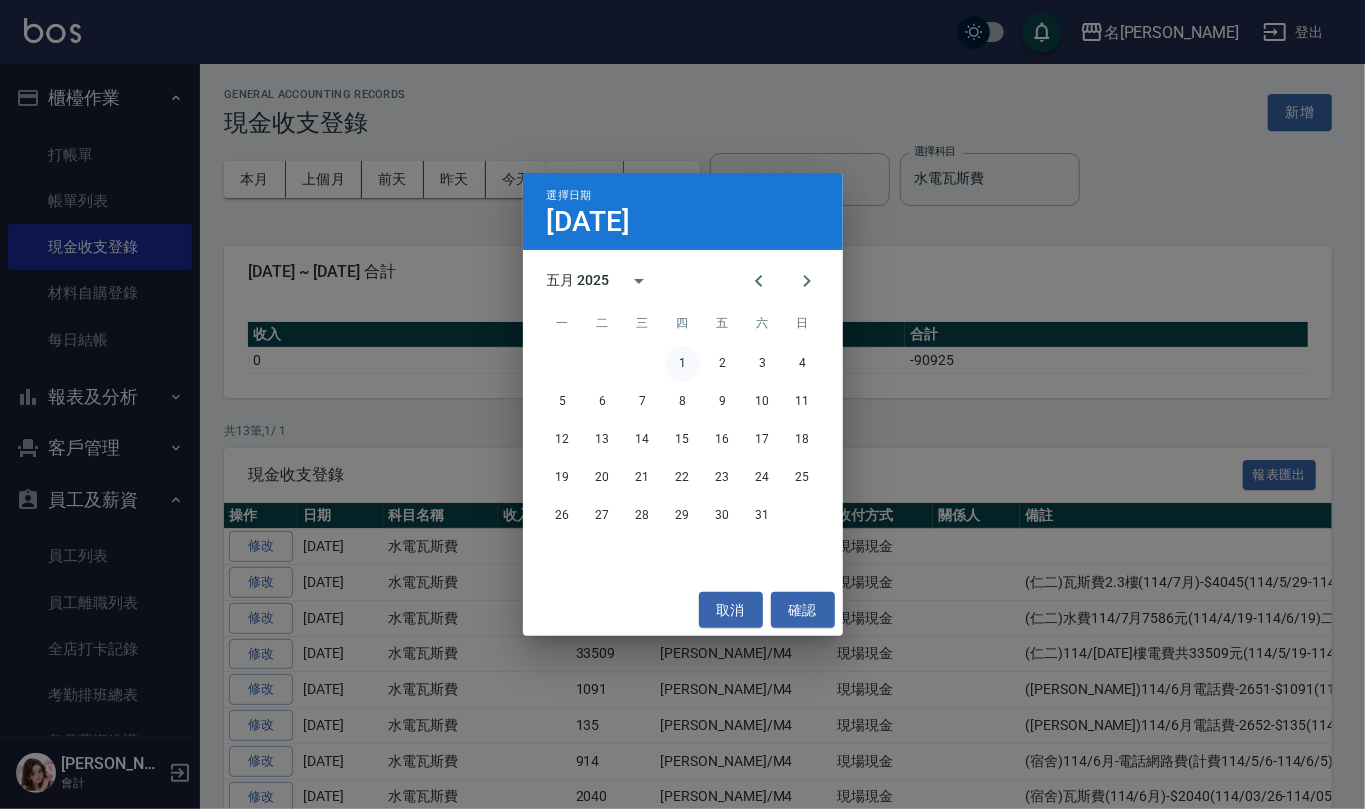 click on "1" at bounding box center [683, 364] 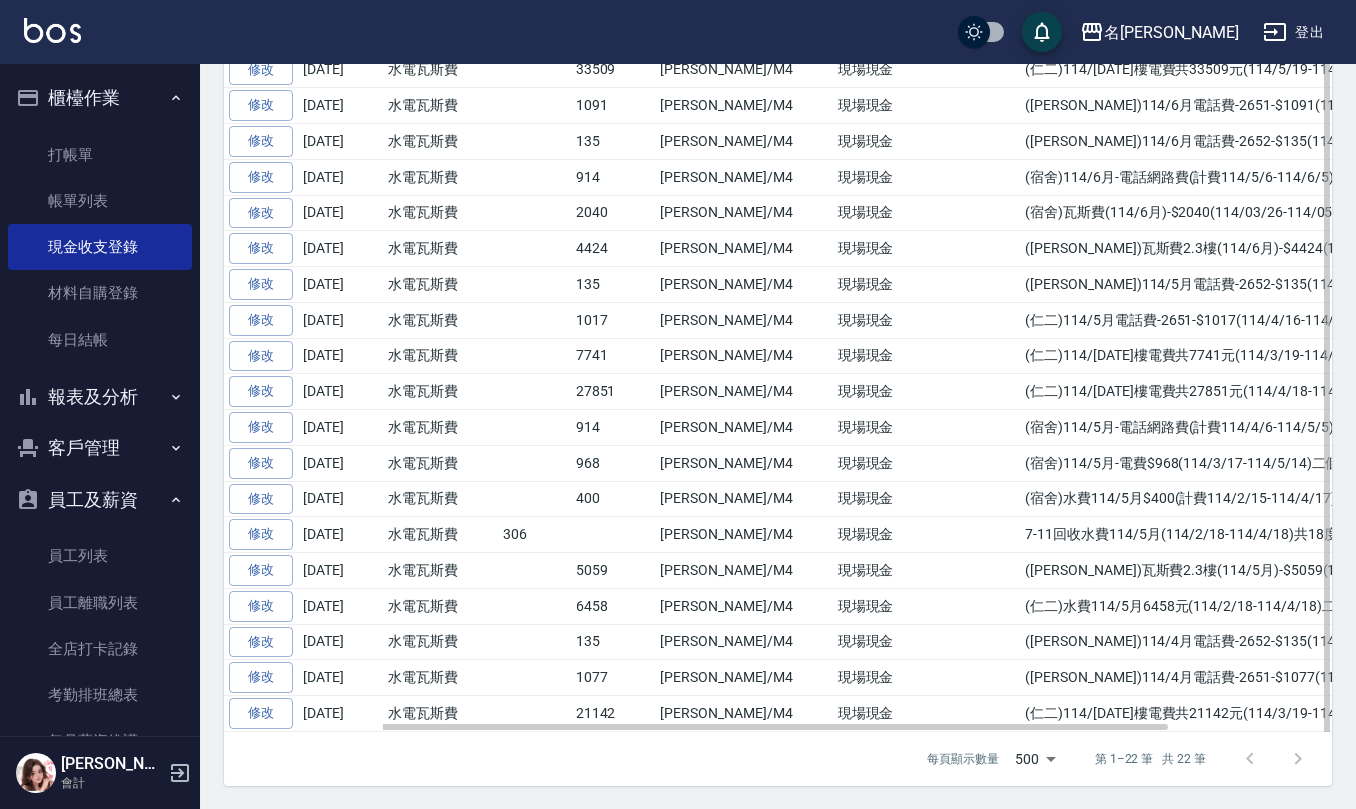 scroll, scrollTop: 608, scrollLeft: 0, axis: vertical 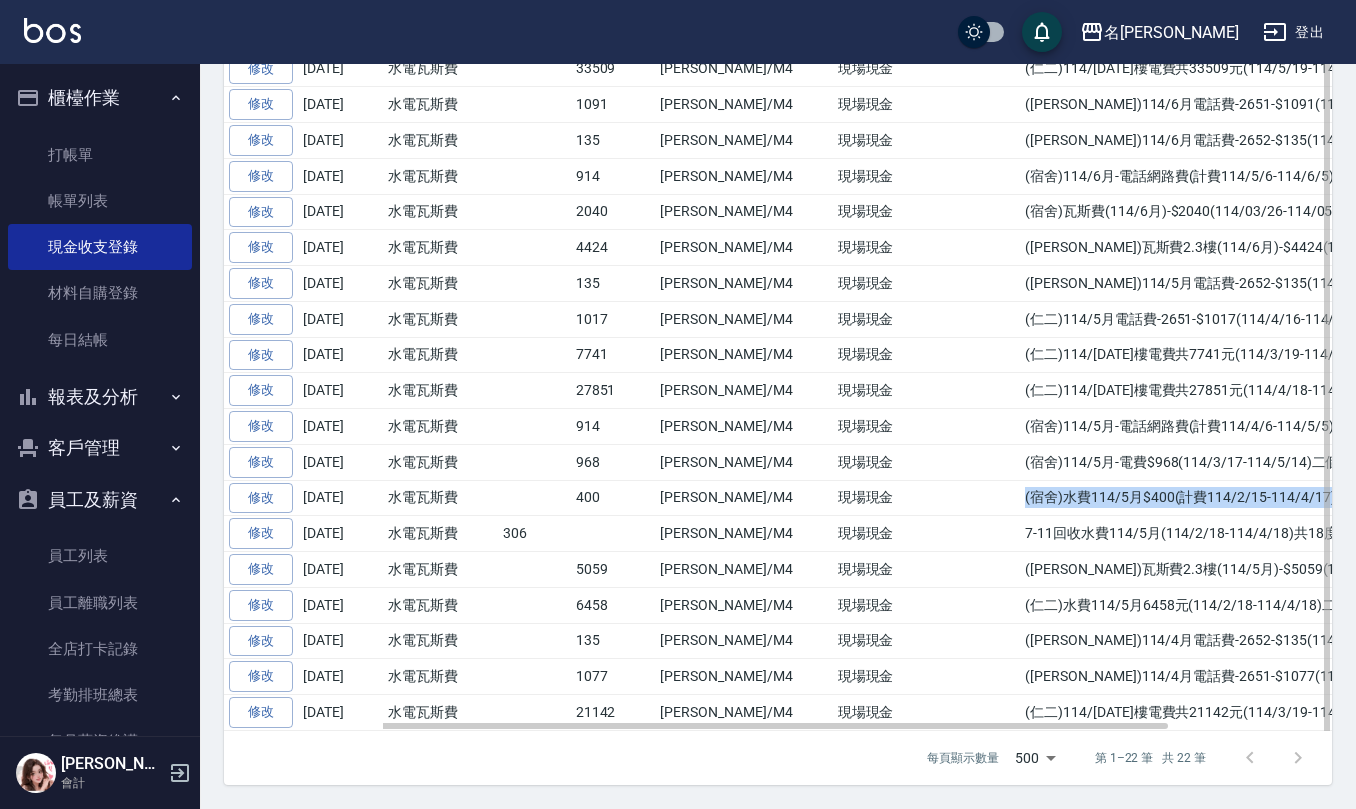 drag, startPoint x: 961, startPoint y: 484, endPoint x: 1245, endPoint y: 509, distance: 285.09824 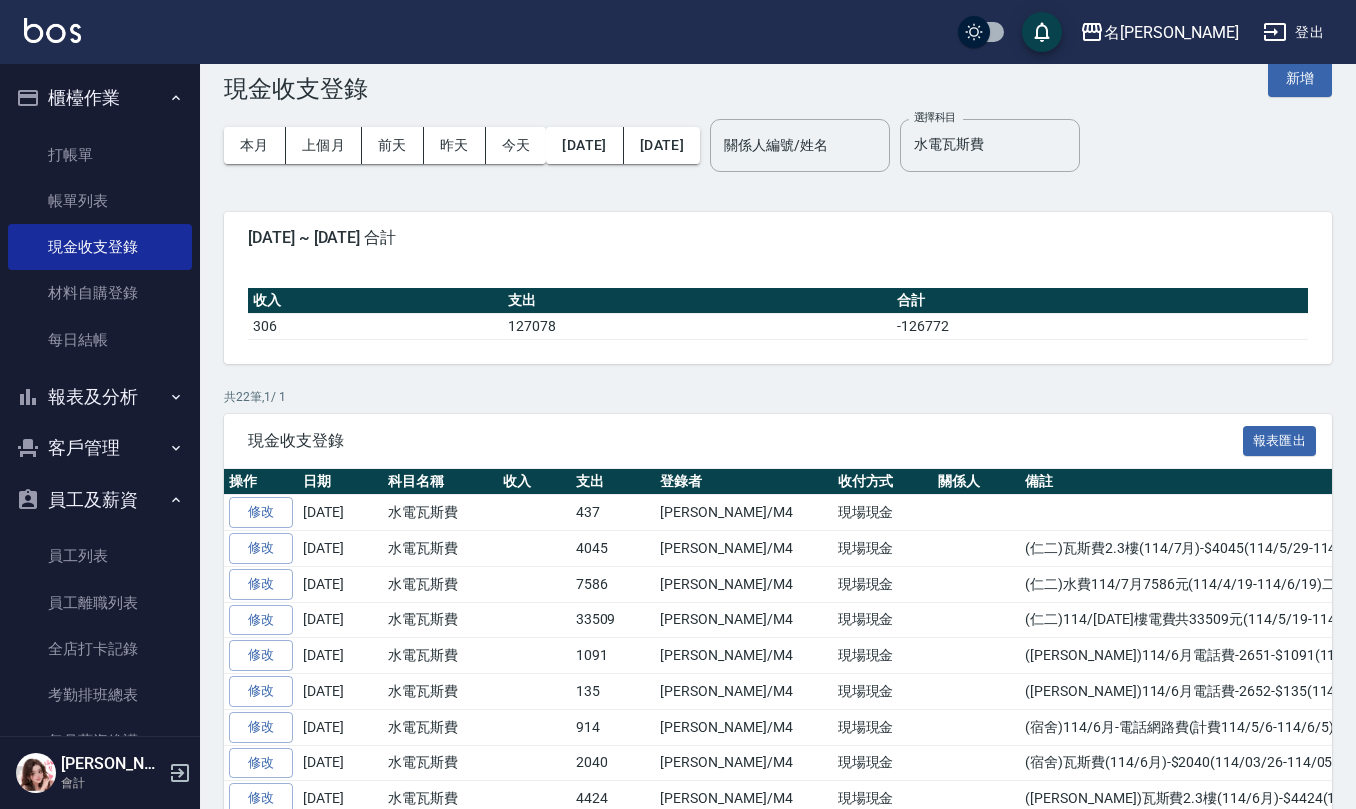 scroll, scrollTop: 0, scrollLeft: 0, axis: both 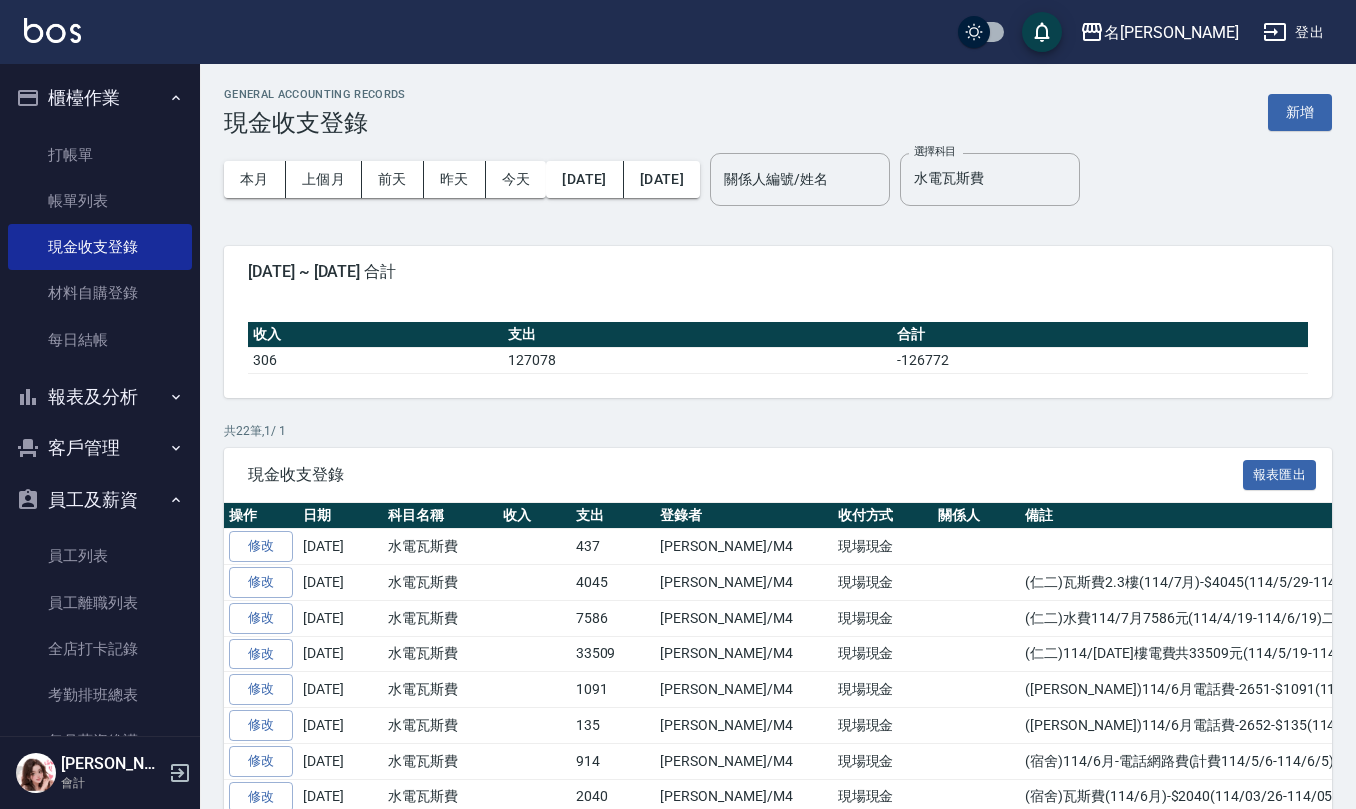 click on "修改" at bounding box center (261, 546) 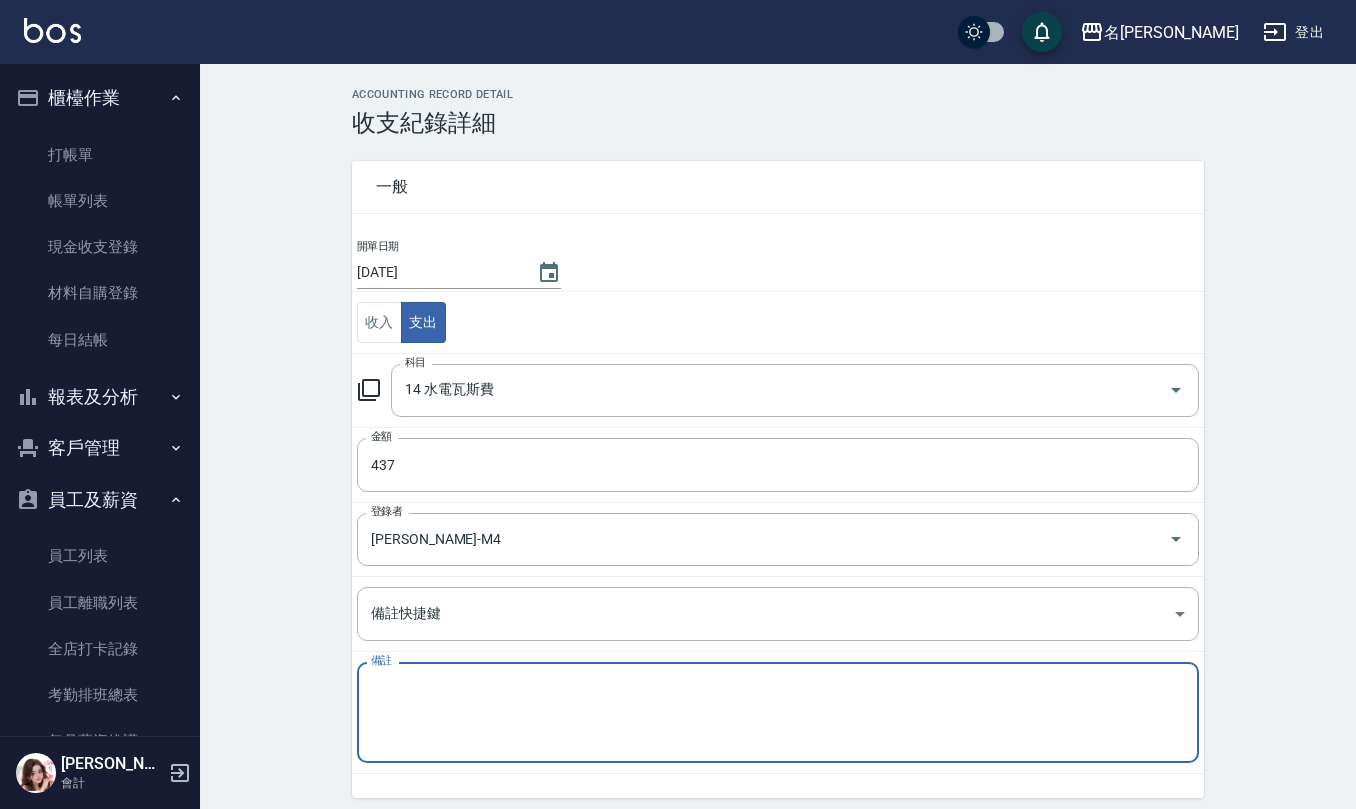 click on "備註" at bounding box center [778, 713] 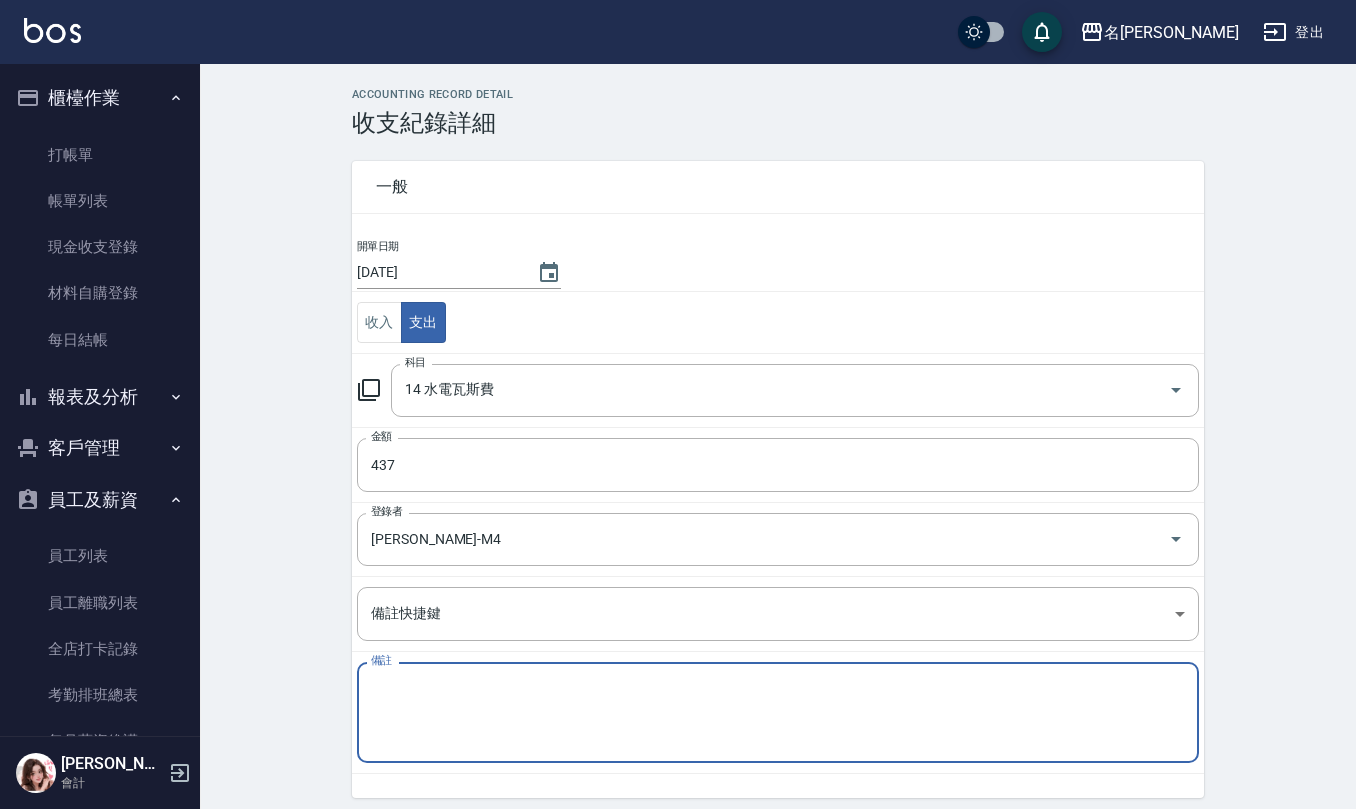 paste on "(宿舍)水費114/5月$400(計費114/2/15-114/4/17)" 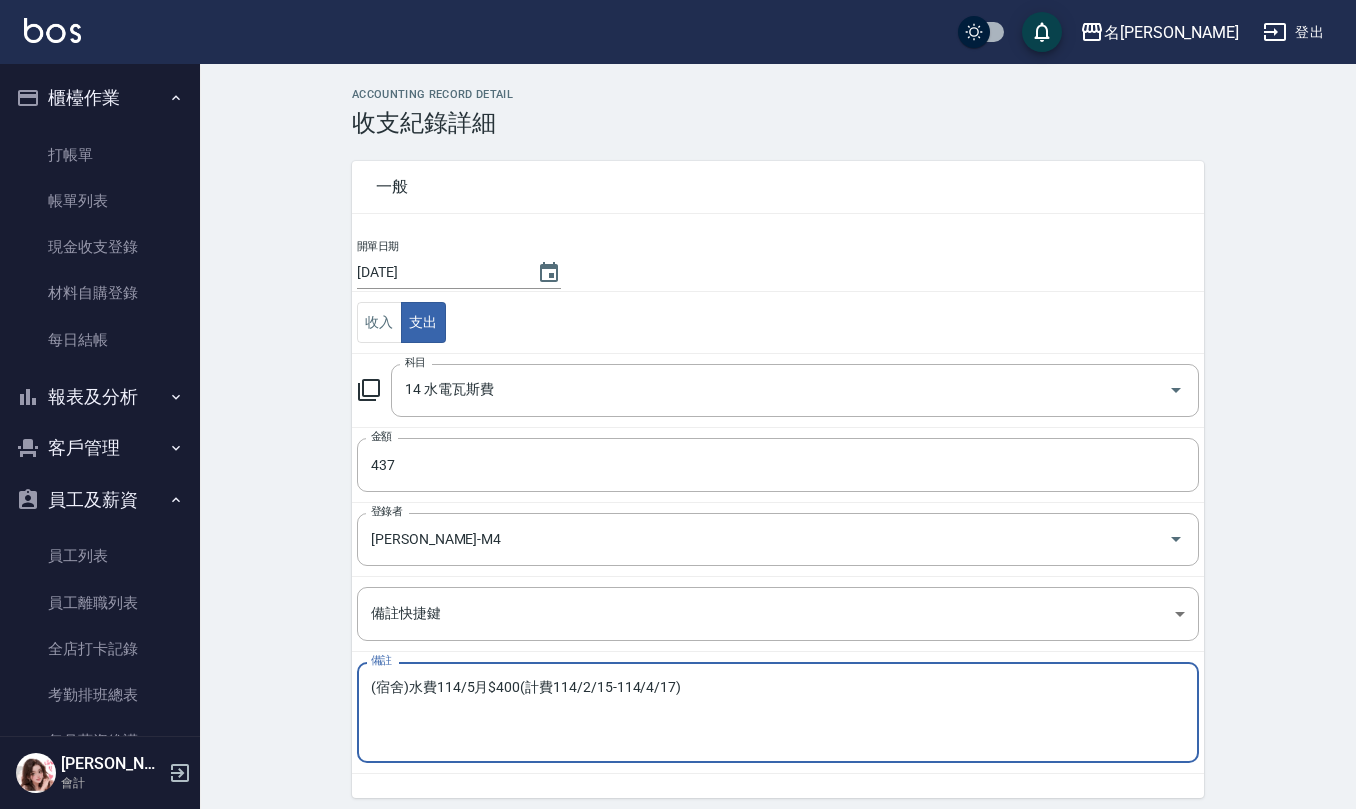 click on "(宿舍)水費114/5月$400(計費114/2/15-114/4/17)" at bounding box center (778, 713) 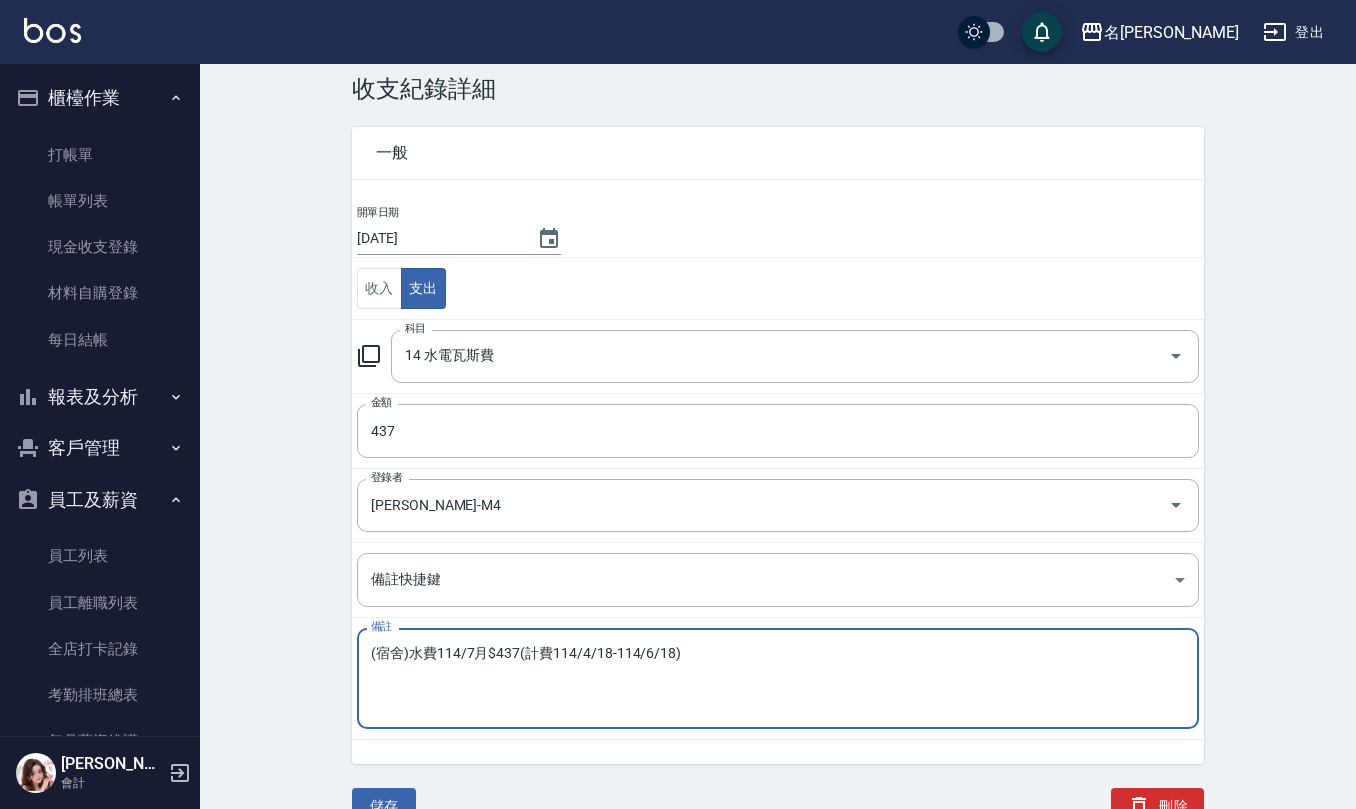 scroll, scrollTop: 52, scrollLeft: 0, axis: vertical 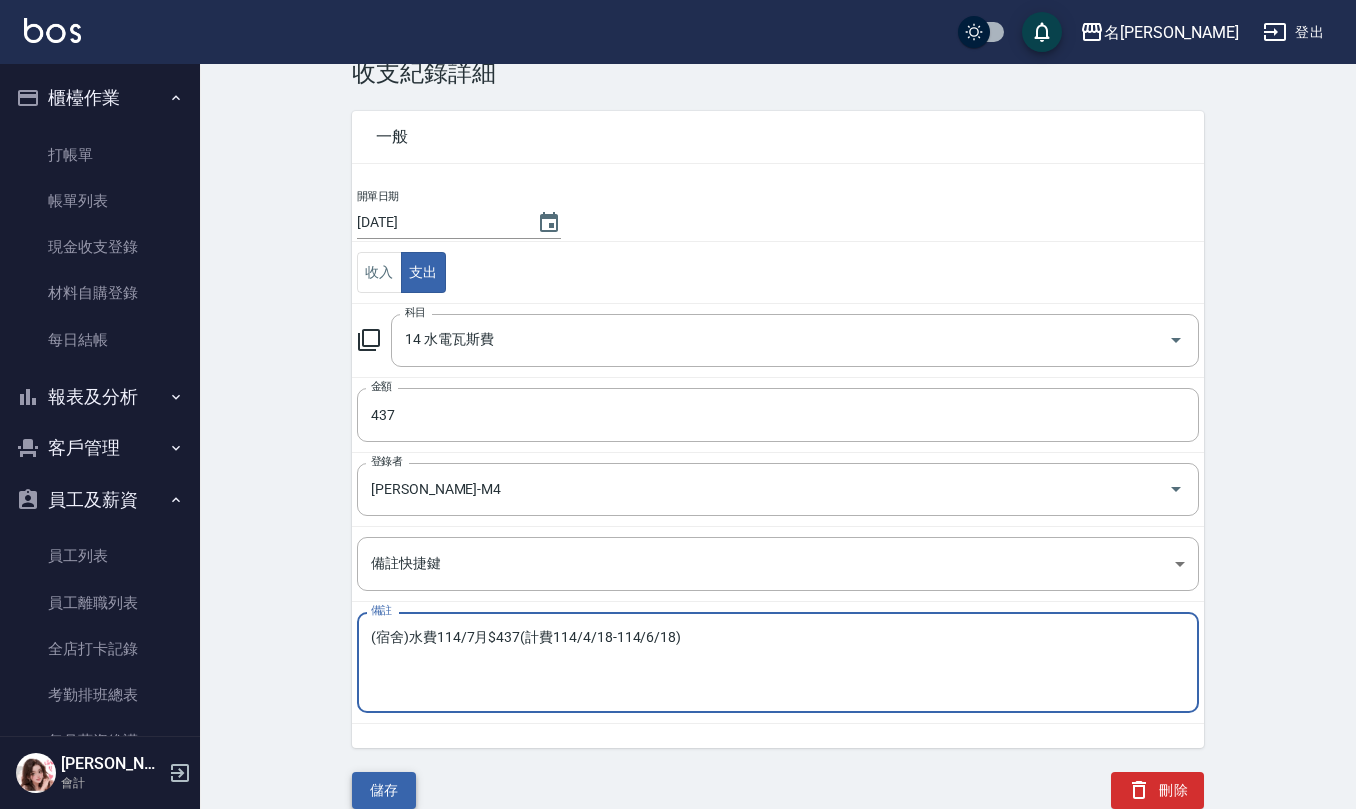 click on "儲存" at bounding box center (384, 790) 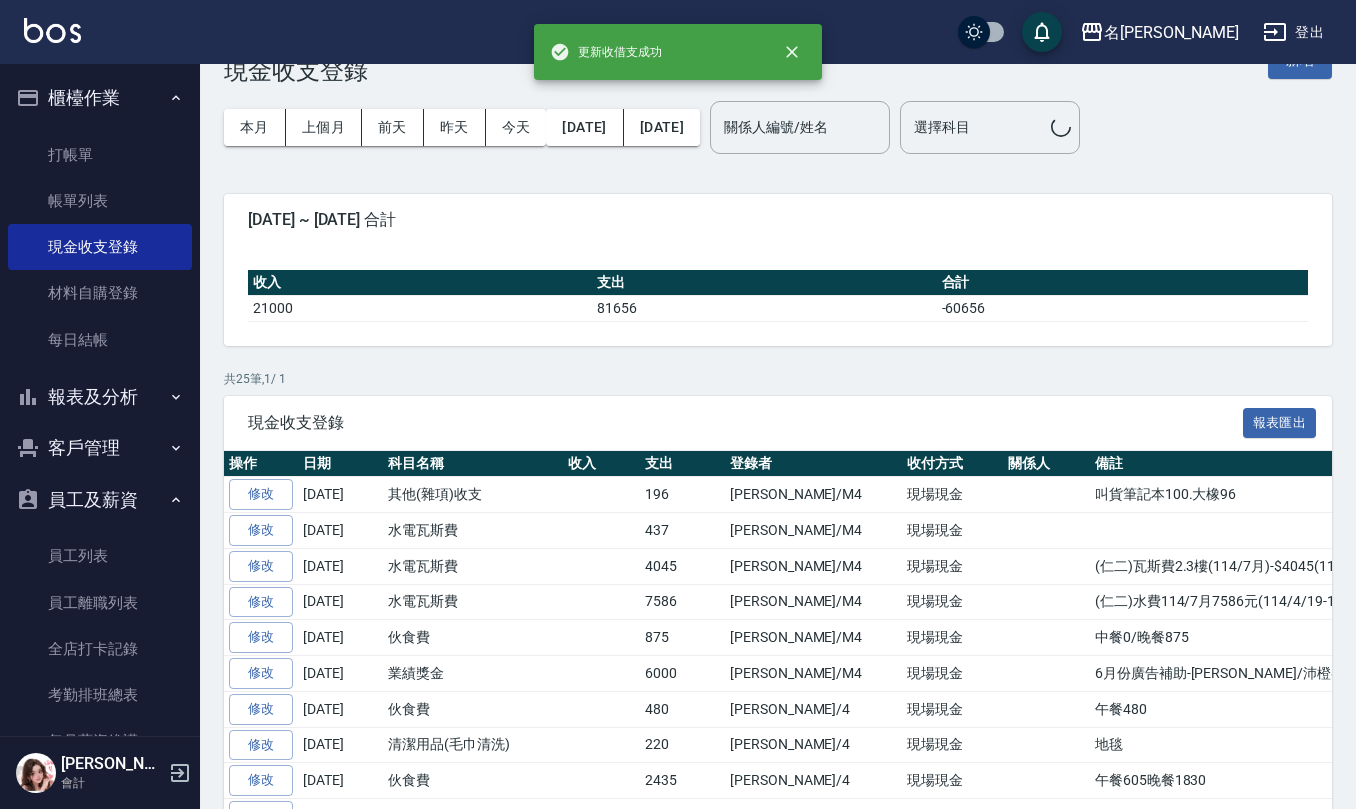 scroll, scrollTop: 0, scrollLeft: 0, axis: both 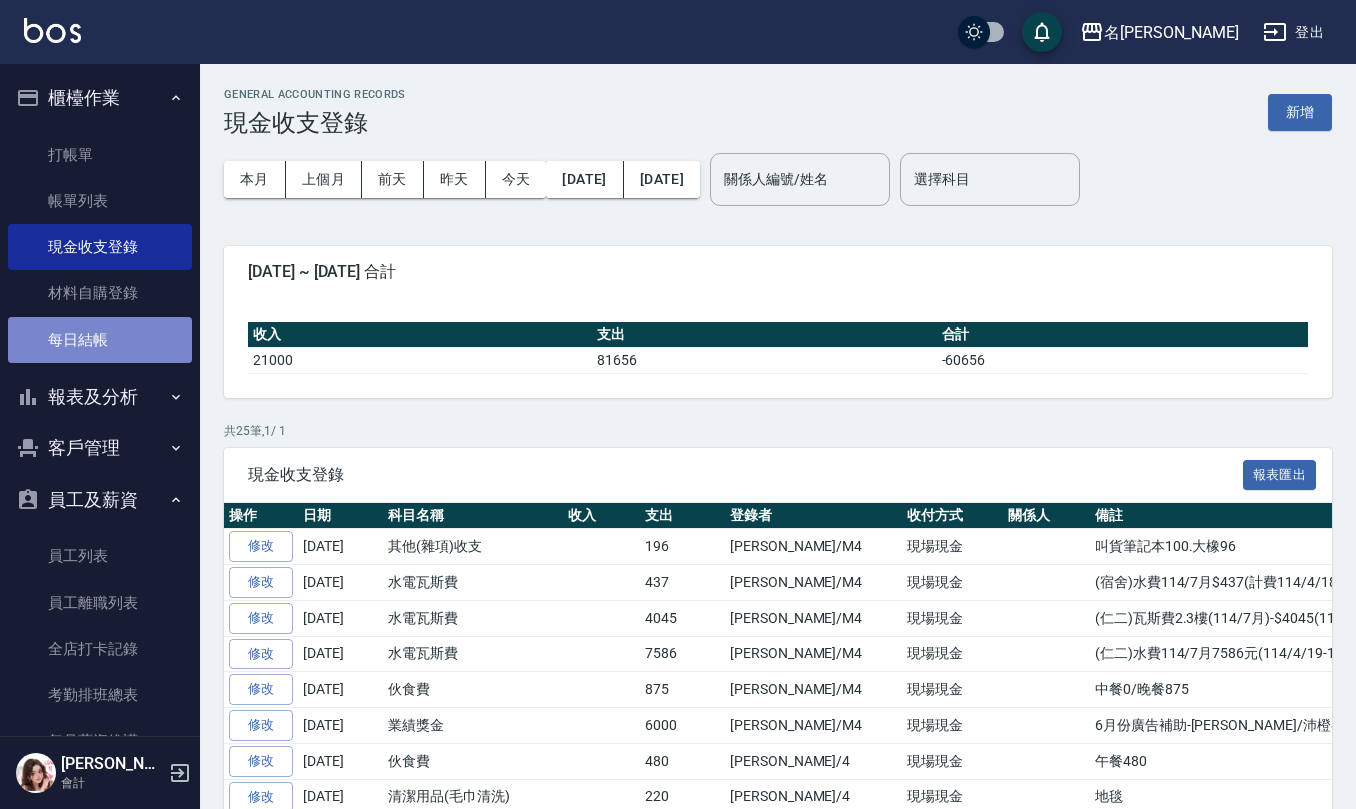 click on "每日結帳" at bounding box center (100, 340) 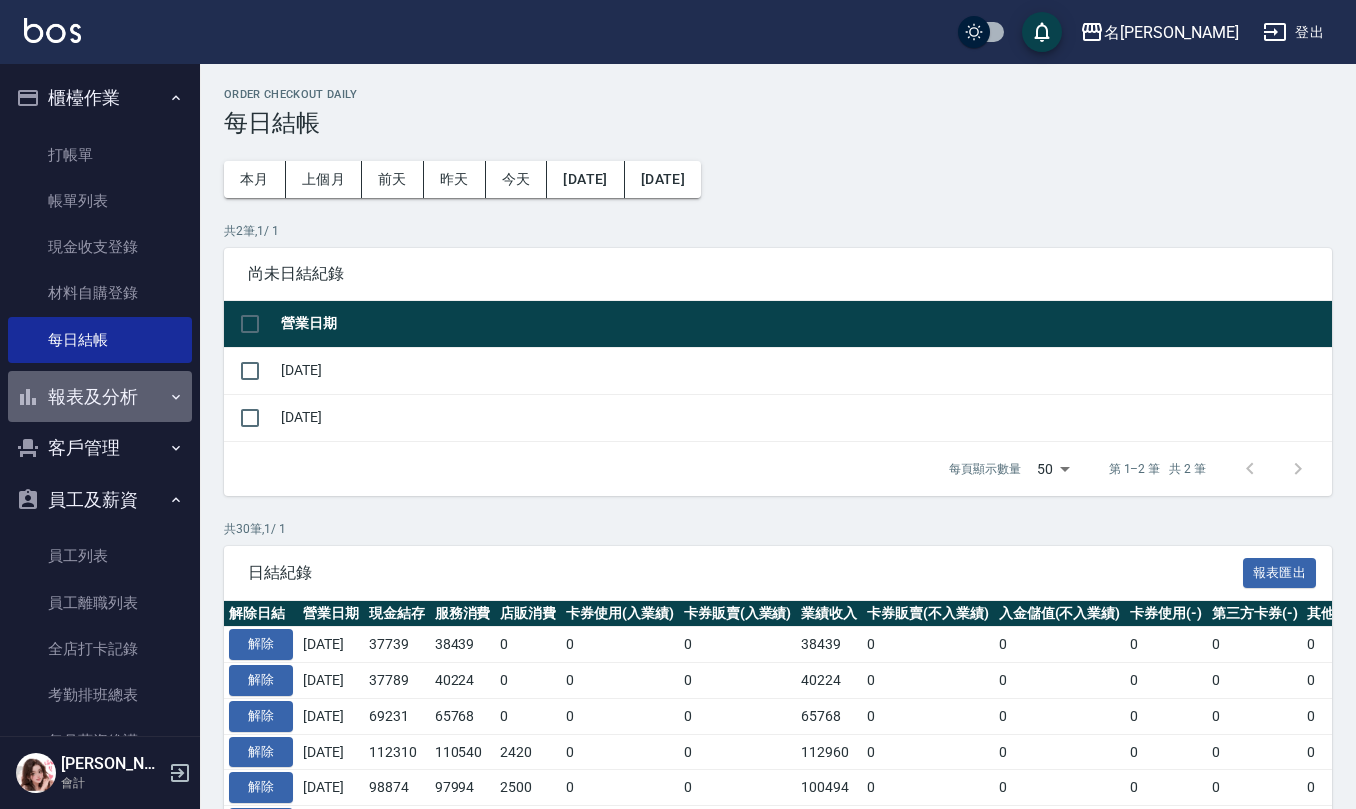 click on "報表及分析" at bounding box center (100, 397) 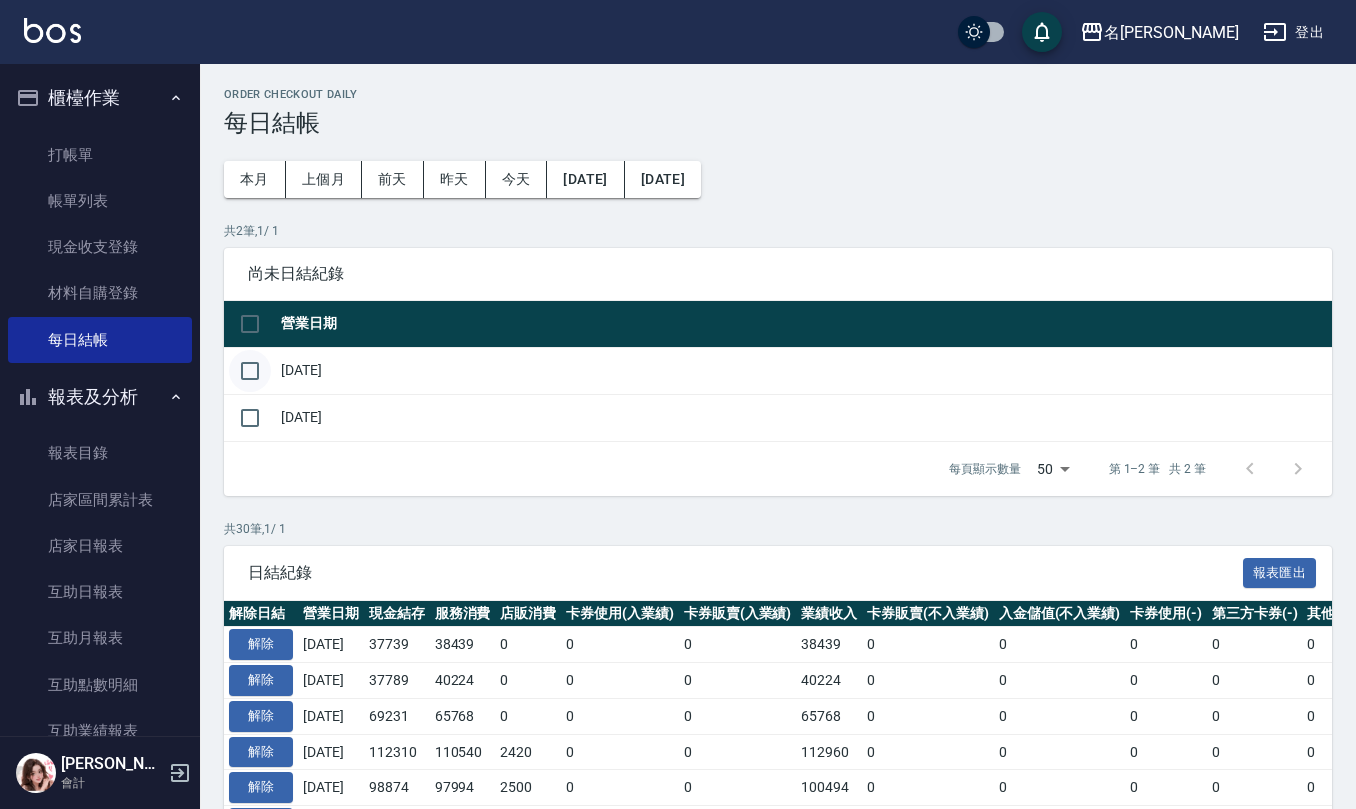 click at bounding box center [250, 371] 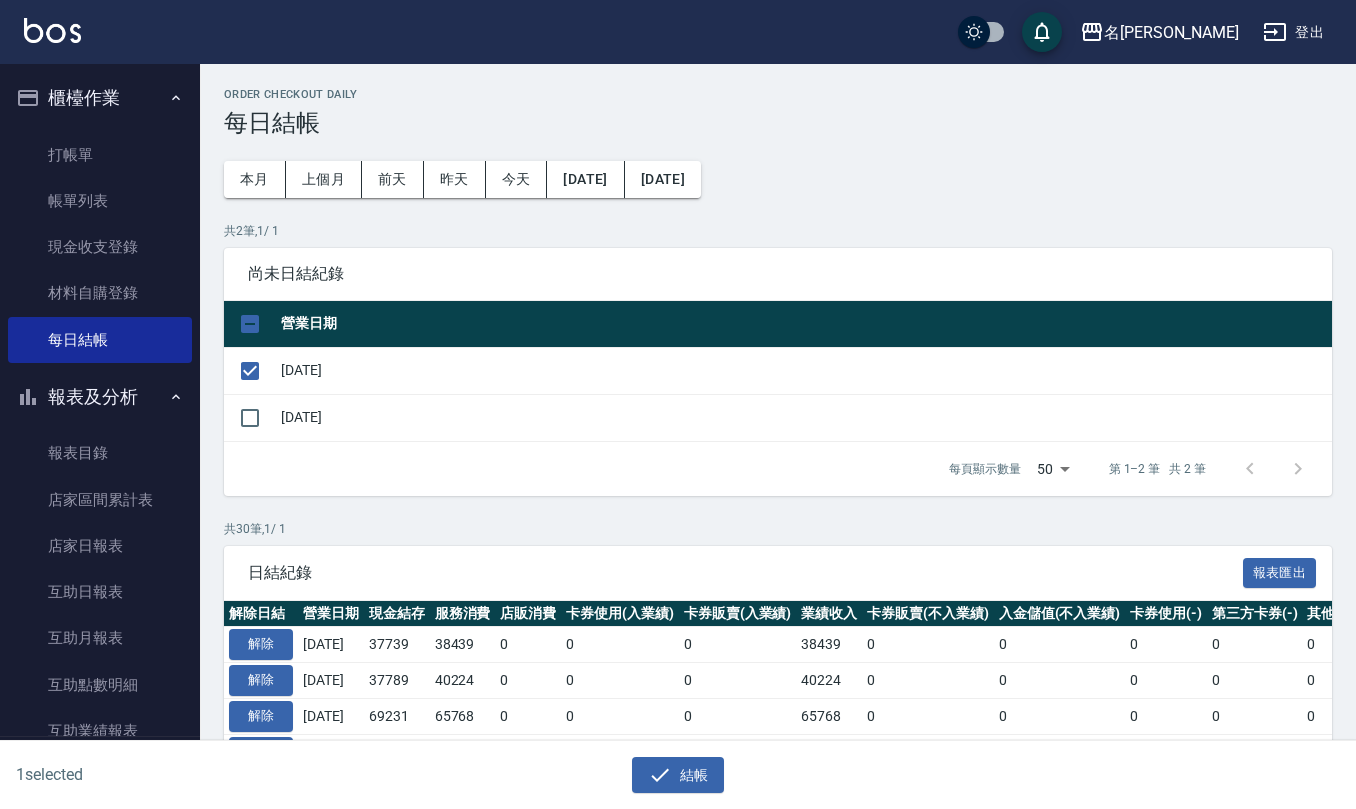 click on "1  selected 結帳" at bounding box center (678, 775) 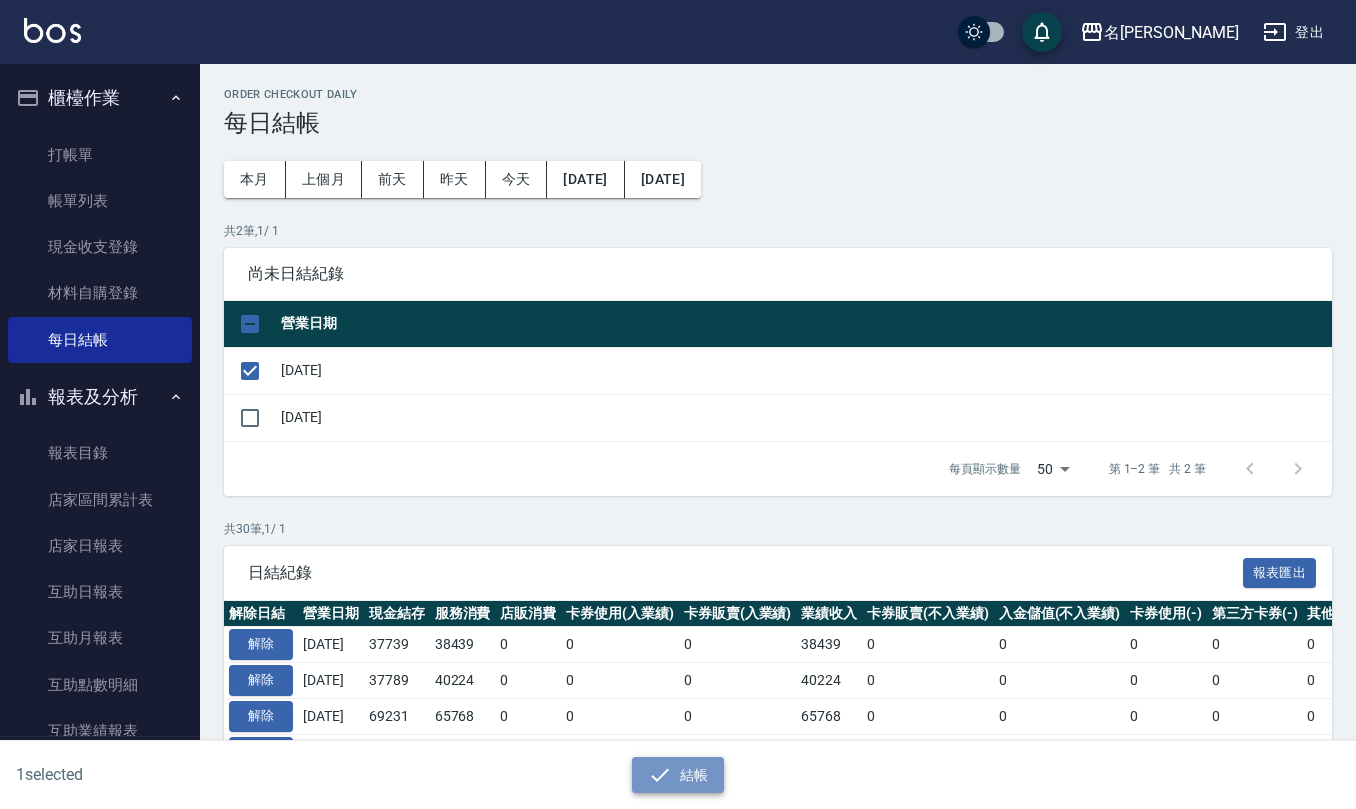 click on "結帳" at bounding box center (678, 775) 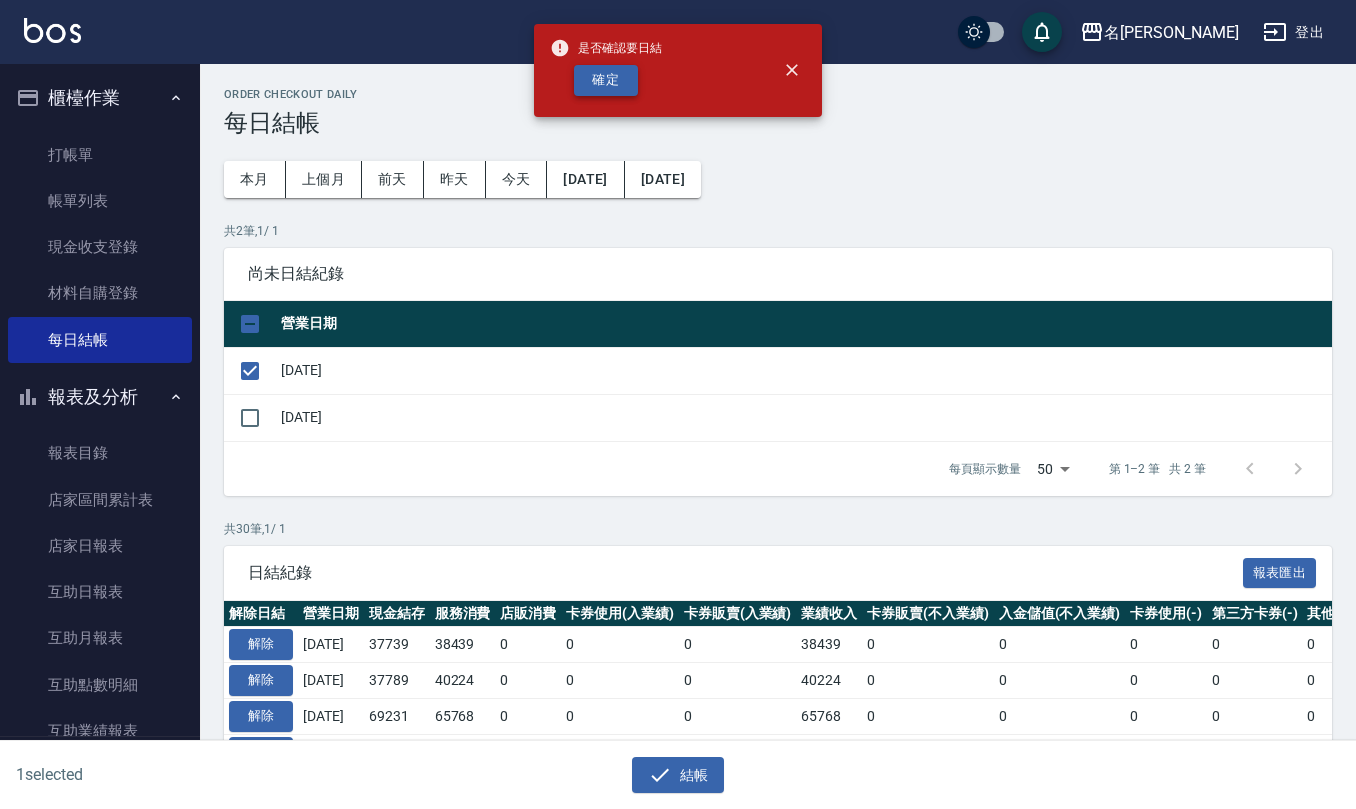 click on "確定" at bounding box center (606, 80) 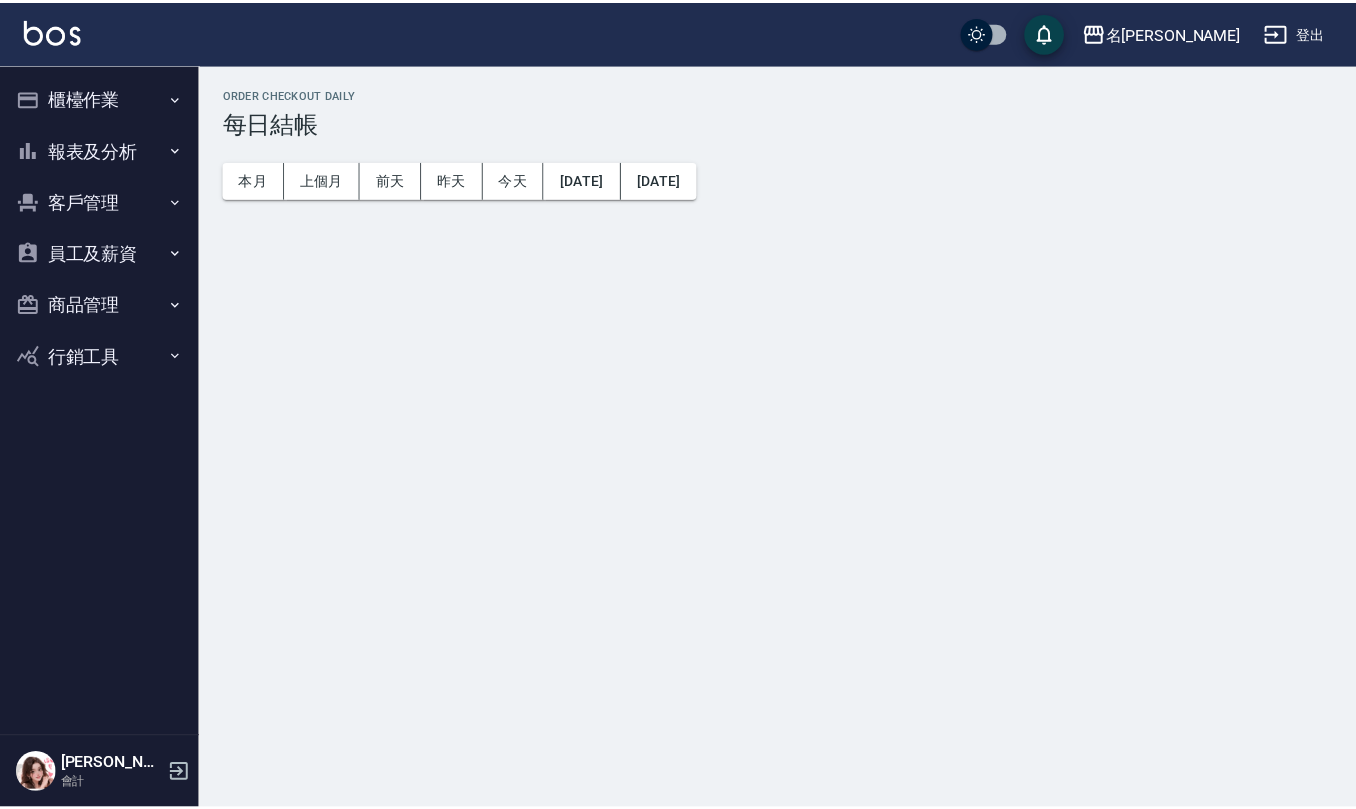 scroll, scrollTop: 0, scrollLeft: 0, axis: both 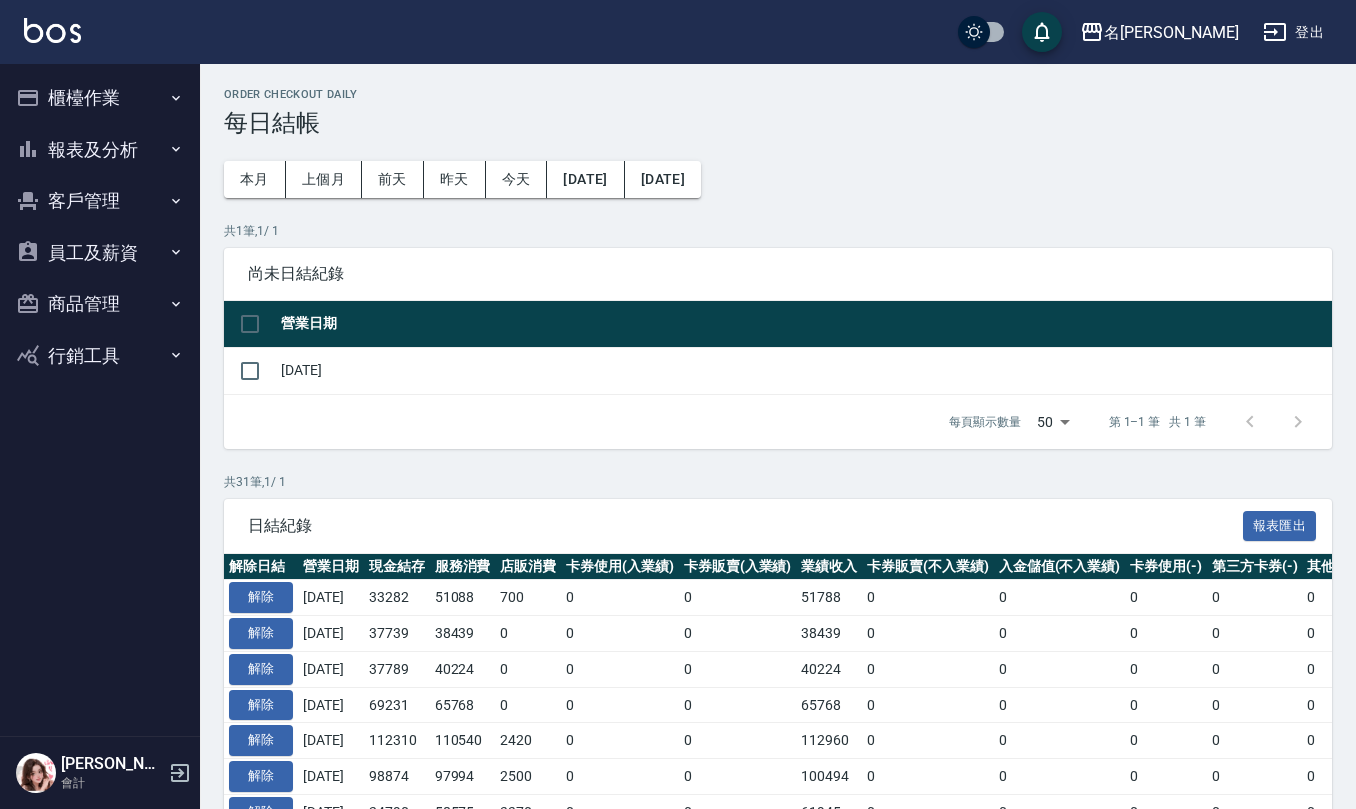 click on "報表及分析" at bounding box center (100, 150) 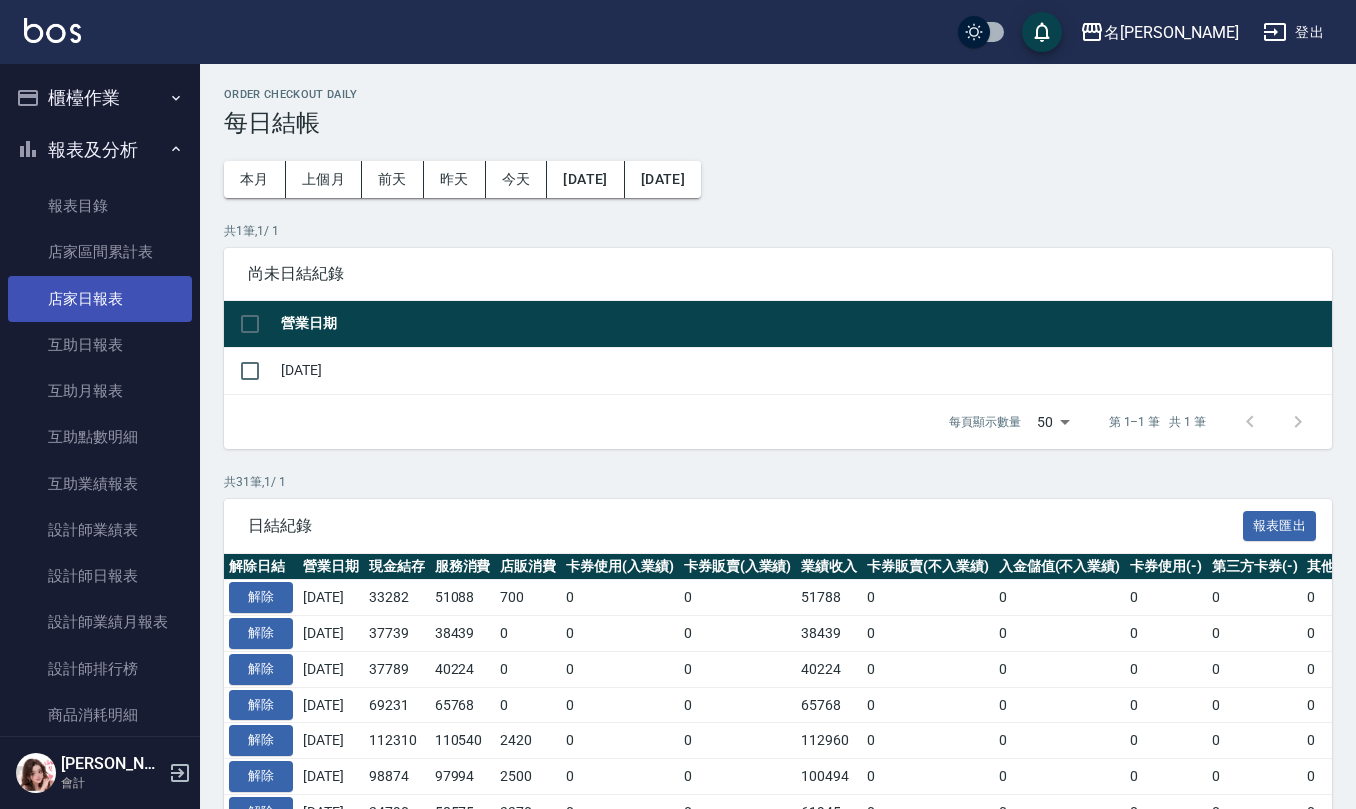 click on "店家日報表" at bounding box center [100, 299] 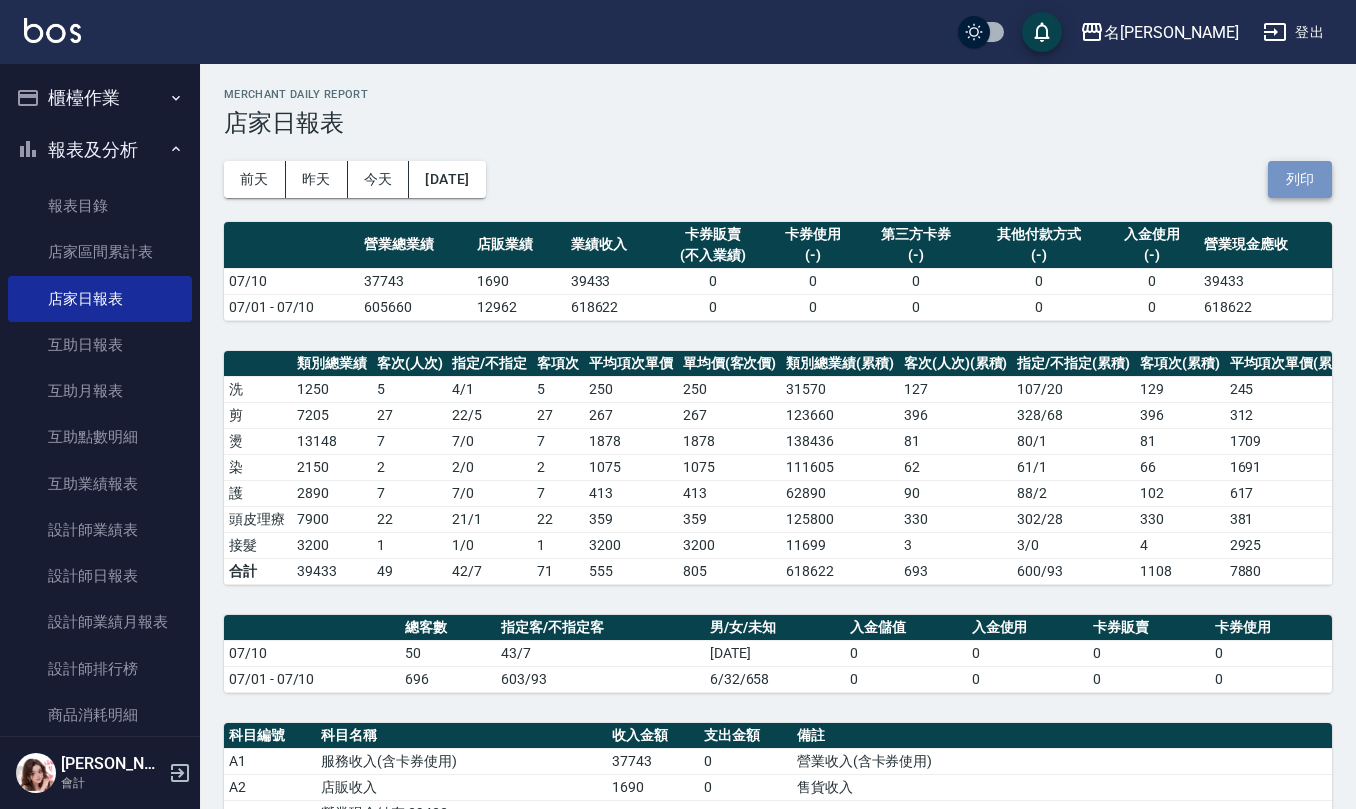 click on "列印" at bounding box center [1300, 179] 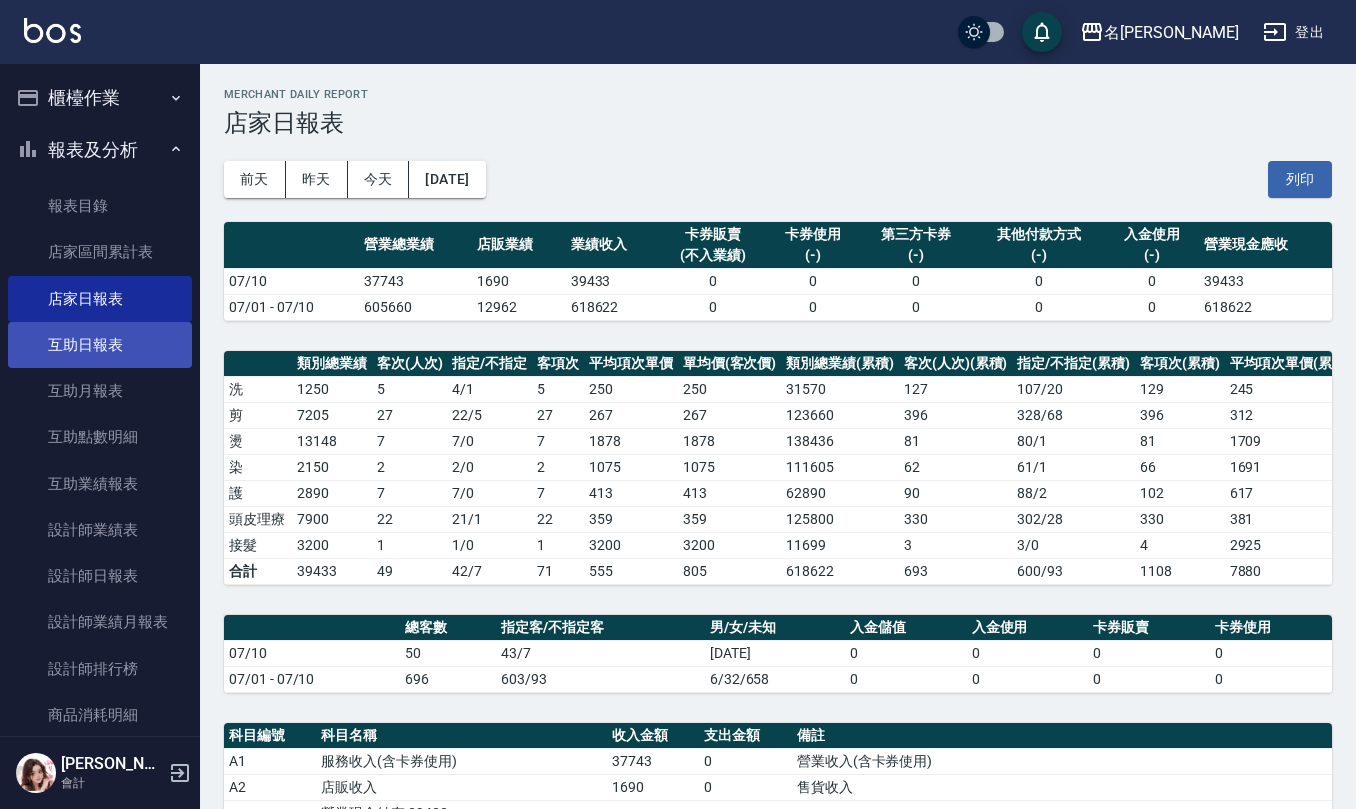click on "互助日報表" at bounding box center [100, 345] 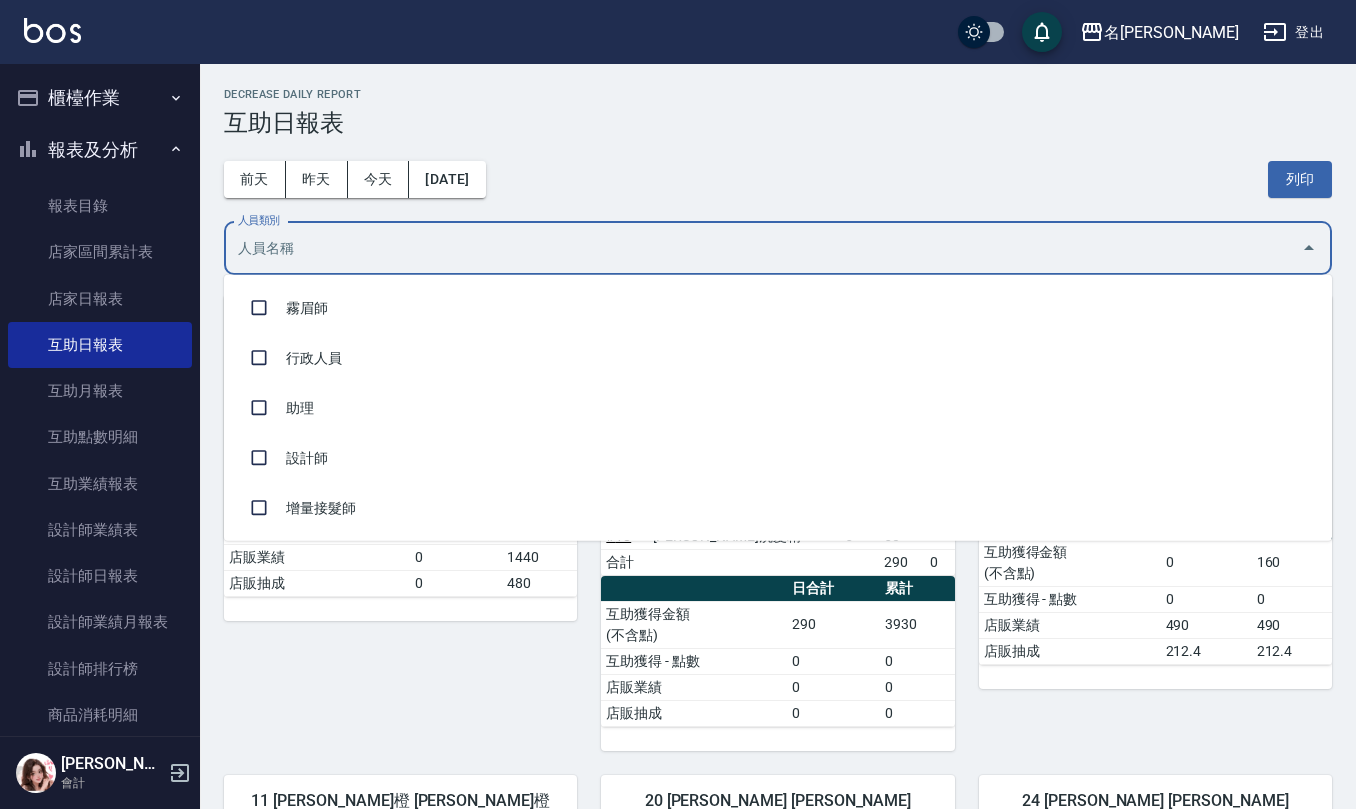 click on "人員類別" at bounding box center [763, 248] 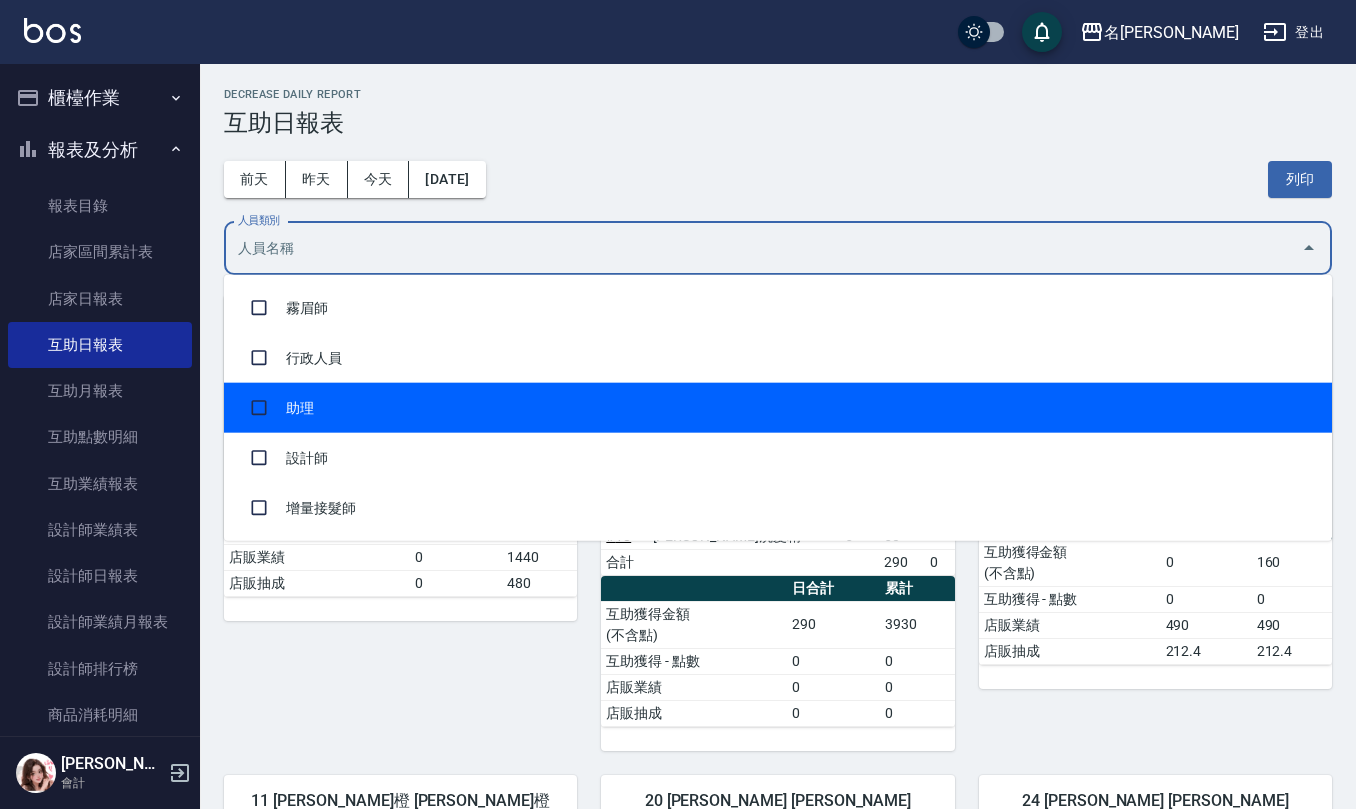 click on "助理" at bounding box center (778, 408) 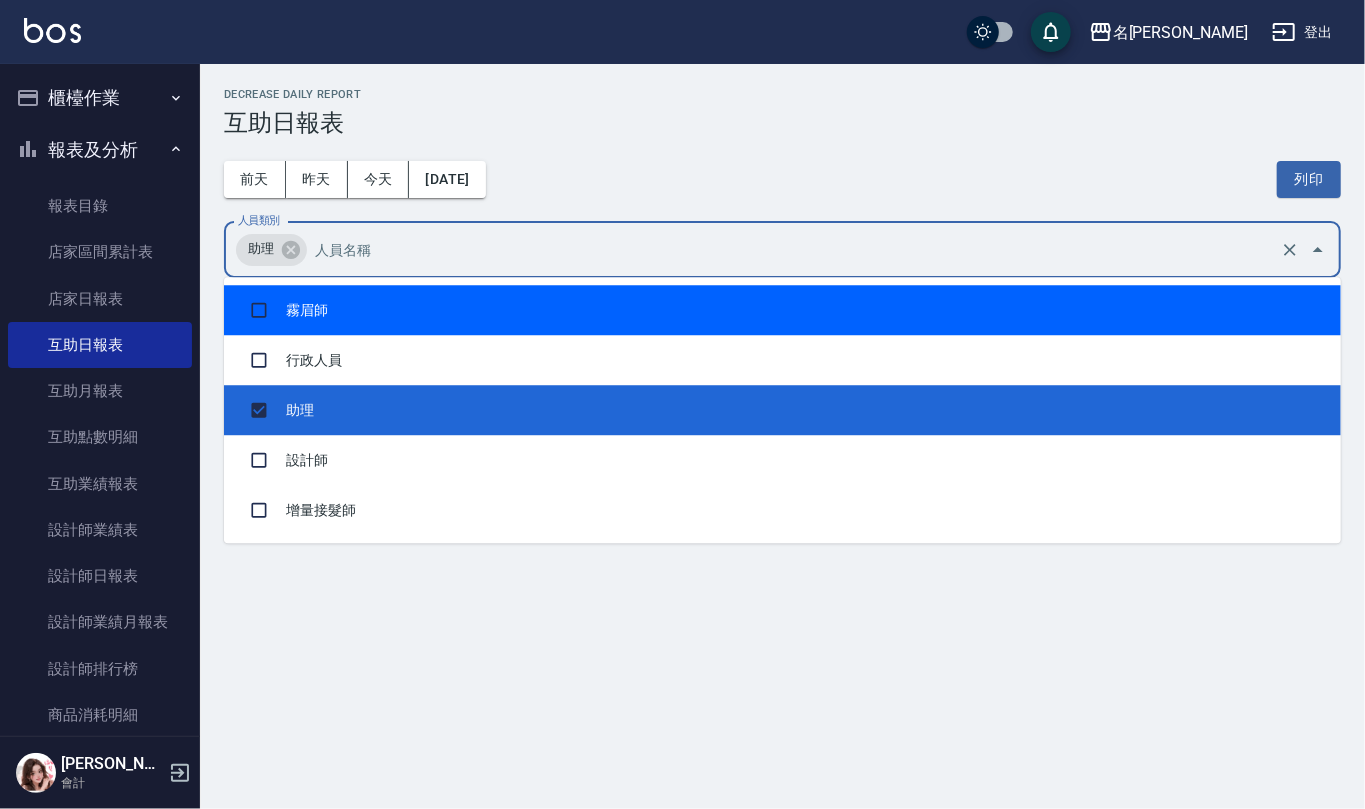 click on "互助日報表" at bounding box center [782, 123] 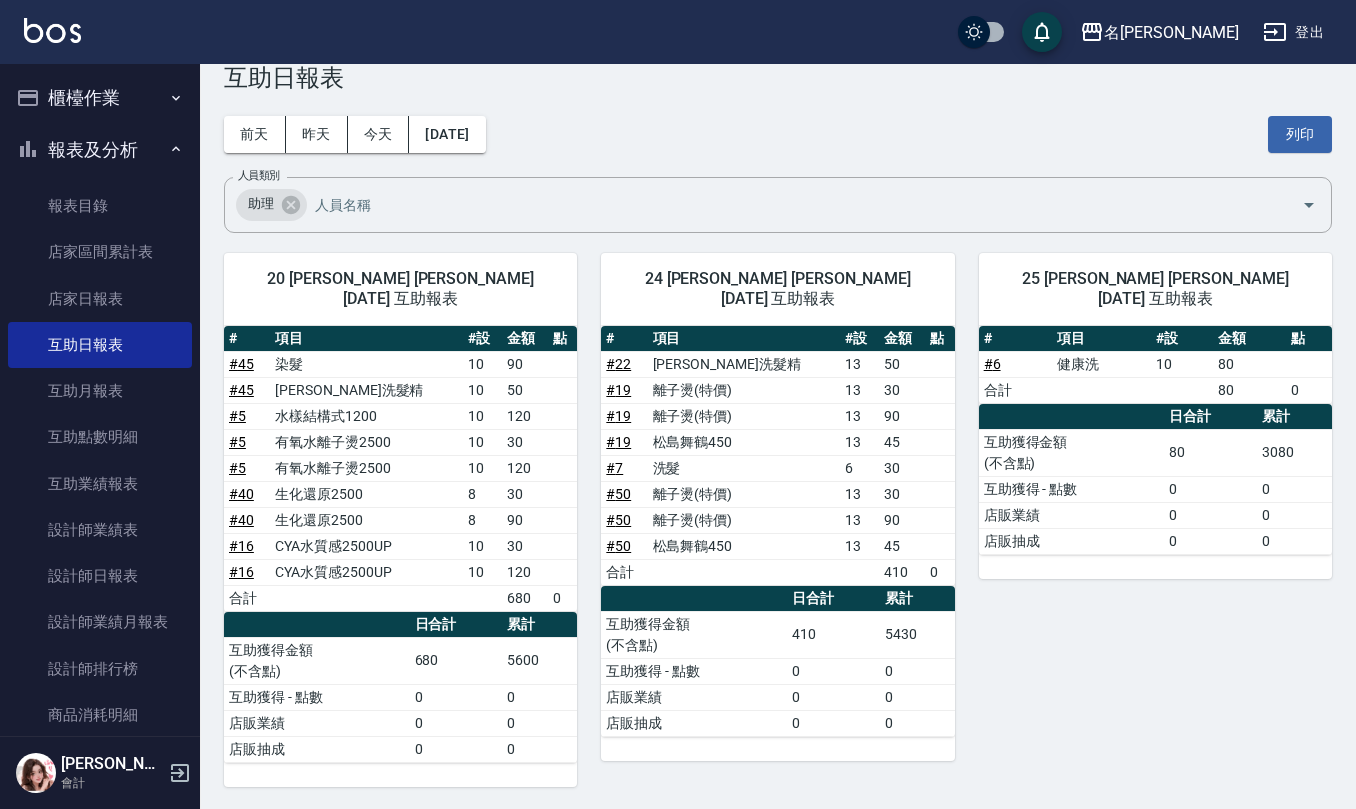 scroll, scrollTop: 0, scrollLeft: 0, axis: both 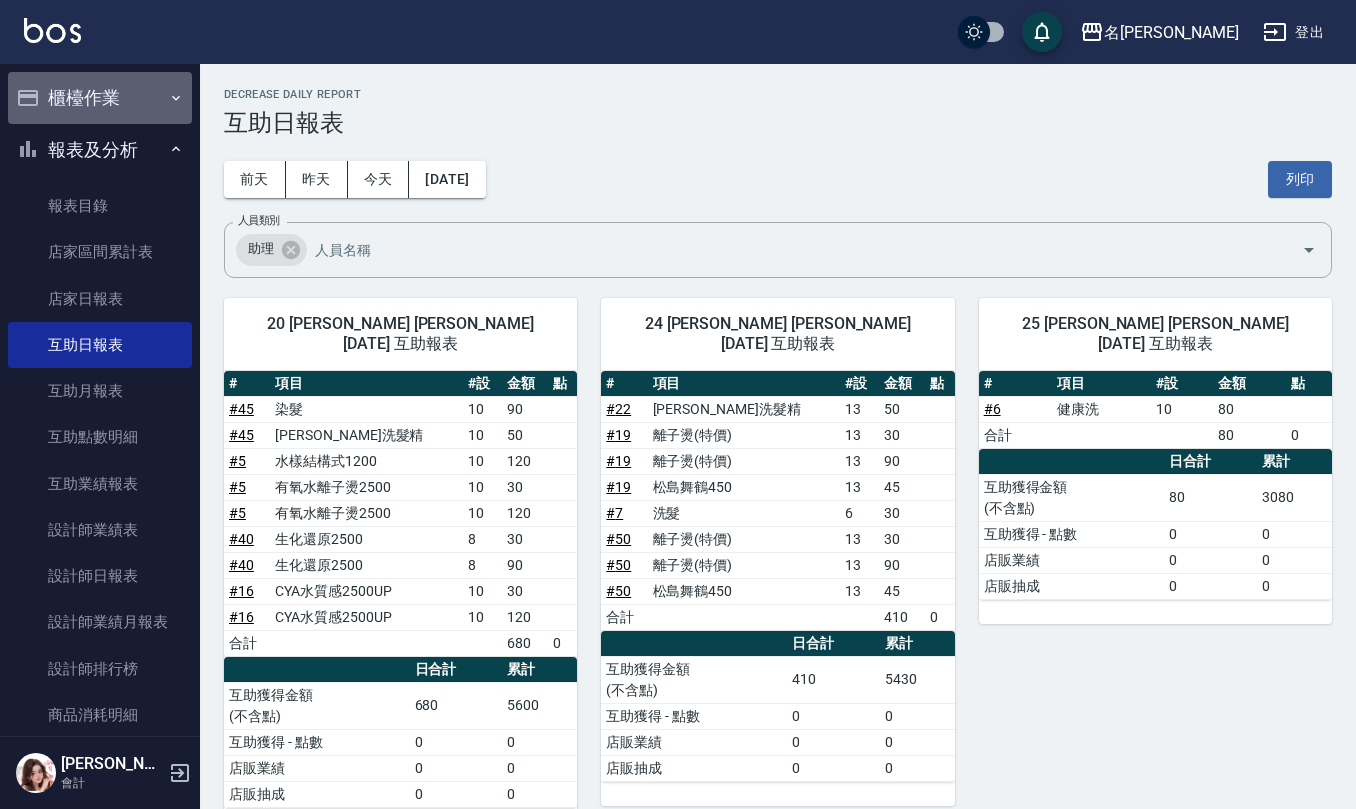 click on "櫃檯作業" at bounding box center (100, 98) 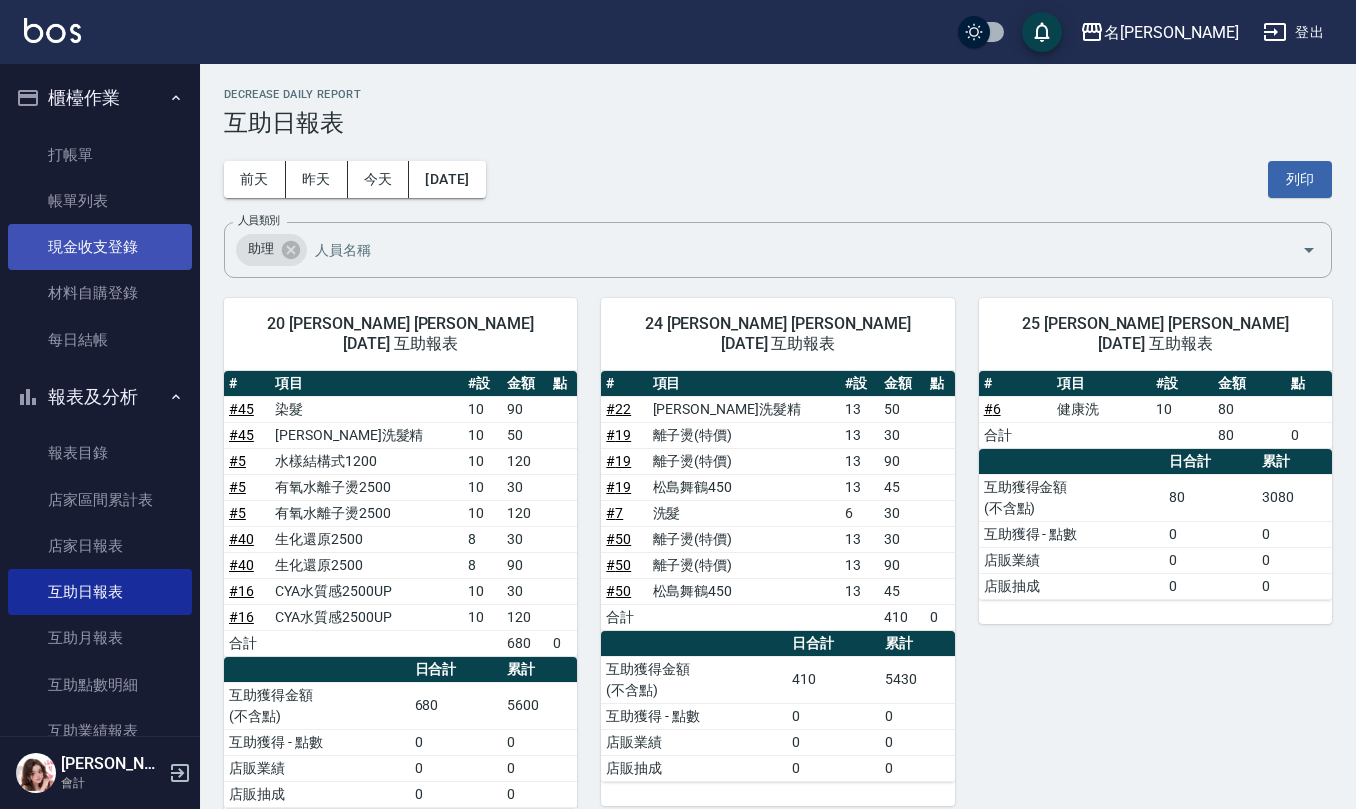 click on "現金收支登錄" at bounding box center (100, 247) 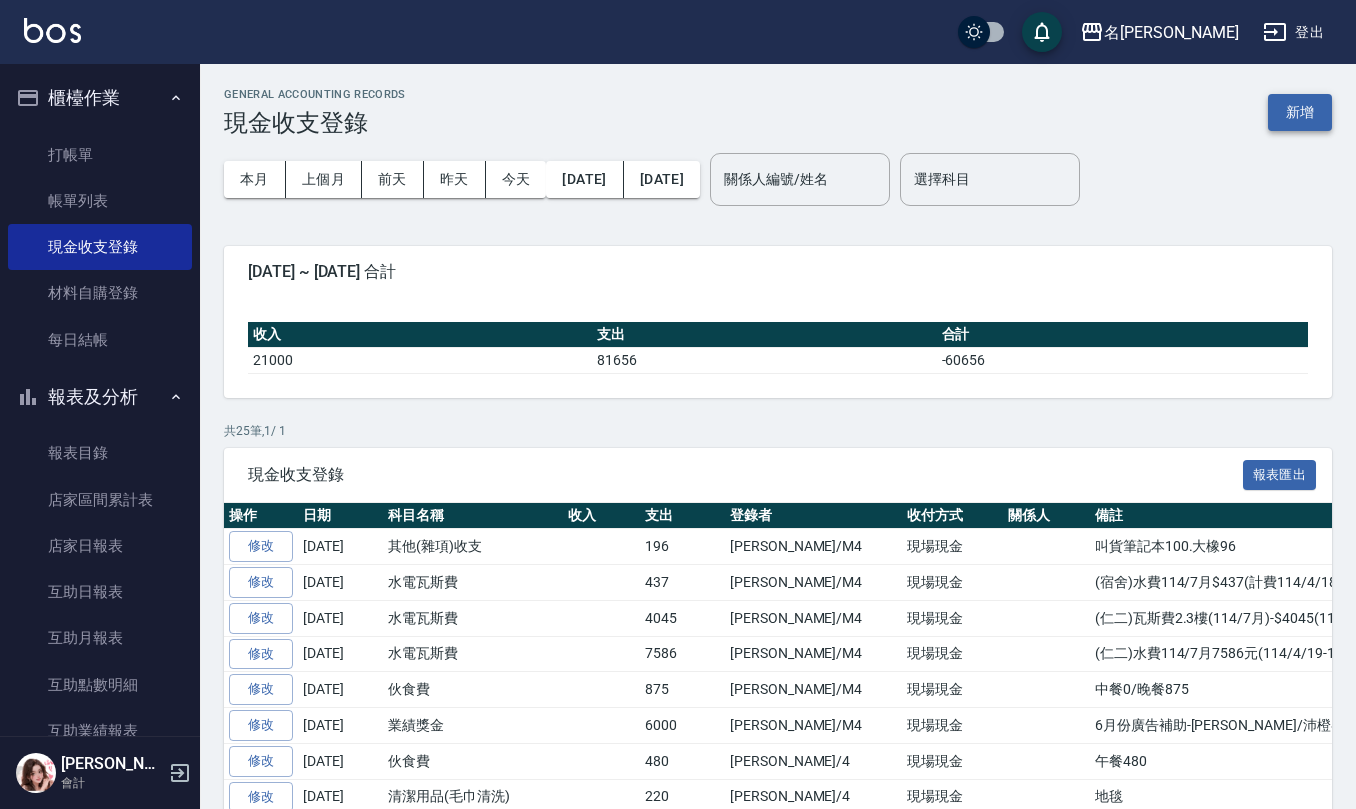 drag, startPoint x: 1296, startPoint y: 124, endPoint x: 1292, endPoint y: 154, distance: 30.265491 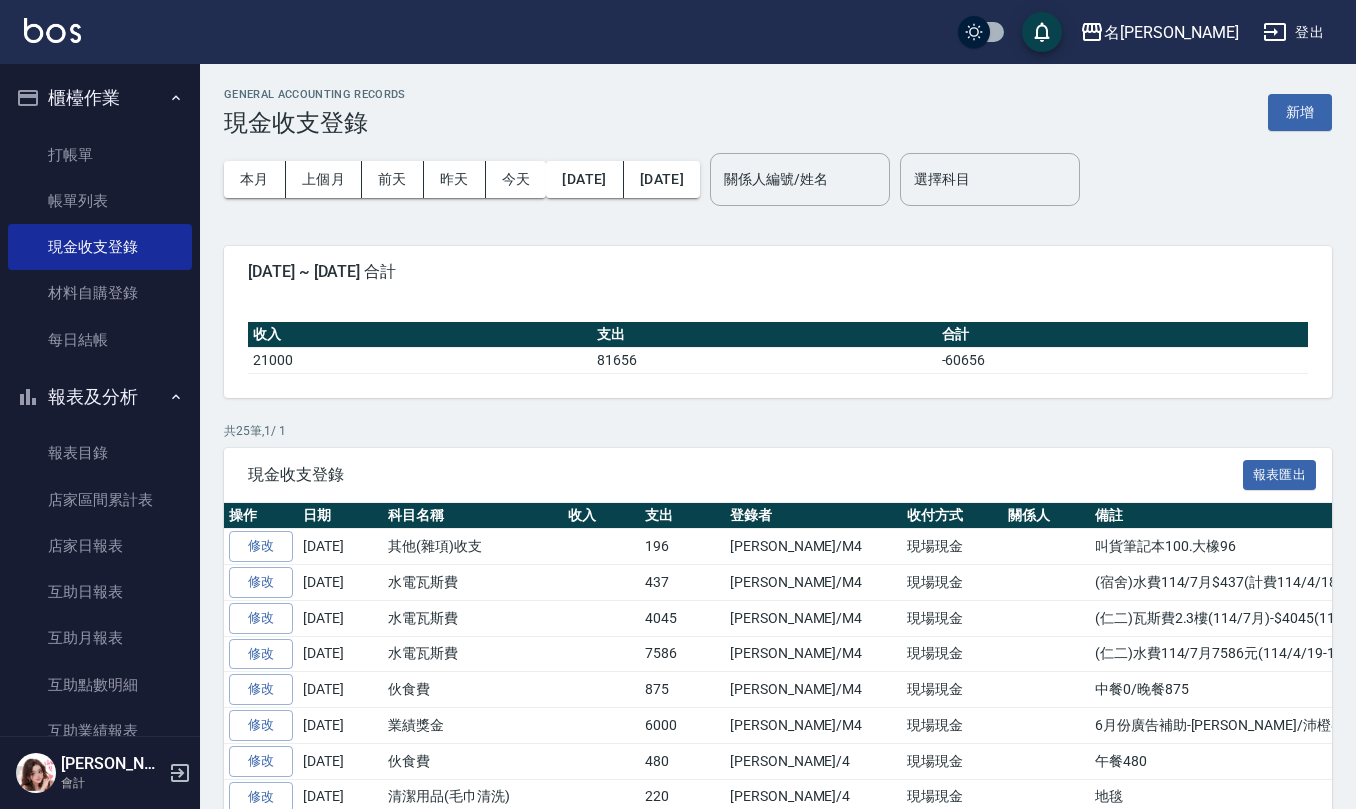 click on "新增" at bounding box center (1300, 112) 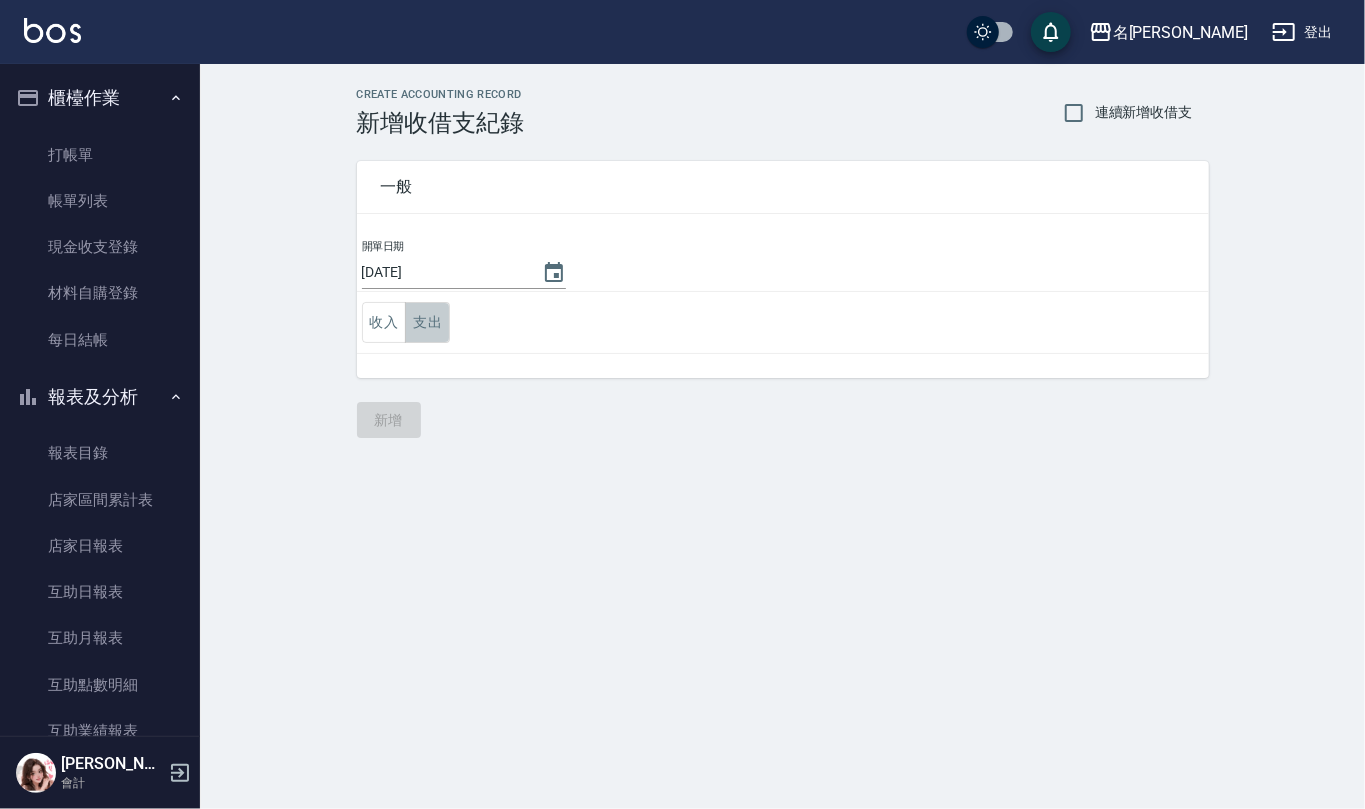 click on "支出" at bounding box center [427, 322] 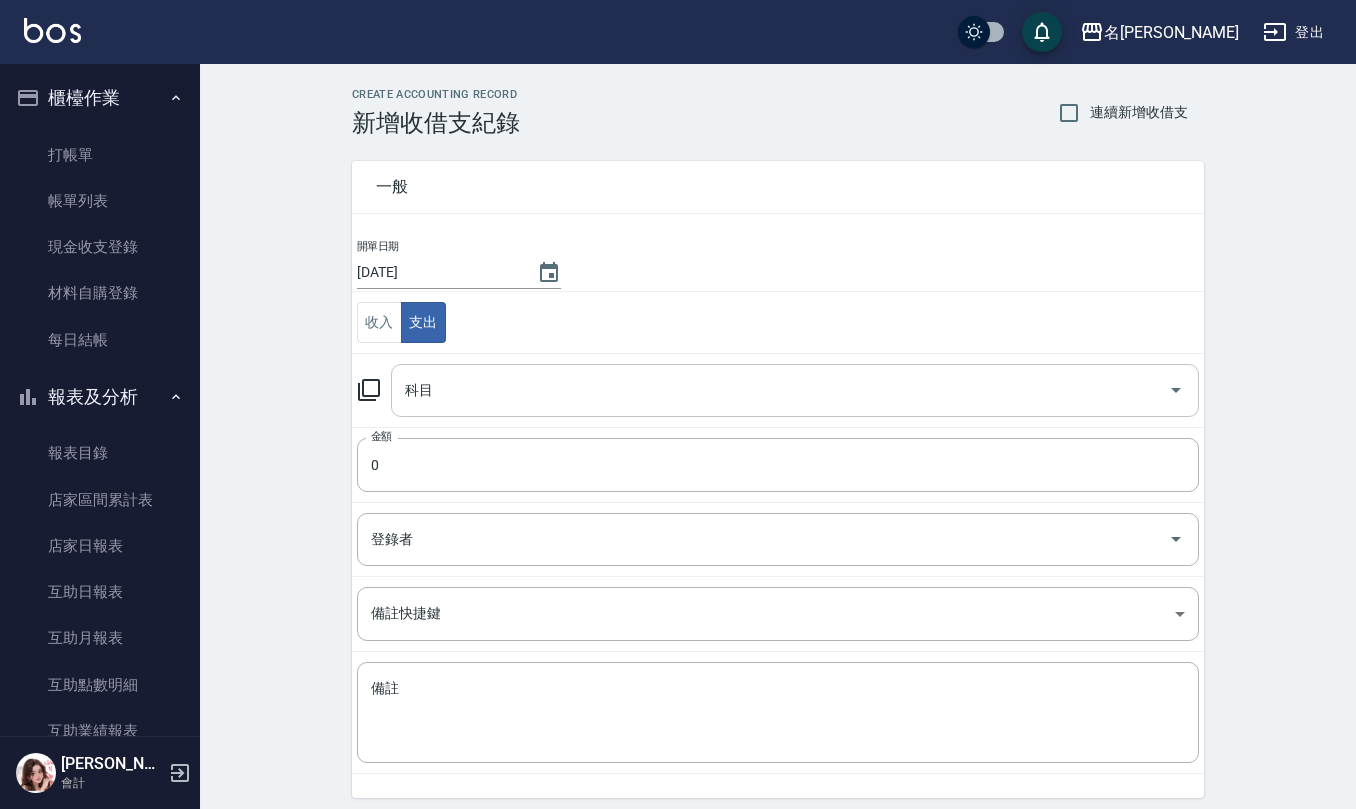 click on "科目" at bounding box center (780, 390) 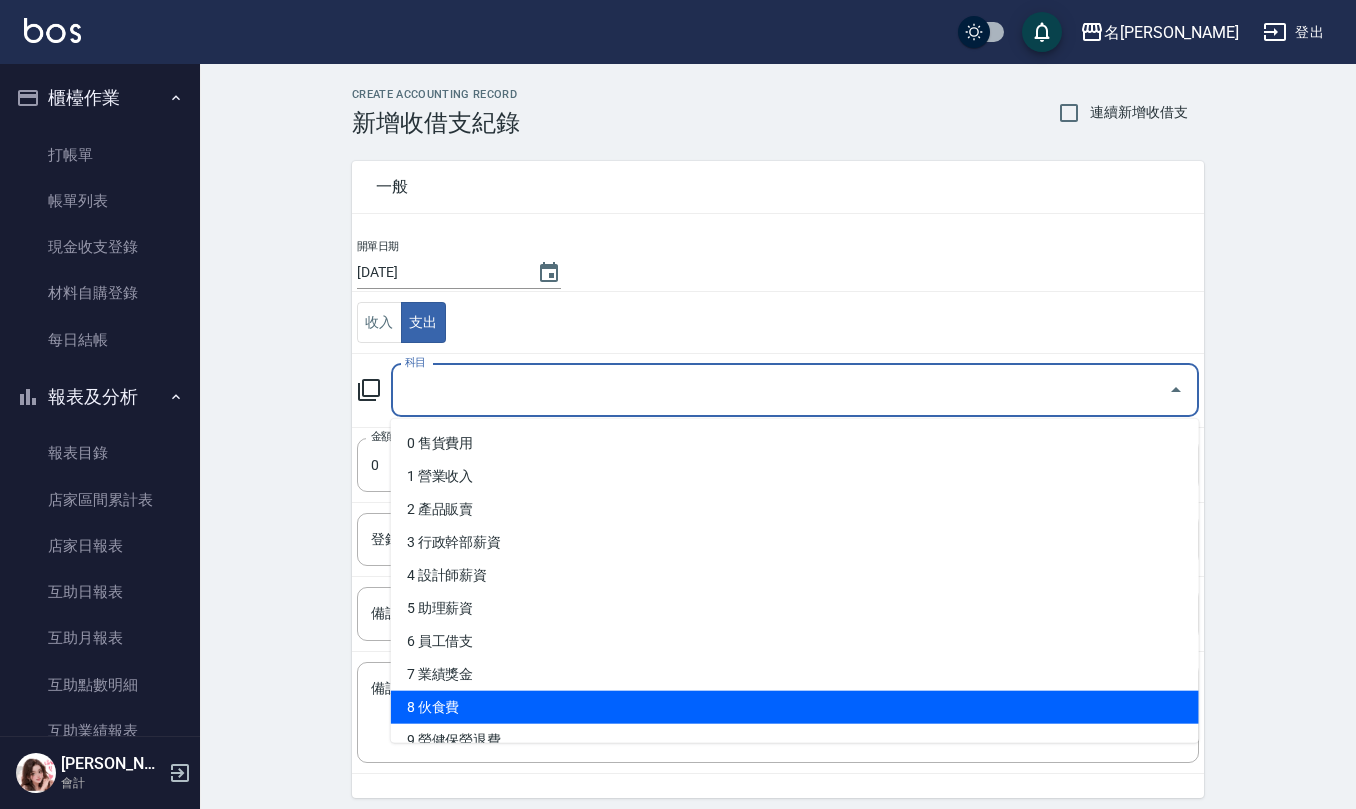 click on "8 伙食費" at bounding box center (795, 707) 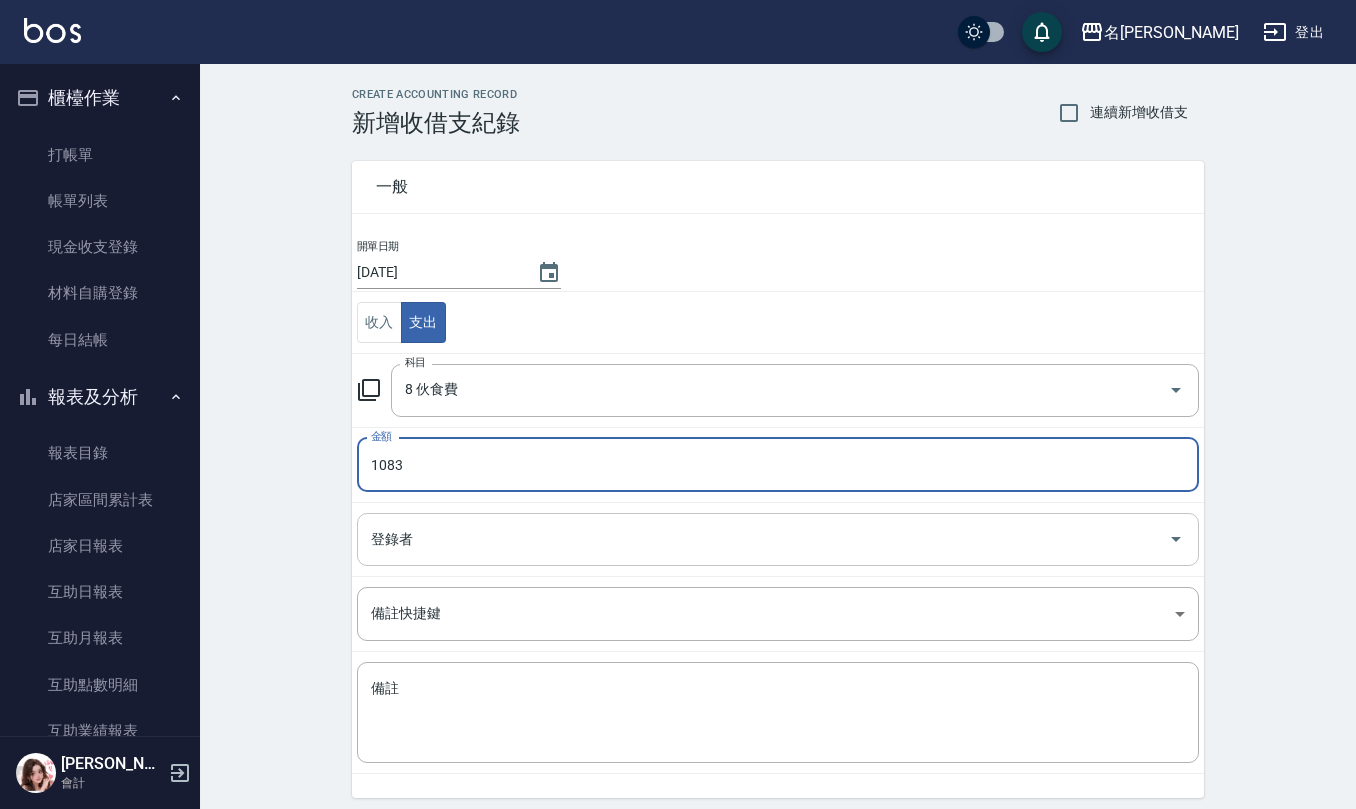 type on "1083" 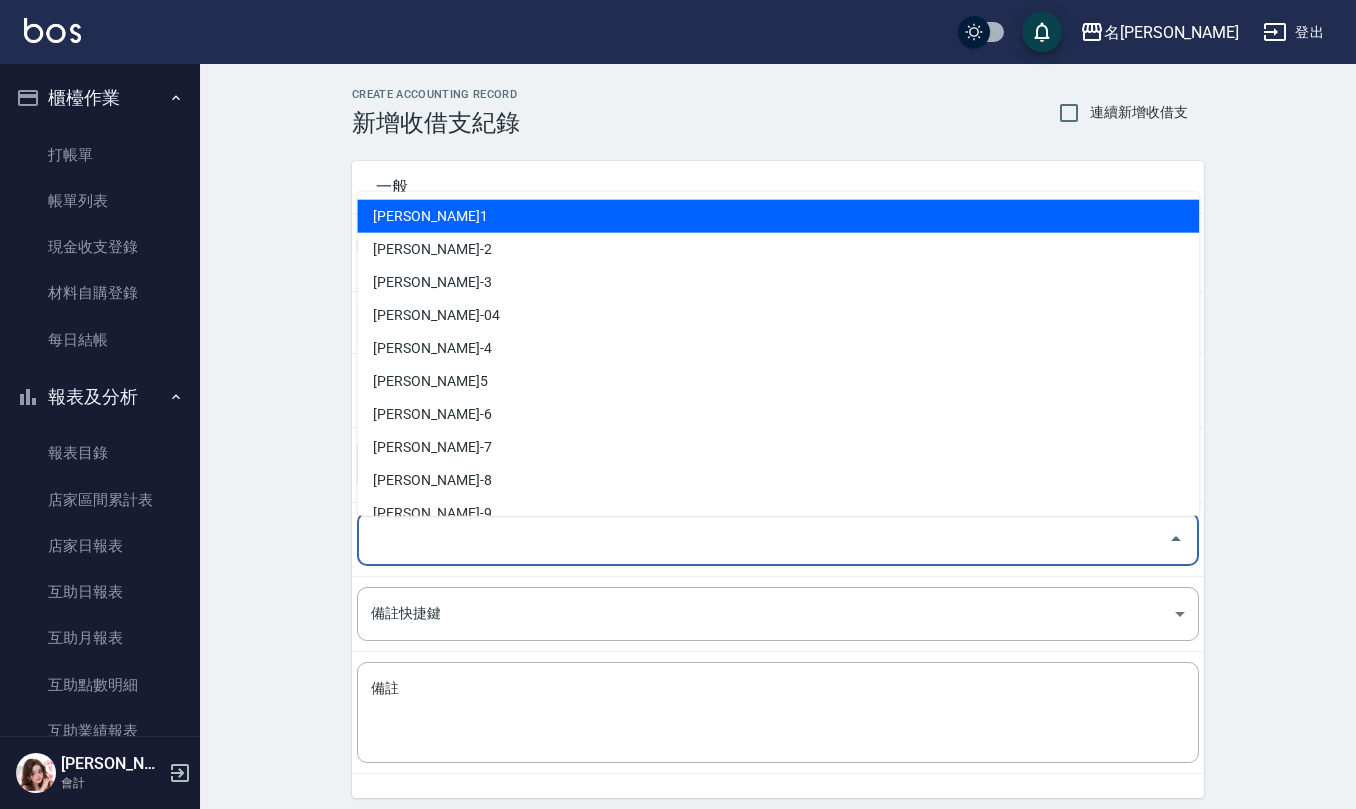 click on "登錄者" at bounding box center (763, 539) 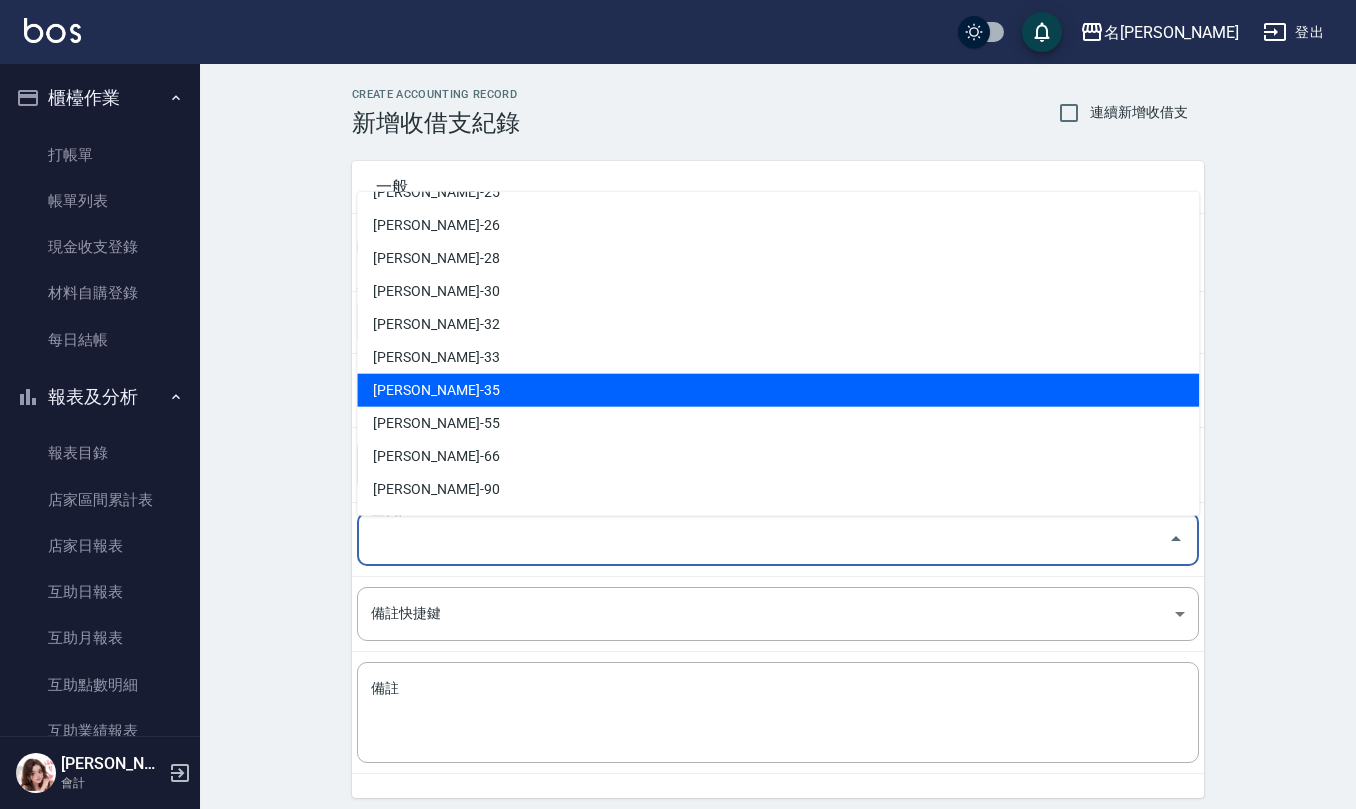 scroll, scrollTop: 846, scrollLeft: 0, axis: vertical 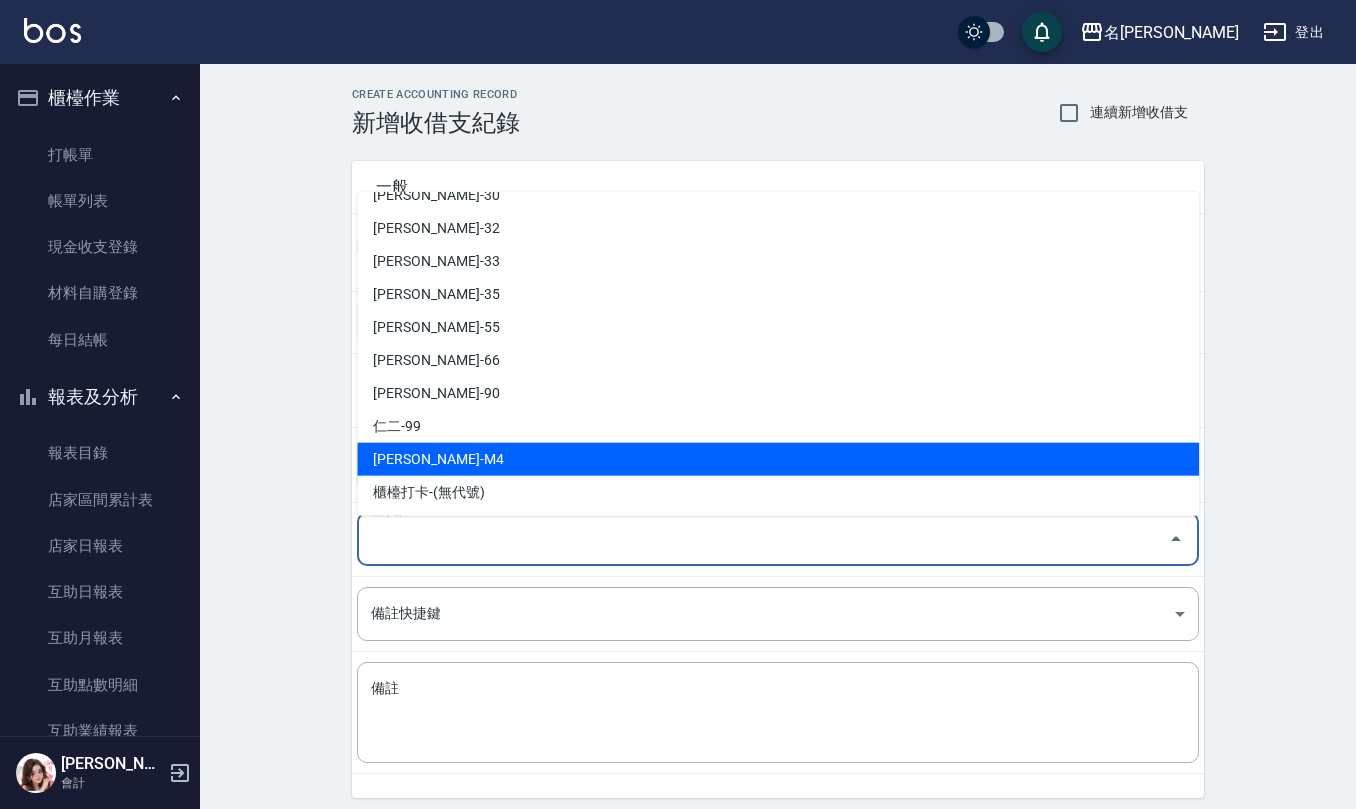 click on "[PERSON_NAME]-M4" at bounding box center (778, 459) 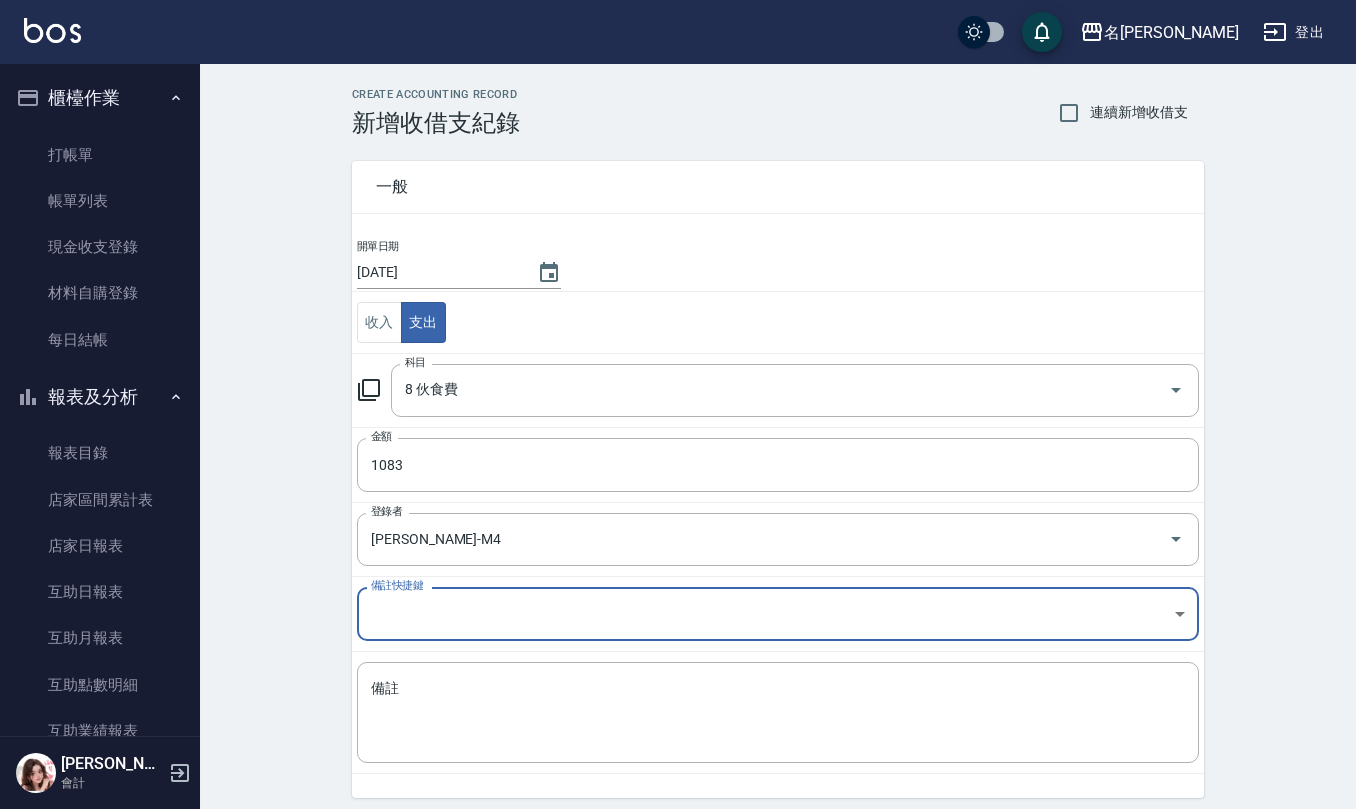 click on "備註 x 備註" at bounding box center (778, 713) 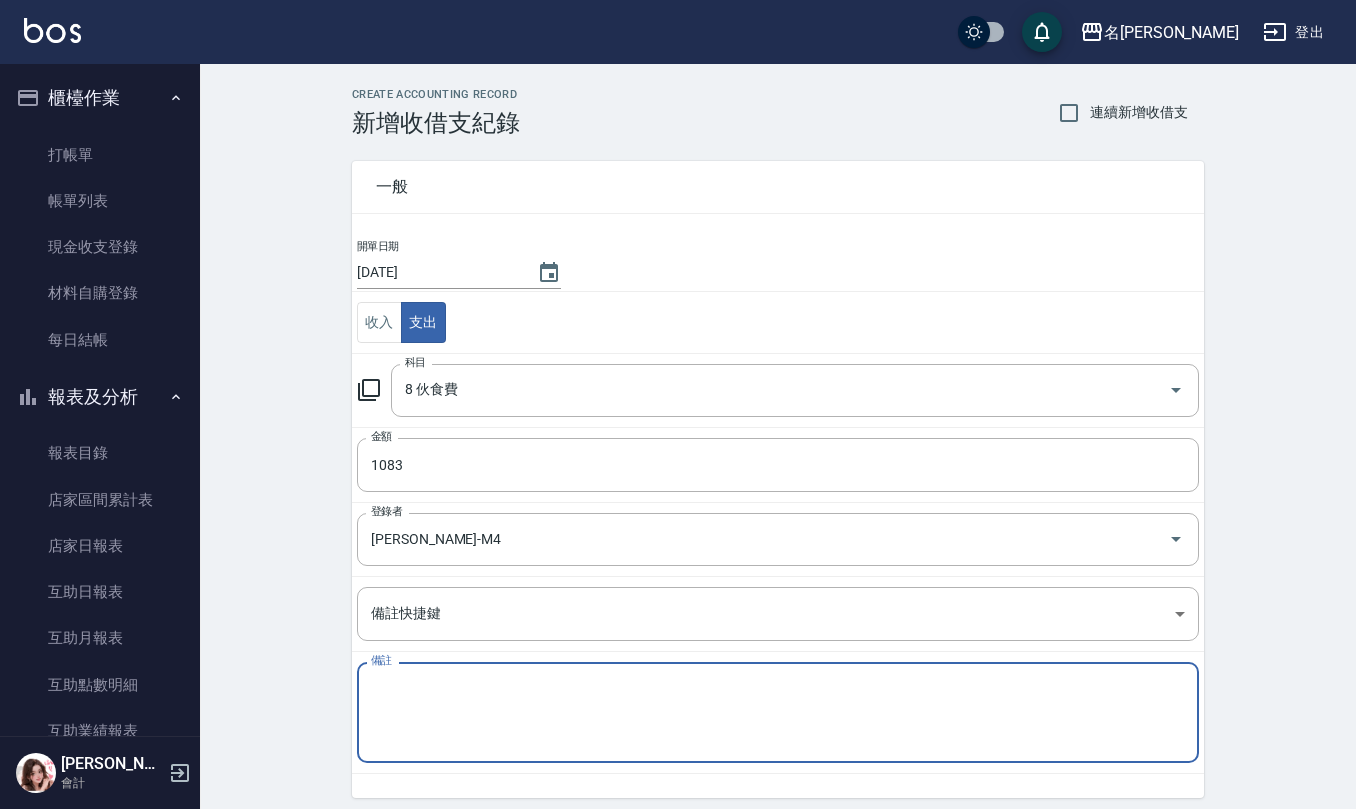 click on "備註" at bounding box center (778, 713) 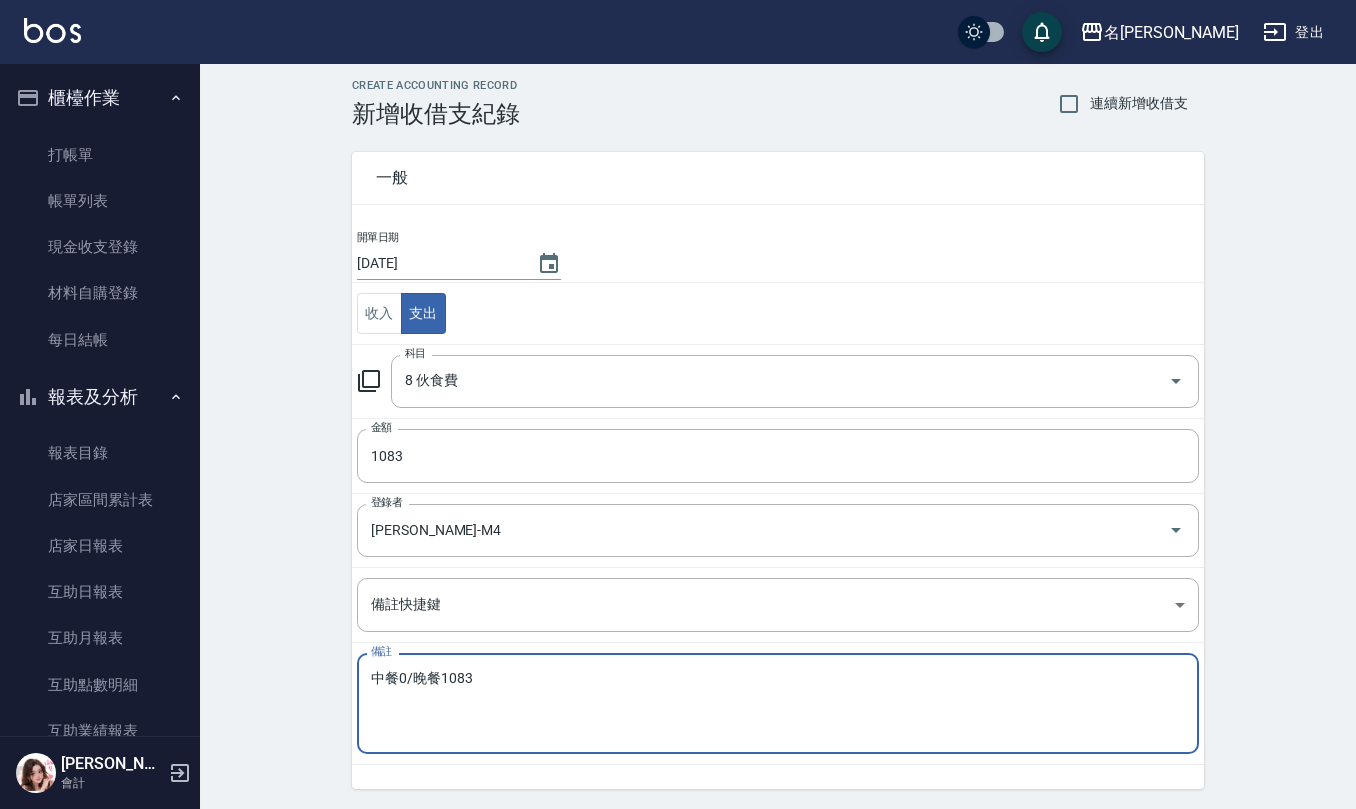 scroll, scrollTop: 76, scrollLeft: 0, axis: vertical 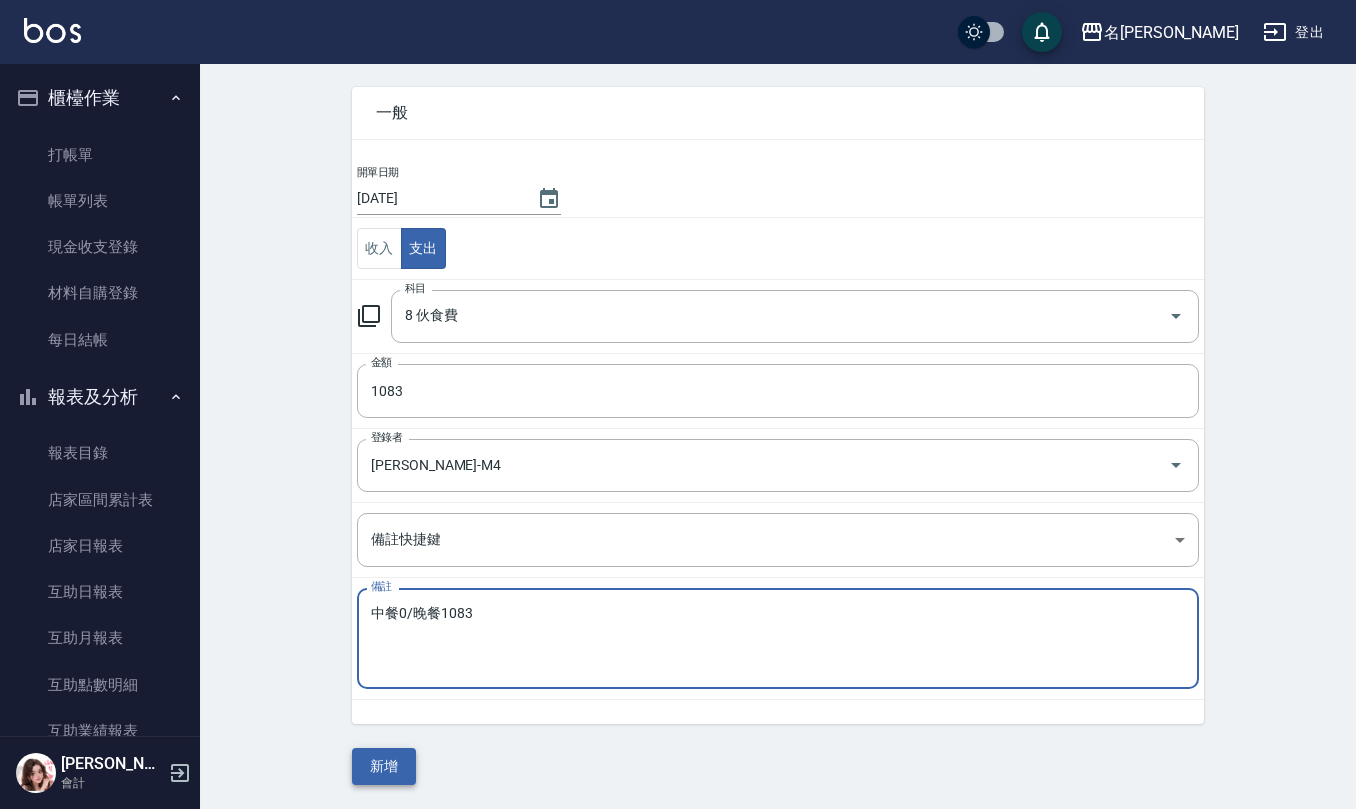 type on "中餐0/晚餐1083" 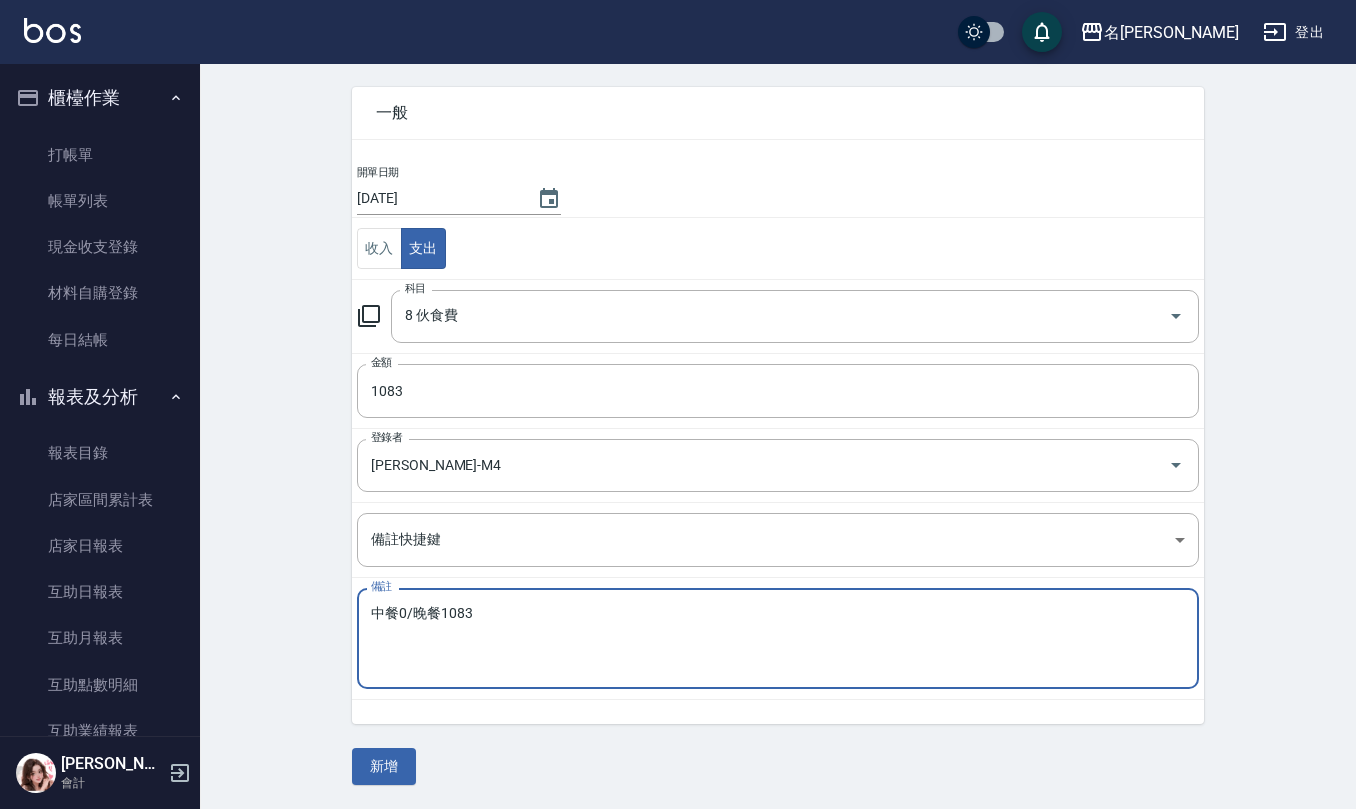 drag, startPoint x: 406, startPoint y: 774, endPoint x: 396, endPoint y: 770, distance: 10.770329 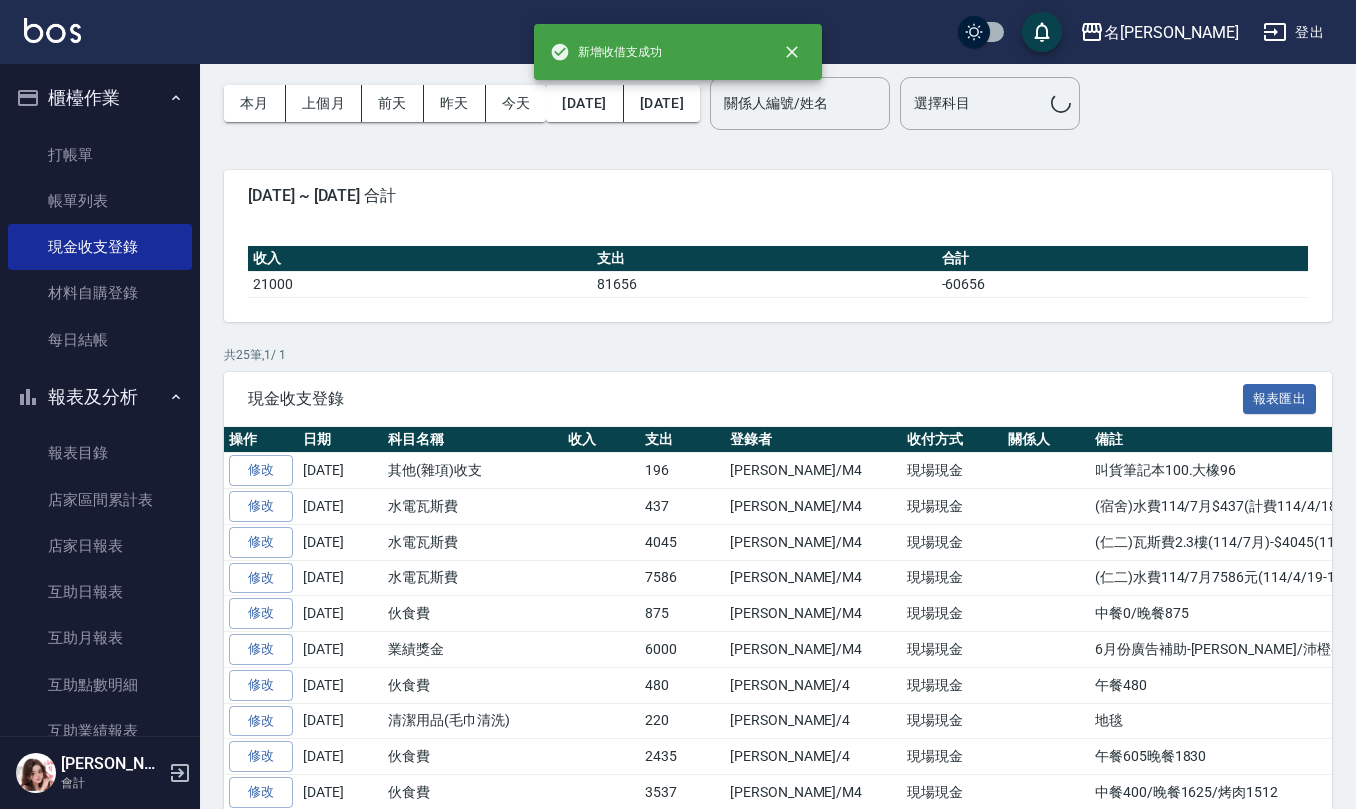 scroll, scrollTop: 0, scrollLeft: 0, axis: both 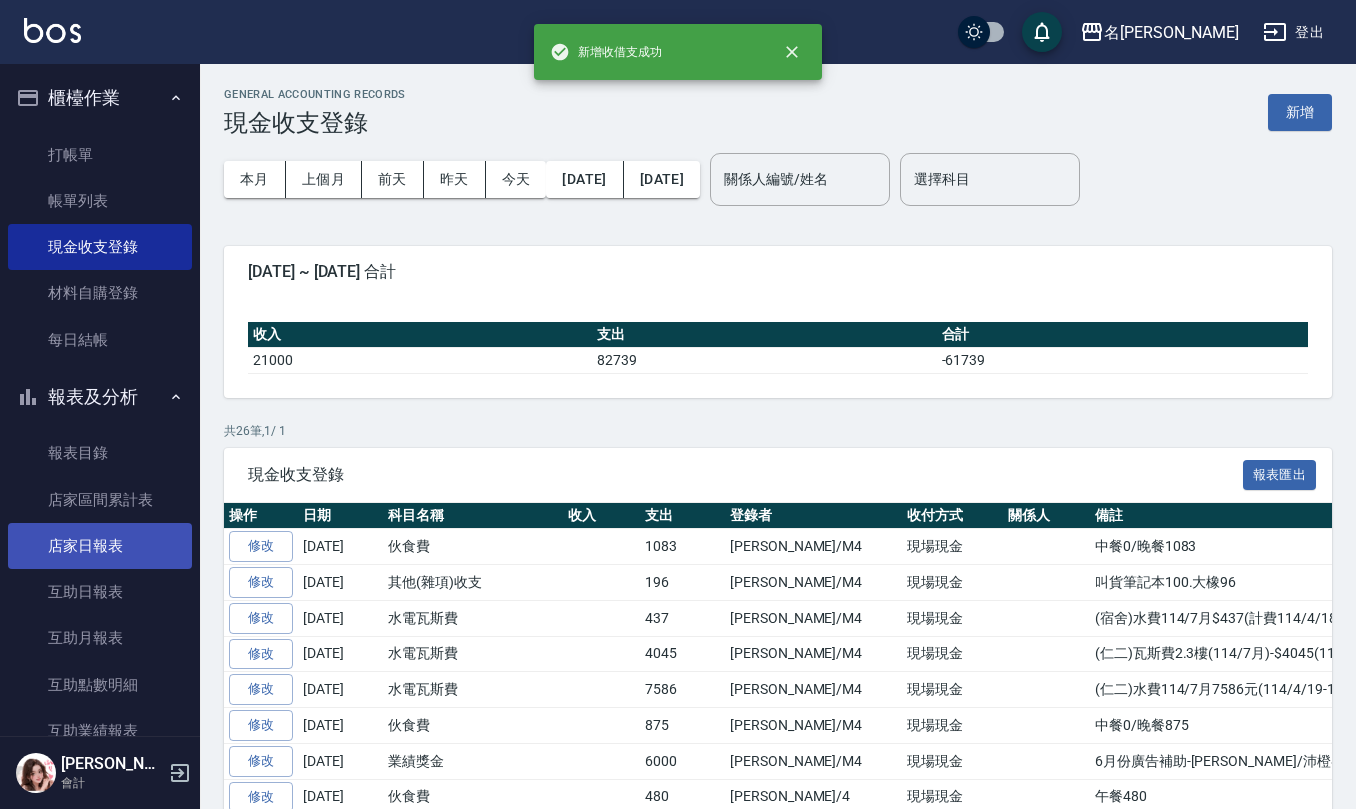 click on "店家日報表" at bounding box center (100, 546) 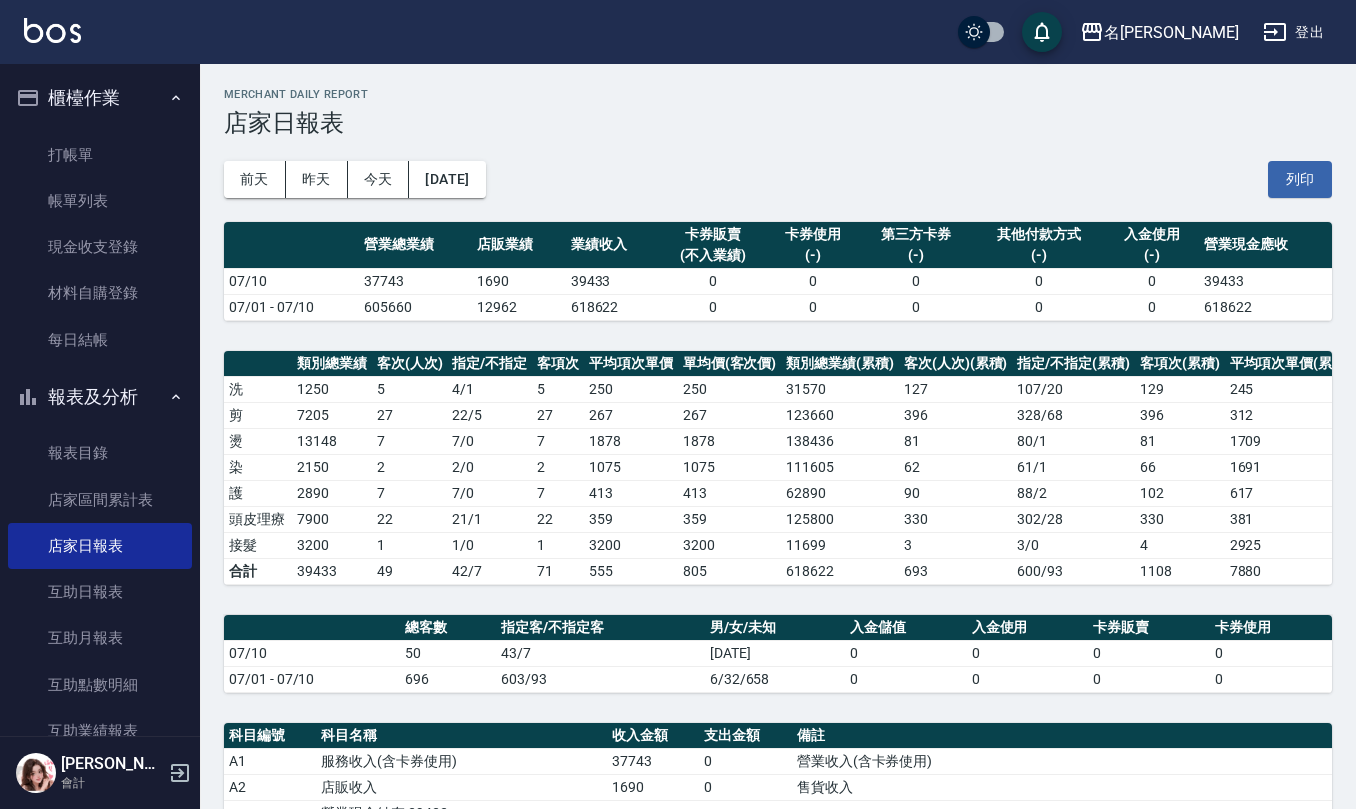scroll, scrollTop: 464, scrollLeft: 0, axis: vertical 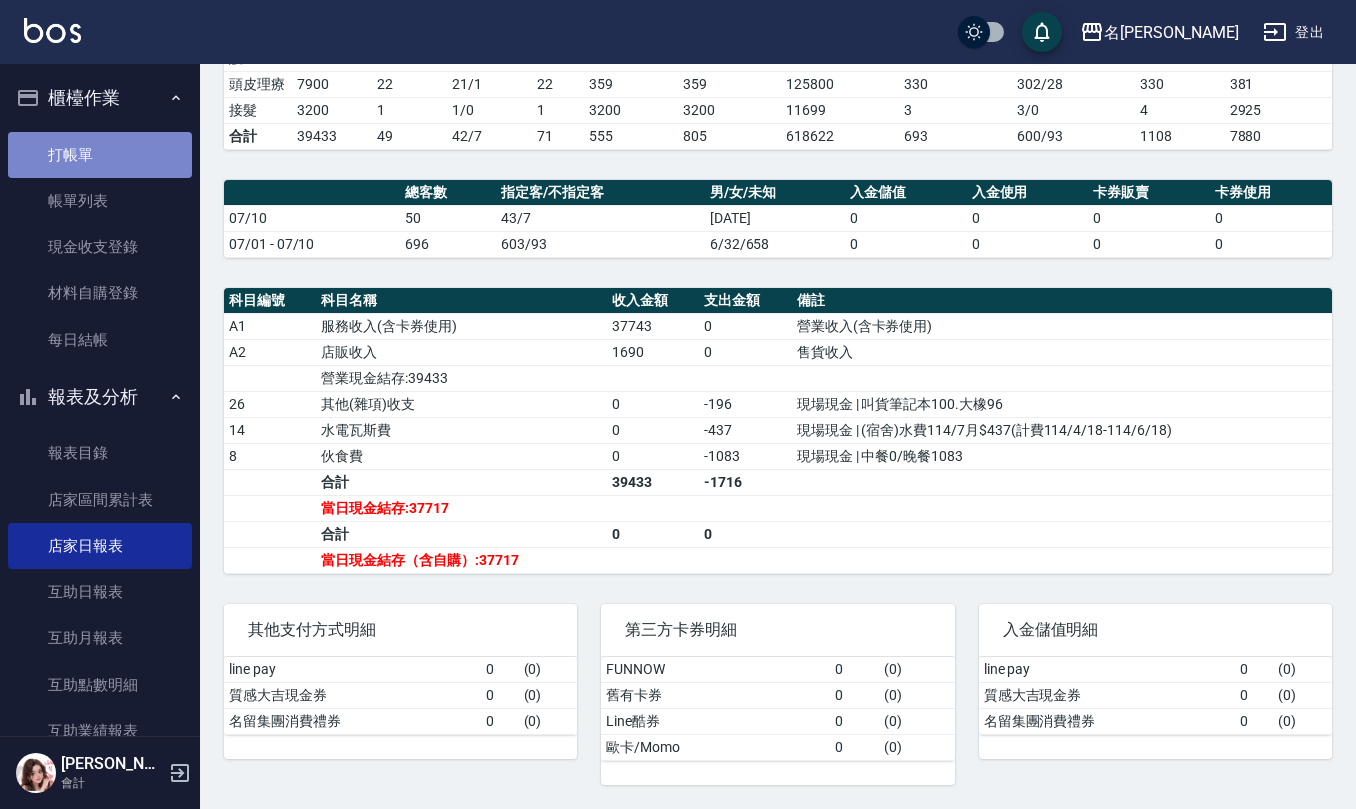 click on "打帳單" at bounding box center [100, 155] 